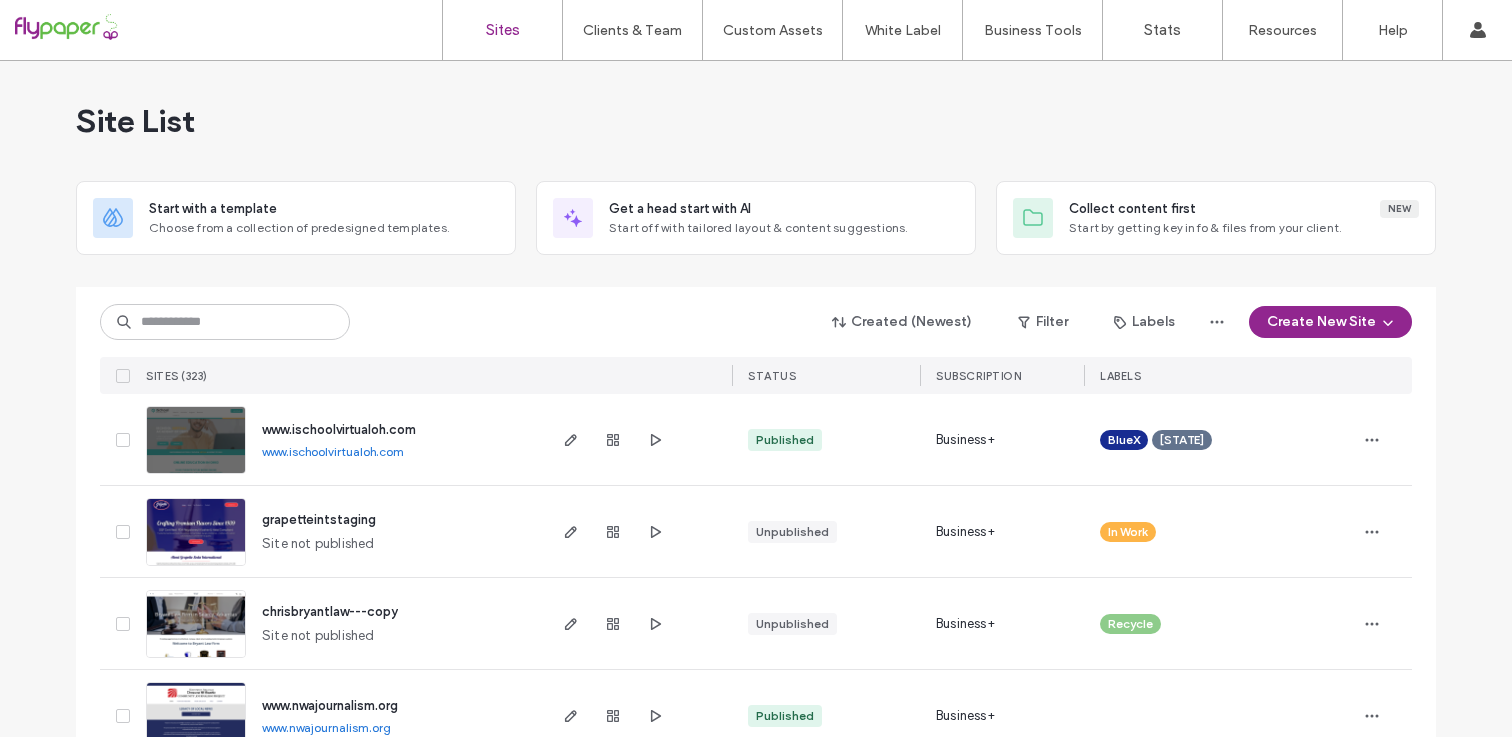 scroll, scrollTop: 0, scrollLeft: 0, axis: both 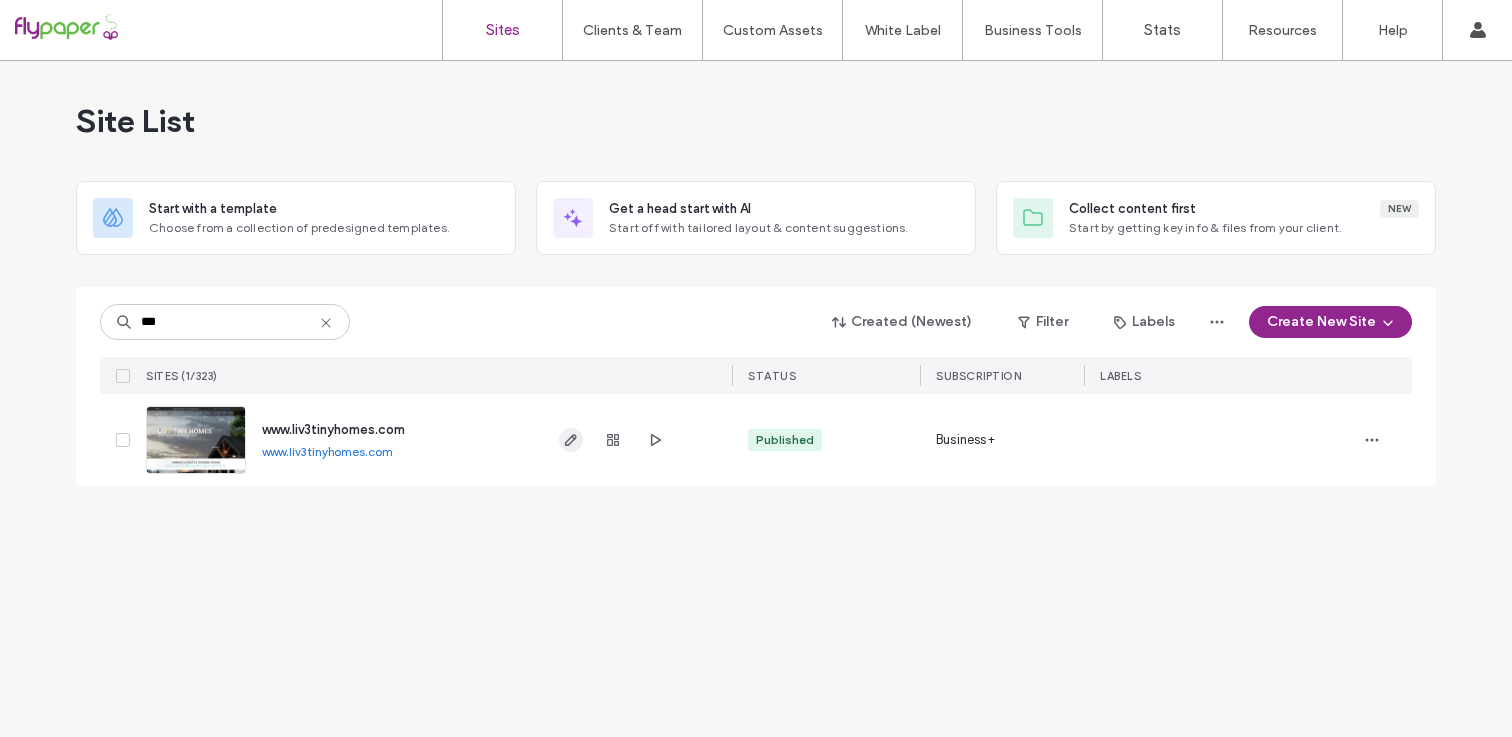 type on "***" 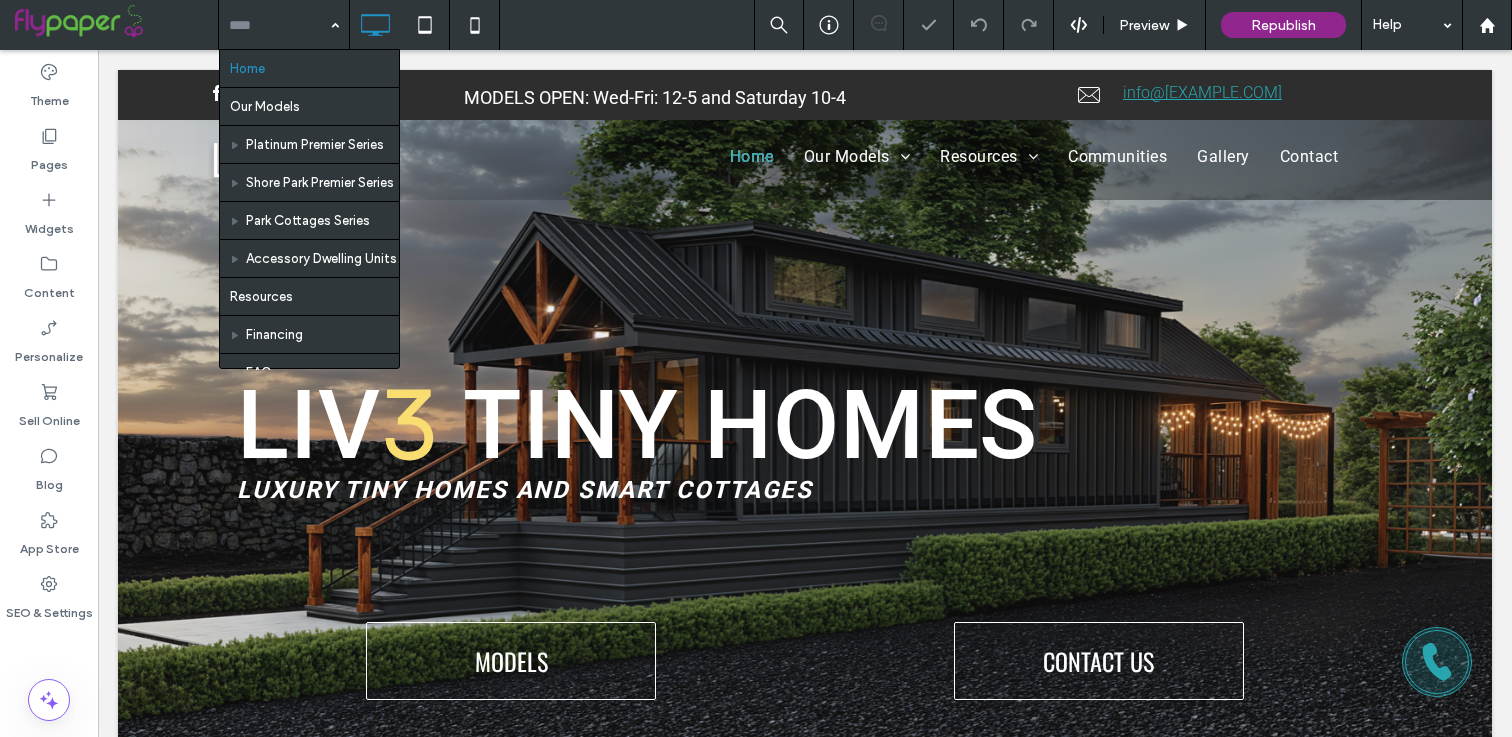 scroll, scrollTop: 0, scrollLeft: 0, axis: both 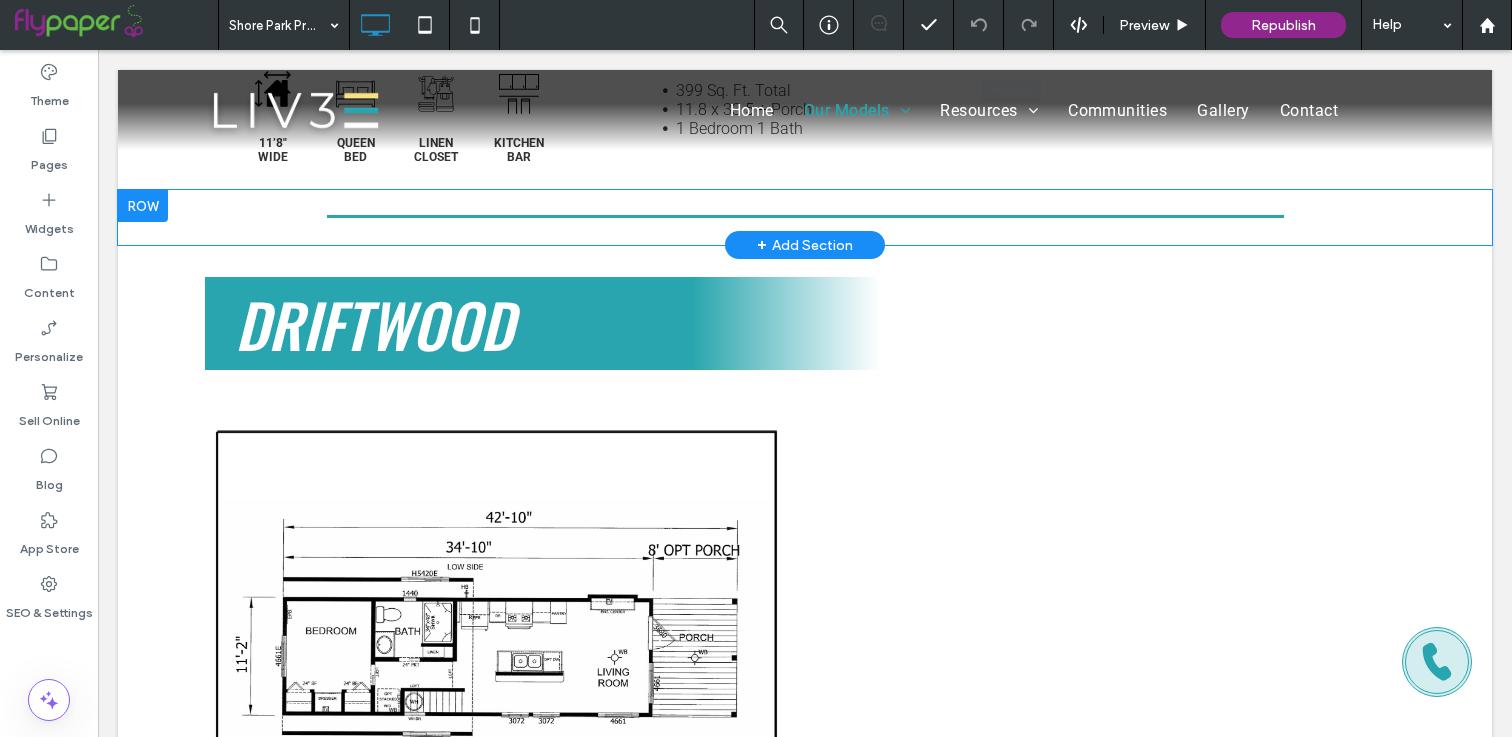click at bounding box center [143, 206] 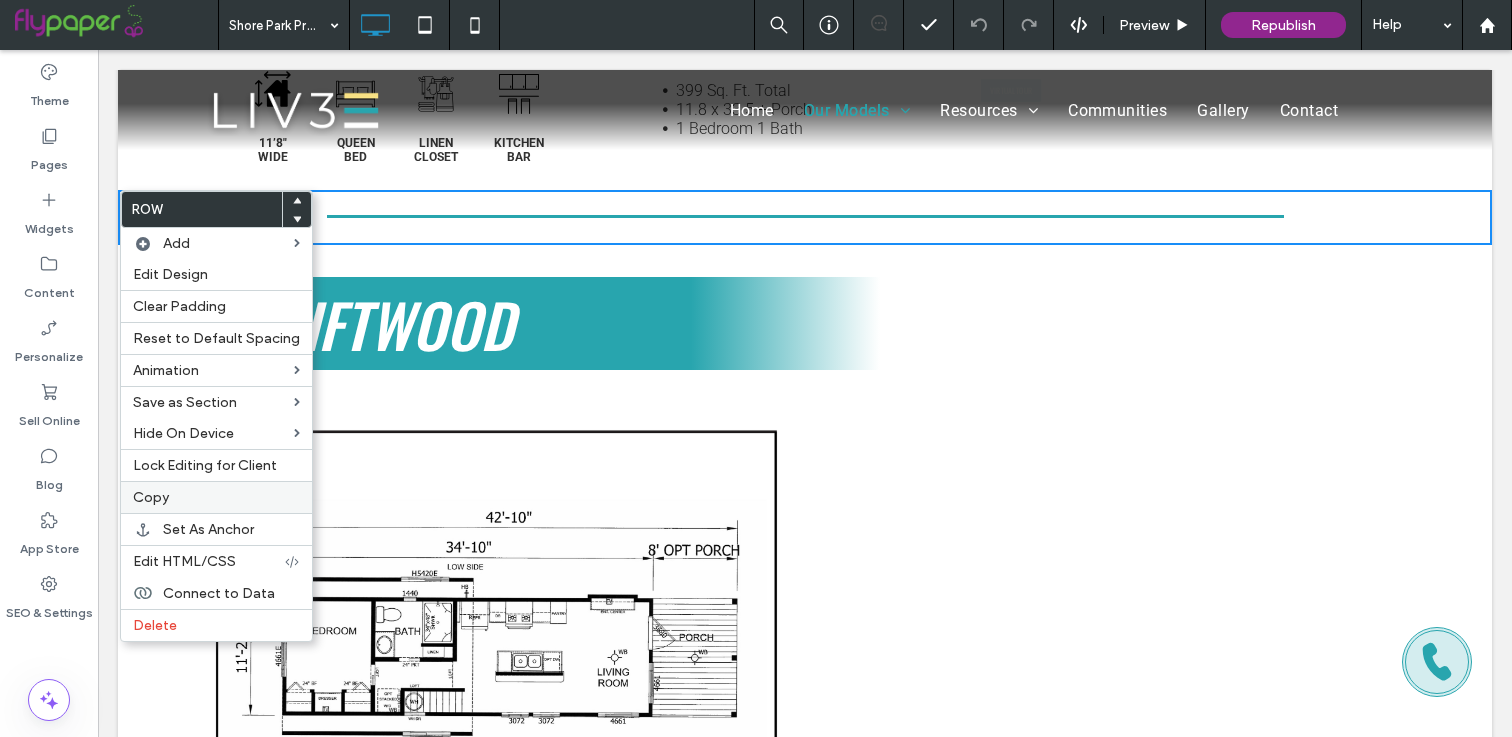 click on "Copy" at bounding box center (216, 497) 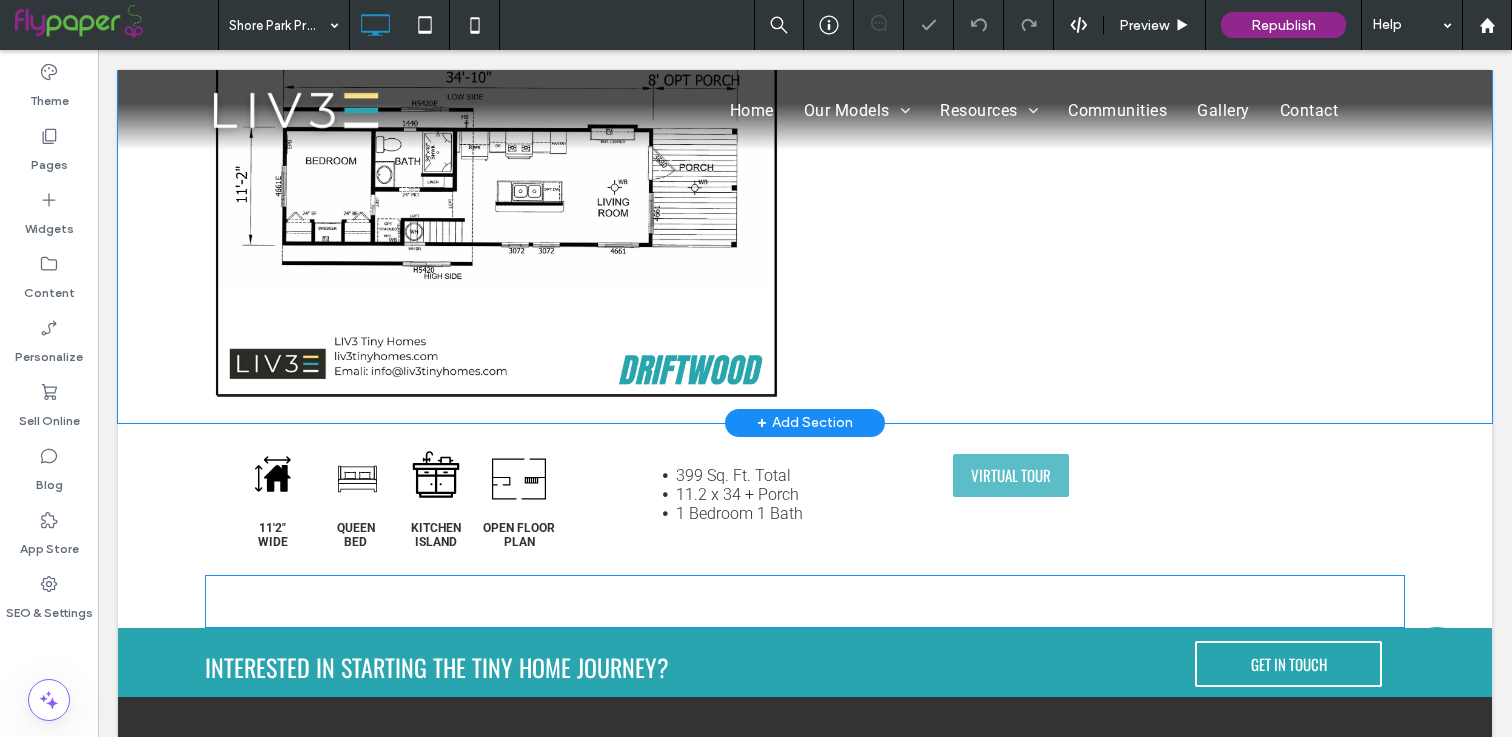scroll, scrollTop: 2677, scrollLeft: 0, axis: vertical 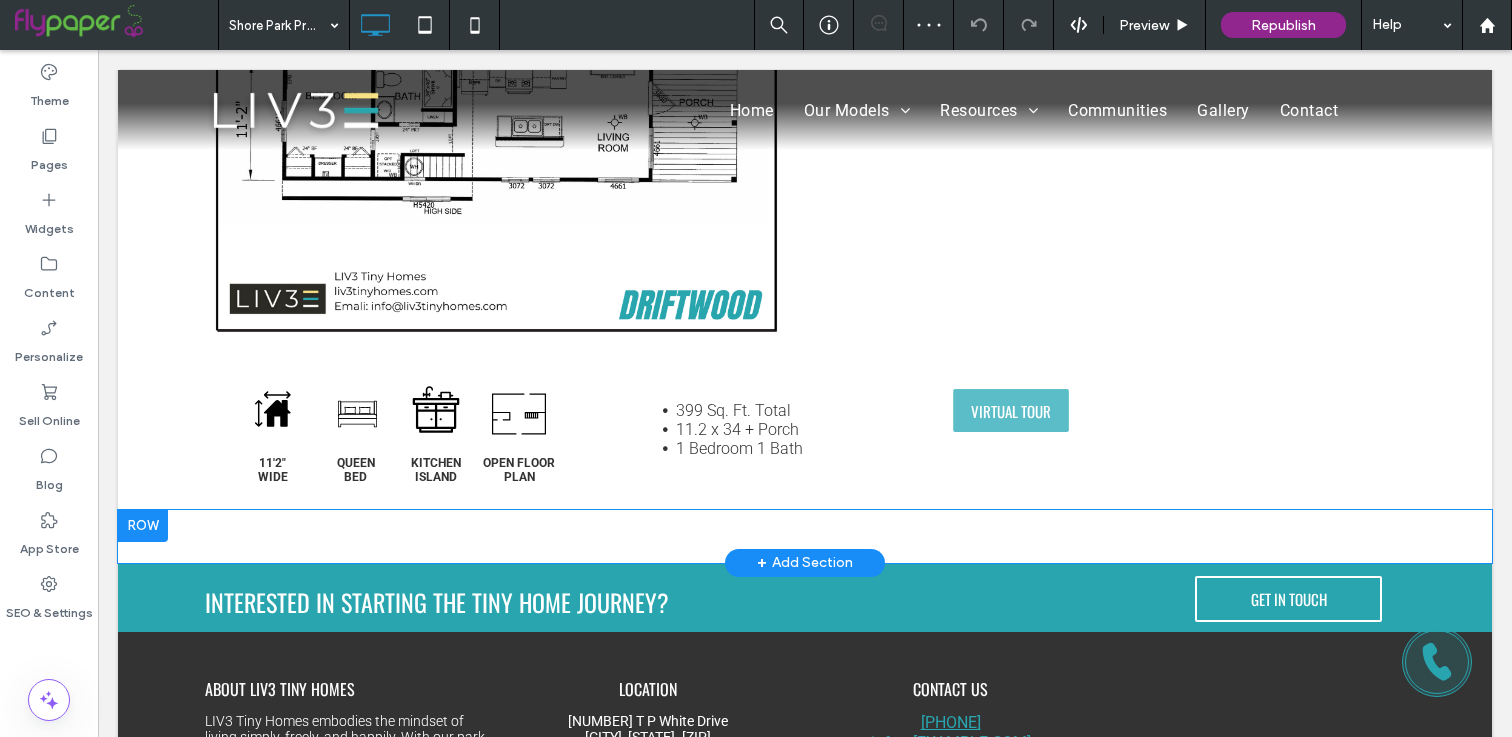 click at bounding box center (143, 526) 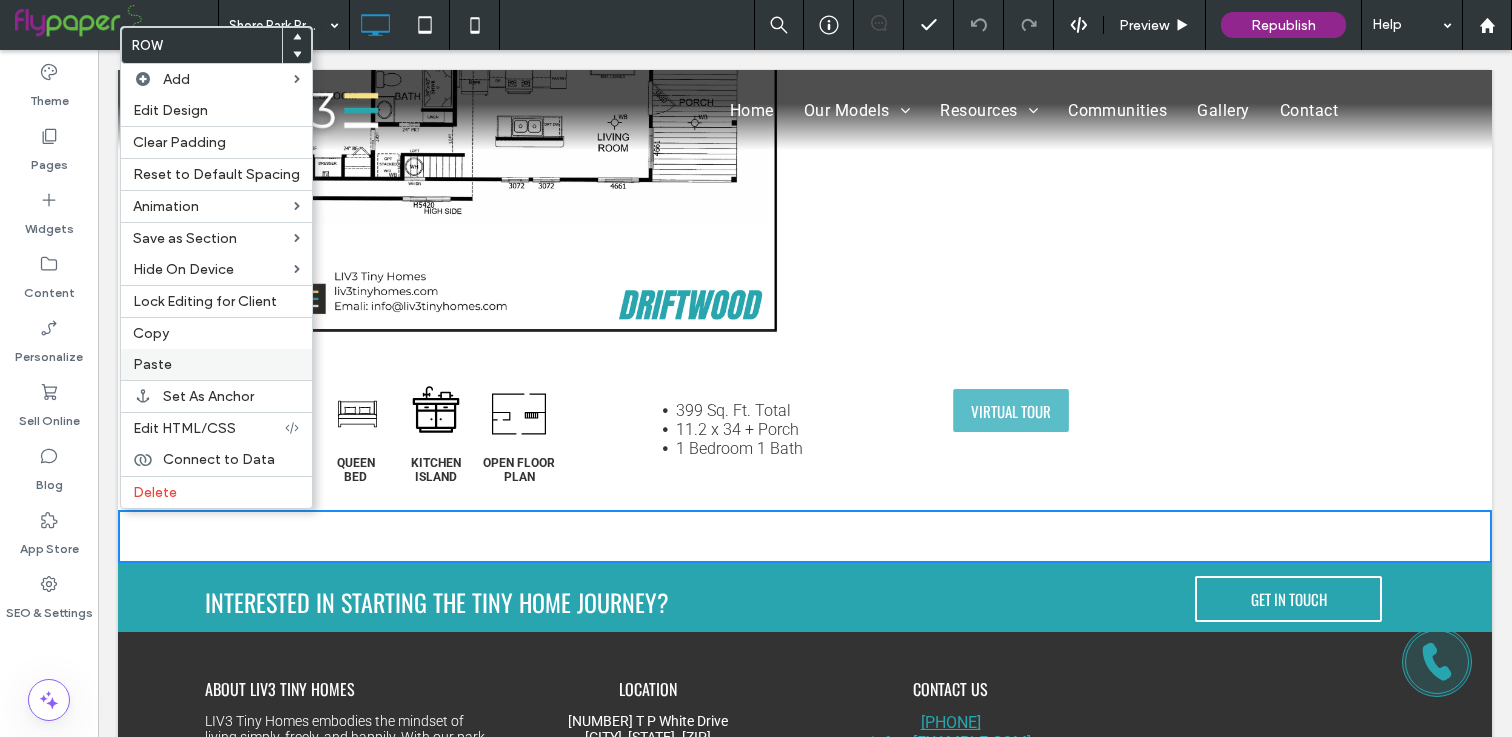 click on "Paste" at bounding box center (216, 364) 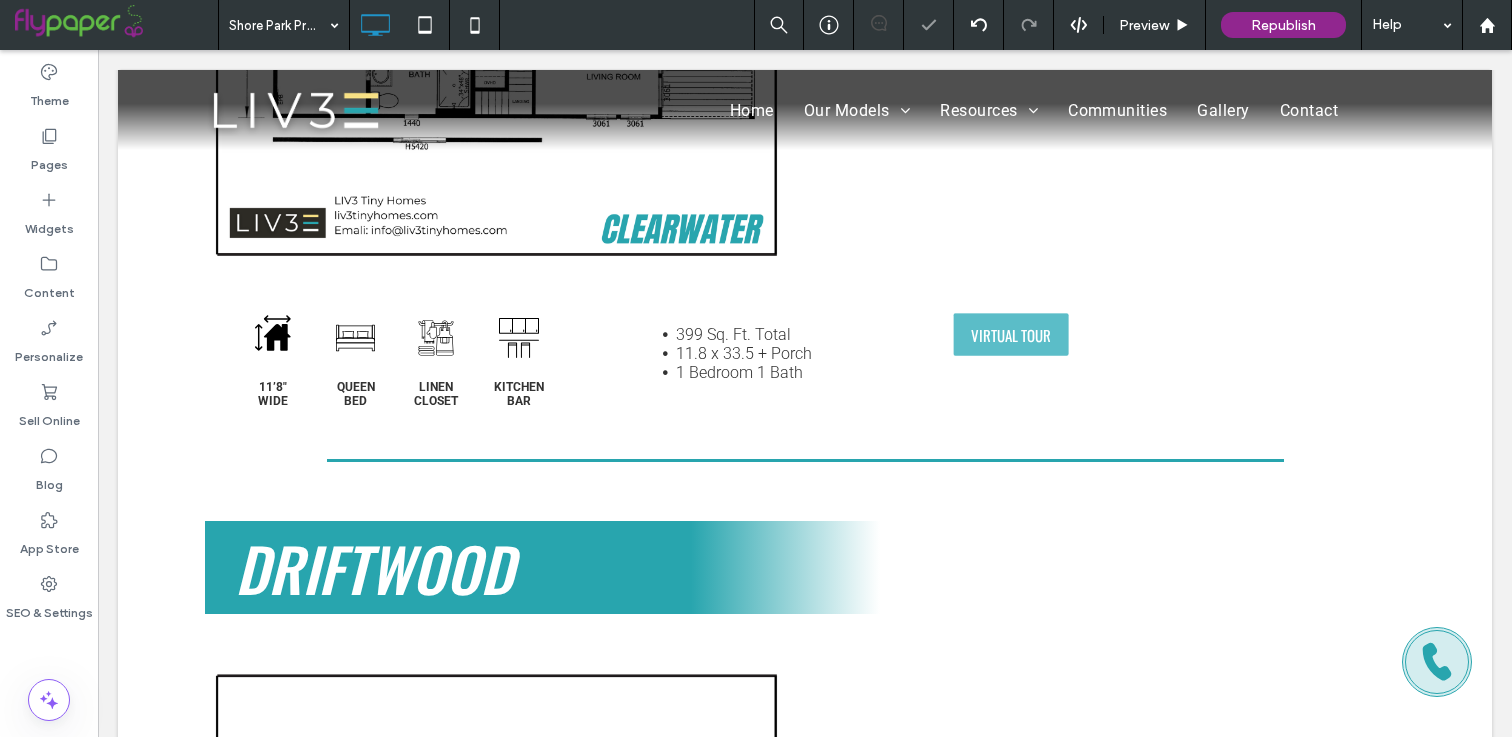 scroll, scrollTop: 2011, scrollLeft: 0, axis: vertical 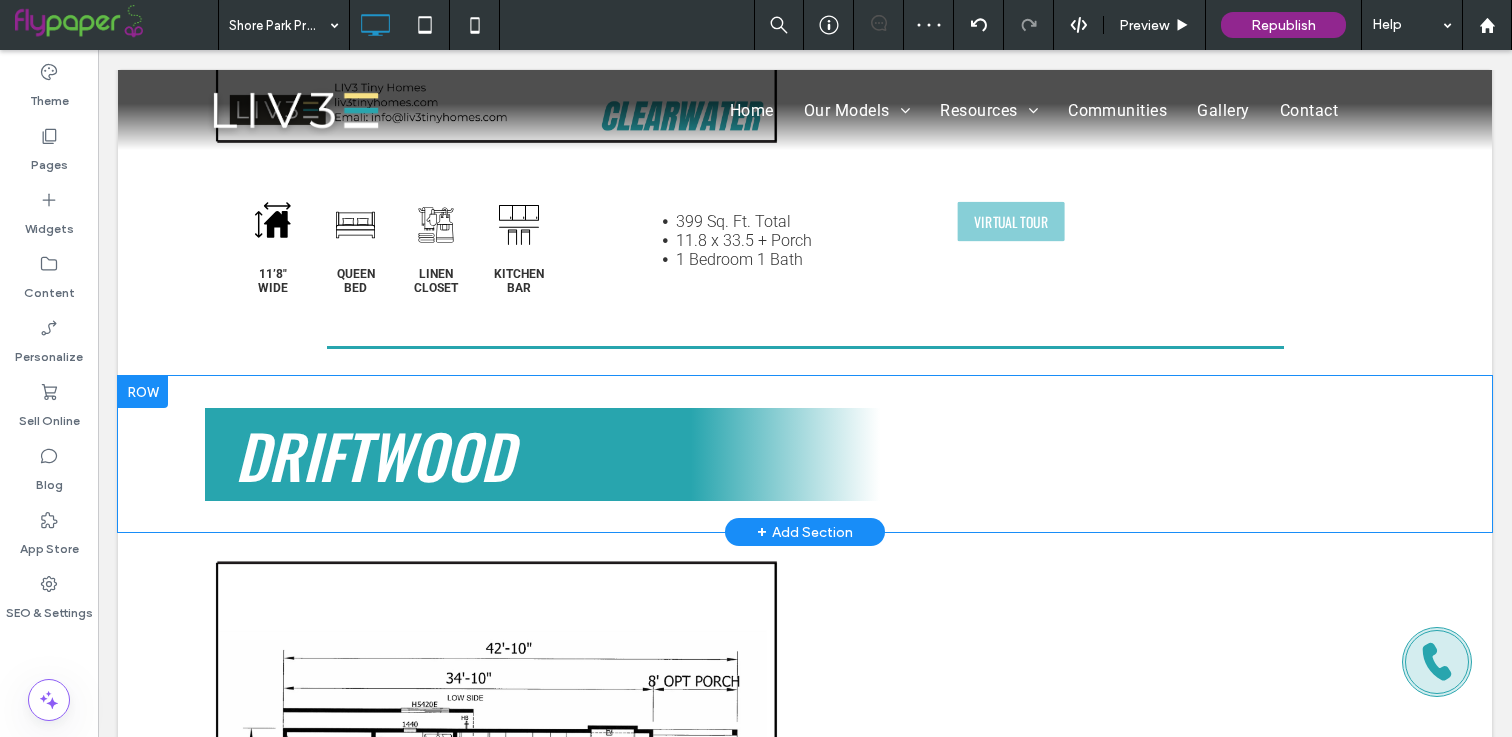click at bounding box center [143, 392] 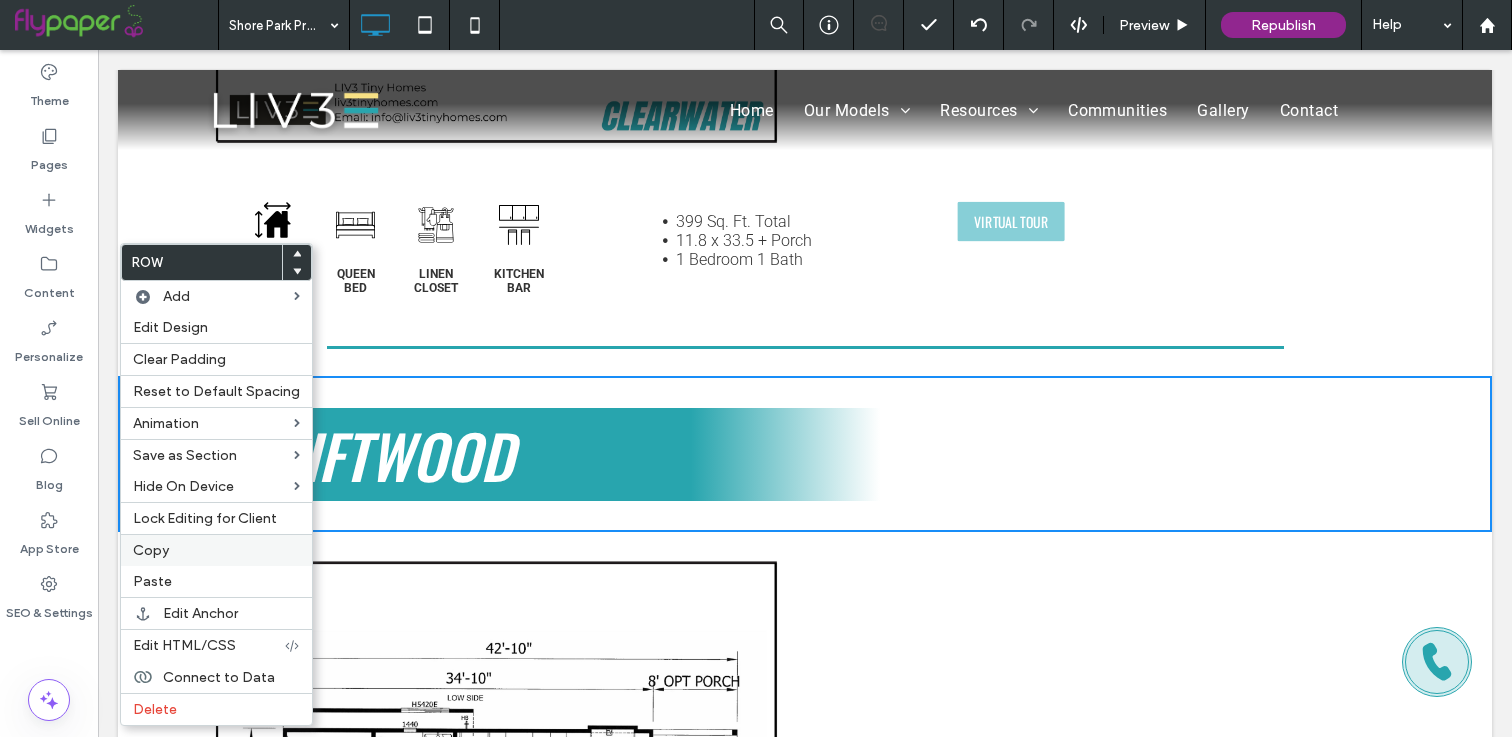 click on "Copy" at bounding box center [216, 550] 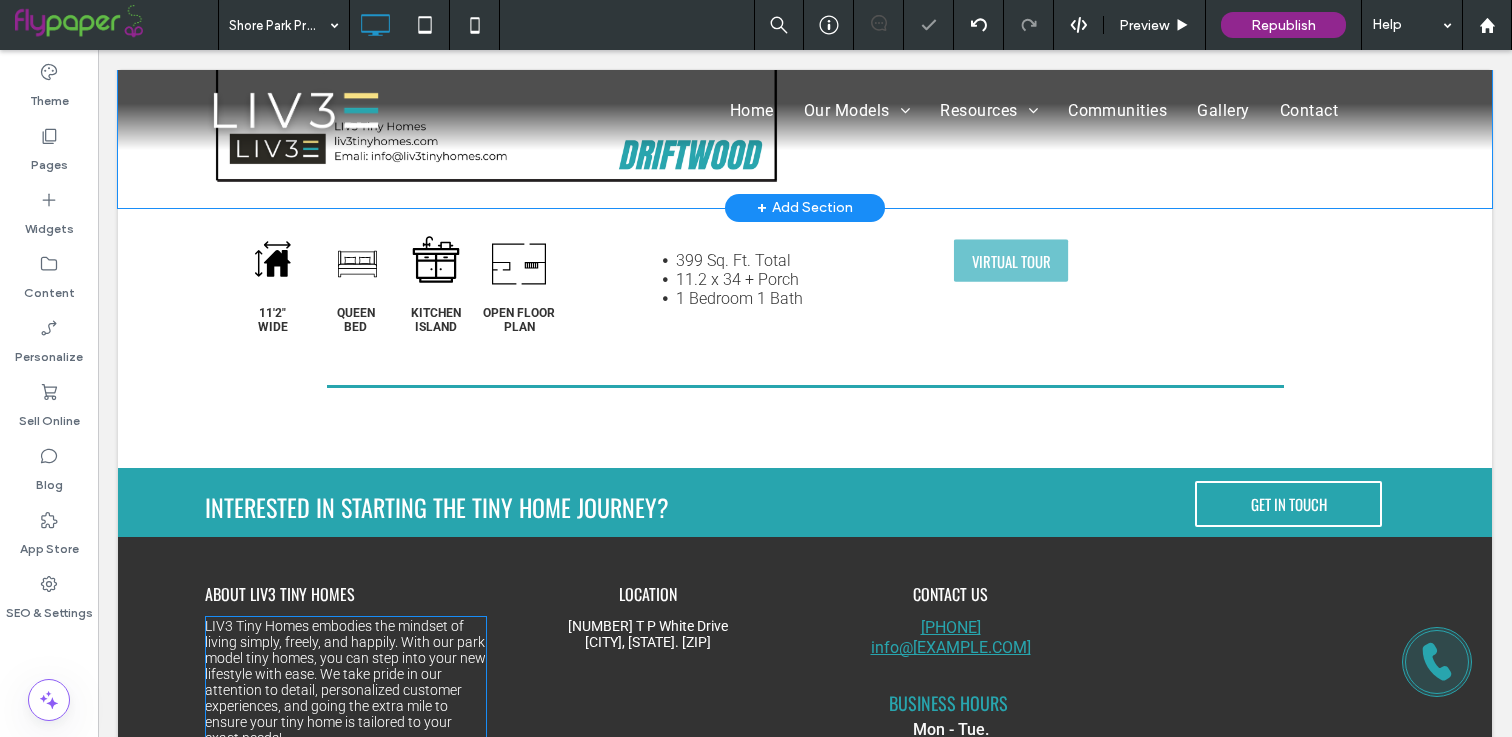 scroll, scrollTop: 2837, scrollLeft: 0, axis: vertical 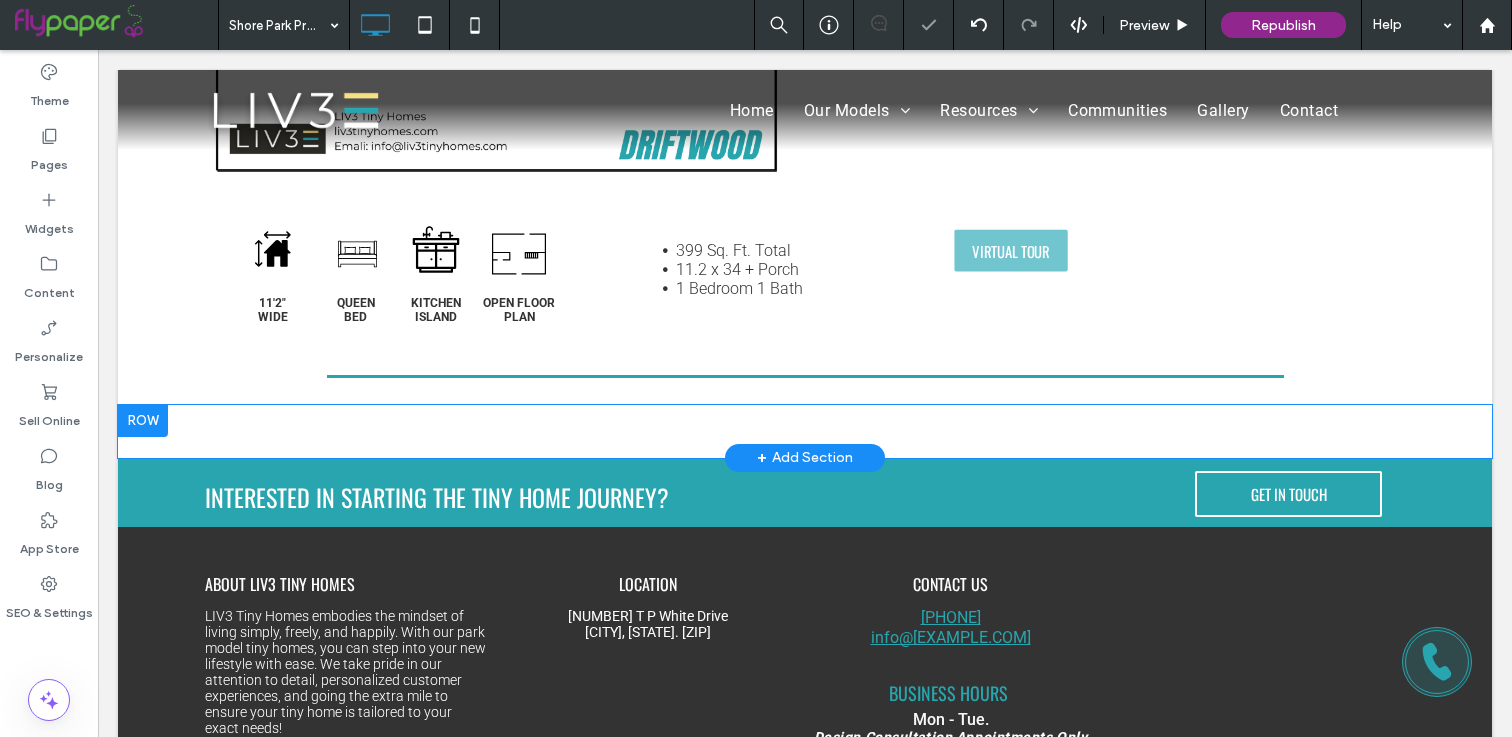 click at bounding box center (143, 421) 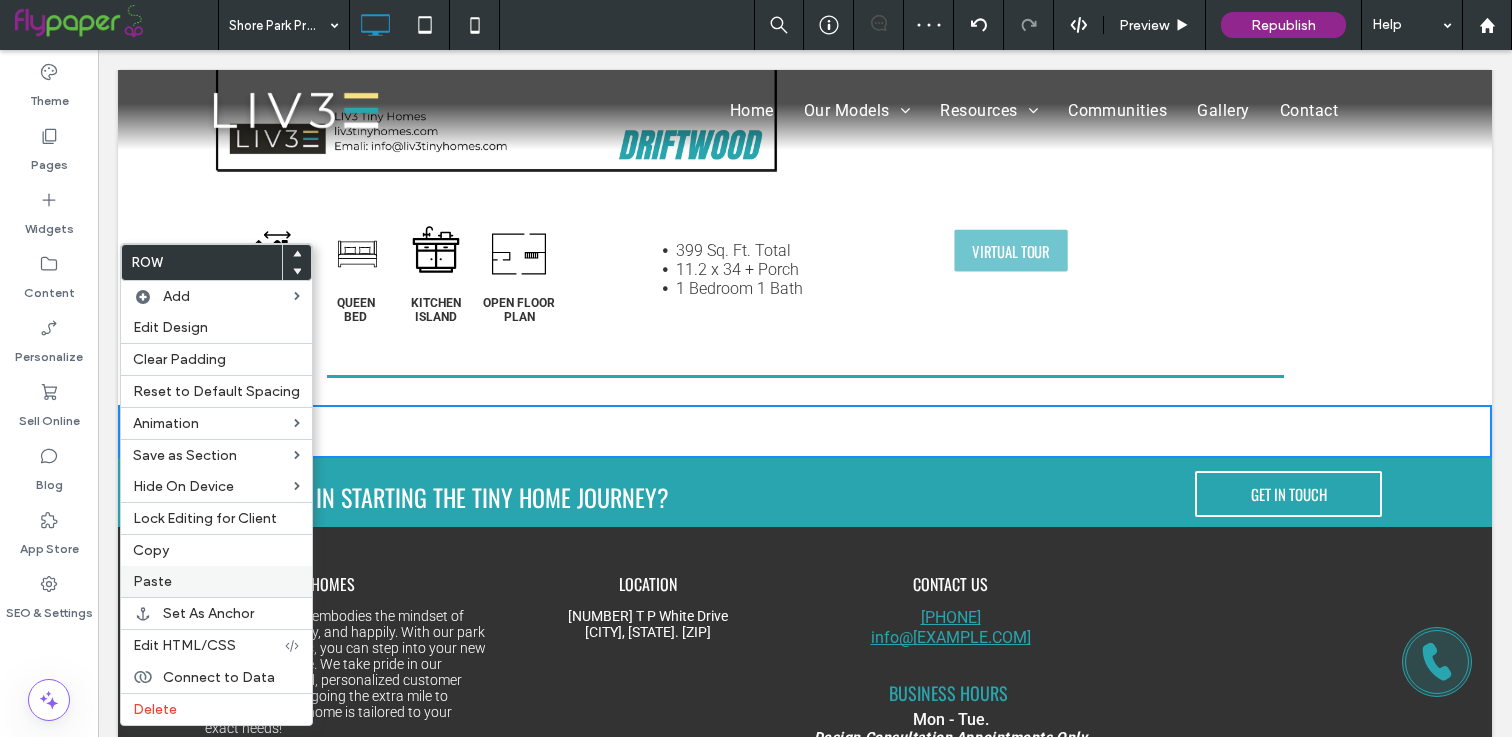 click on "Paste" at bounding box center [216, 581] 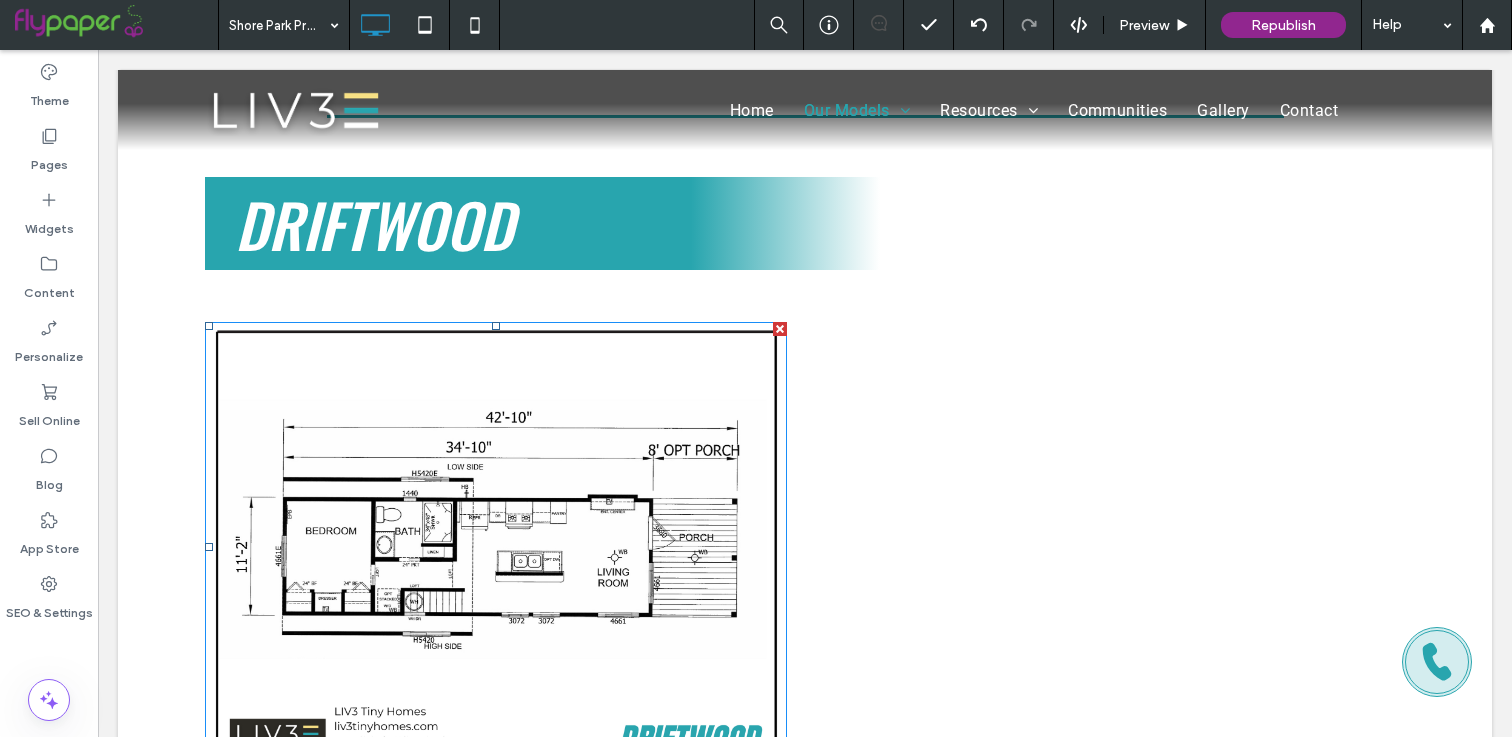 scroll, scrollTop: 2259, scrollLeft: 0, axis: vertical 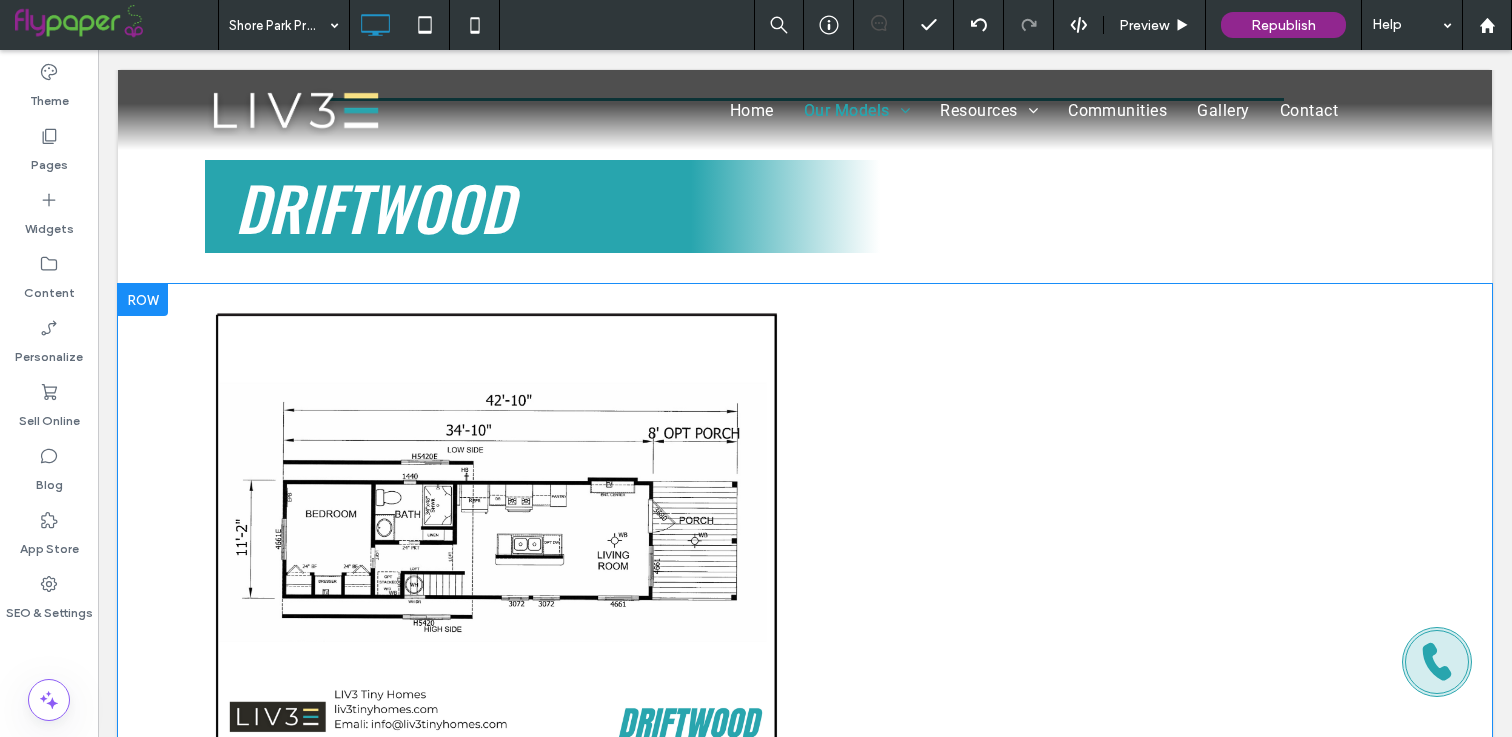 click at bounding box center [143, 300] 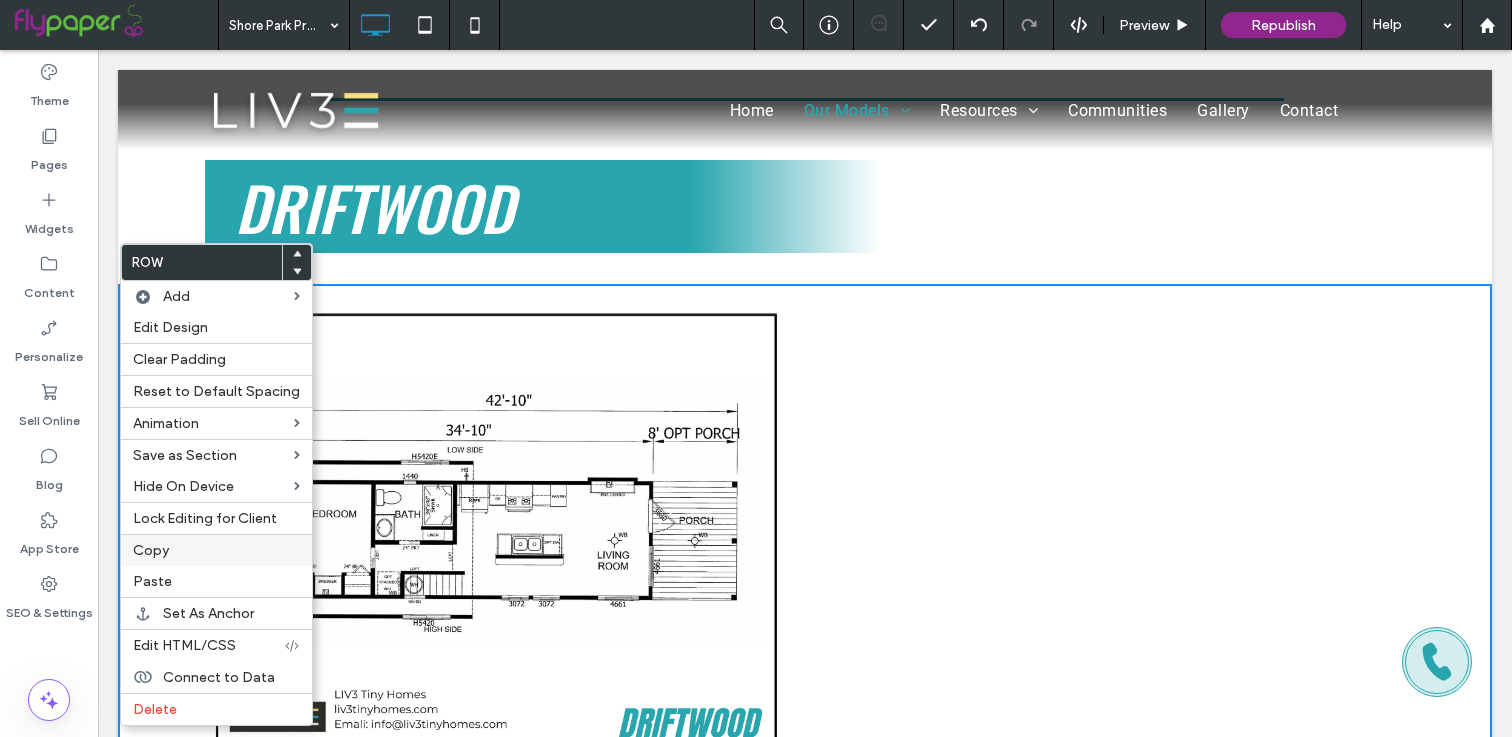 click on "Copy" at bounding box center [216, 550] 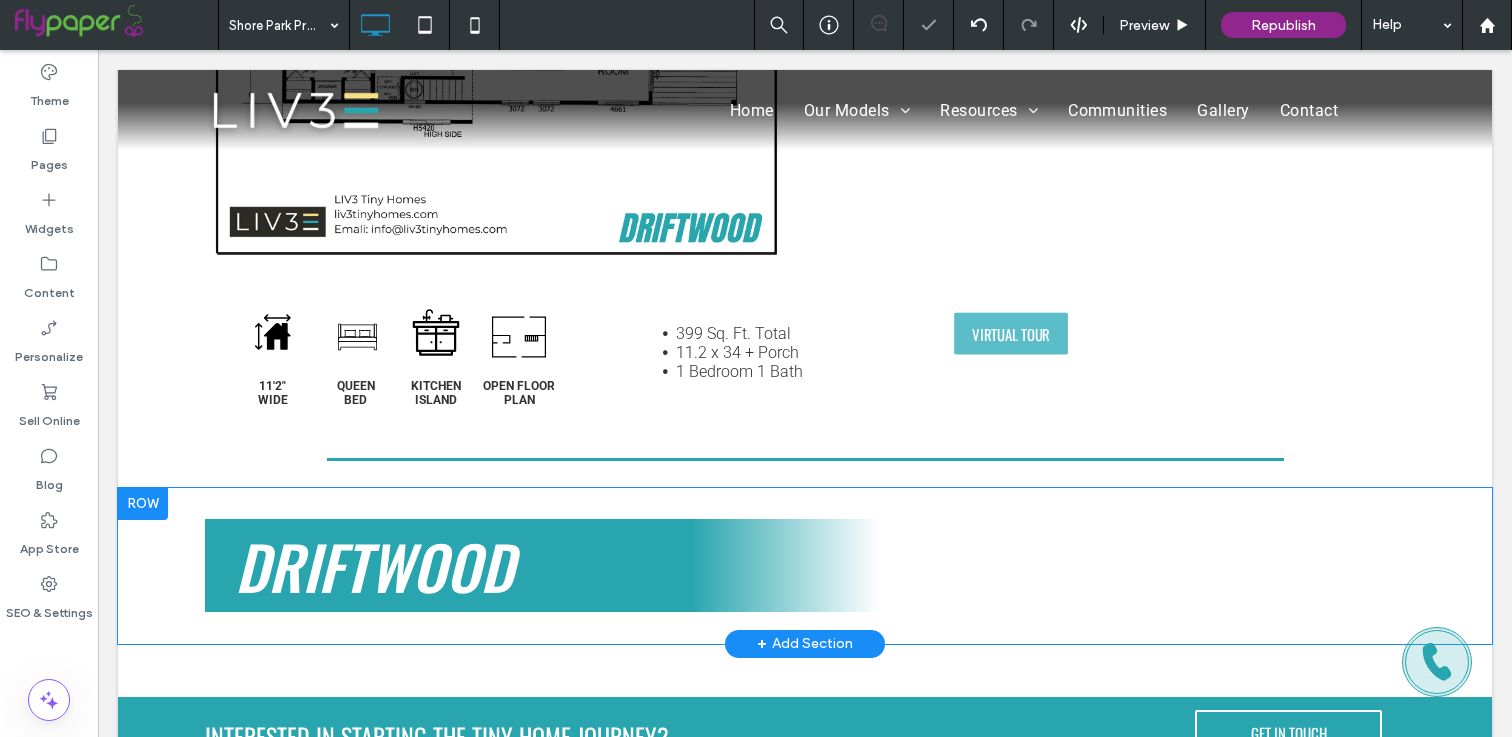 scroll, scrollTop: 2816, scrollLeft: 0, axis: vertical 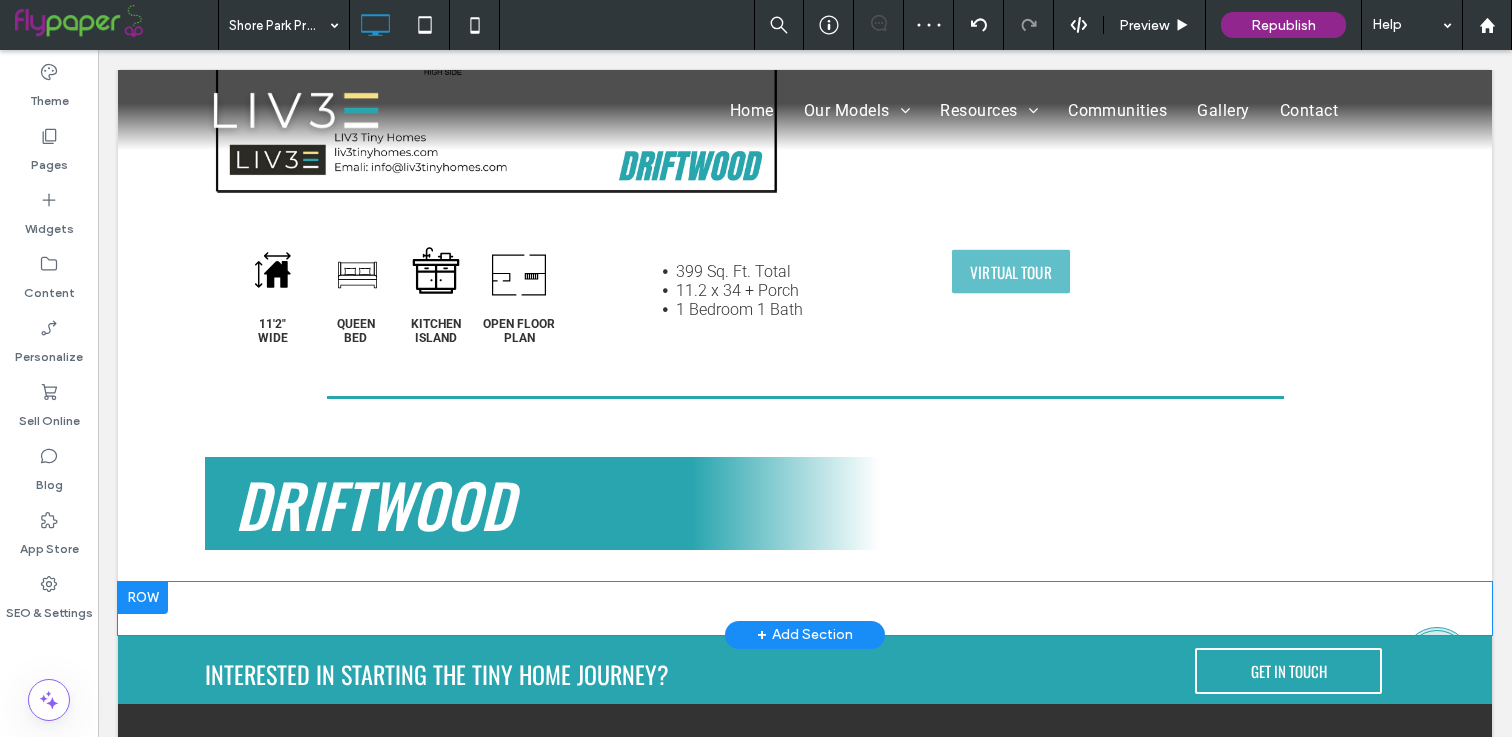 click at bounding box center [143, 598] 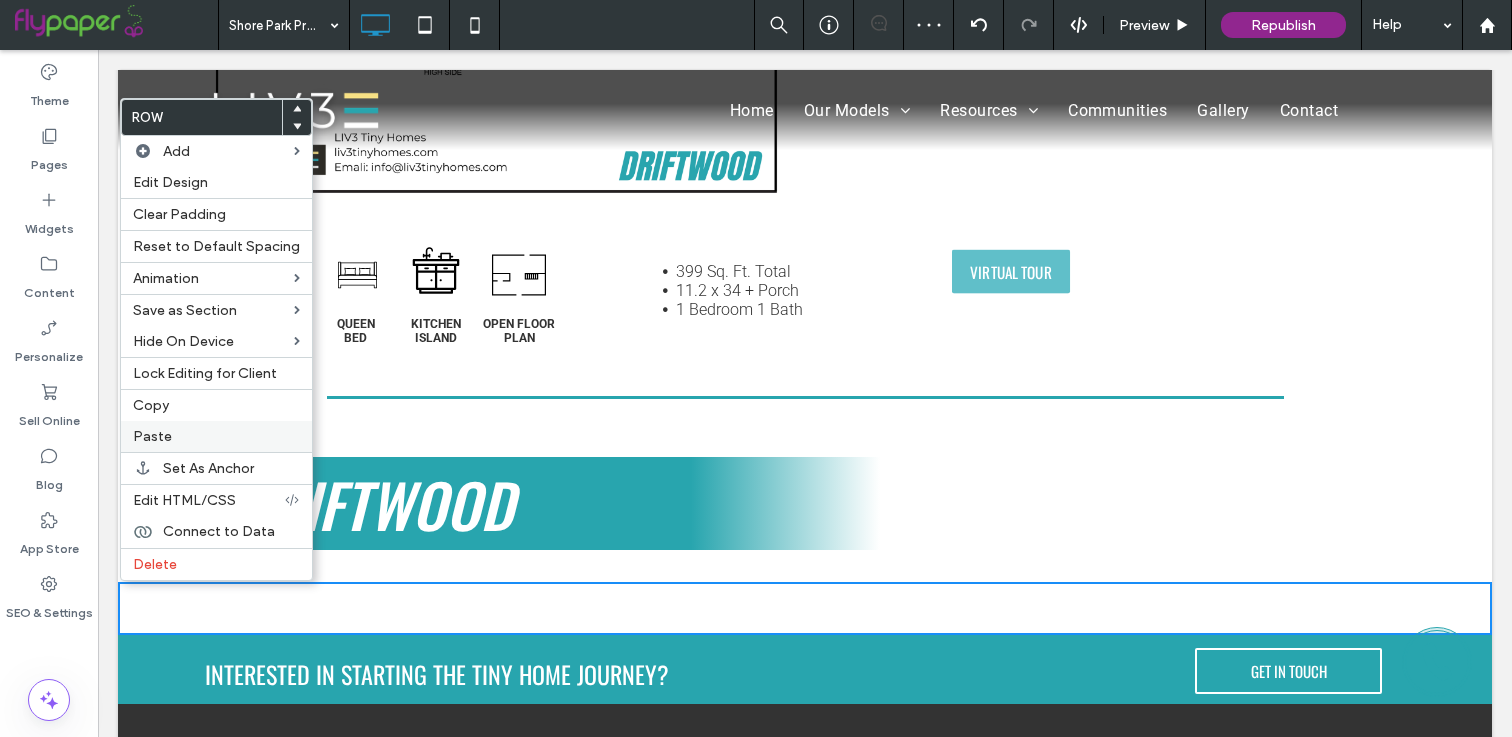 click on "Paste" at bounding box center [216, 436] 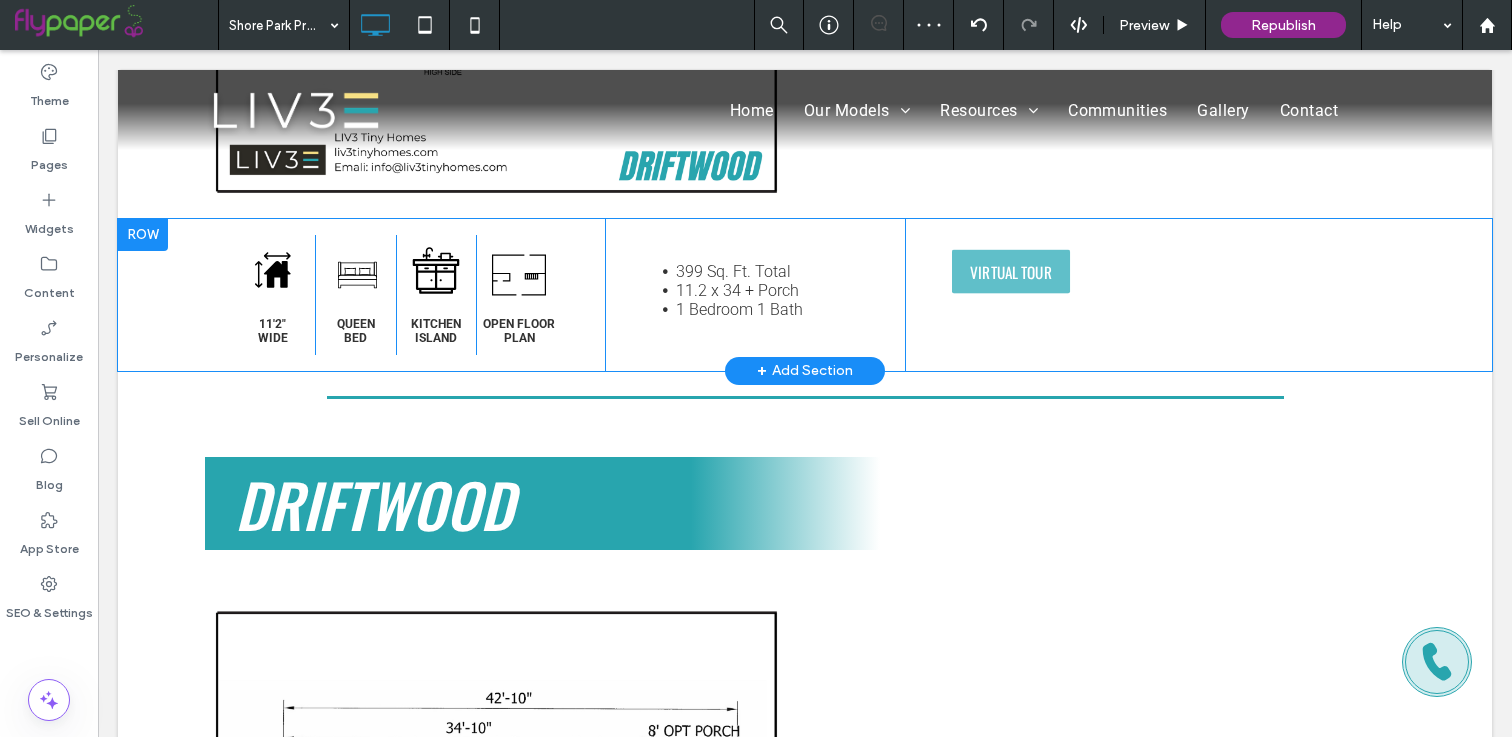 click at bounding box center [143, 235] 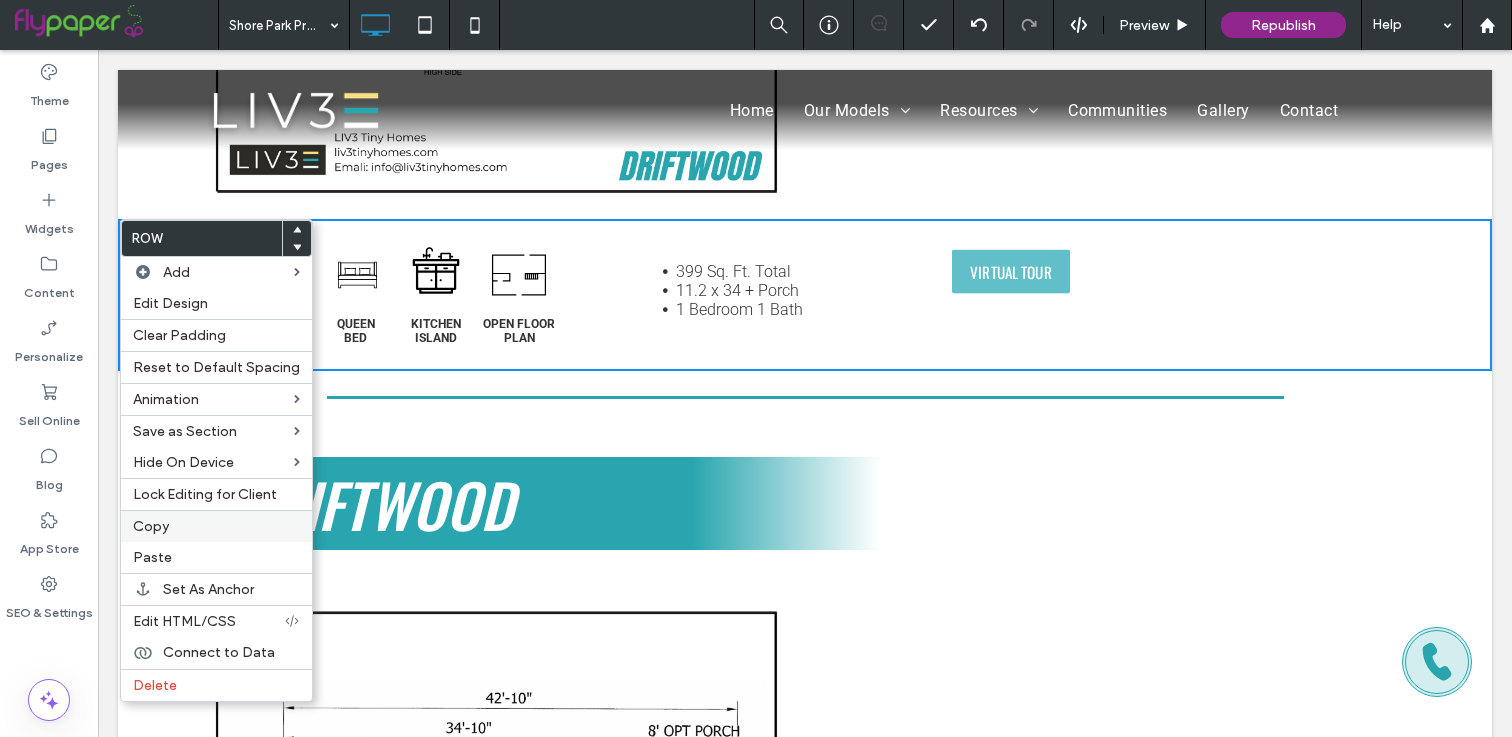 click on "Copy" at bounding box center (216, 526) 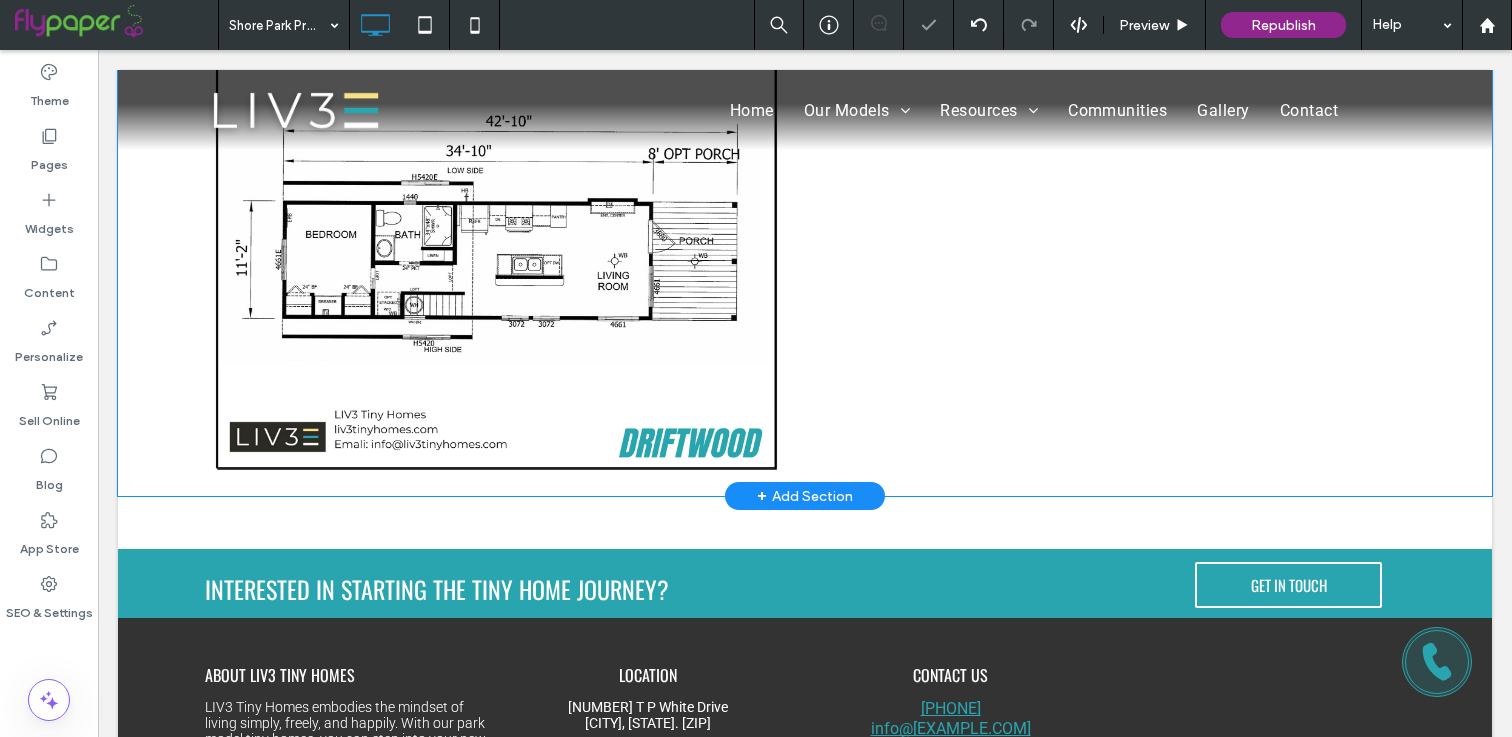 scroll, scrollTop: 3411, scrollLeft: 0, axis: vertical 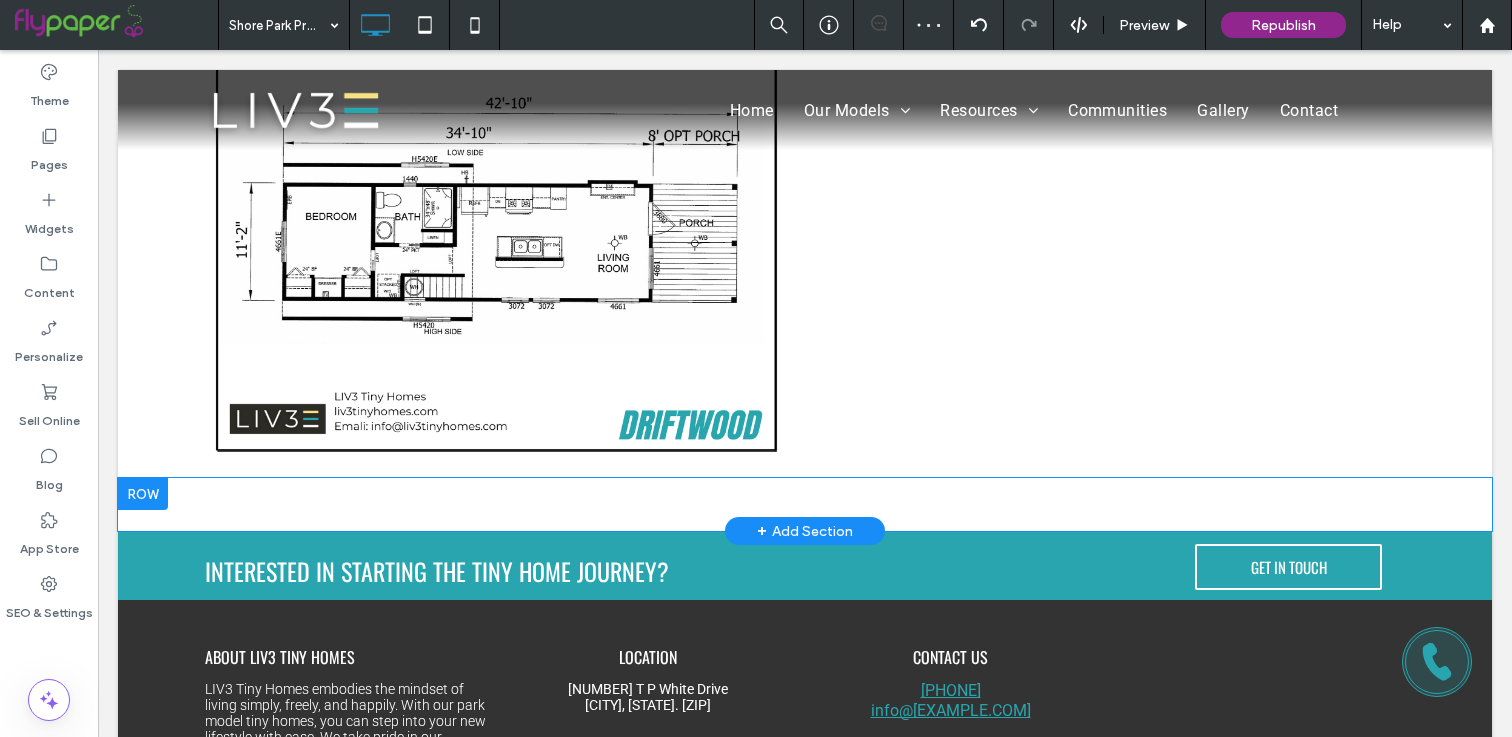 click at bounding box center [143, 494] 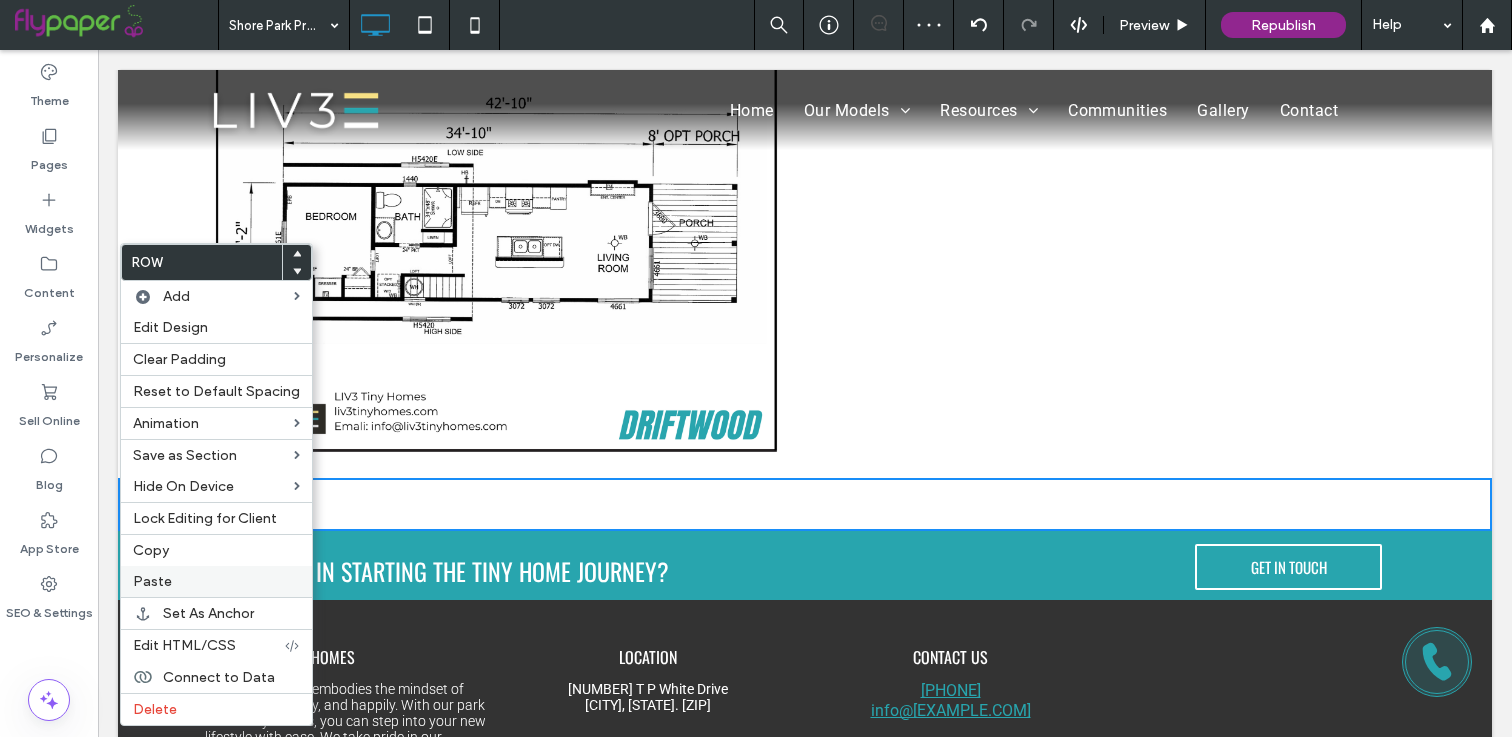 click on "Paste" at bounding box center (216, 581) 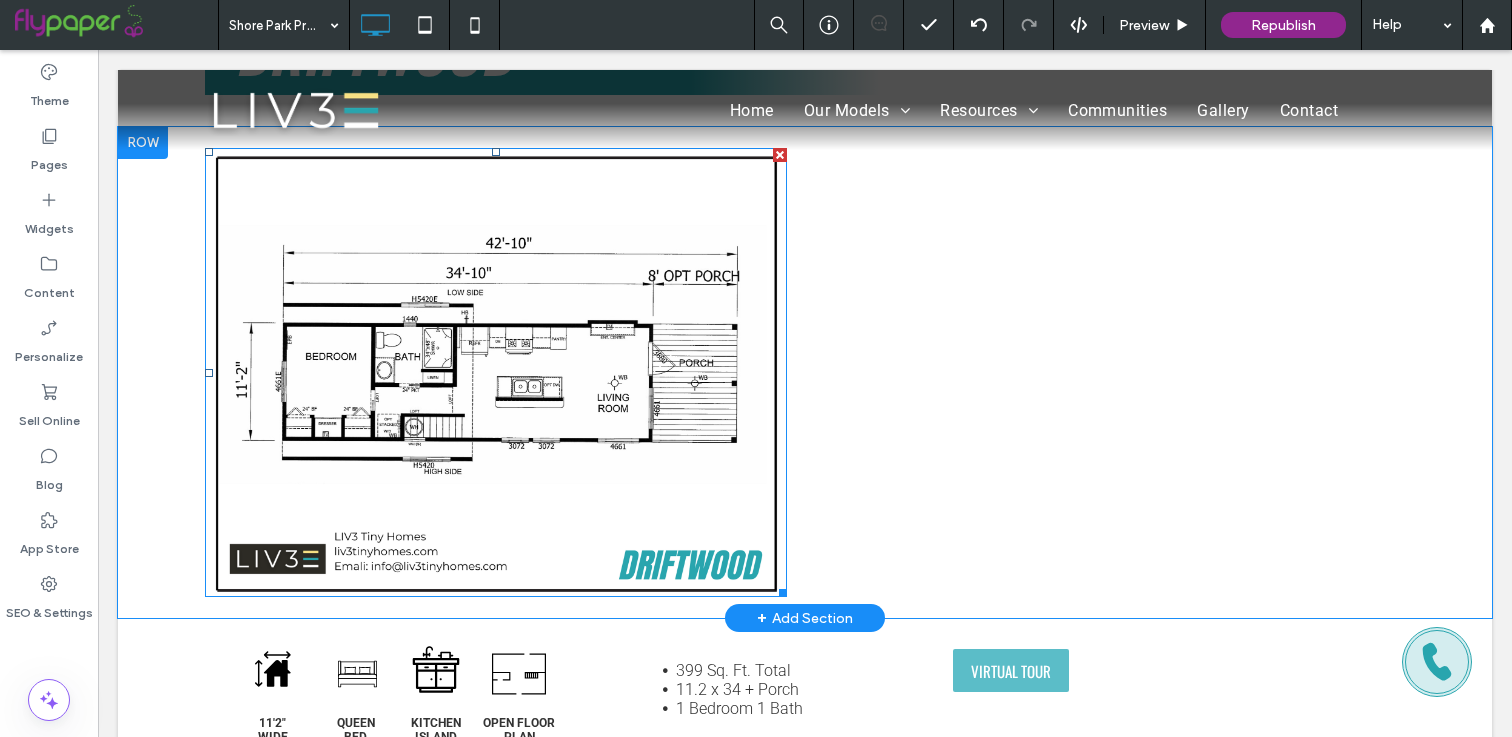 scroll, scrollTop: 3265, scrollLeft: 0, axis: vertical 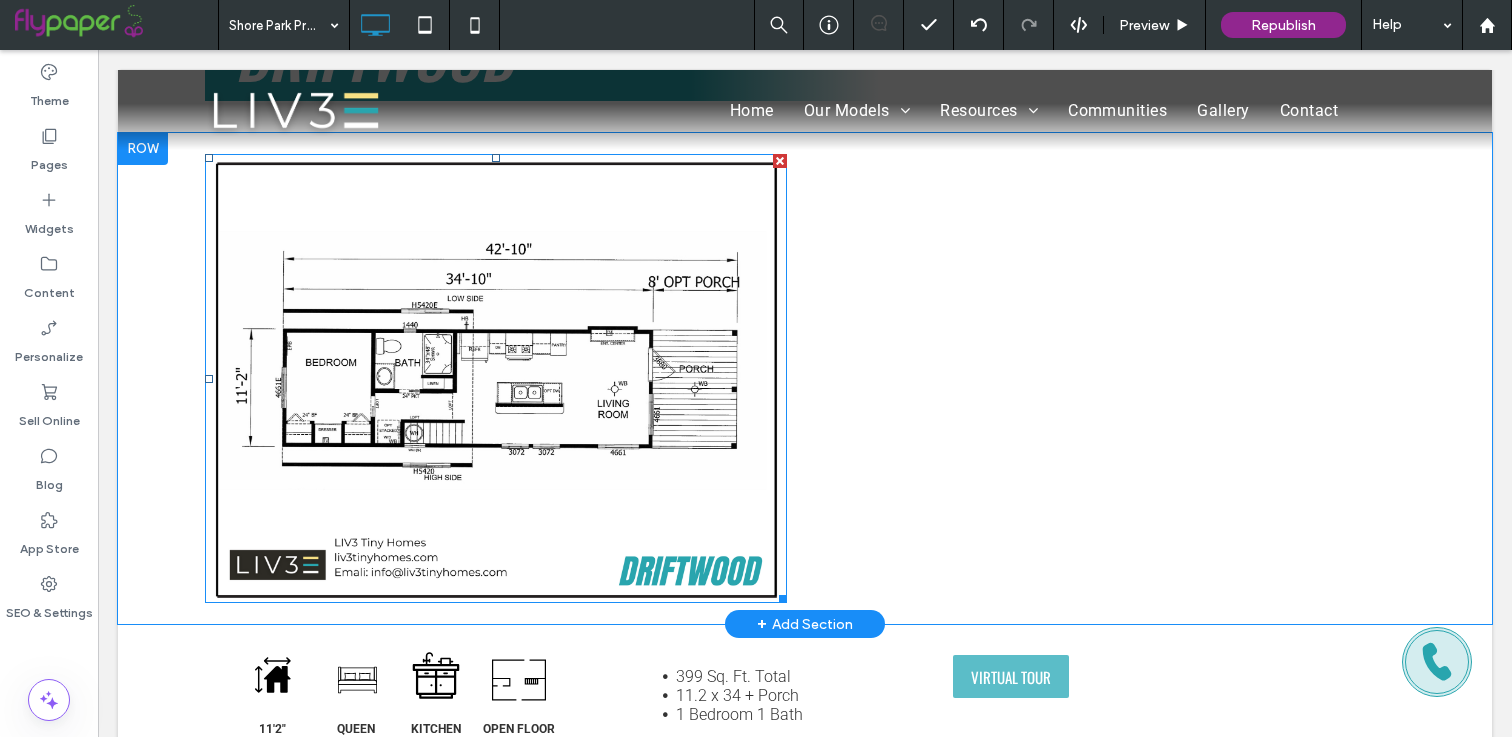 click at bounding box center (496, 379) 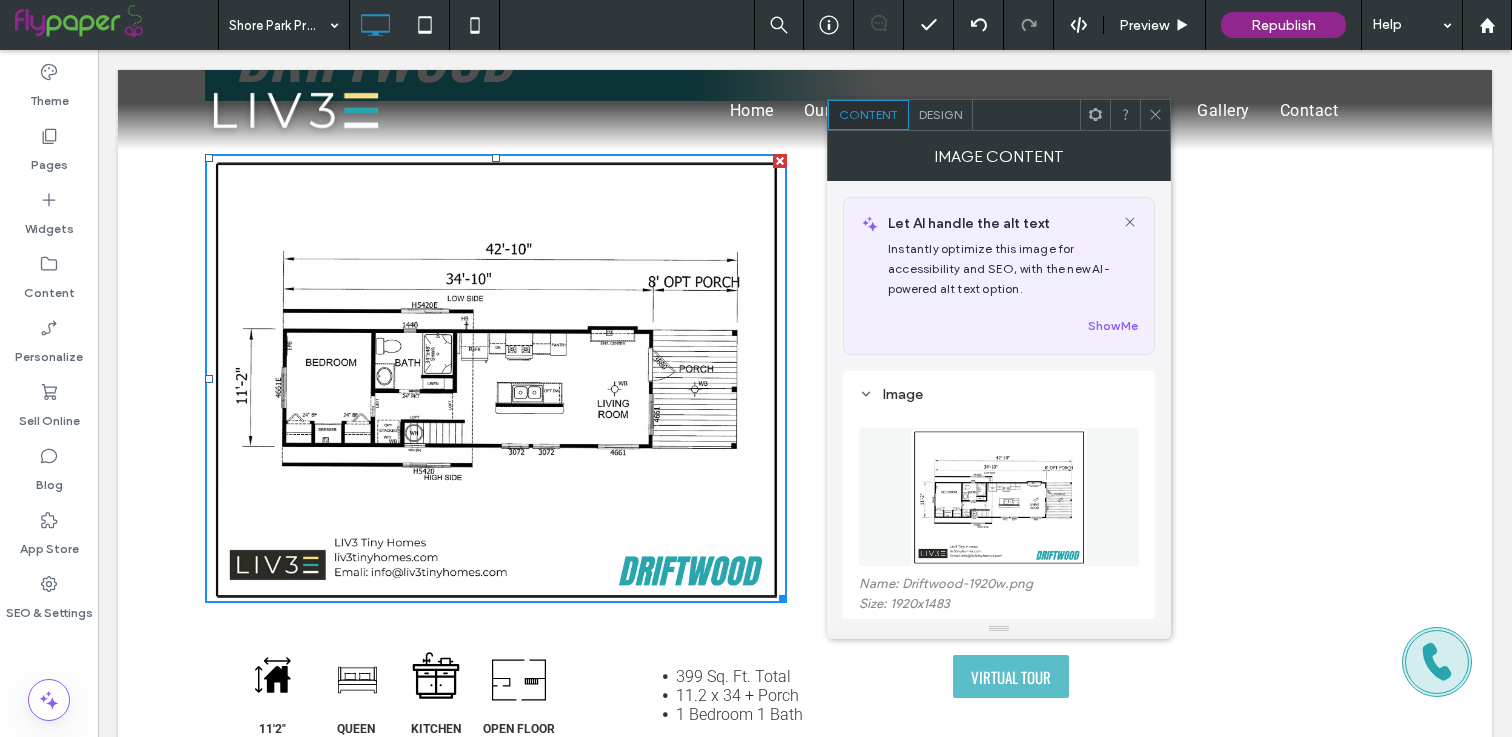 click at bounding box center [999, 497] 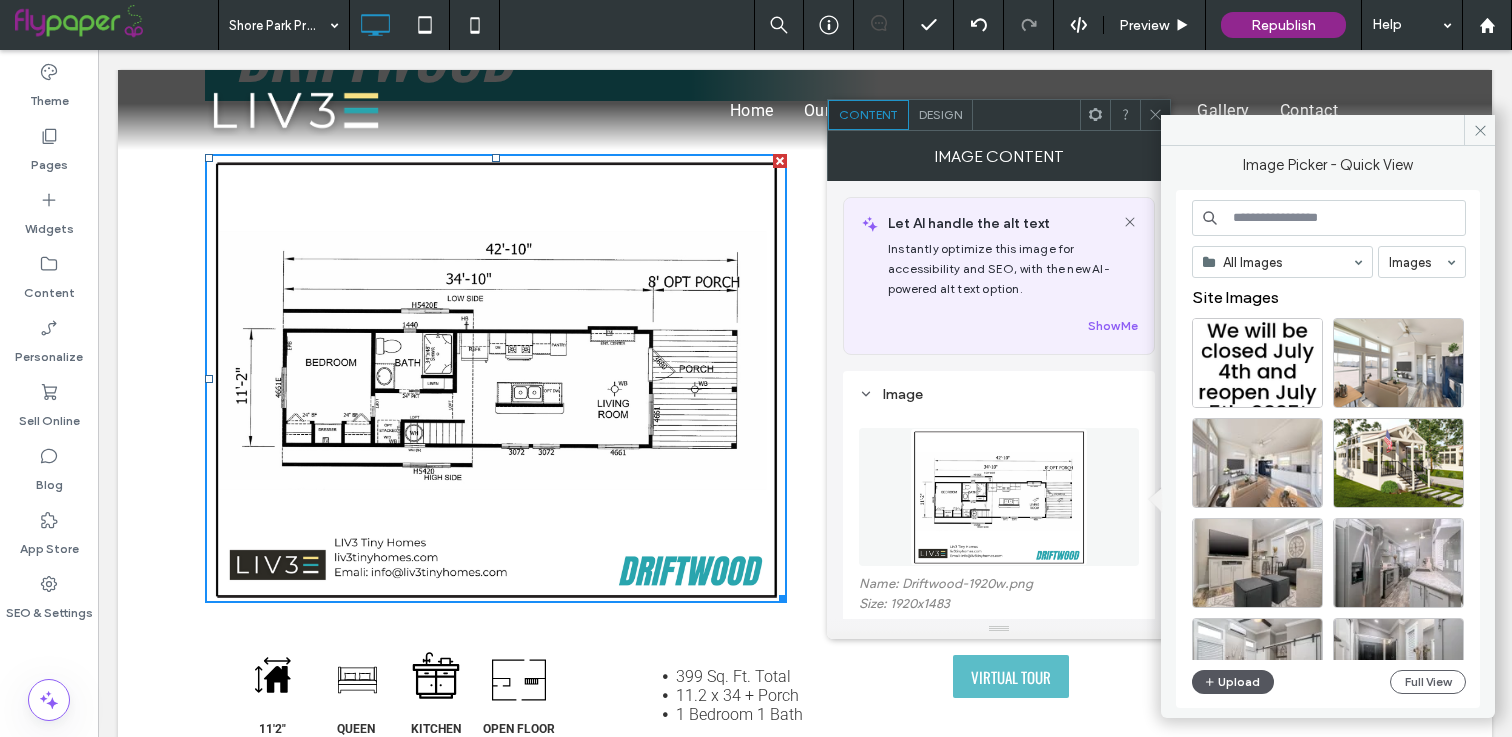 click on "Upload" at bounding box center [1233, 682] 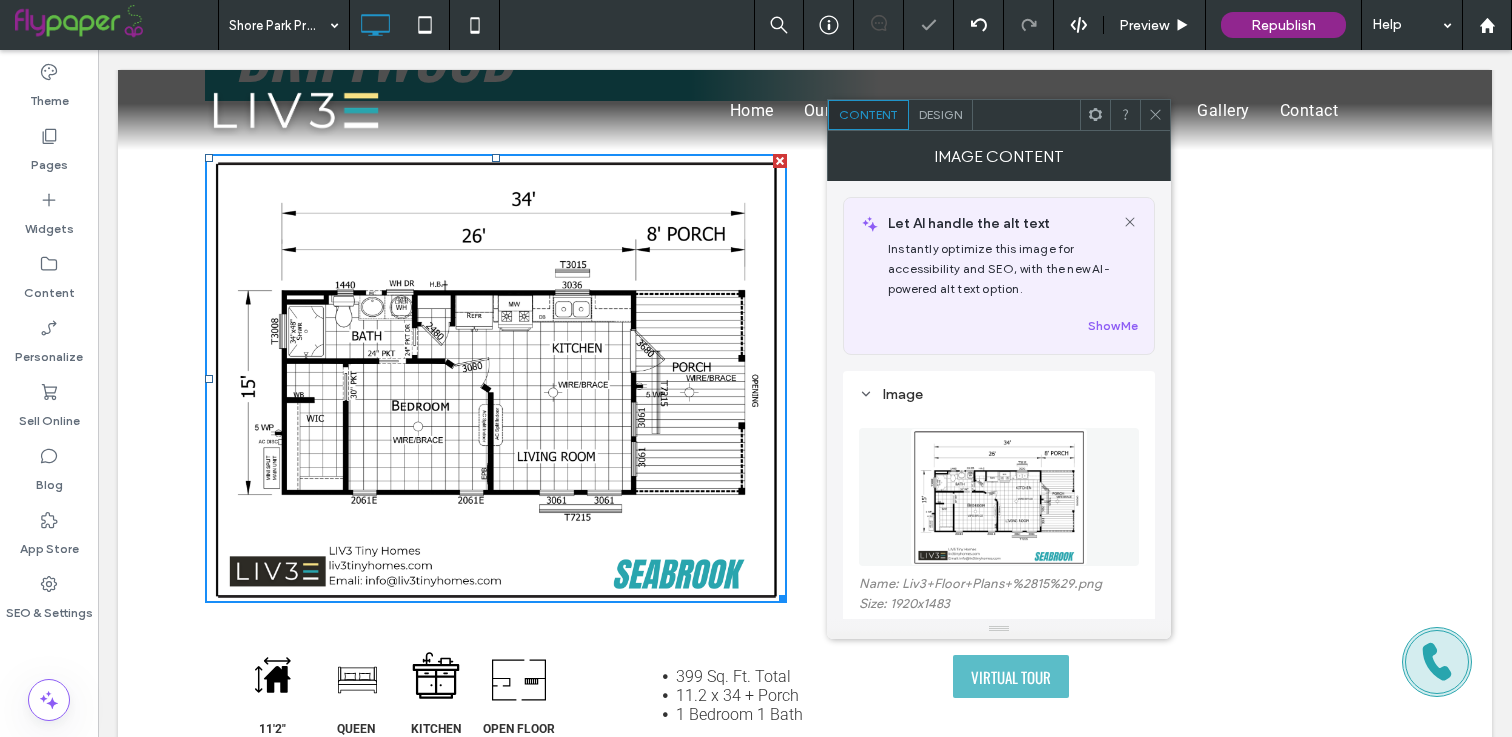 click 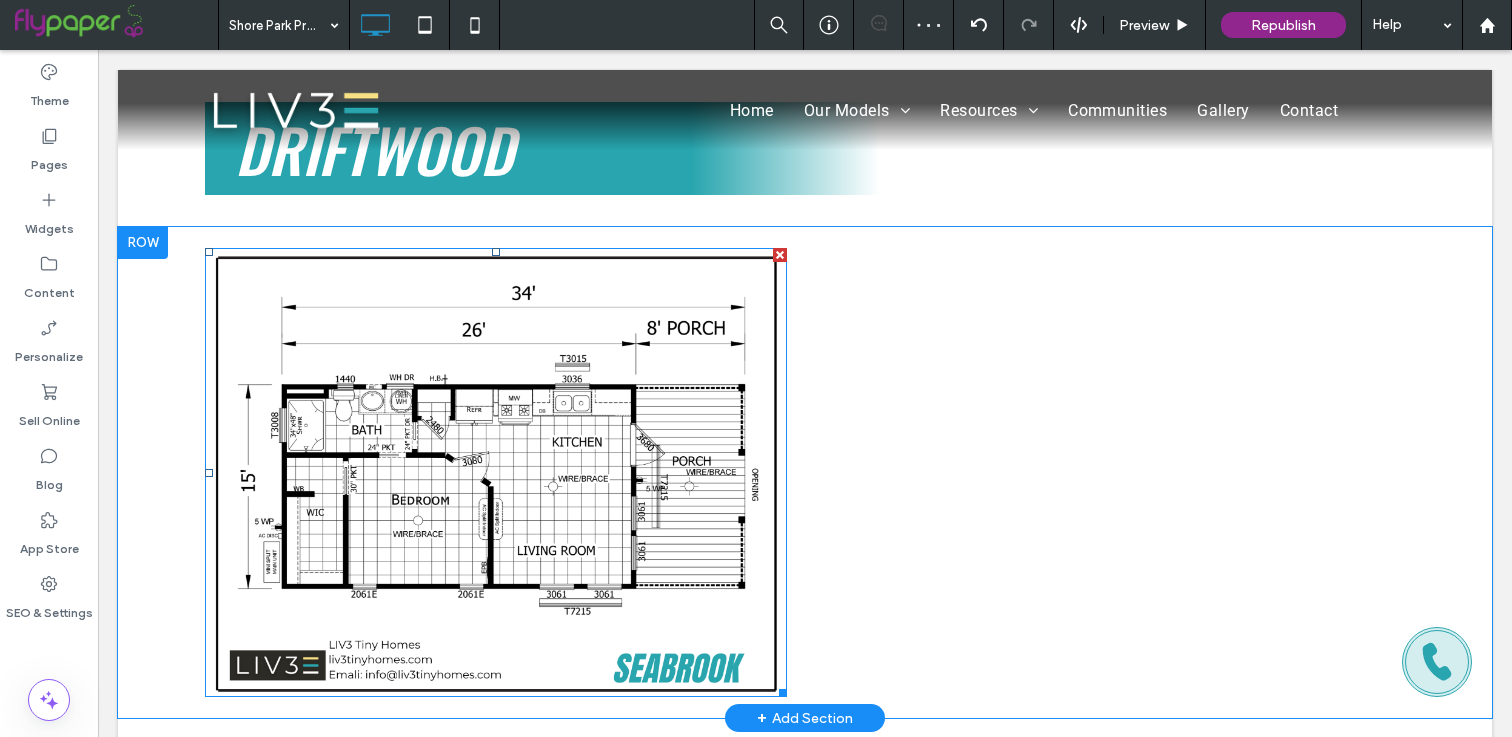 scroll, scrollTop: 3143, scrollLeft: 0, axis: vertical 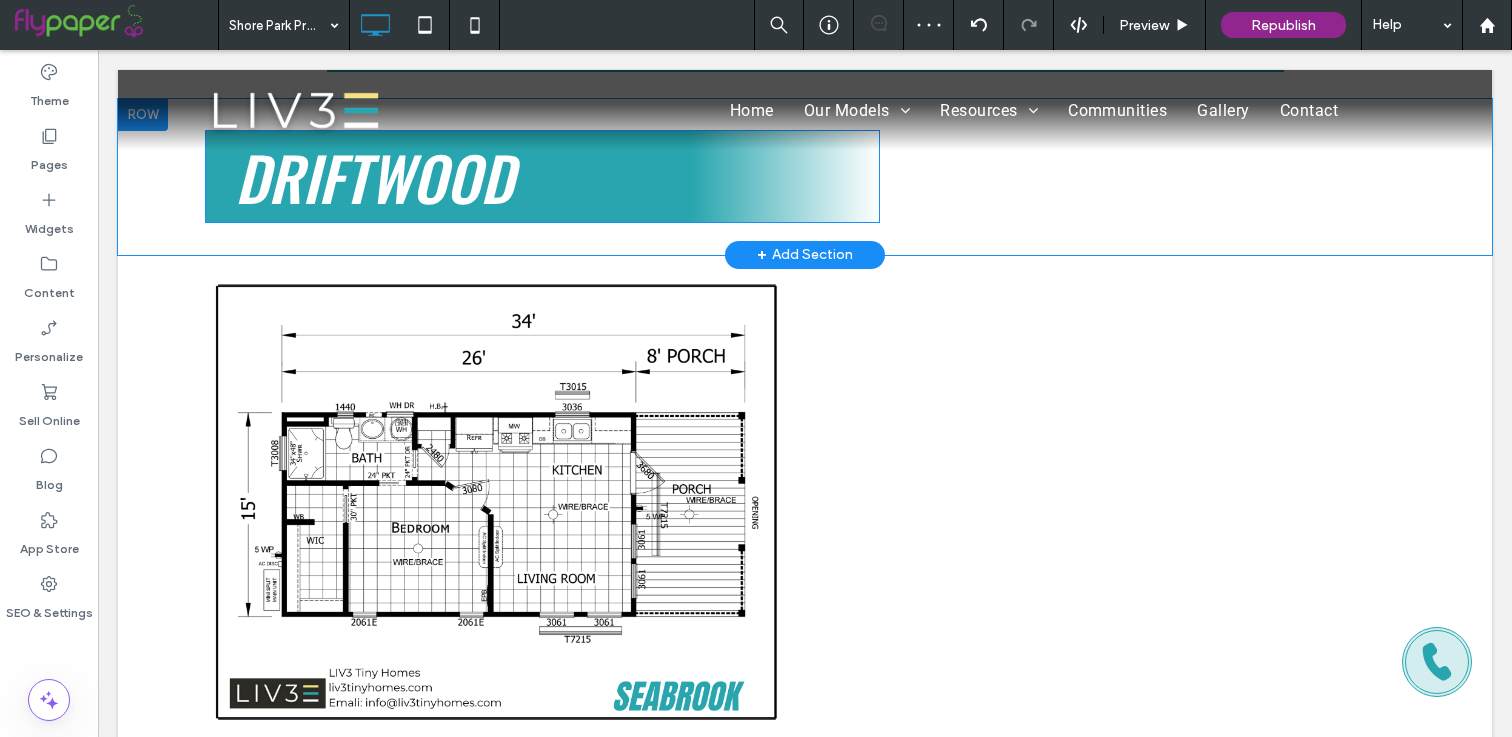 click on "Driftwood" at bounding box center (374, 176) 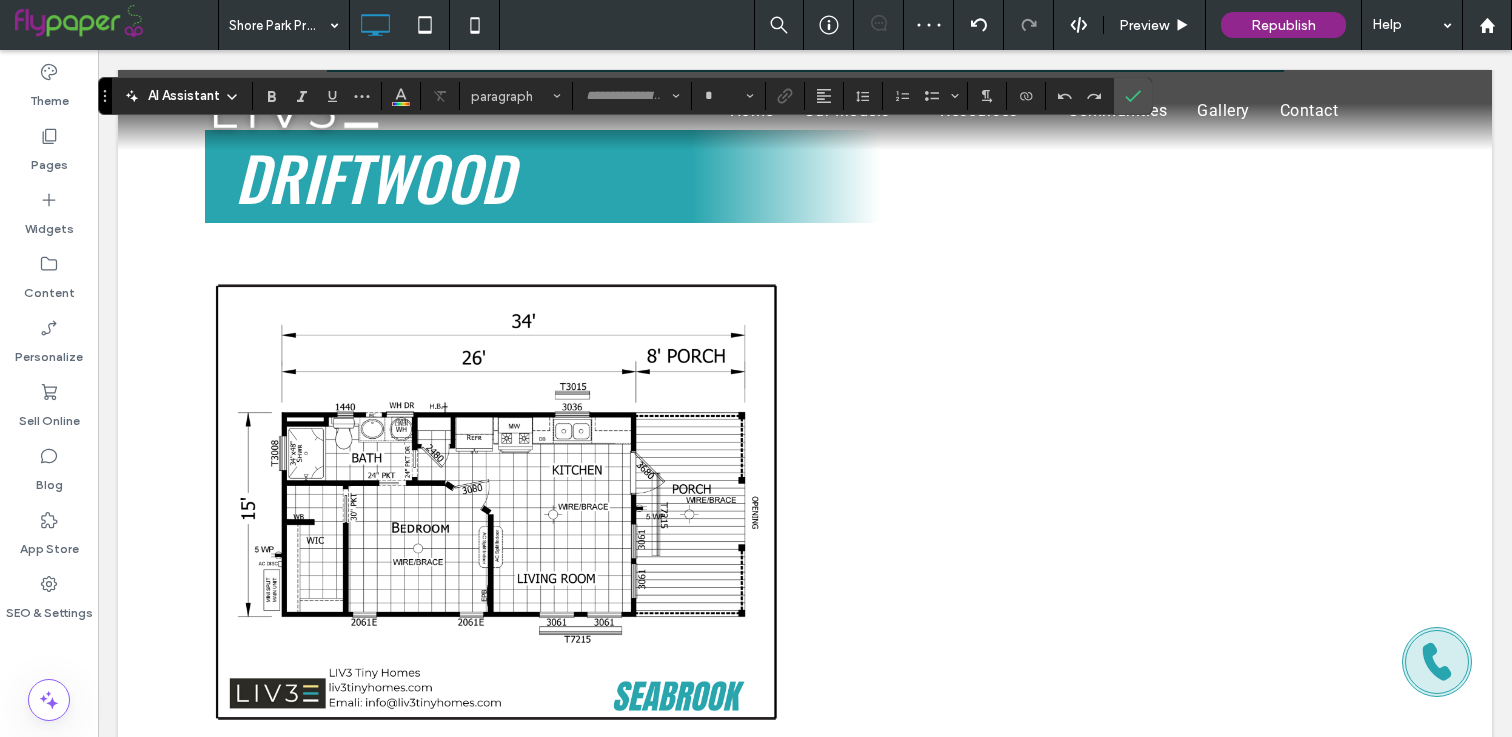 type on "******" 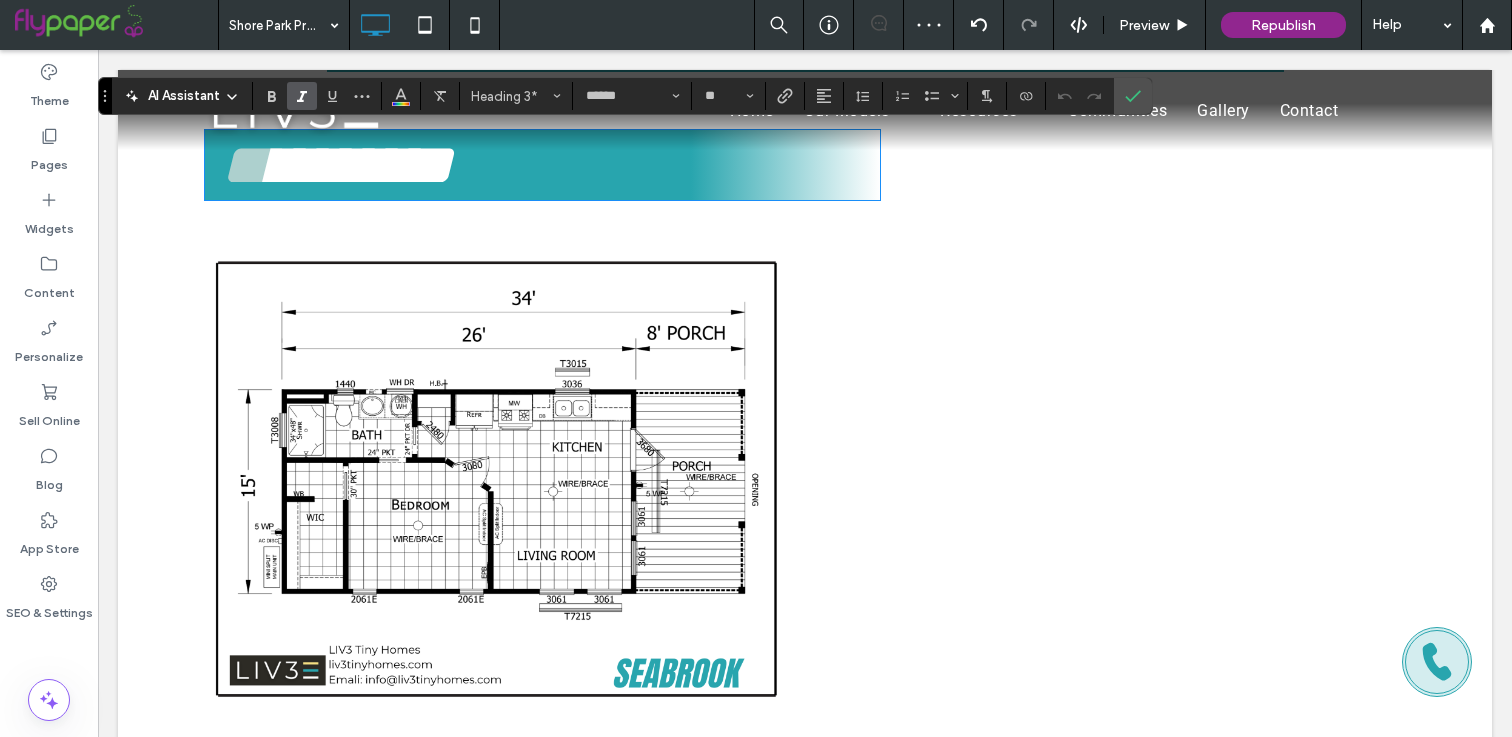type 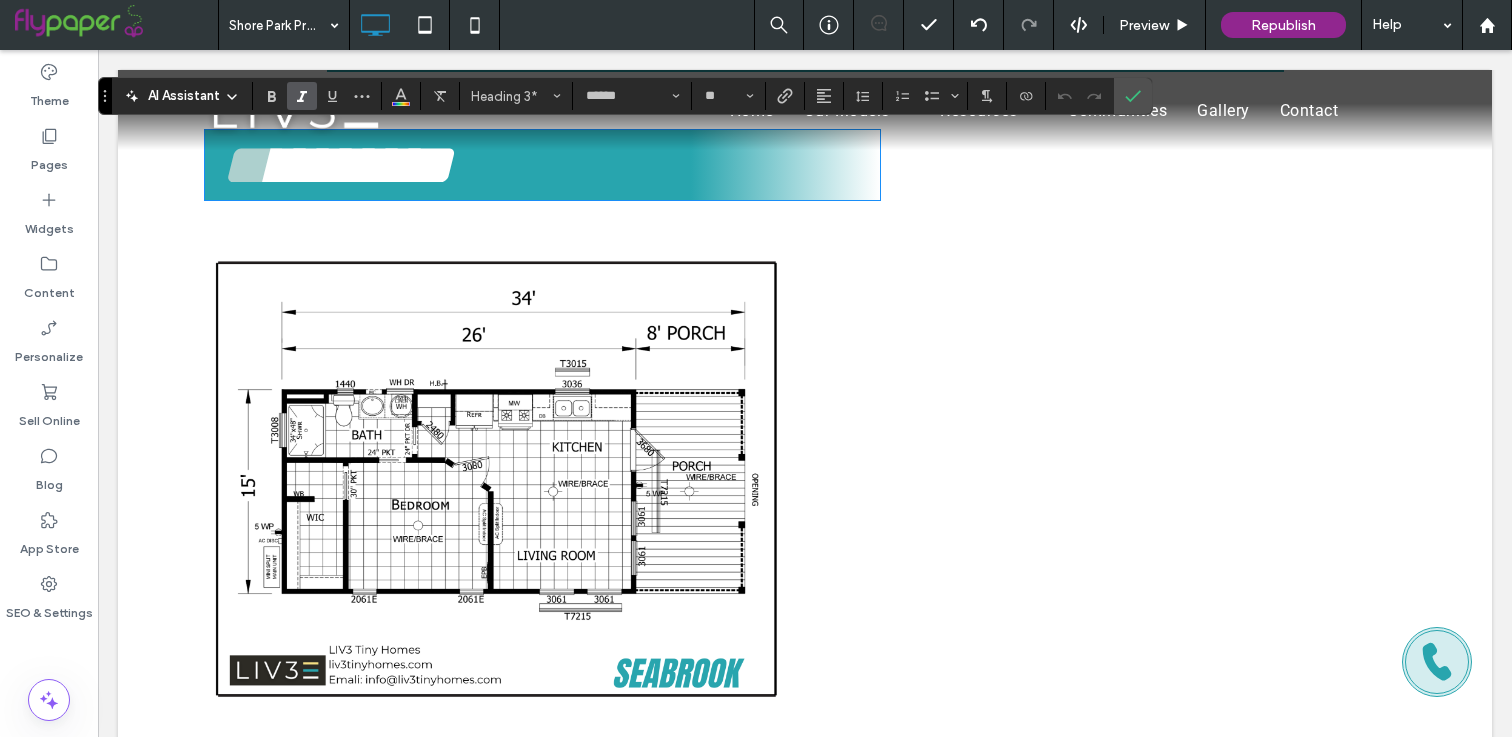type on "**" 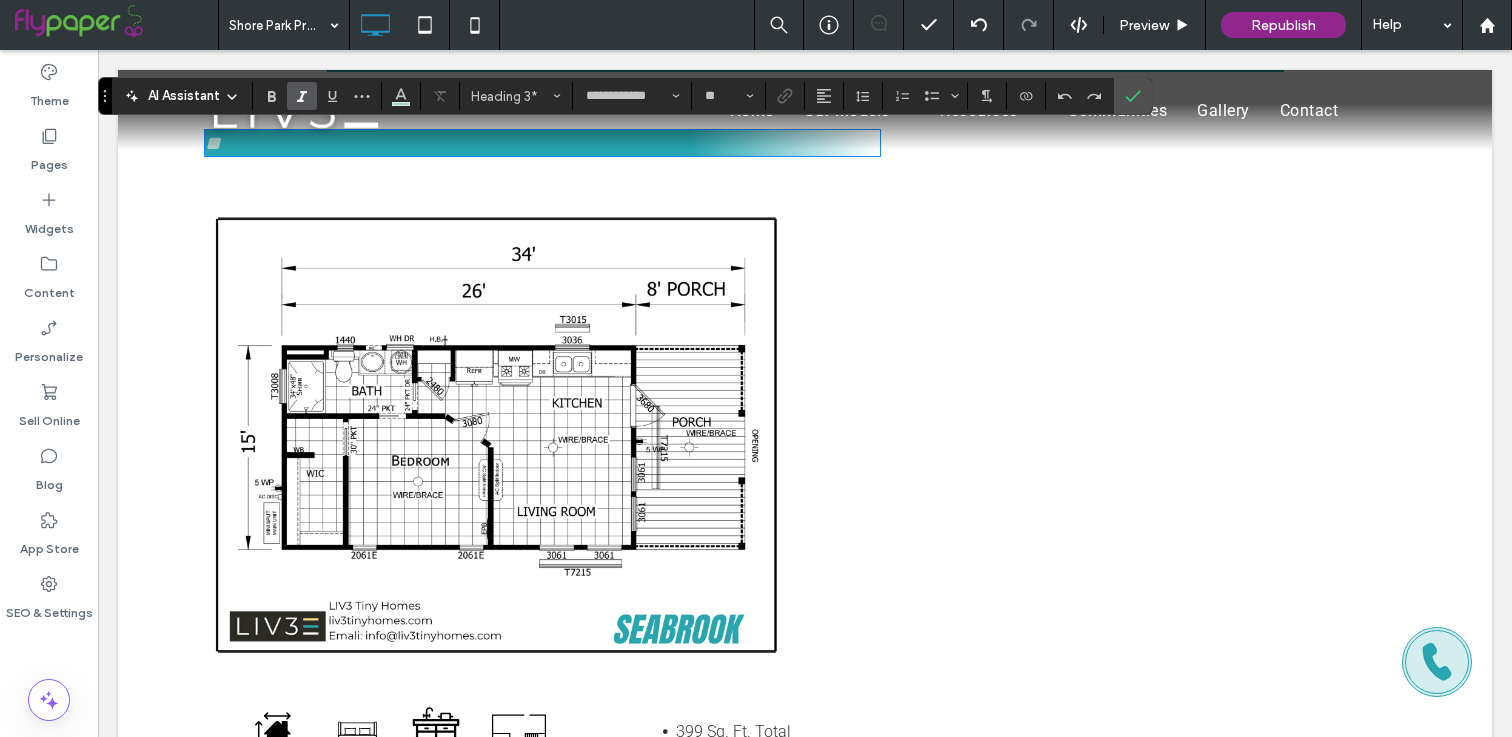 type on "******" 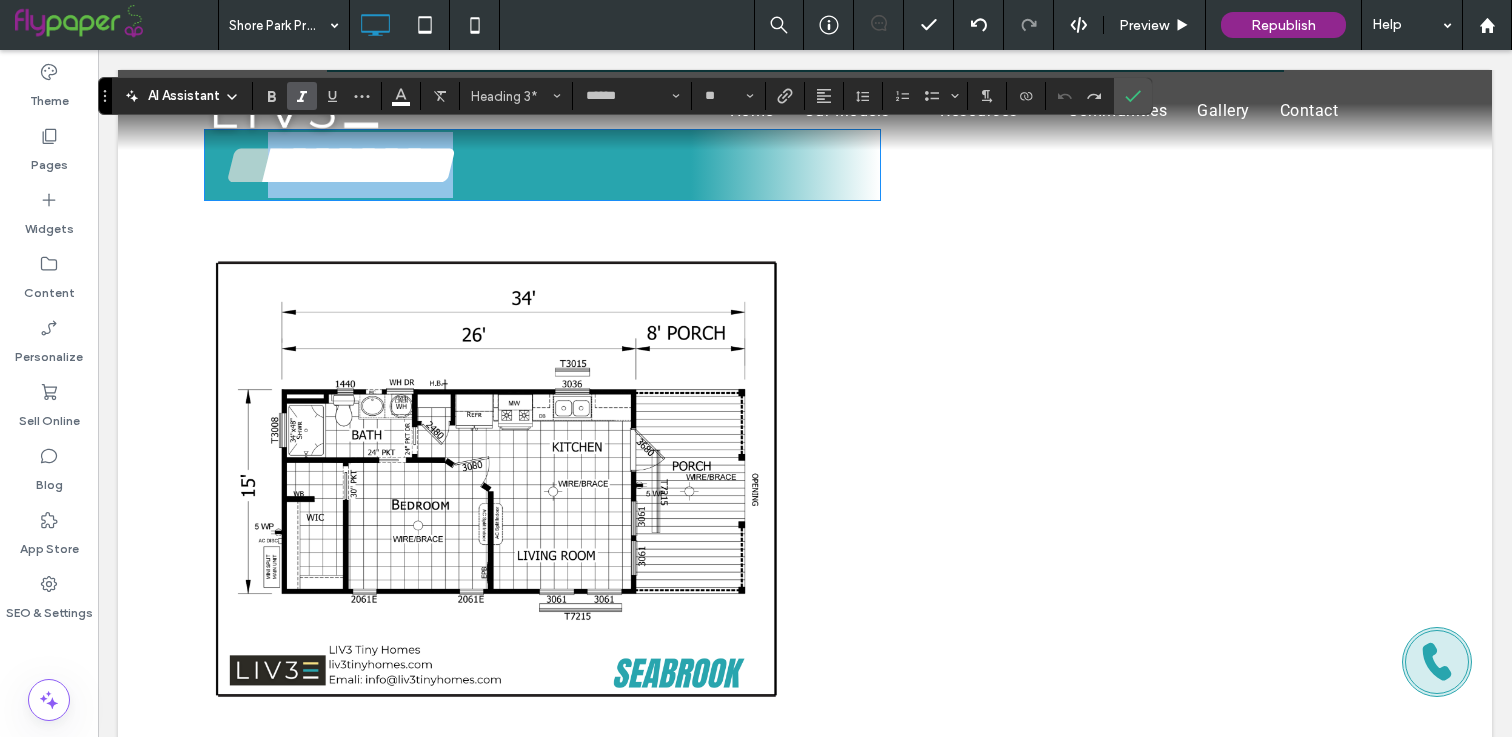 drag, startPoint x: 265, startPoint y: 172, endPoint x: 552, endPoint y: 202, distance: 288.5637 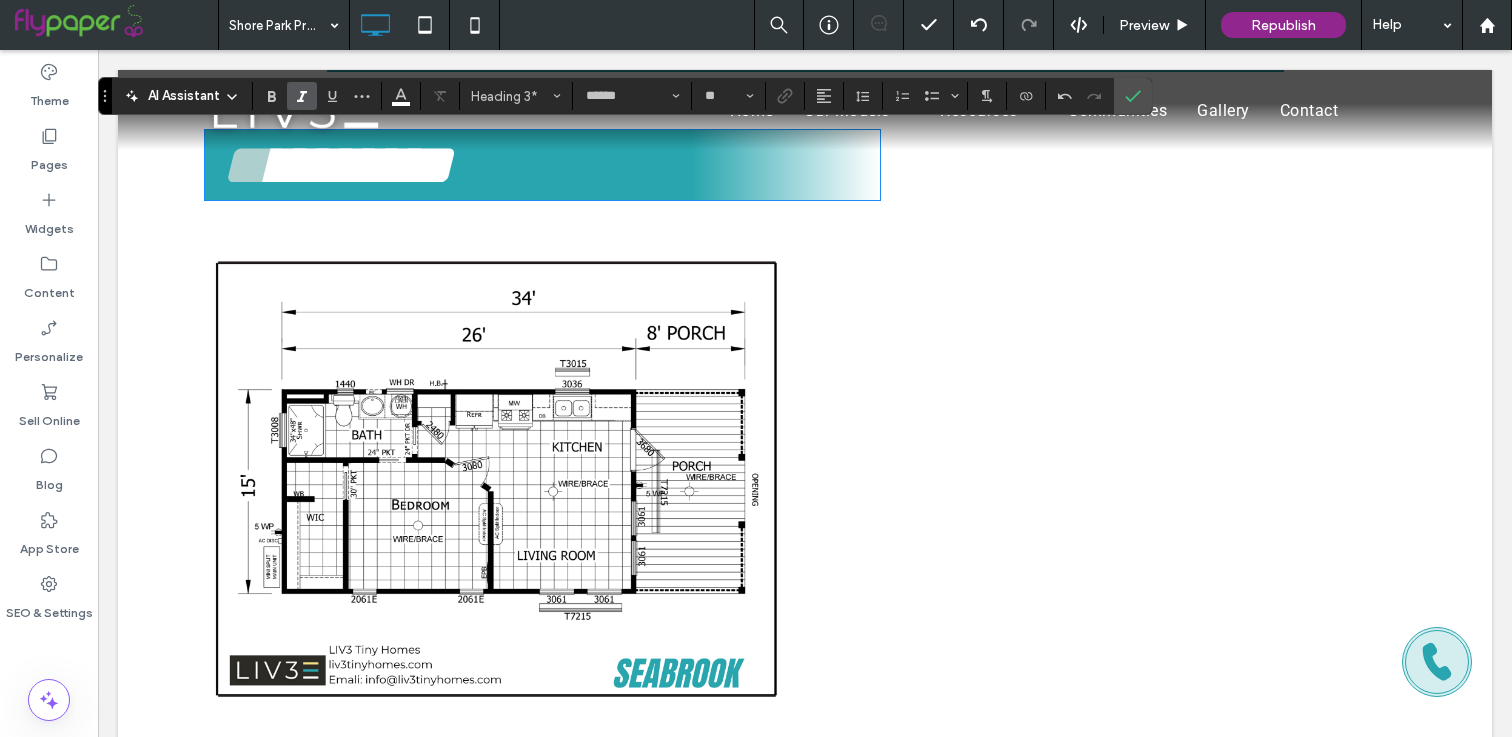 click on "*********" at bounding box center [360, 165] 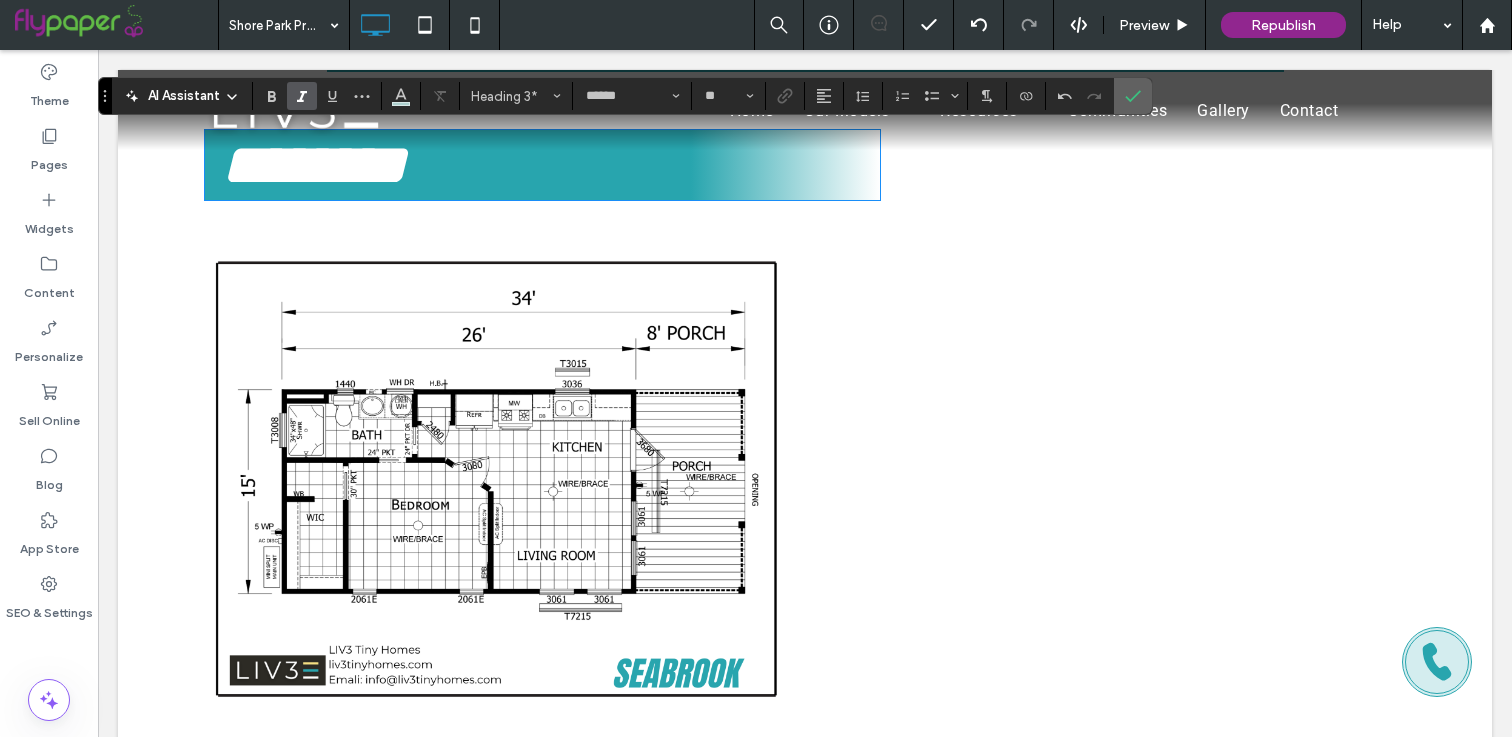 click 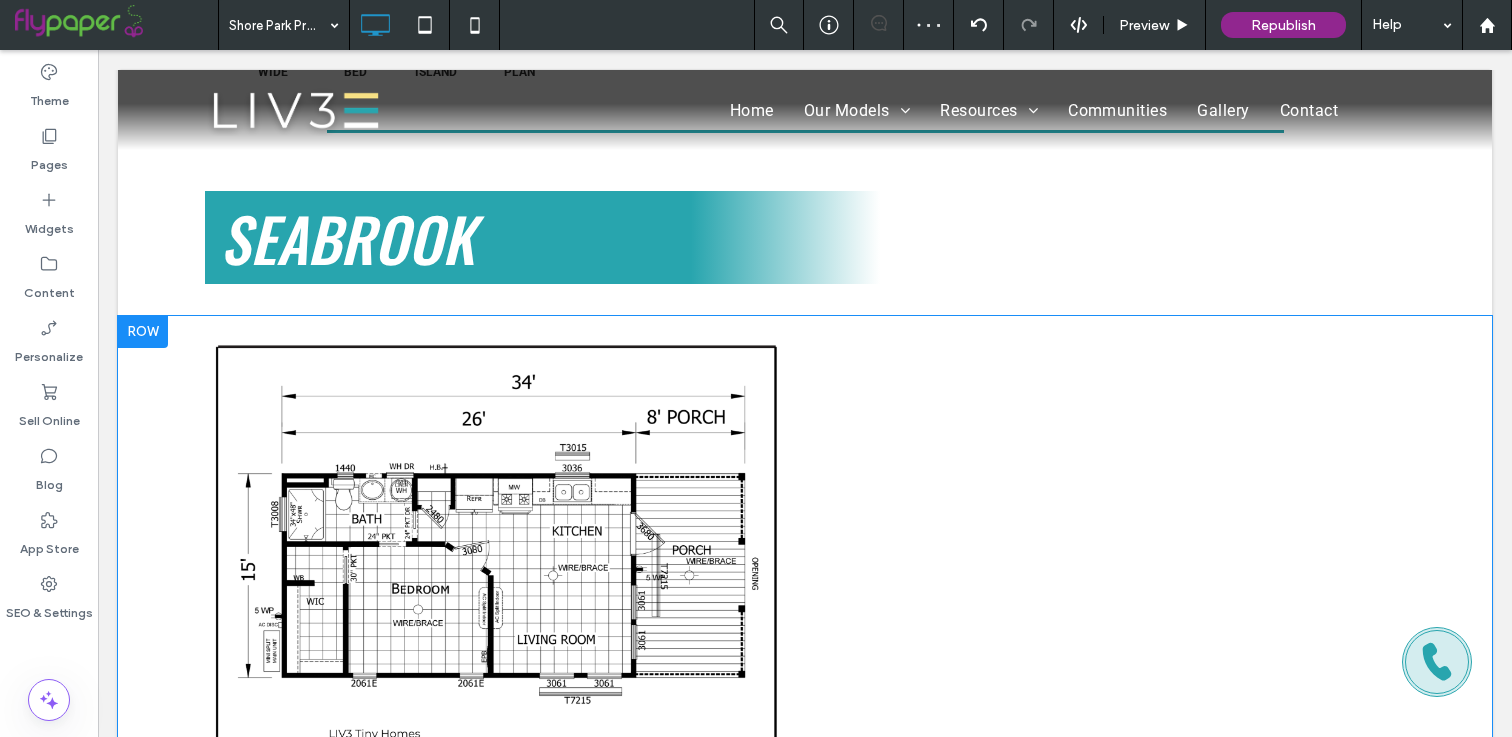 scroll, scrollTop: 3093, scrollLeft: 0, axis: vertical 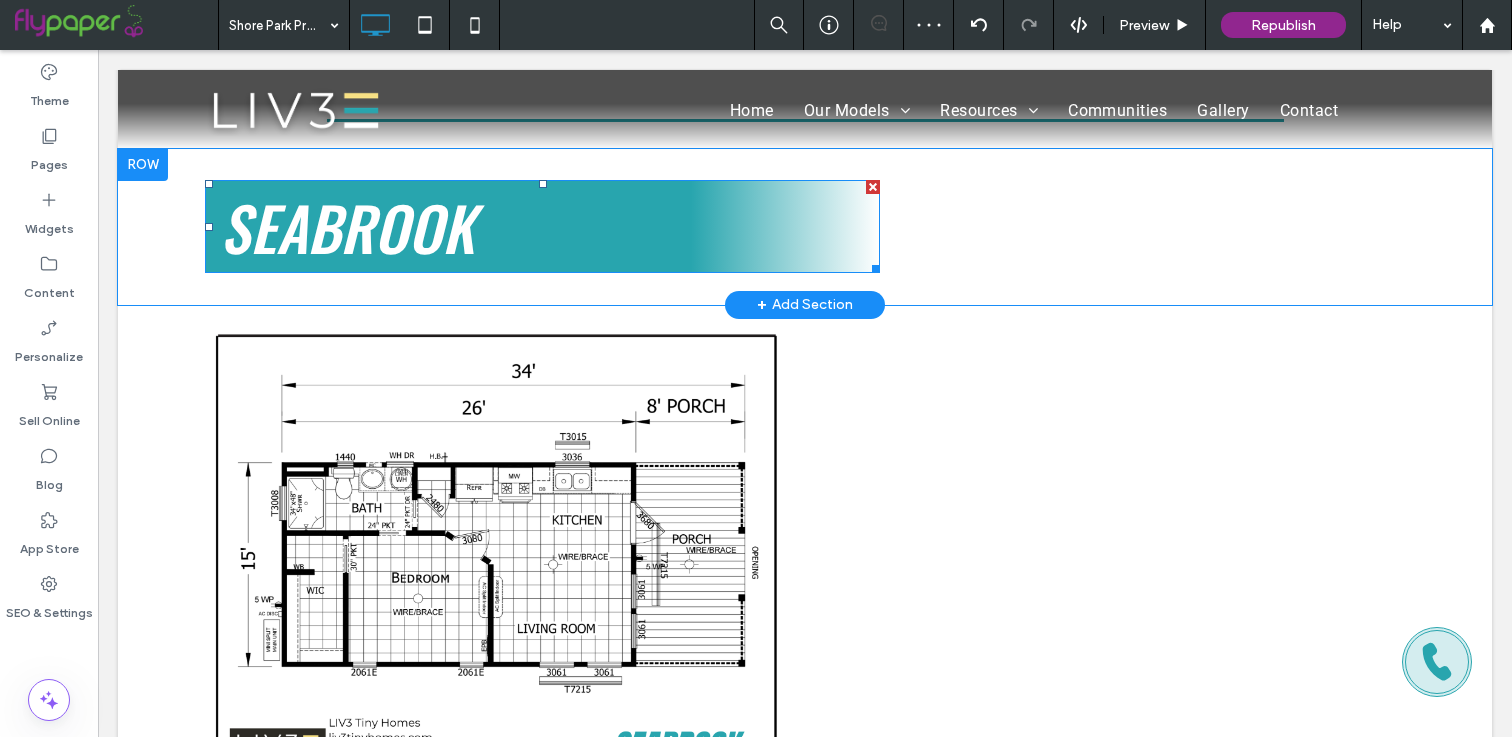 click on "Seabrook" at bounding box center (347, 226) 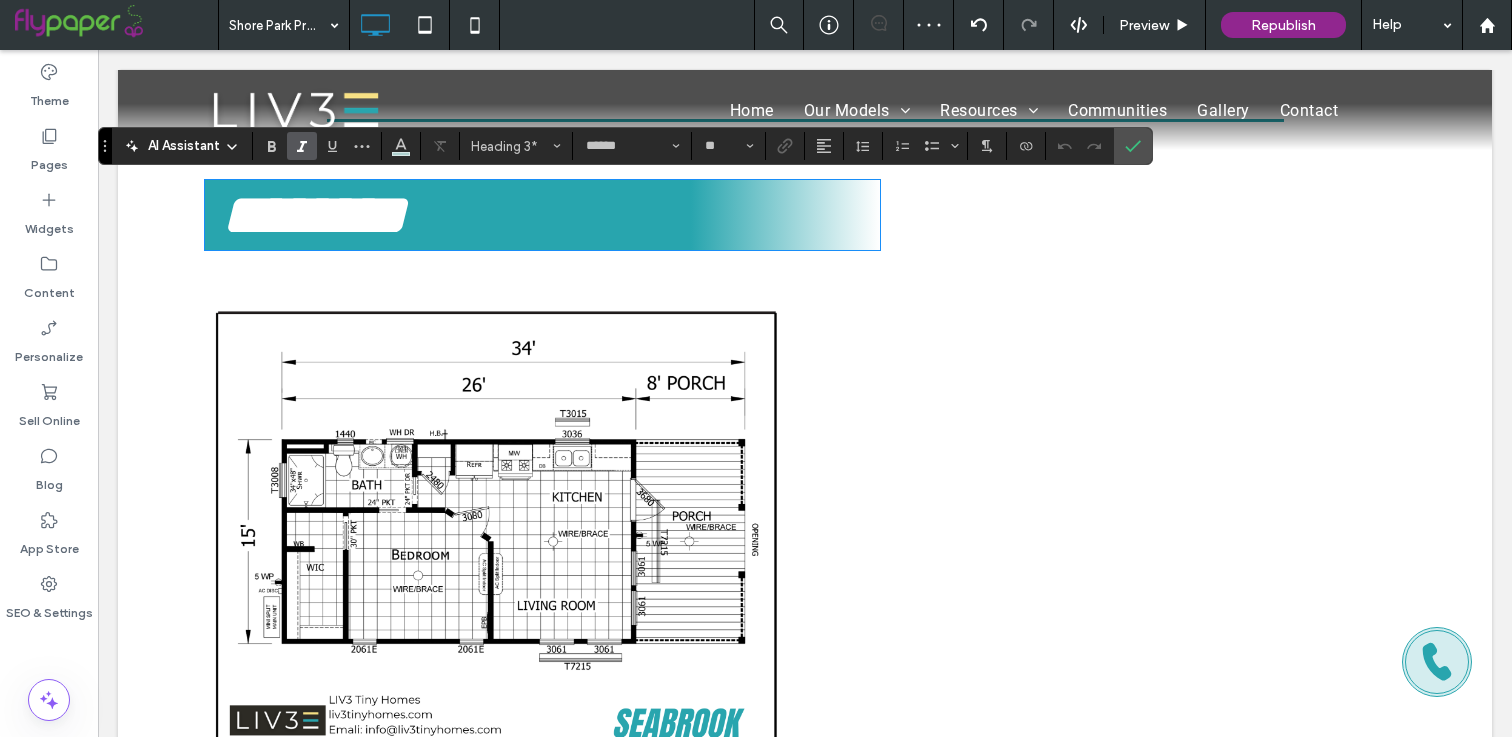 type 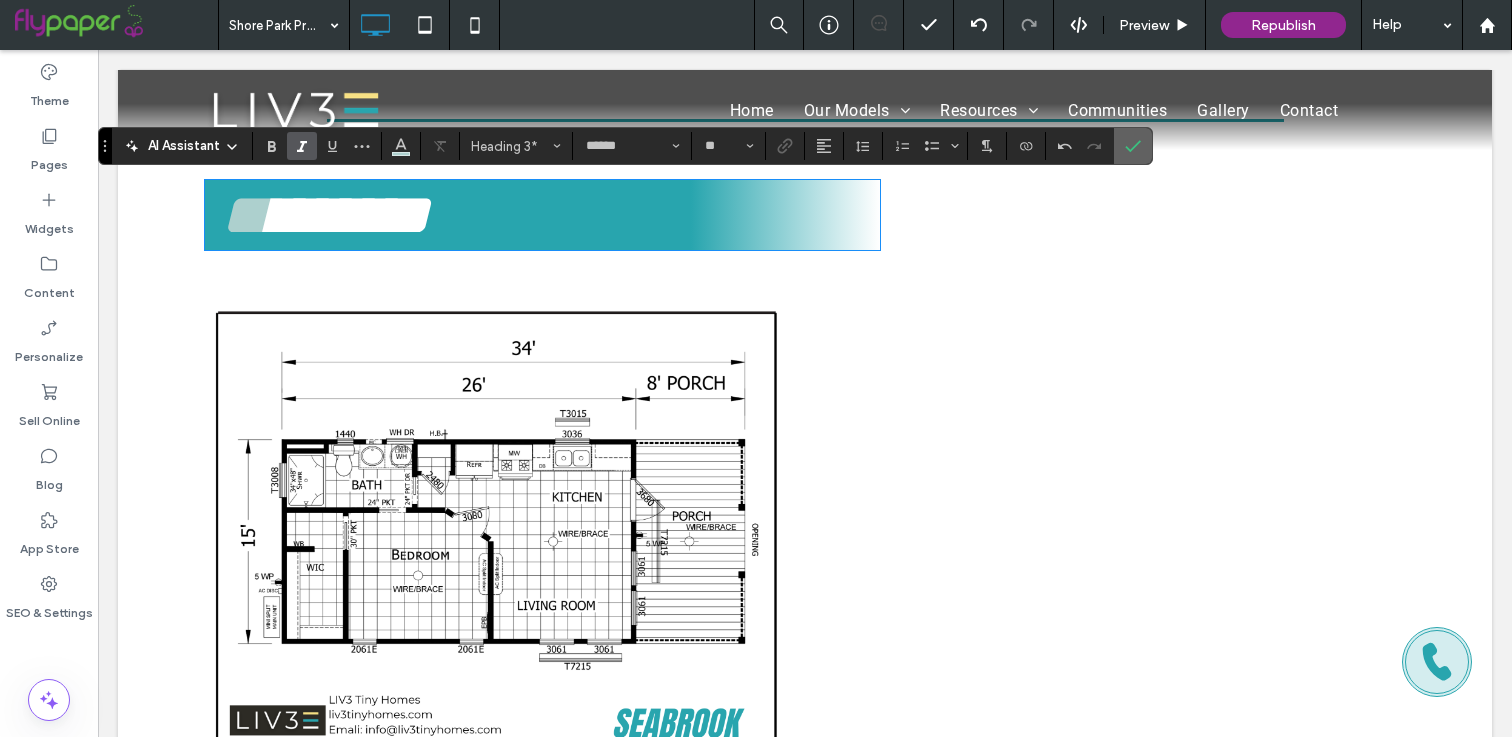 click 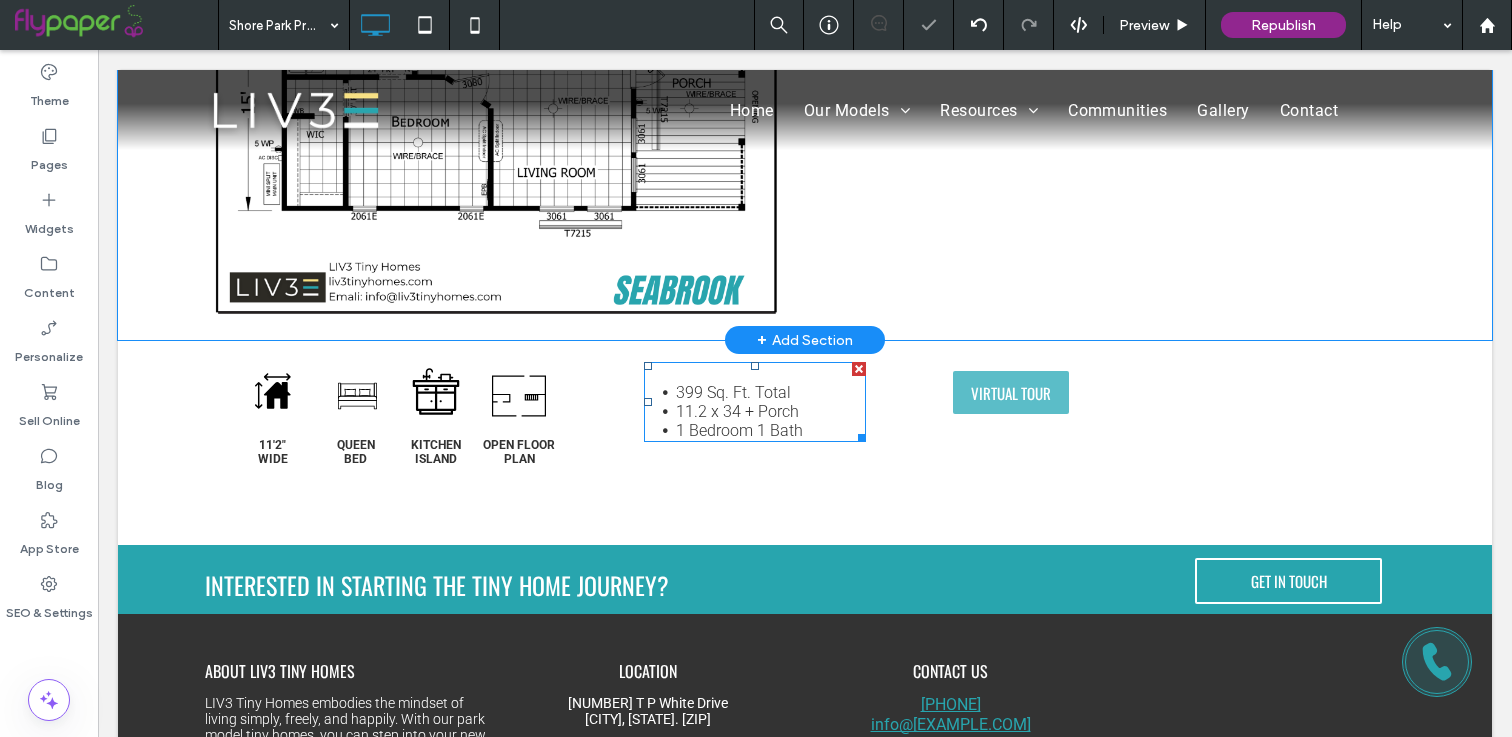 scroll, scrollTop: 3550, scrollLeft: 0, axis: vertical 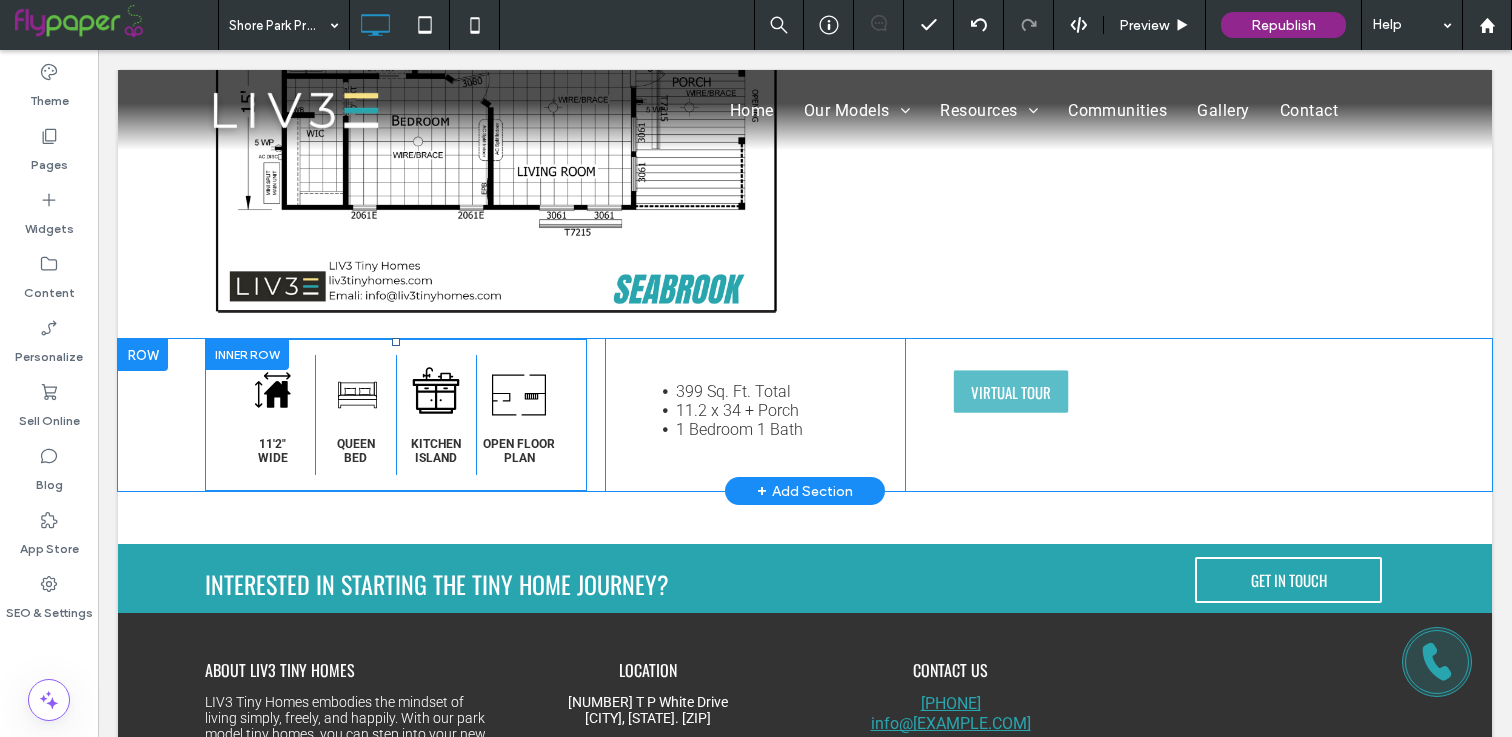 click on "11'2"" at bounding box center [272, 444] 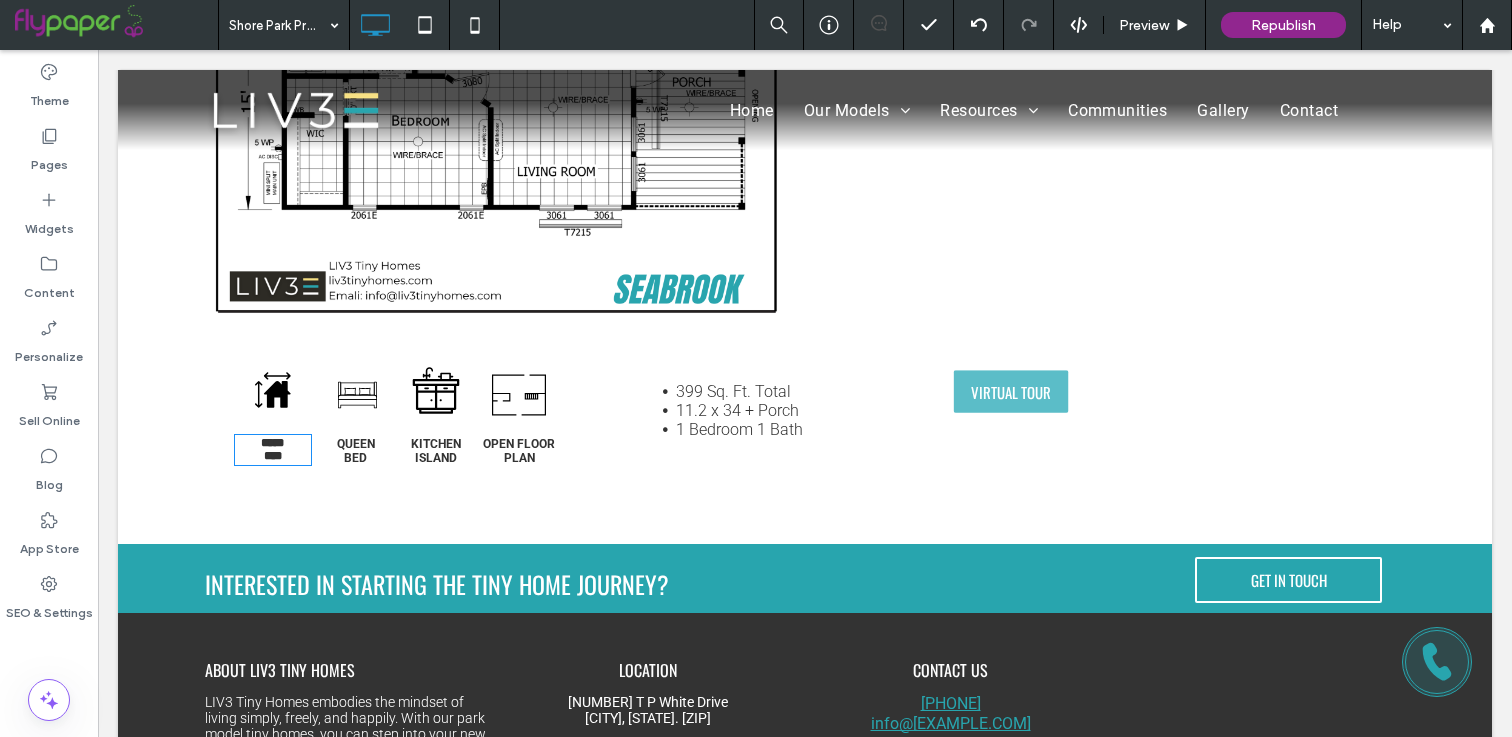 click on "*****" at bounding box center (272, 443) 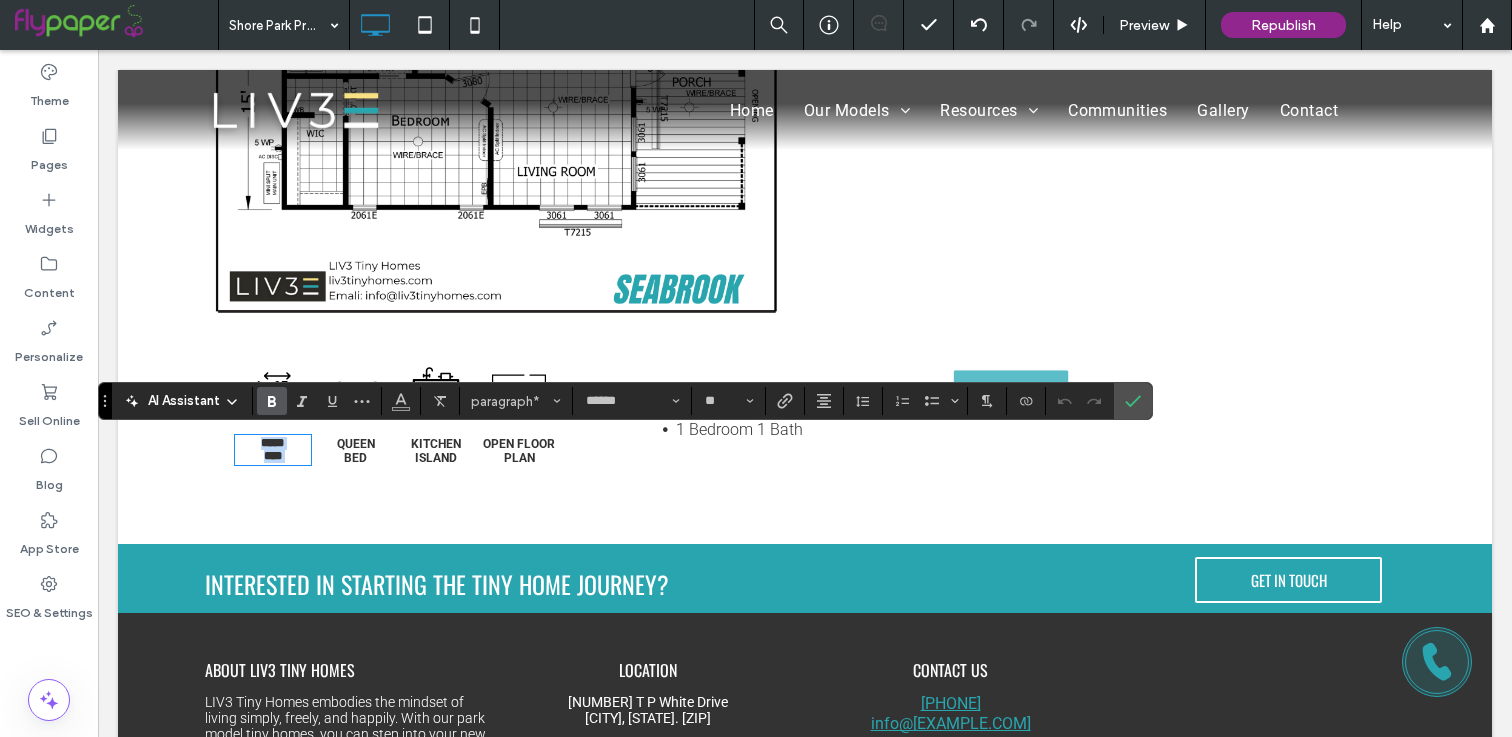 click on "*****" at bounding box center [272, 443] 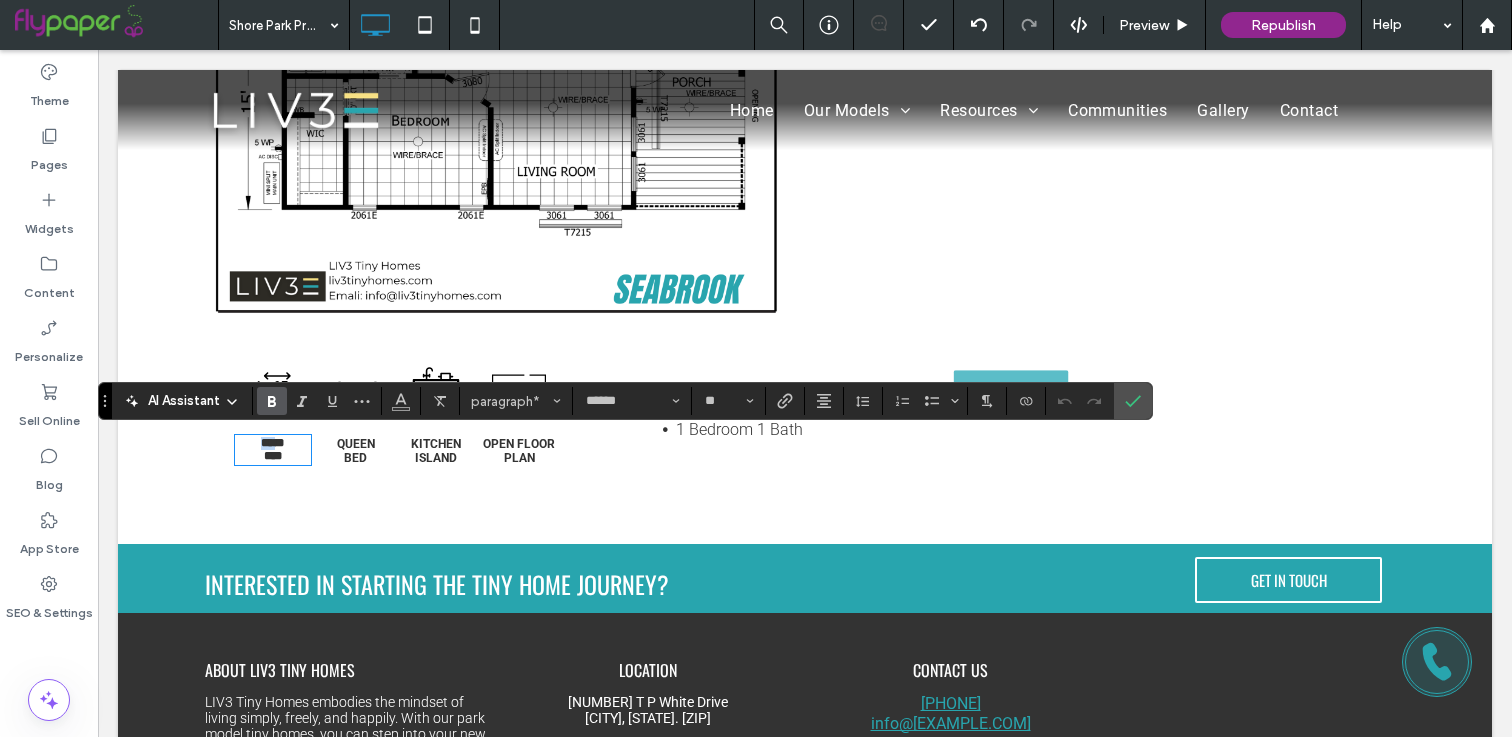 drag, startPoint x: 278, startPoint y: 443, endPoint x: 263, endPoint y: 443, distance: 15 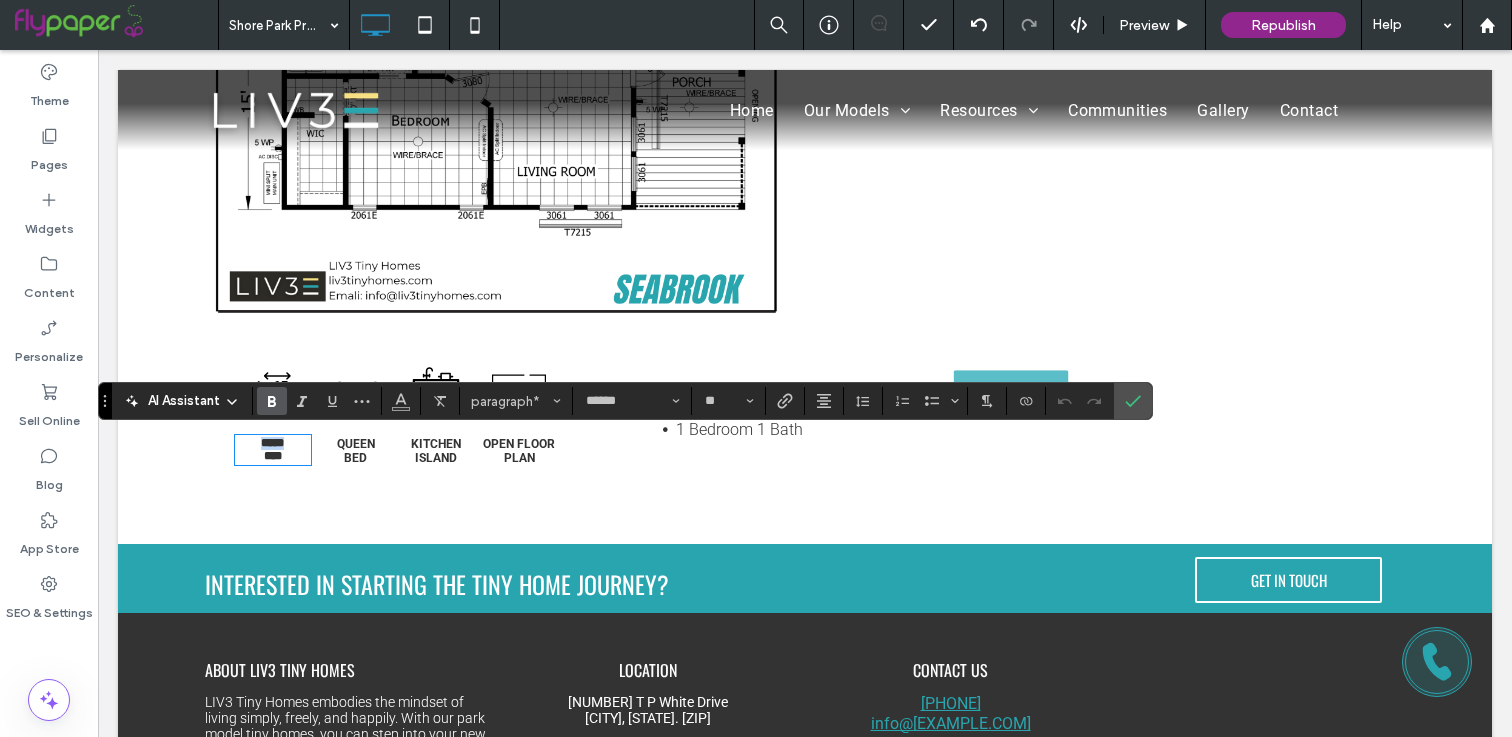 drag, startPoint x: 291, startPoint y: 443, endPoint x: 249, endPoint y: 443, distance: 42 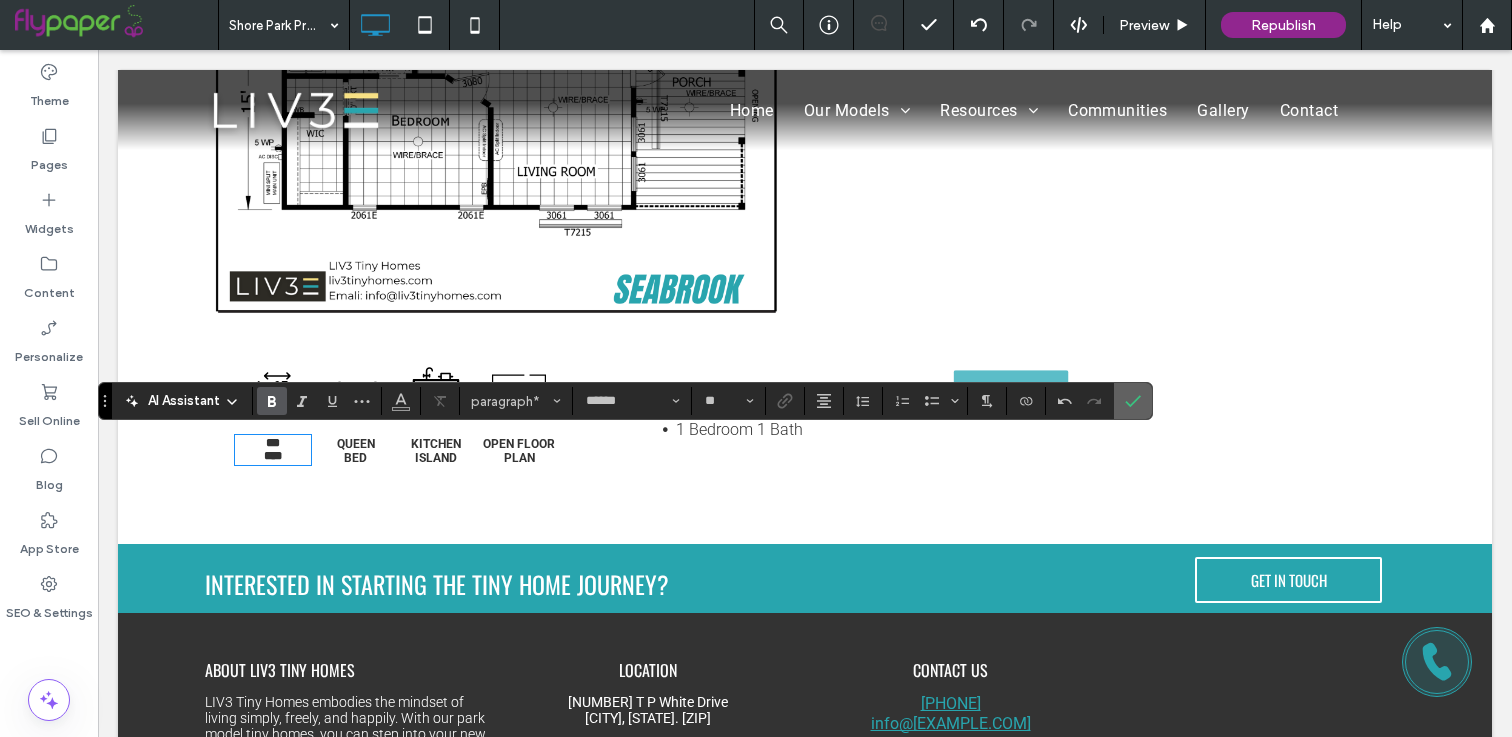 click 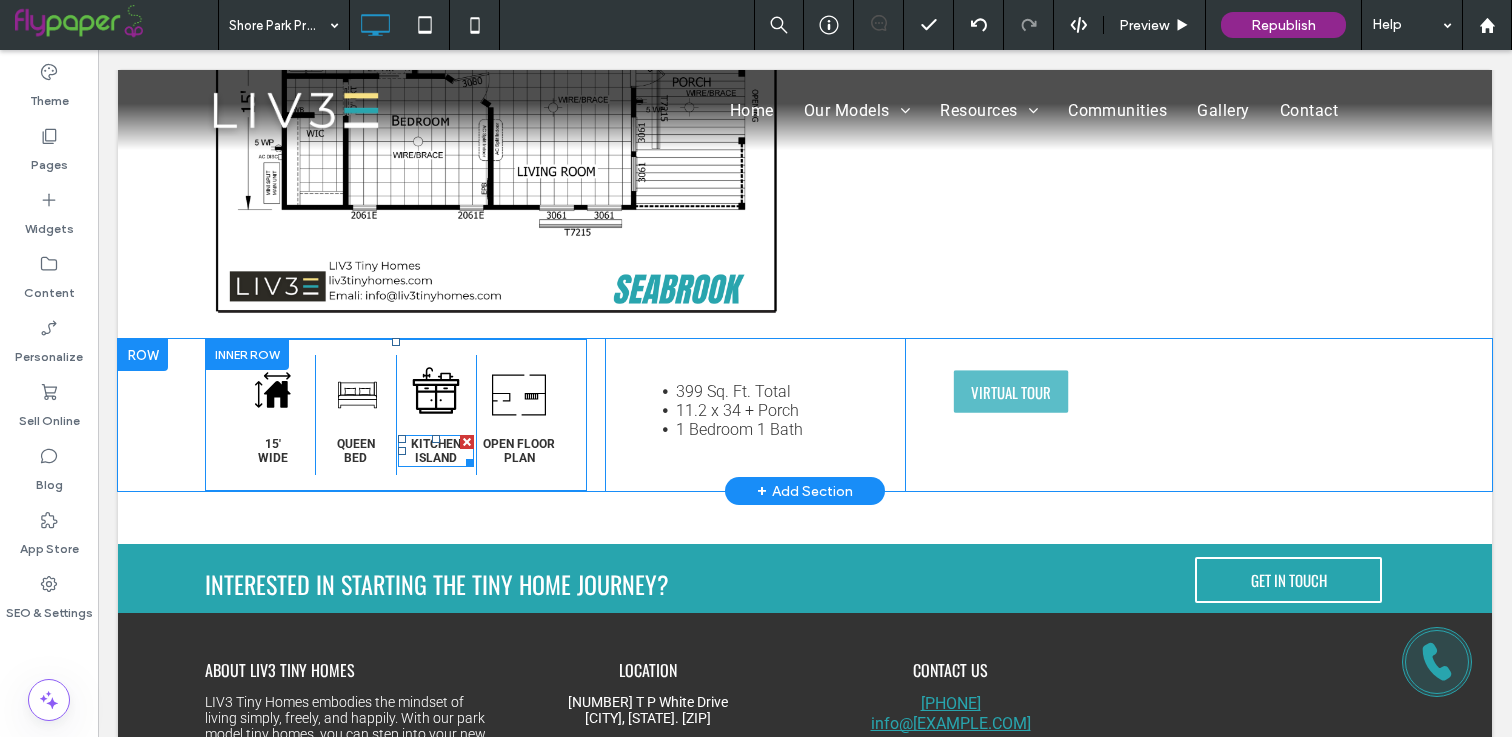 click on "kitchen island" at bounding box center [436, 451] 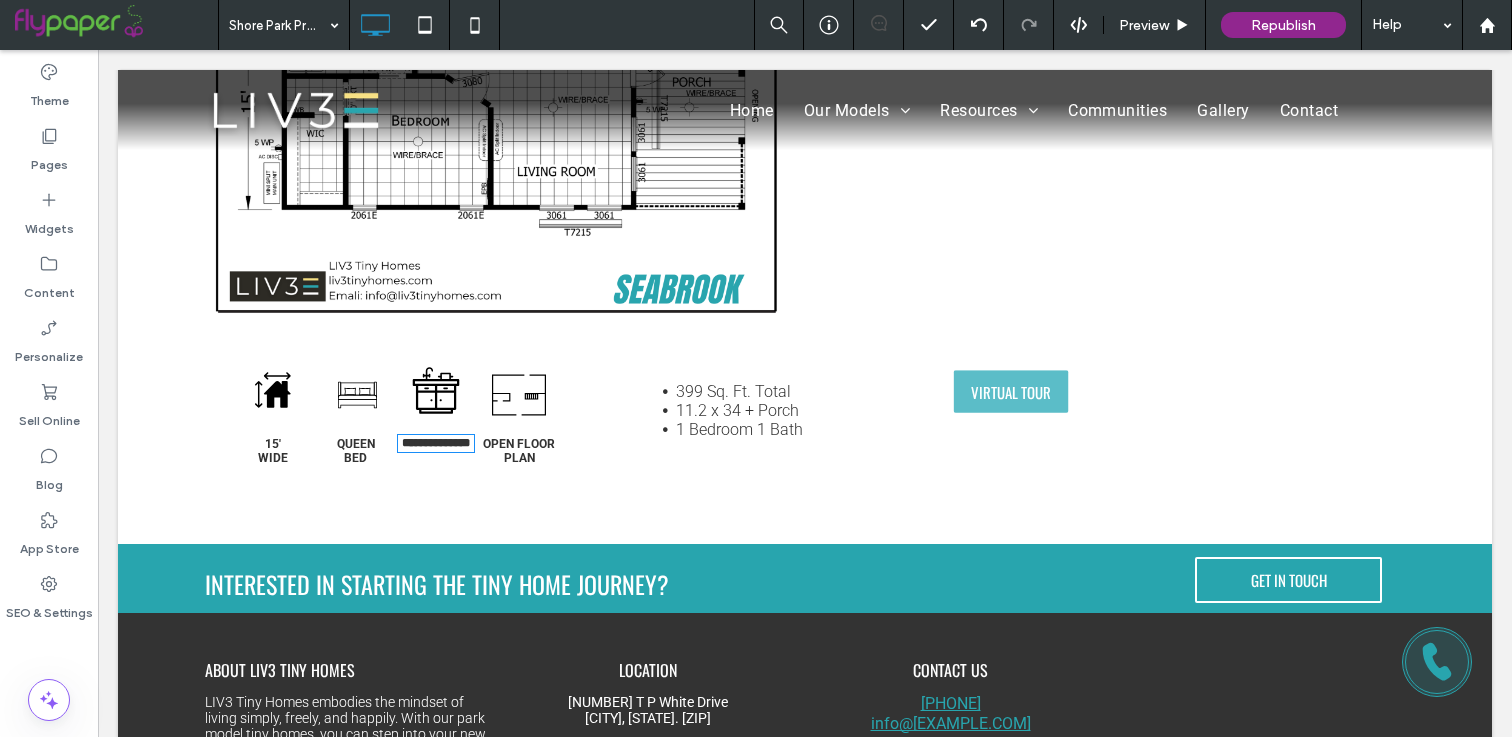 type on "******" 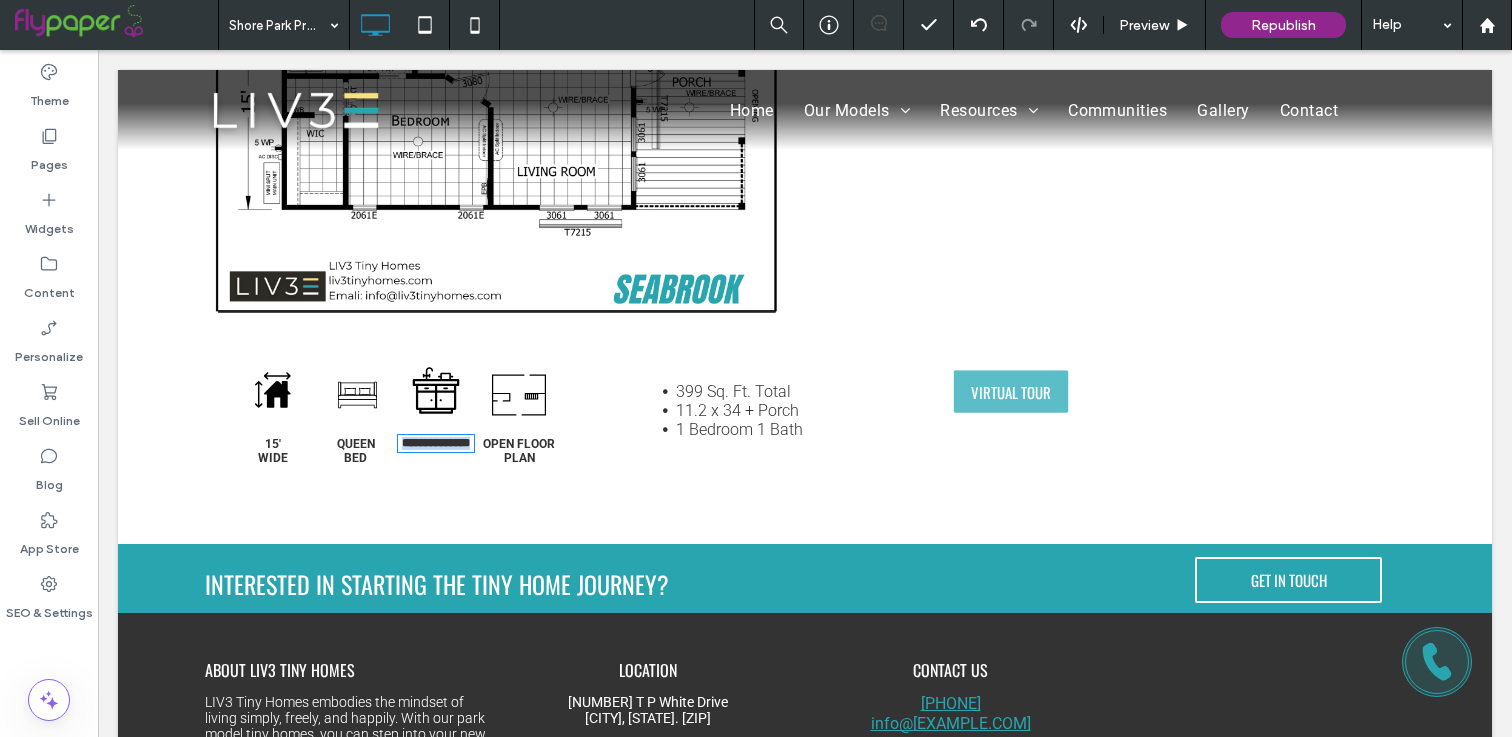 click on "**********" at bounding box center (436, 443) 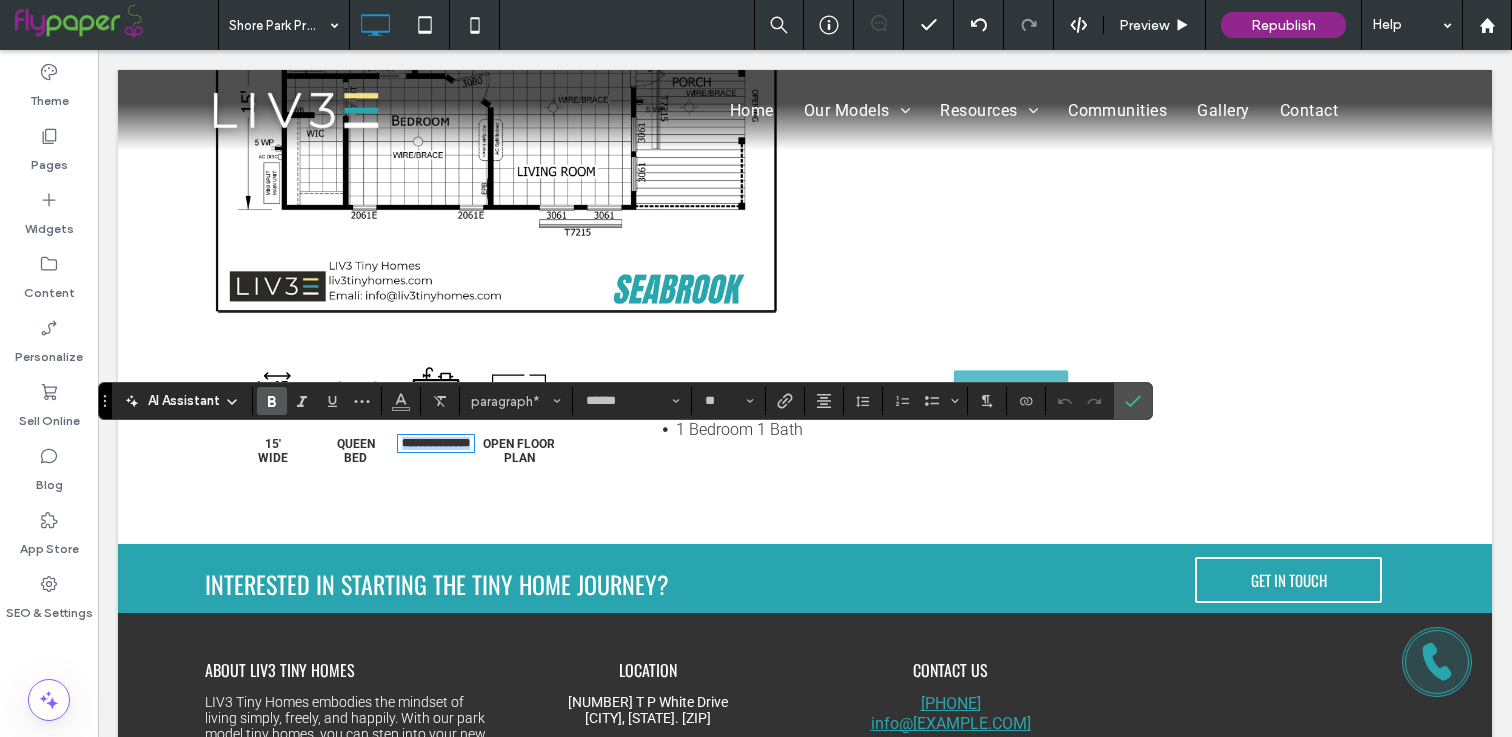 type 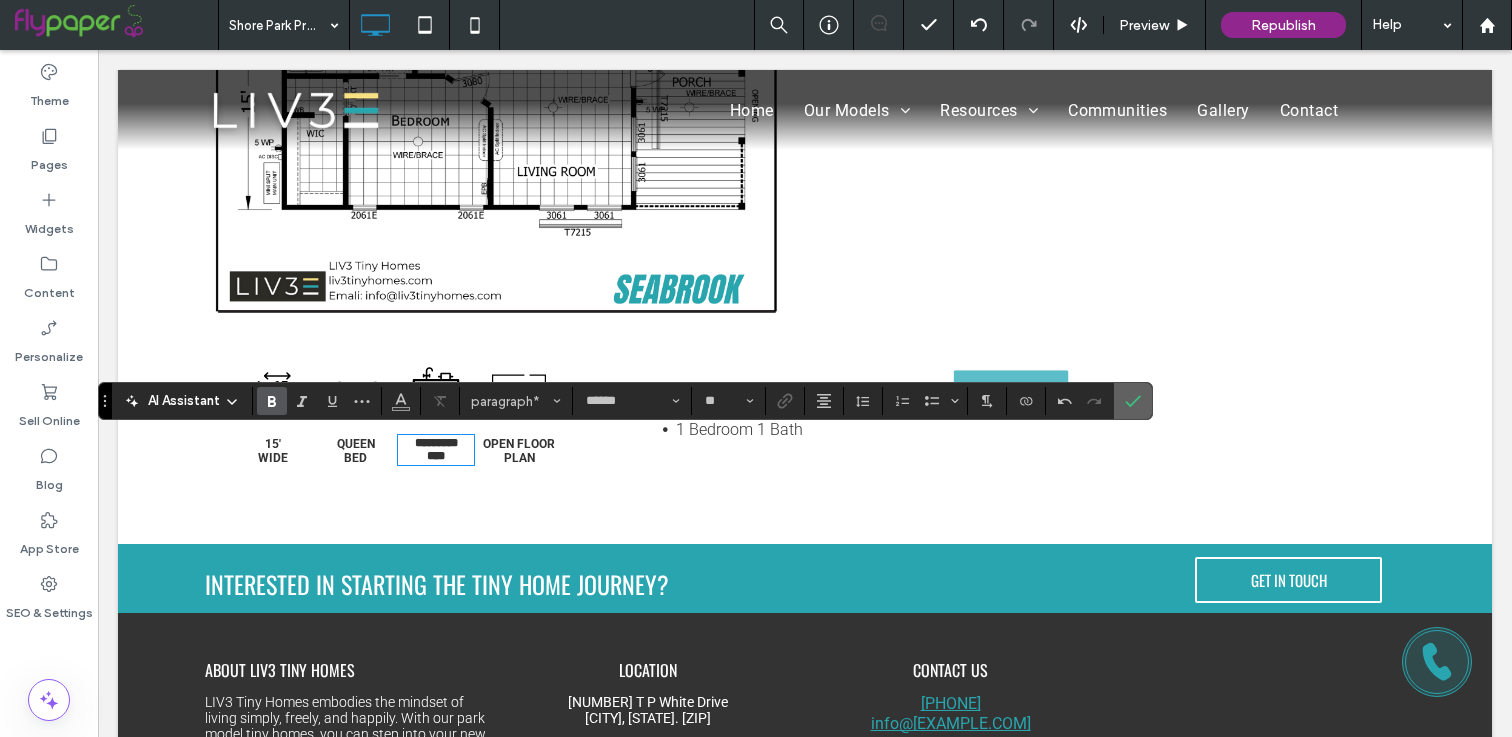 click at bounding box center (1133, 401) 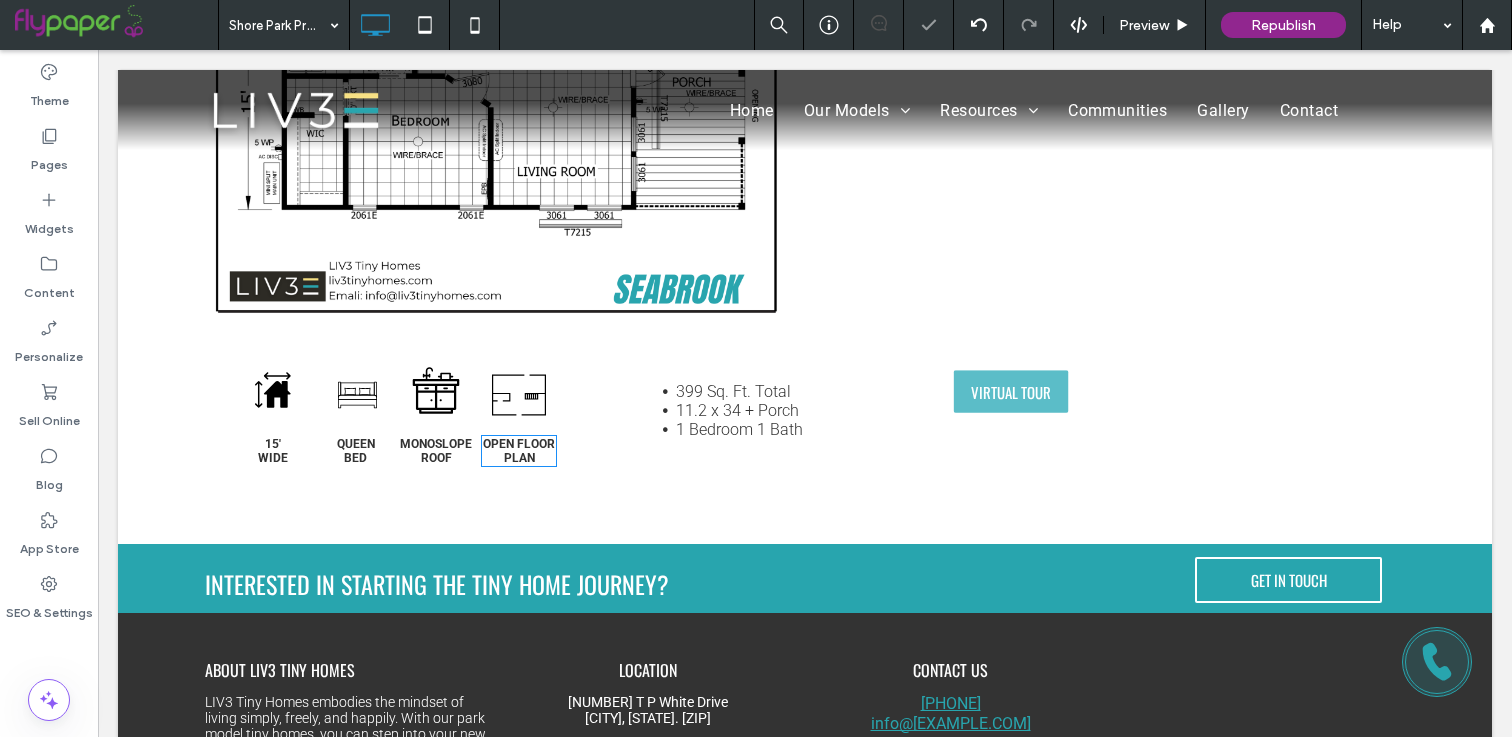 click on "open floor plan" at bounding box center [519, 451] 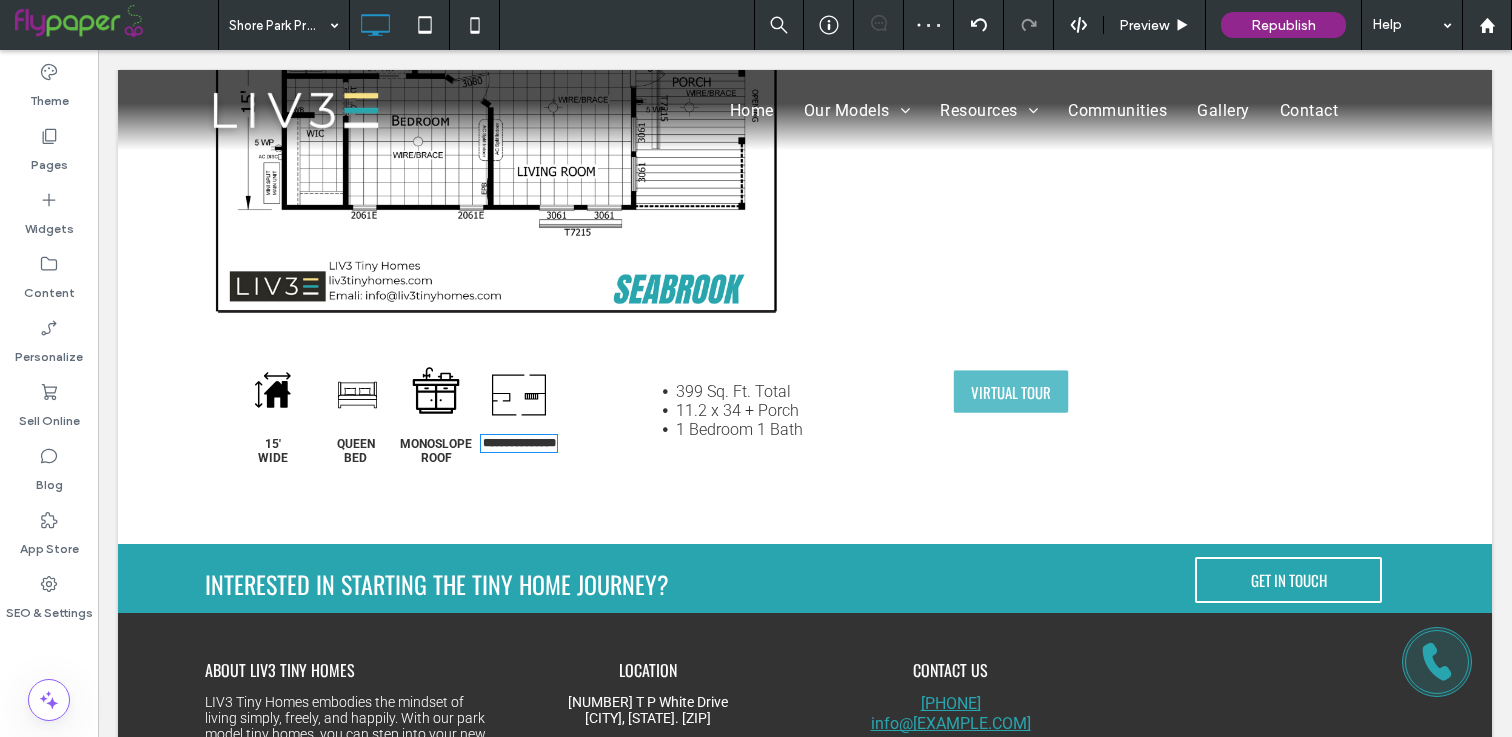 type on "******" 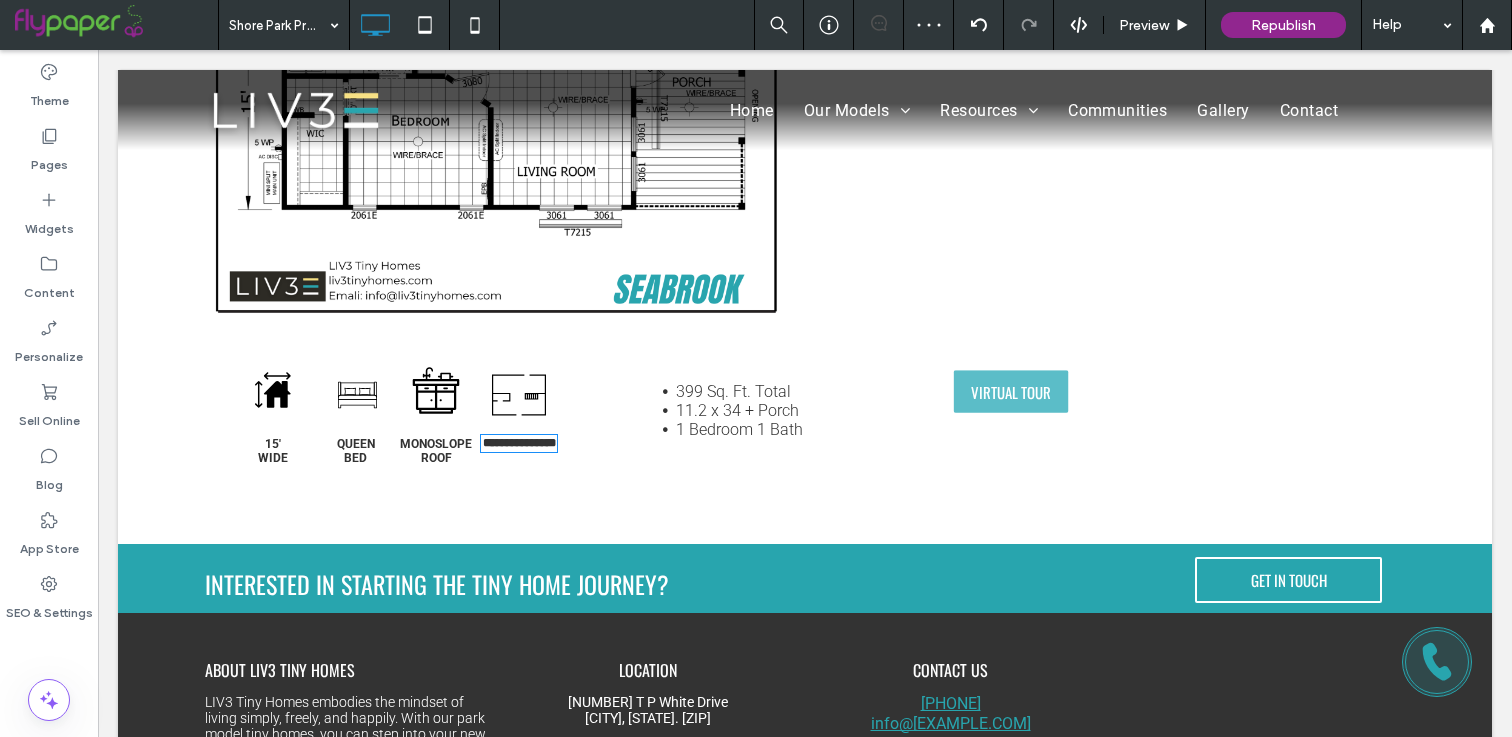type on "**" 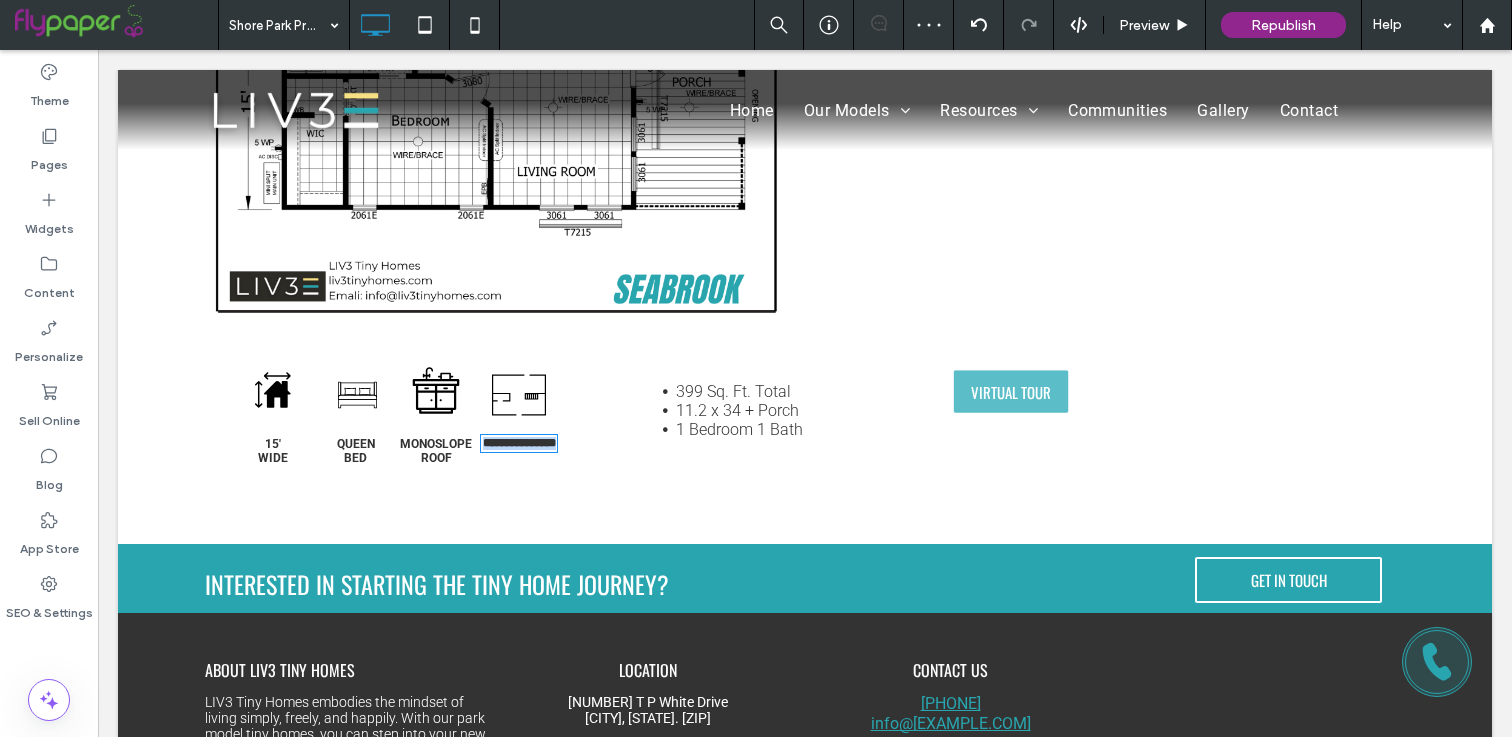 click on "**********" at bounding box center [519, 443] 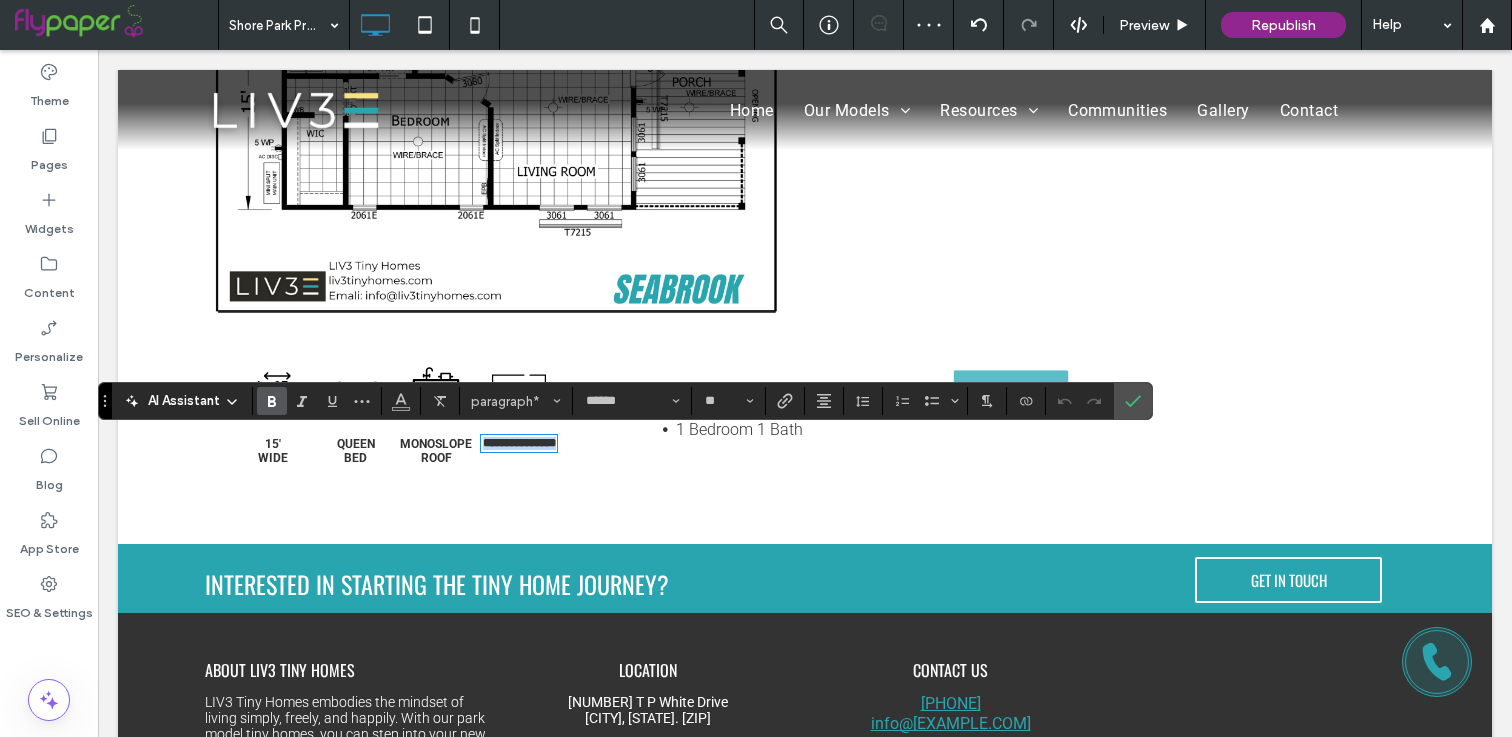 type 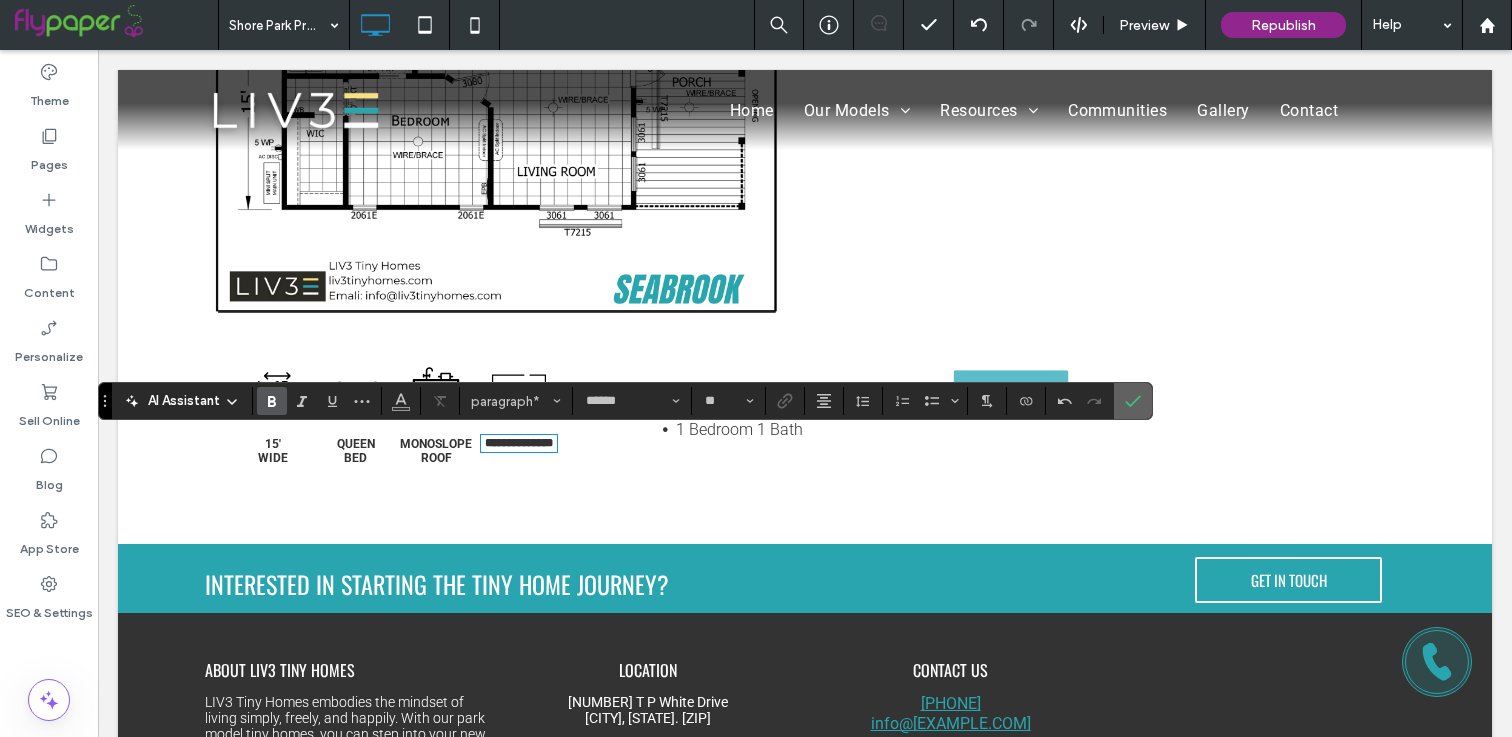 click at bounding box center (1133, 401) 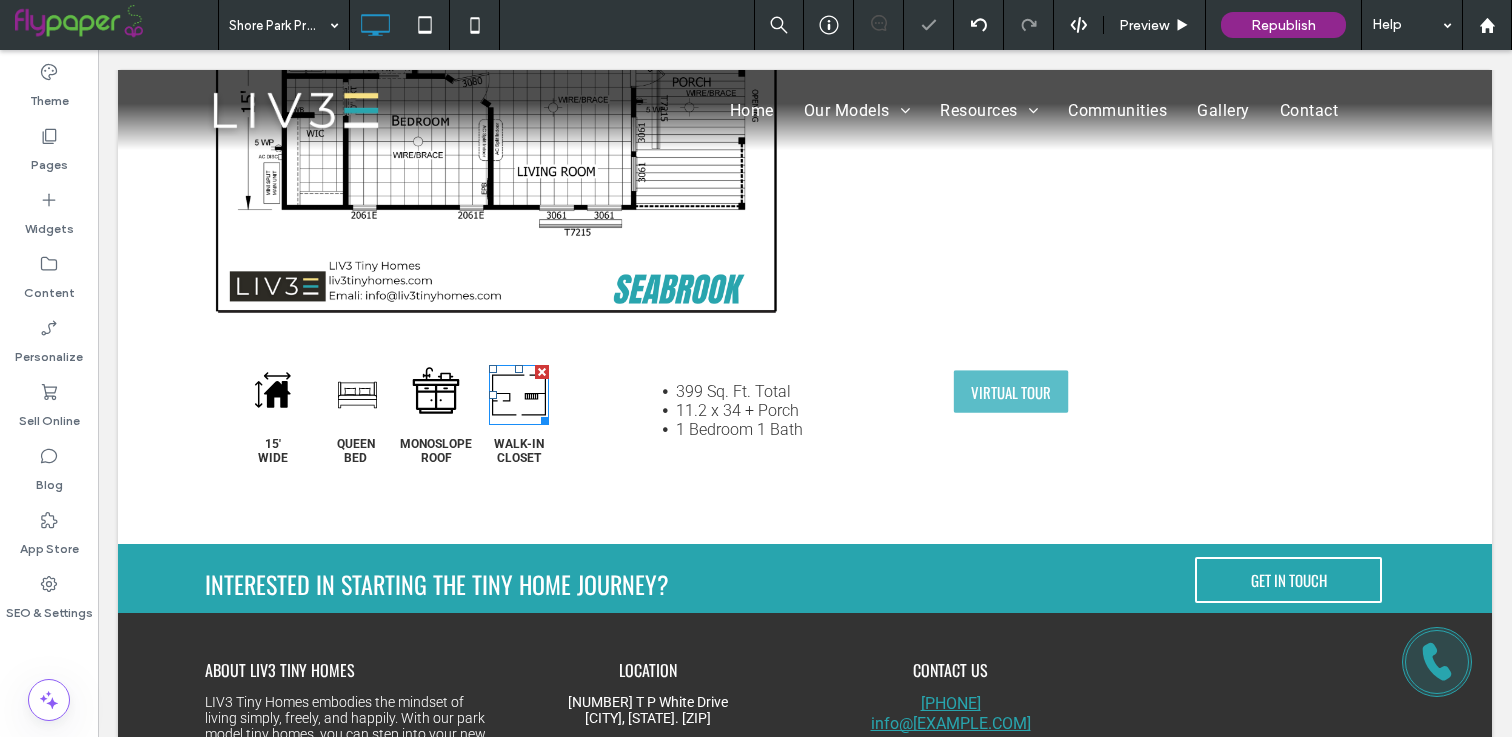 click on "A black and white drawing of a house floor plan on a white background." 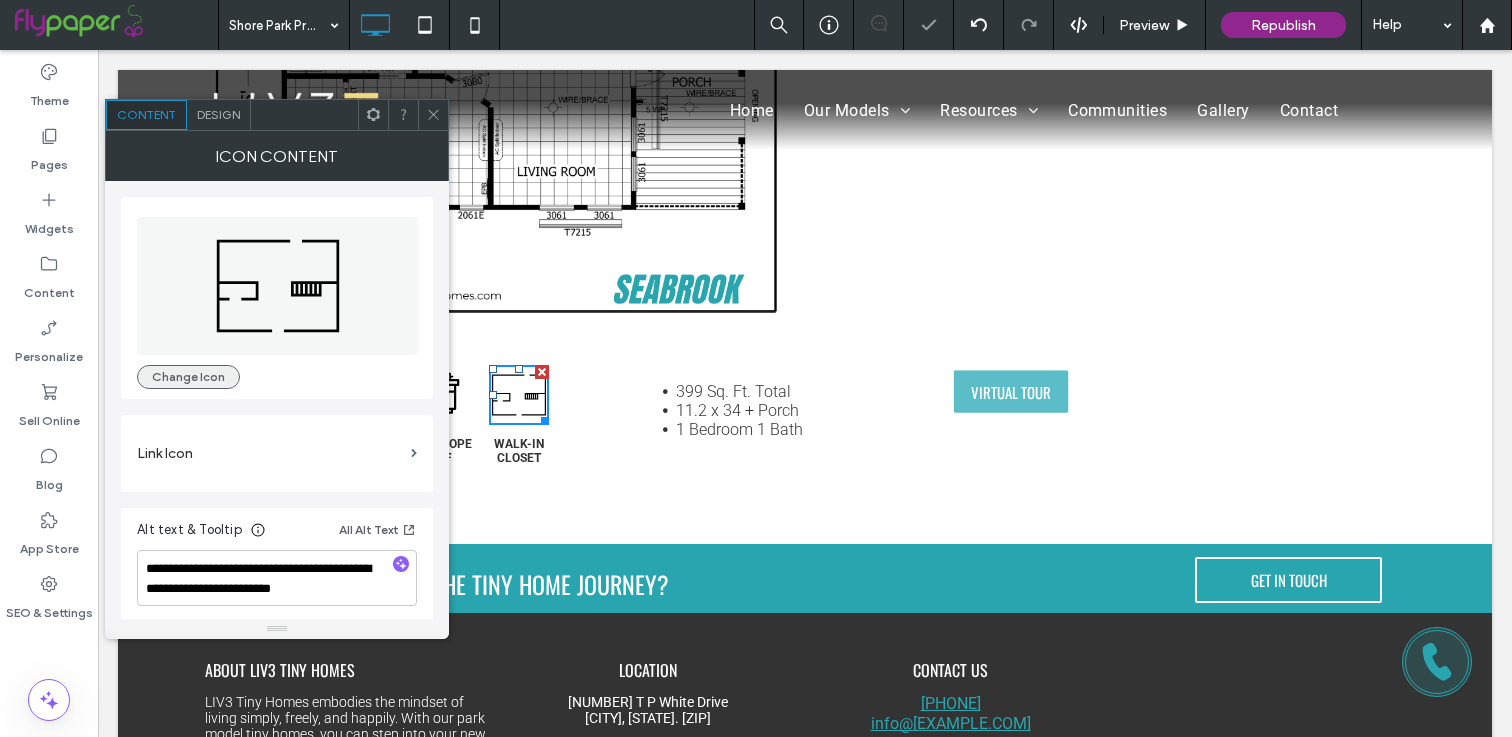 click on "Change Icon" at bounding box center [188, 377] 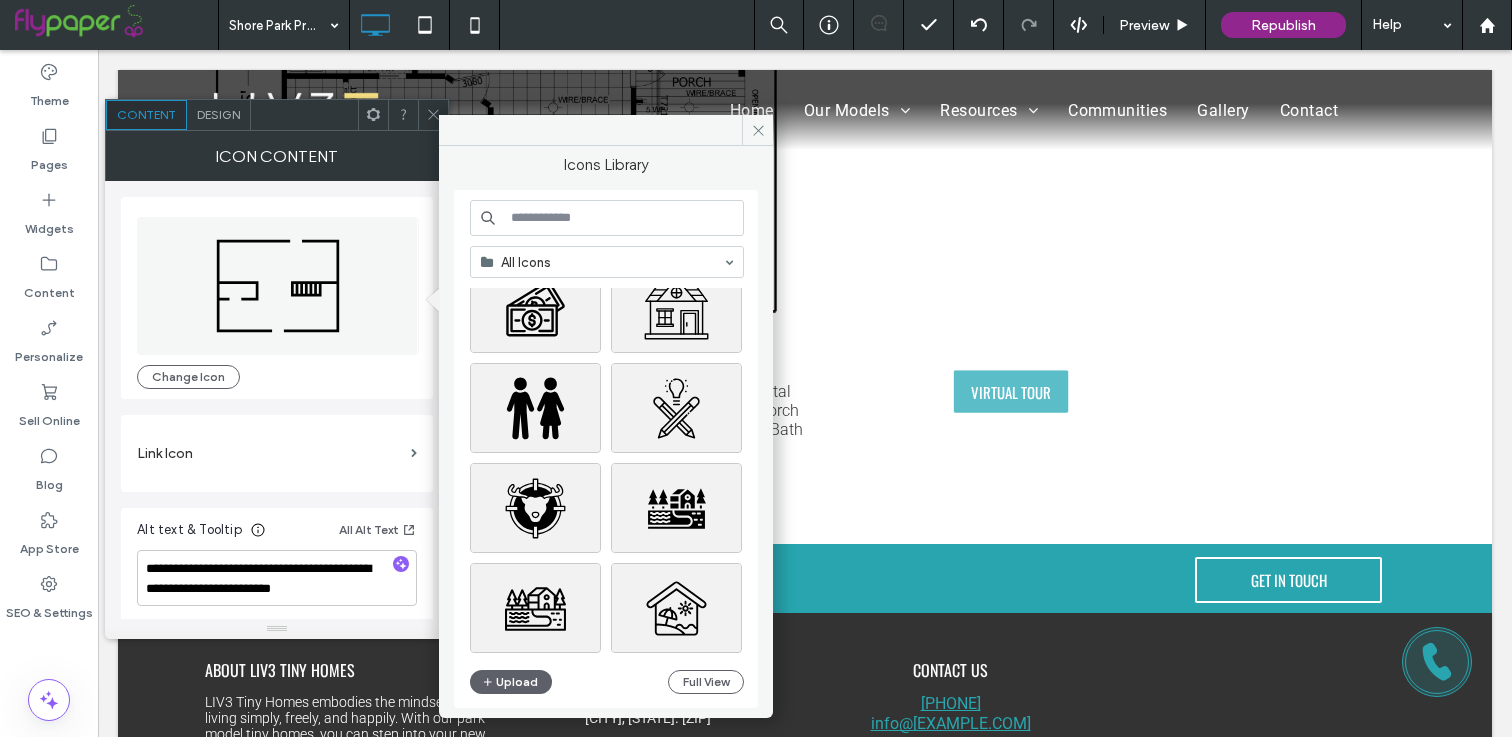 scroll, scrollTop: 3256, scrollLeft: 0, axis: vertical 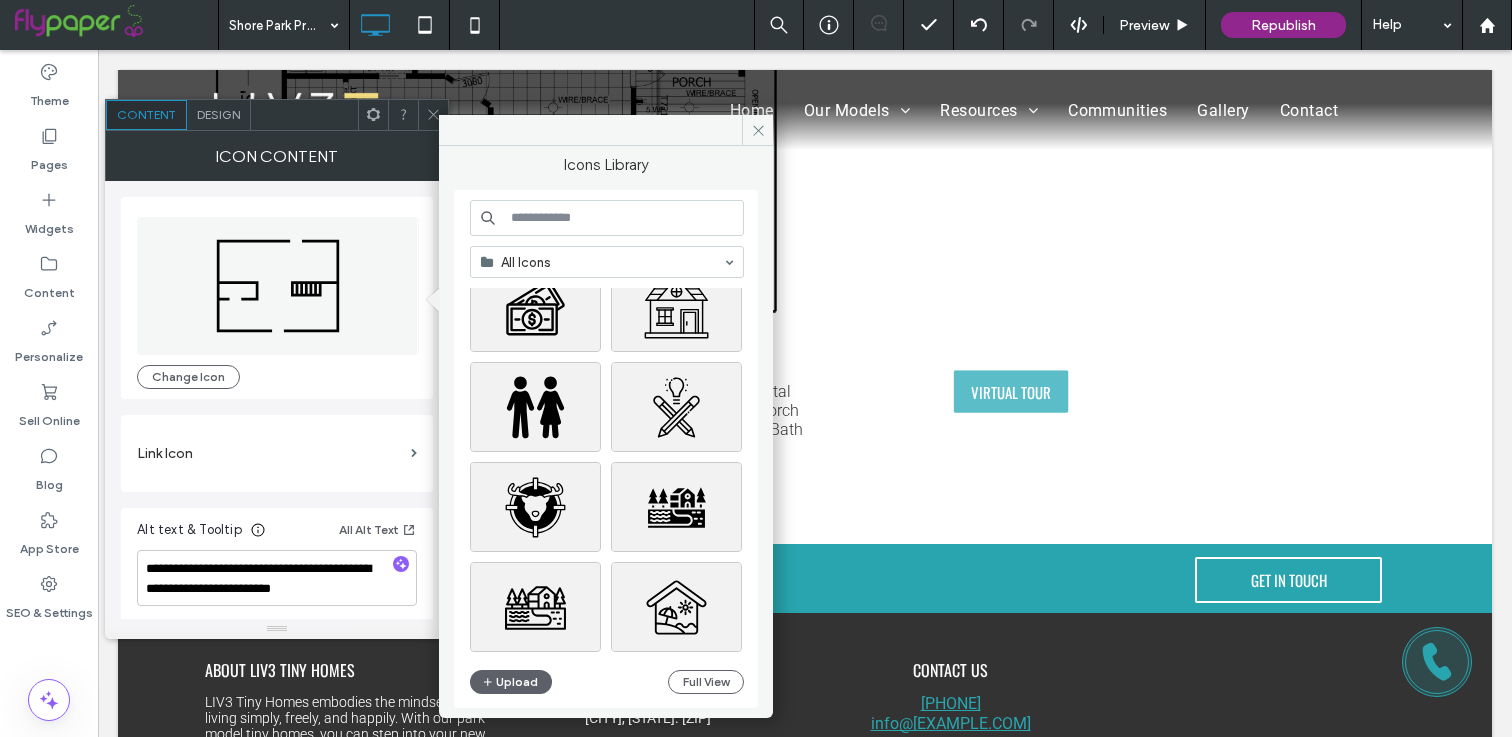 click at bounding box center (607, 218) 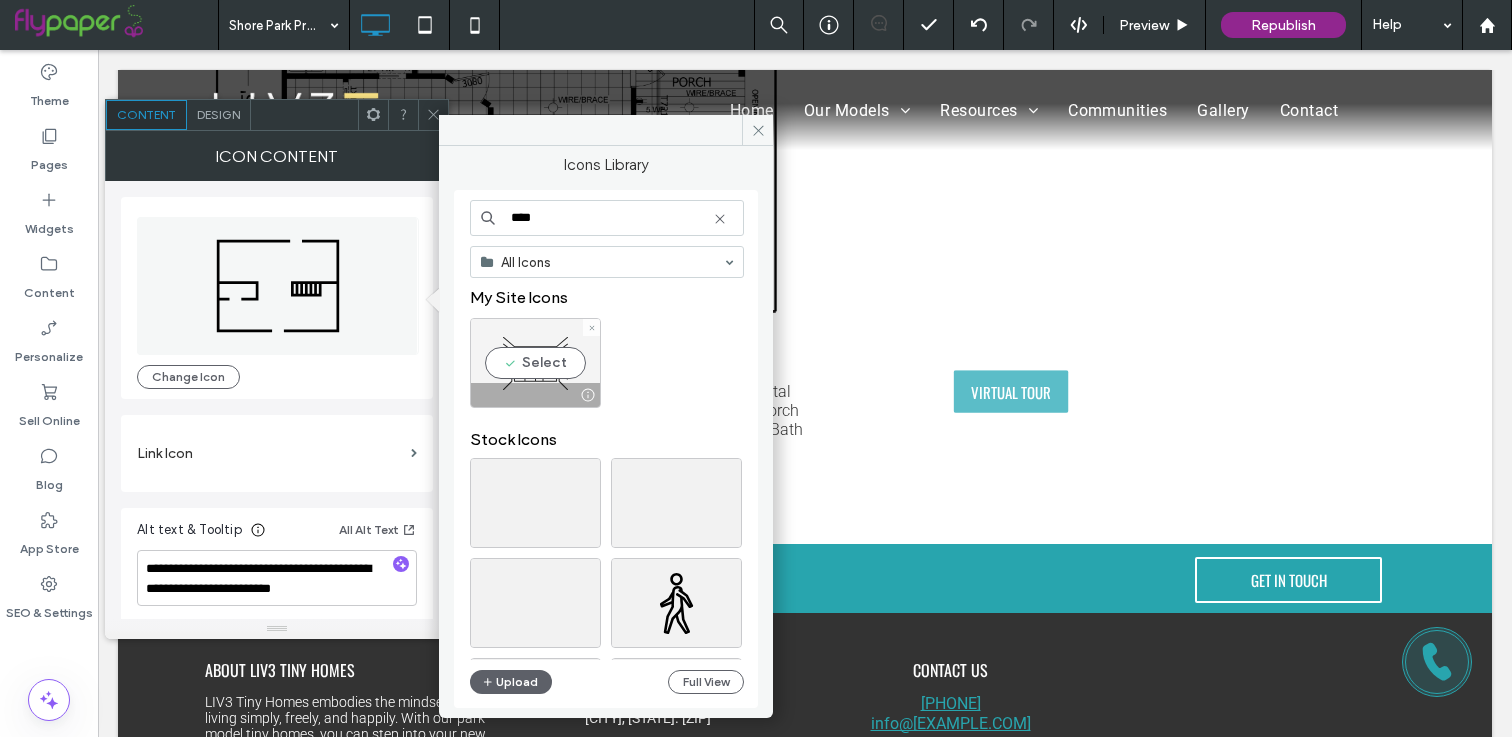 type on "****" 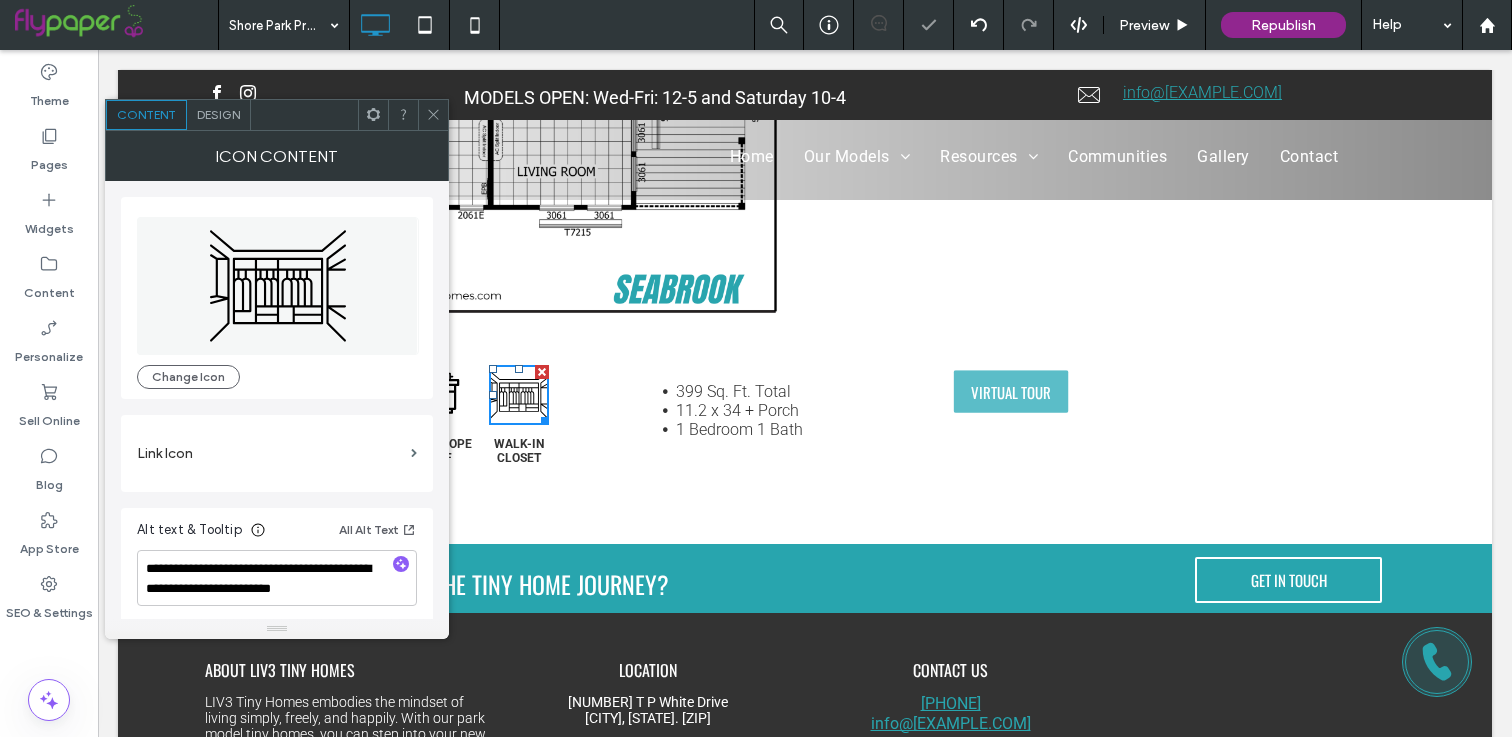 click 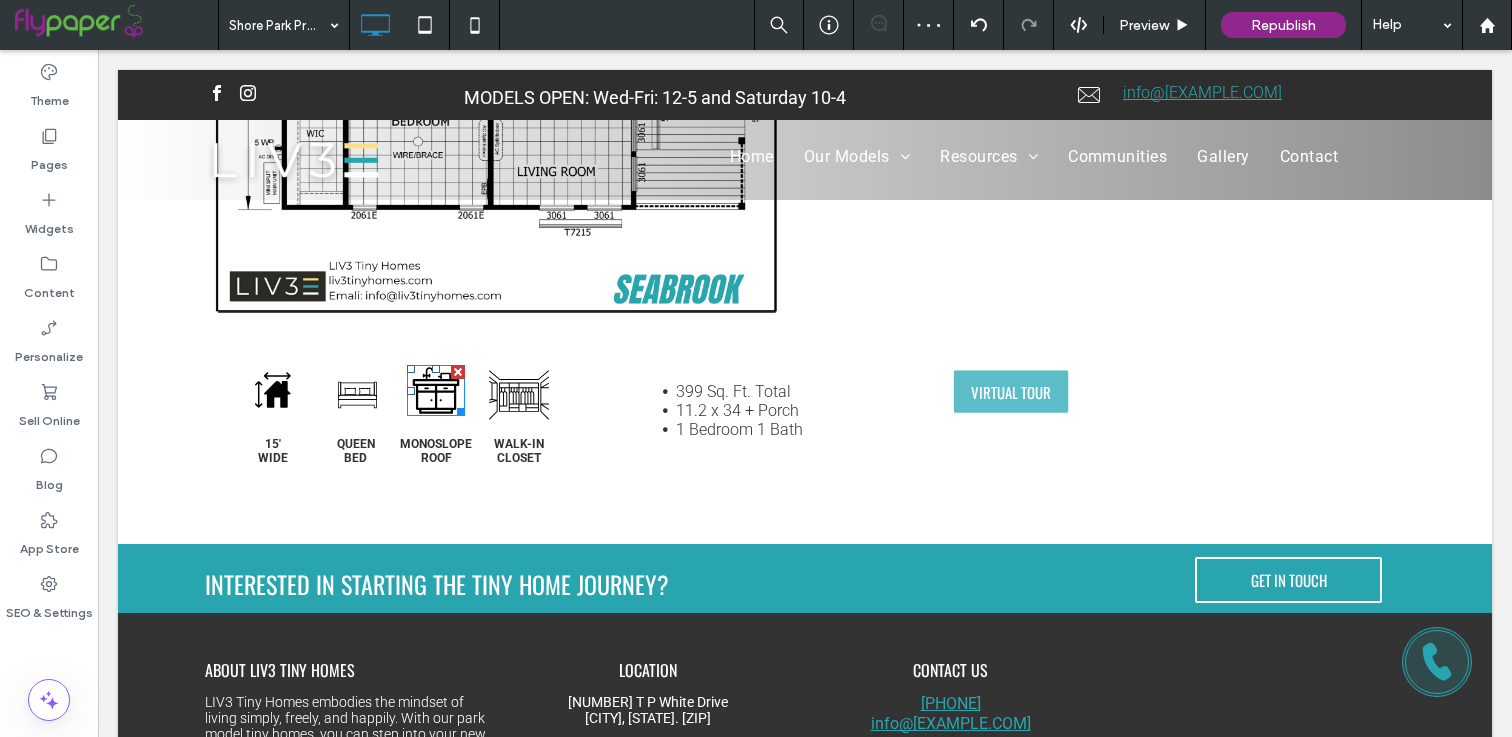 click 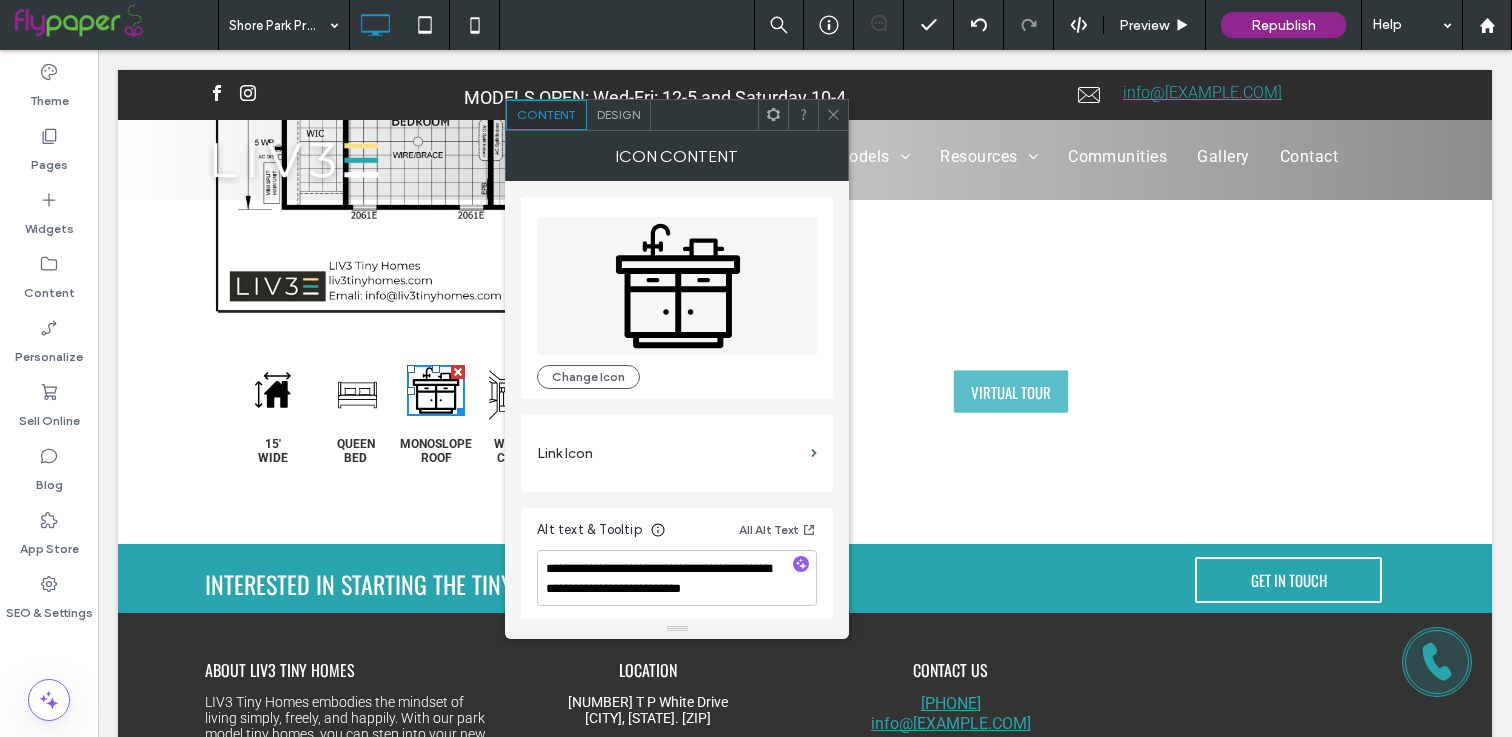 click on "A black and white drawing of a kitchen counter with a sink and cabinets.
Change Icon" at bounding box center [677, 298] 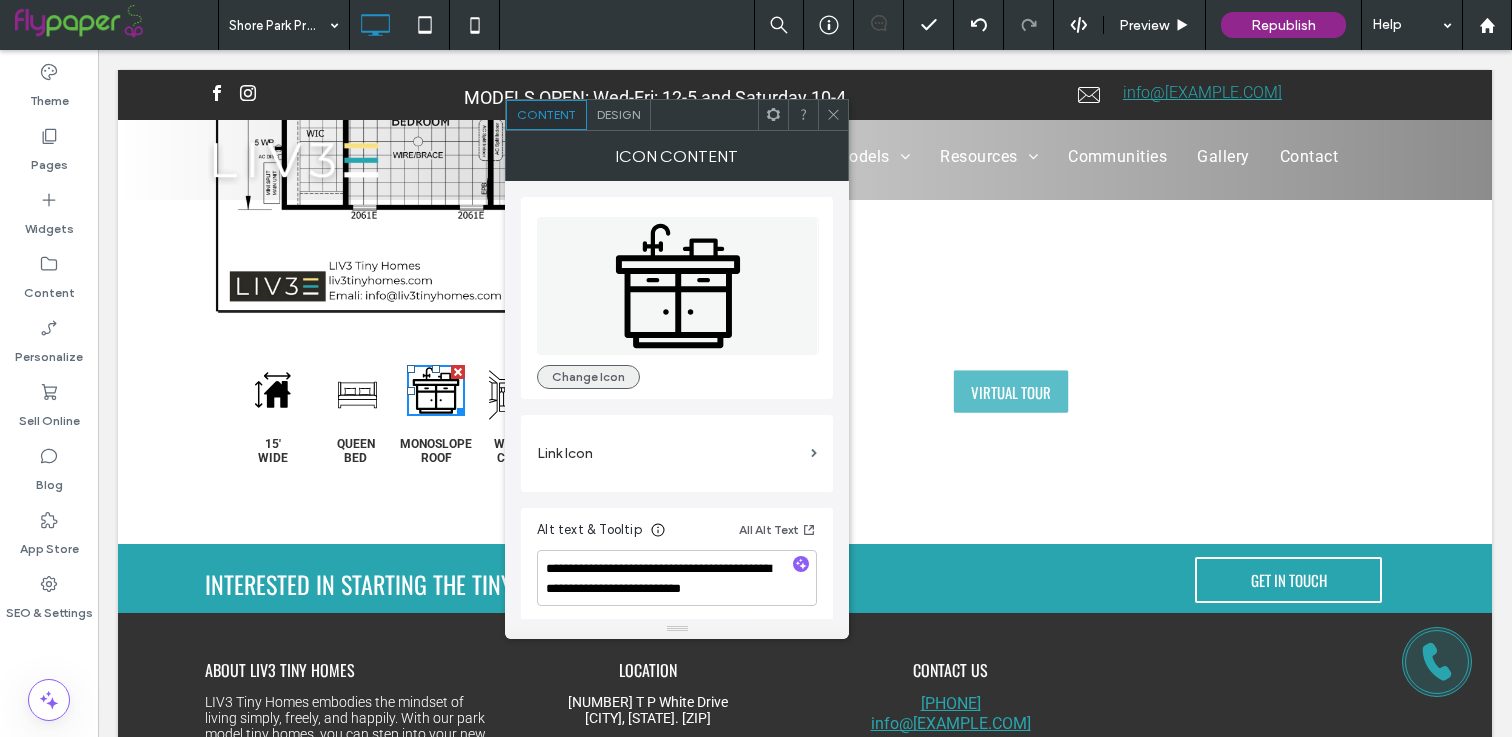 click on "Change Icon" at bounding box center (588, 377) 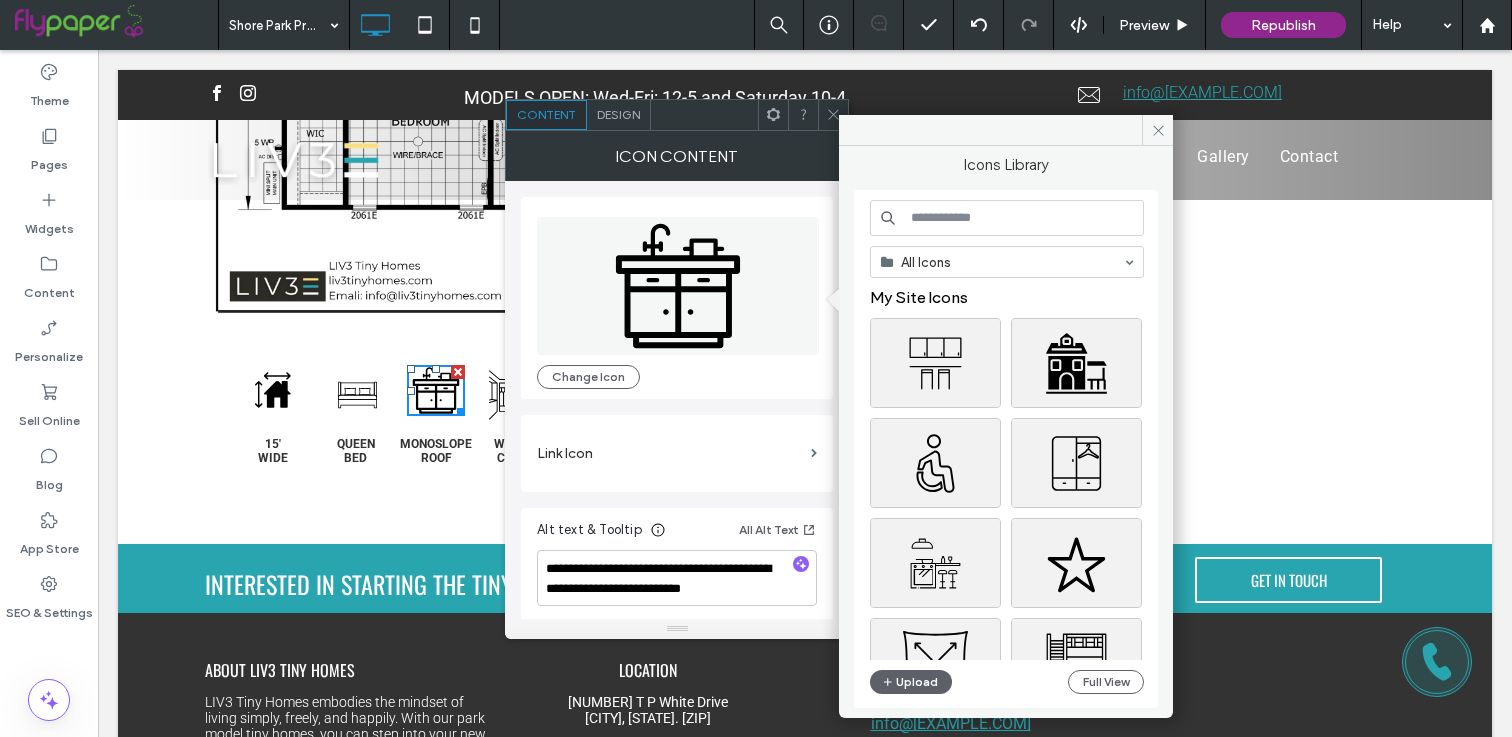 click at bounding box center (1007, 218) 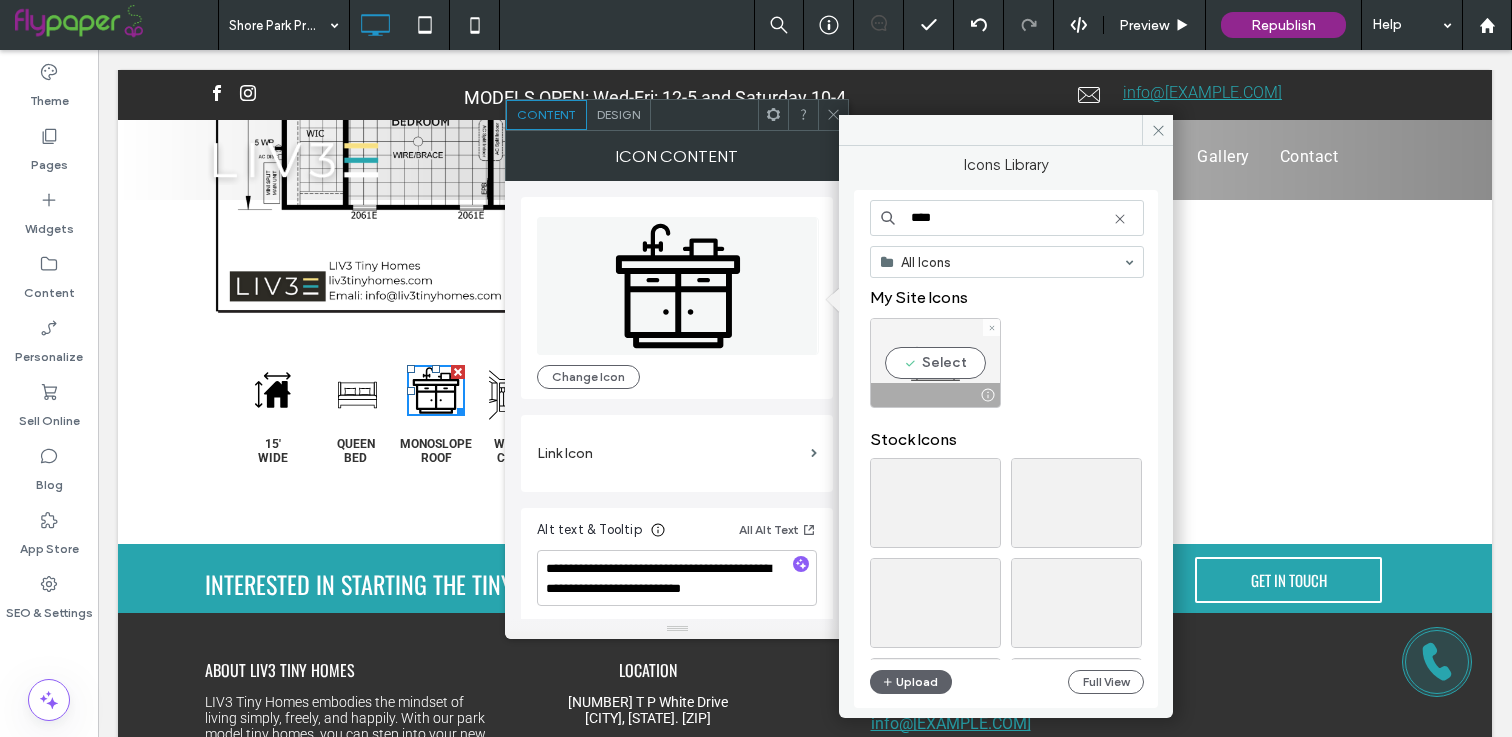 type on "****" 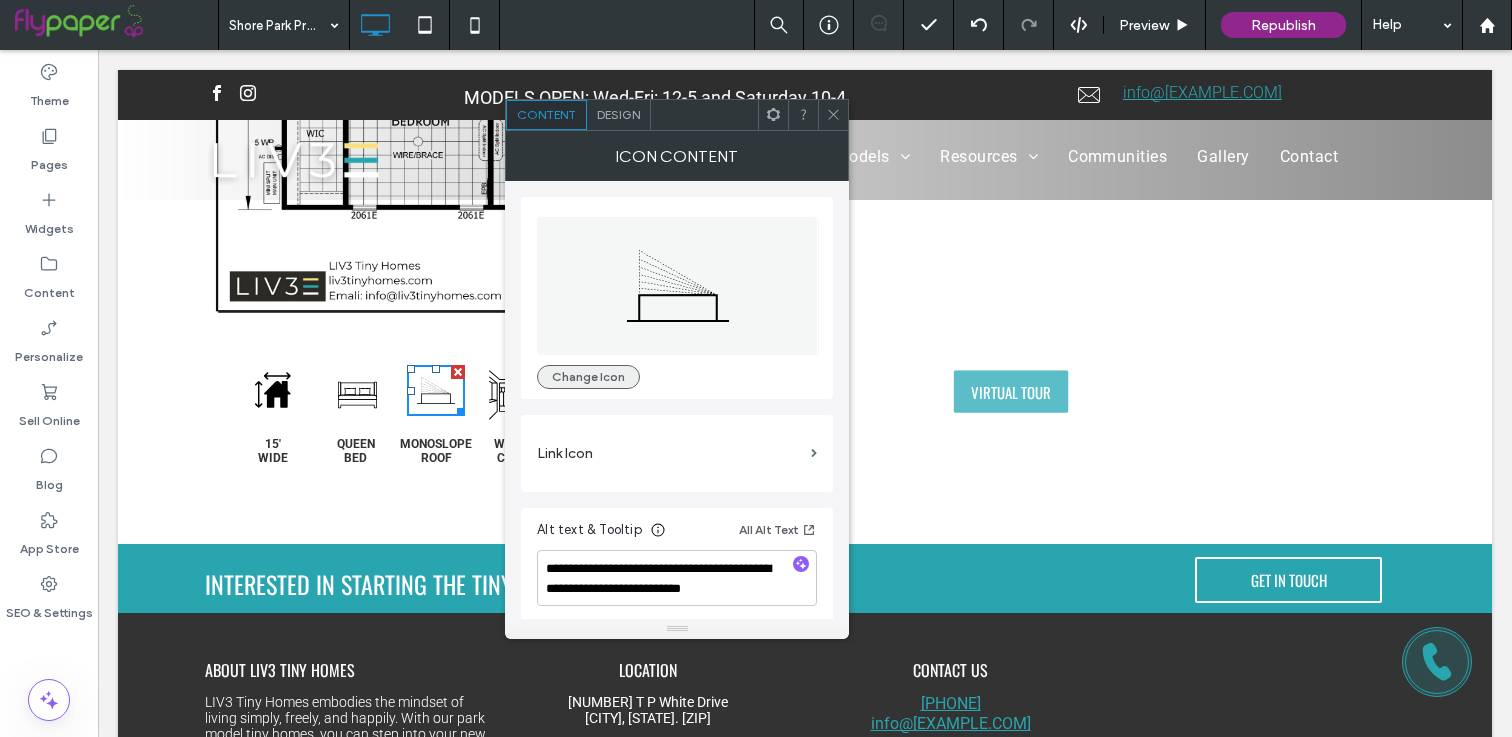 click on "Change Icon" at bounding box center [588, 377] 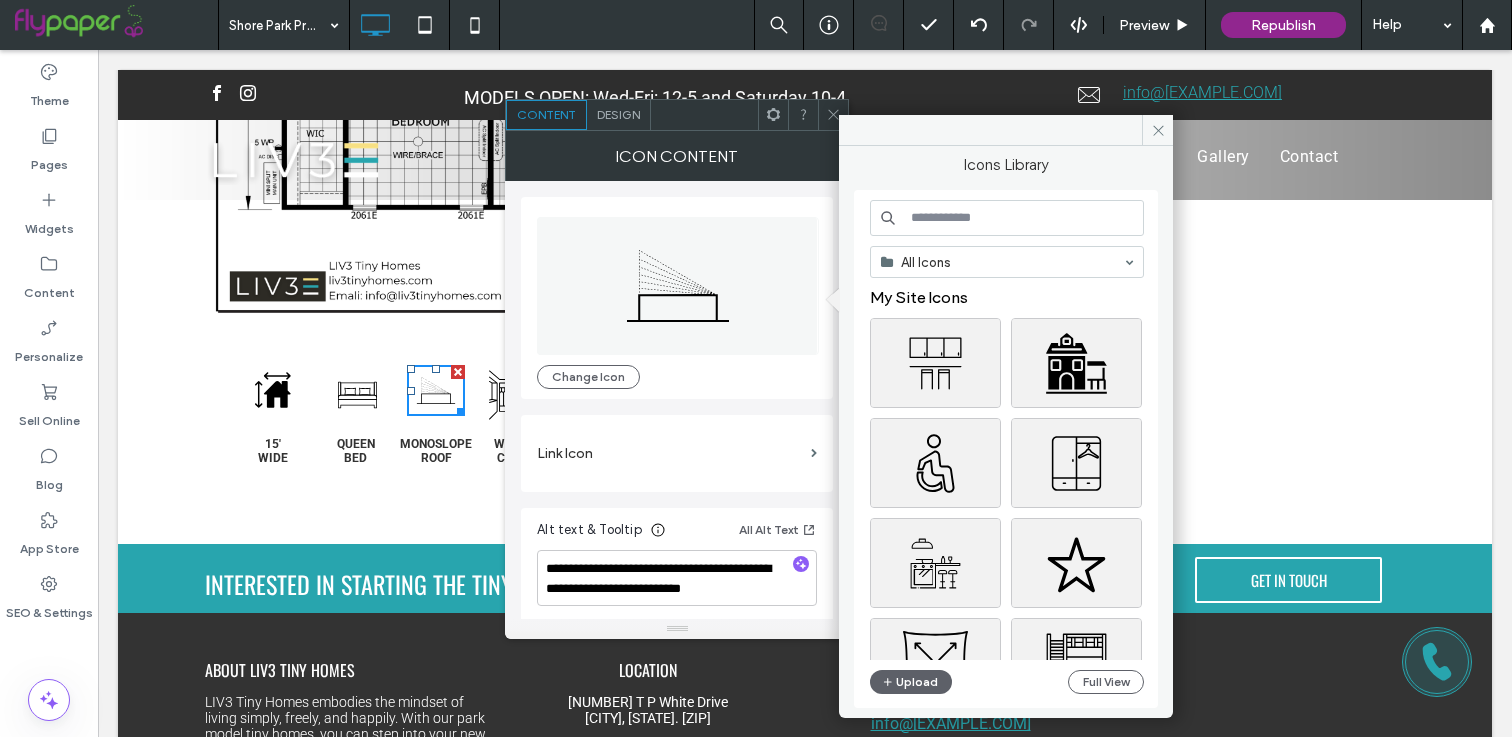 click at bounding box center [1007, 218] 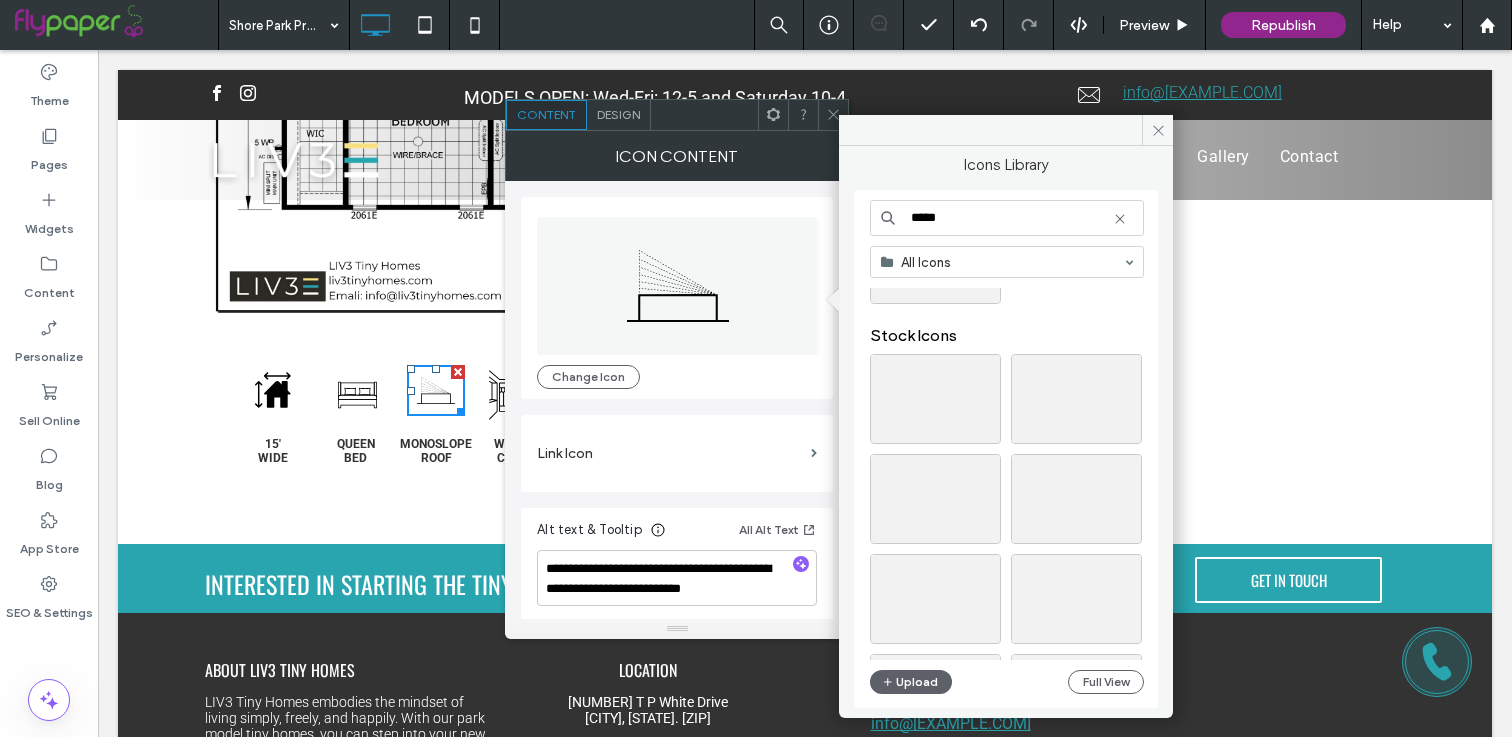 scroll, scrollTop: 330, scrollLeft: 0, axis: vertical 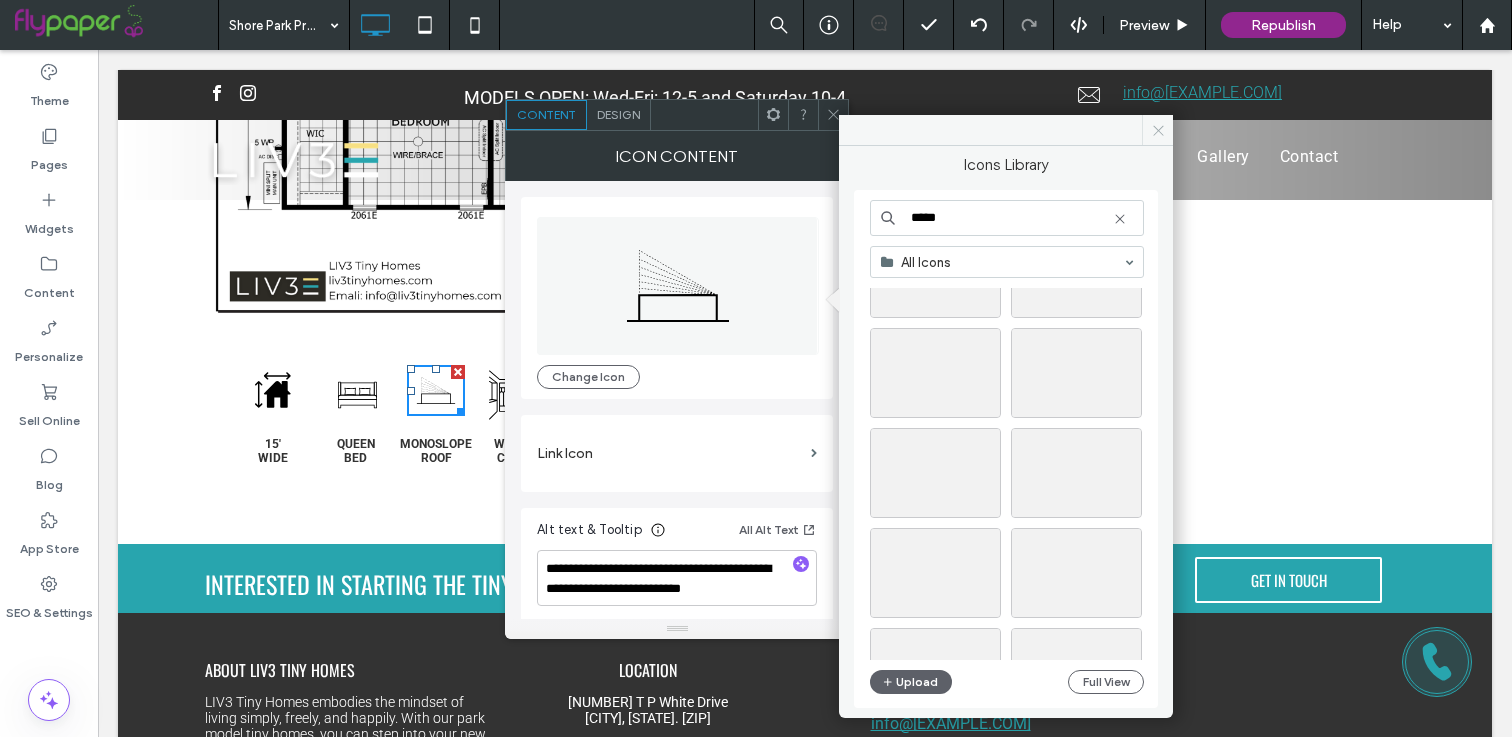 type on "*****" 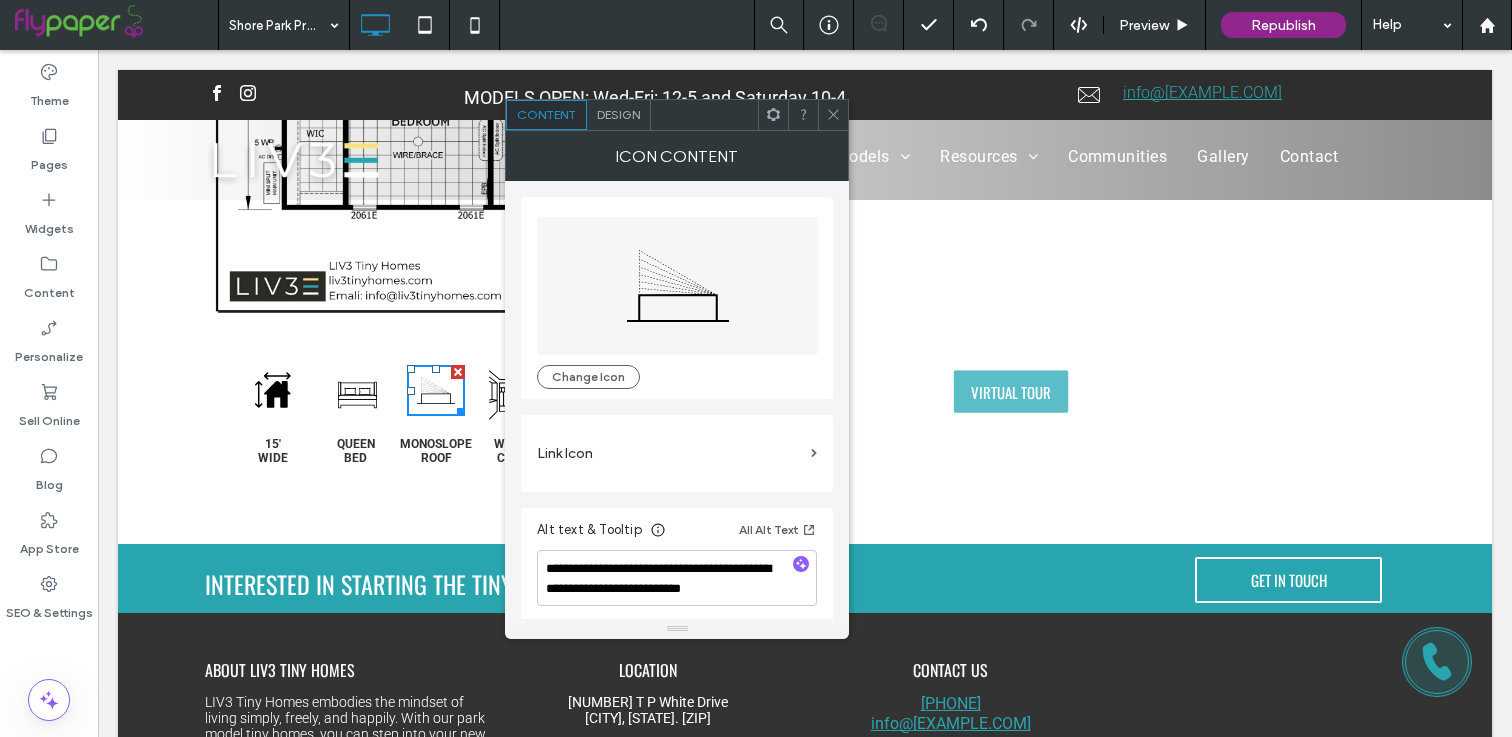 click 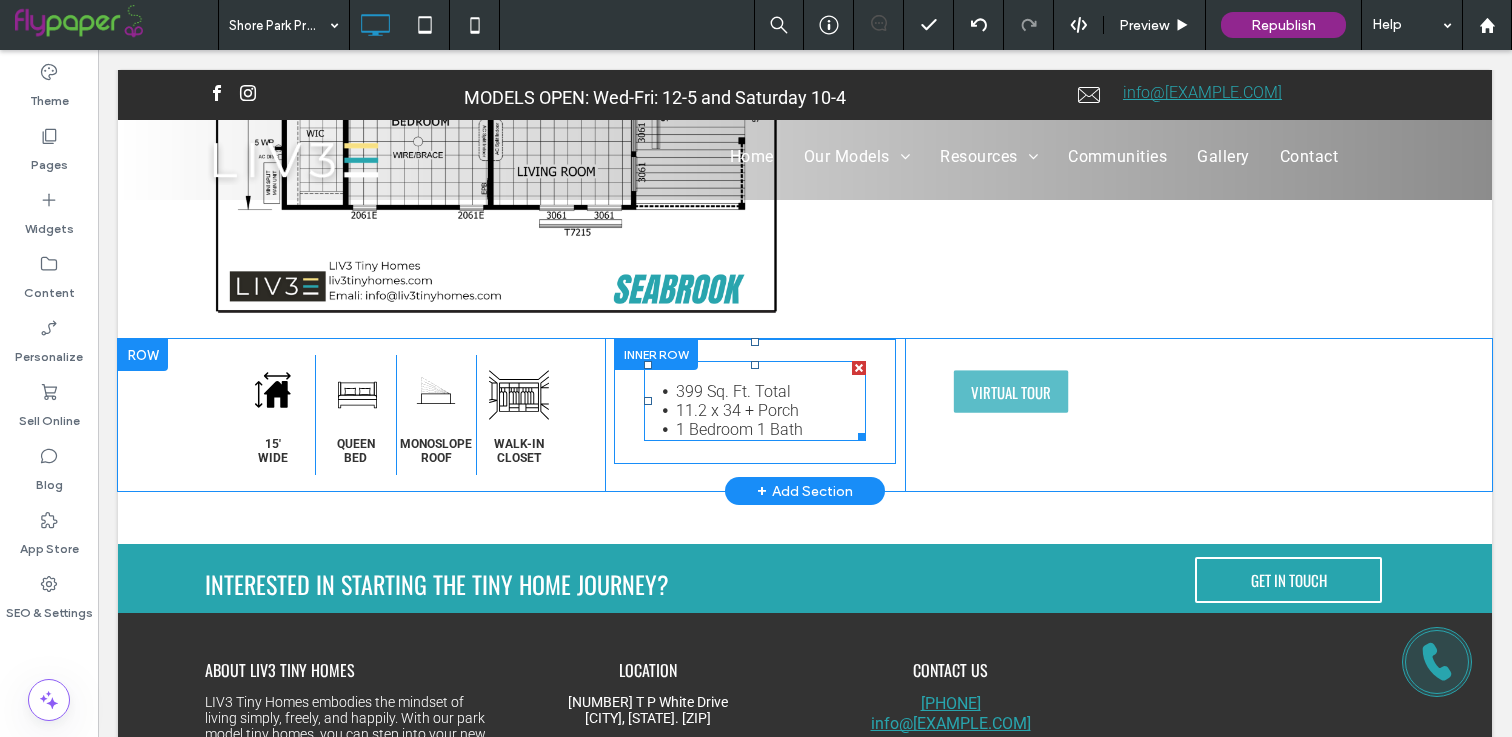 click on "11.2 x 34 + Porch" at bounding box center [737, 410] 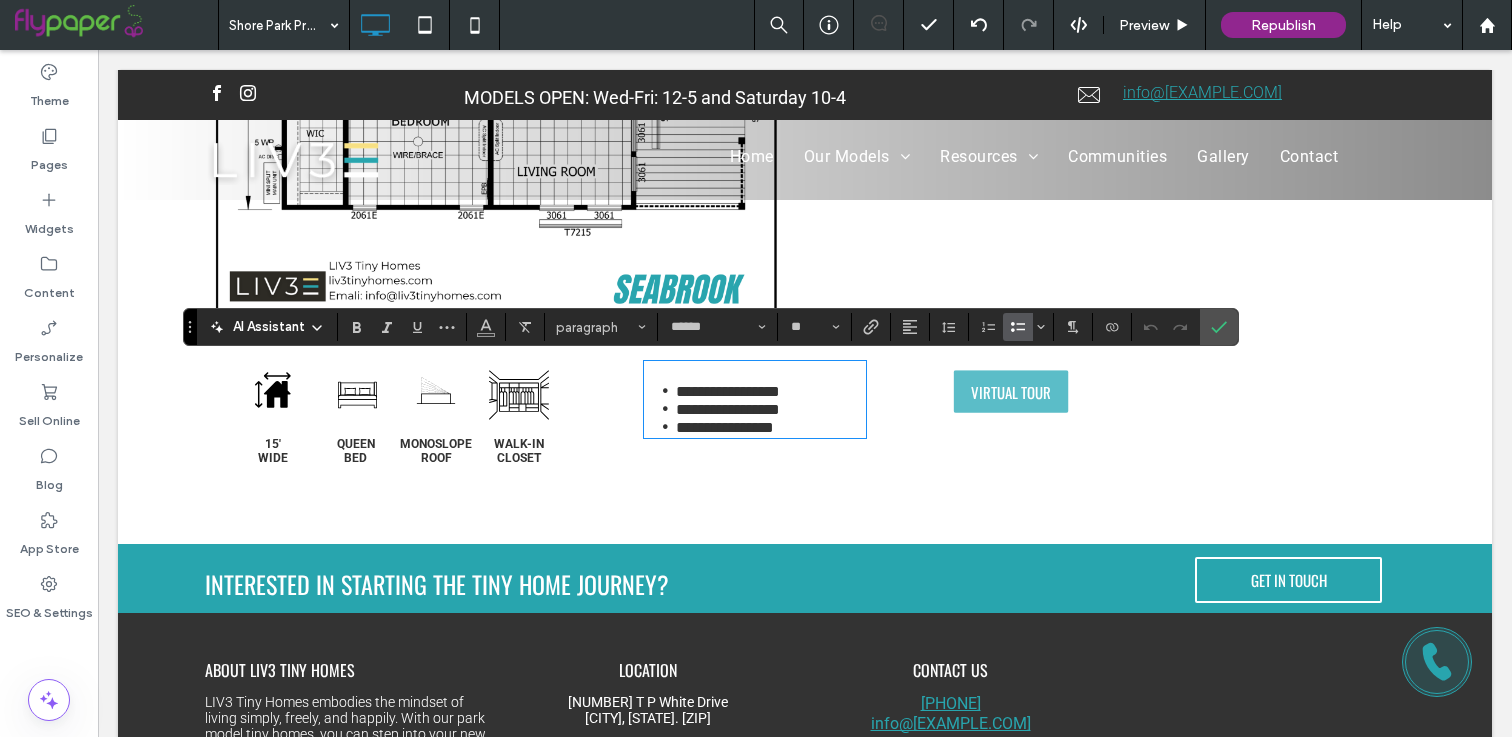 click on "**********" at bounding box center [728, 409] 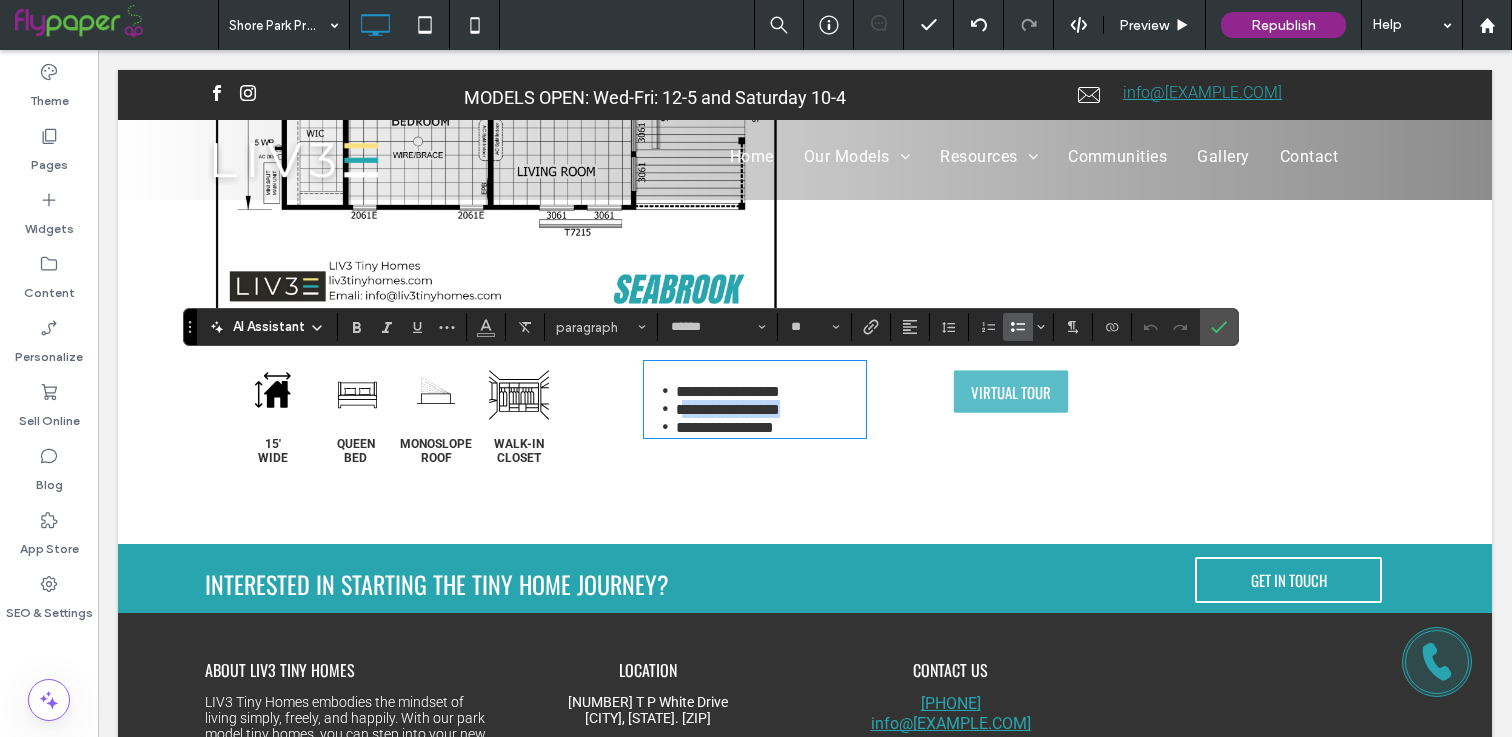 drag, startPoint x: 806, startPoint y: 411, endPoint x: 684, endPoint y: 410, distance: 122.0041 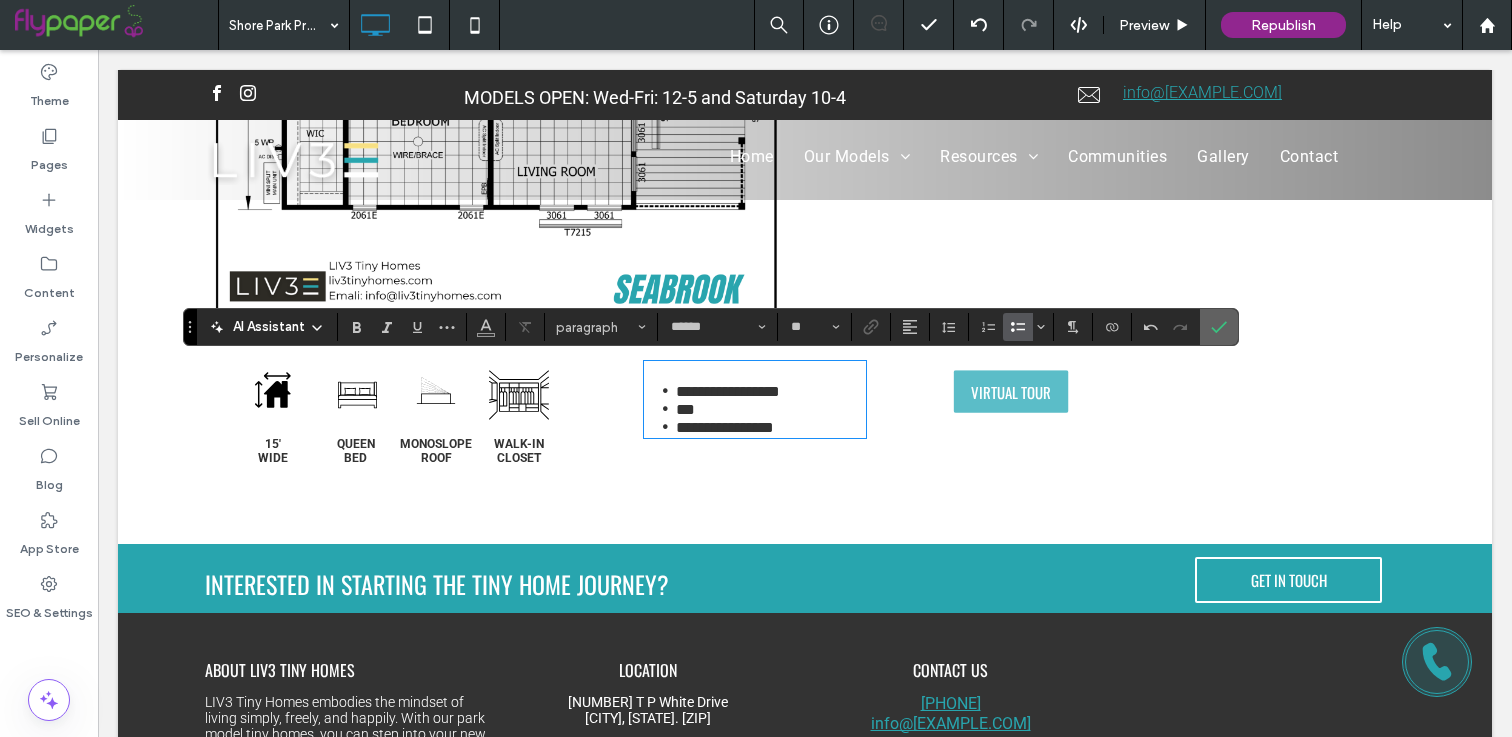 click at bounding box center [1219, 327] 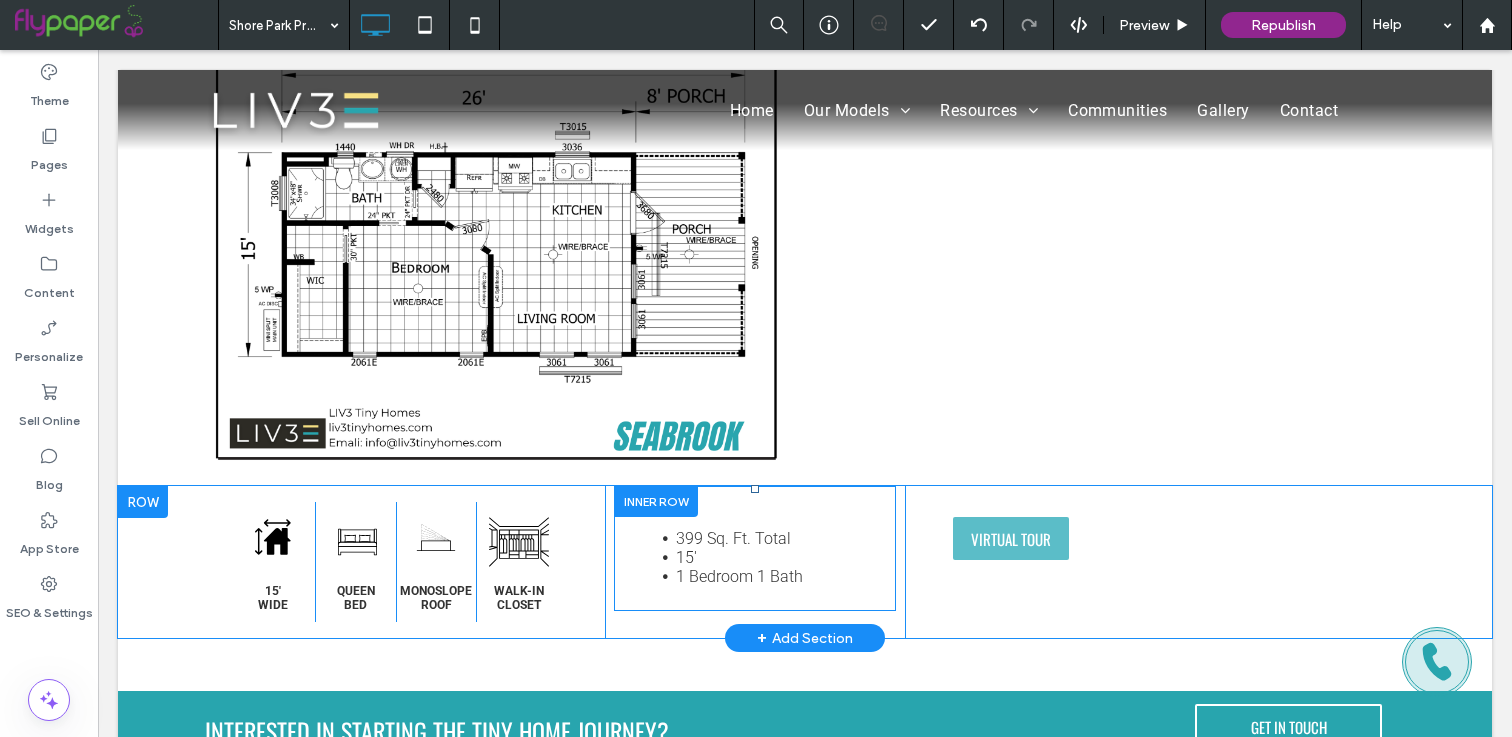 scroll, scrollTop: 3388, scrollLeft: 0, axis: vertical 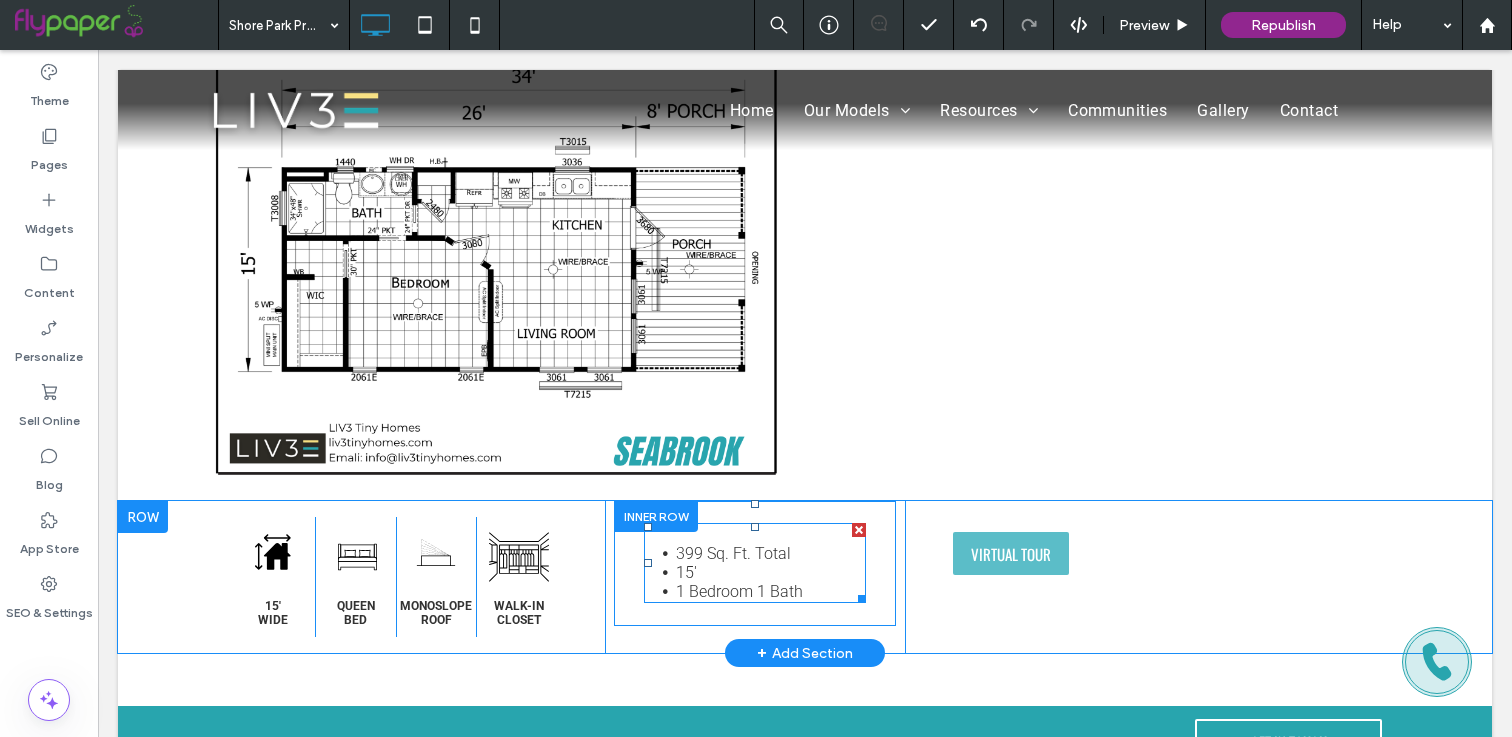 click on "15'" at bounding box center [771, 572] 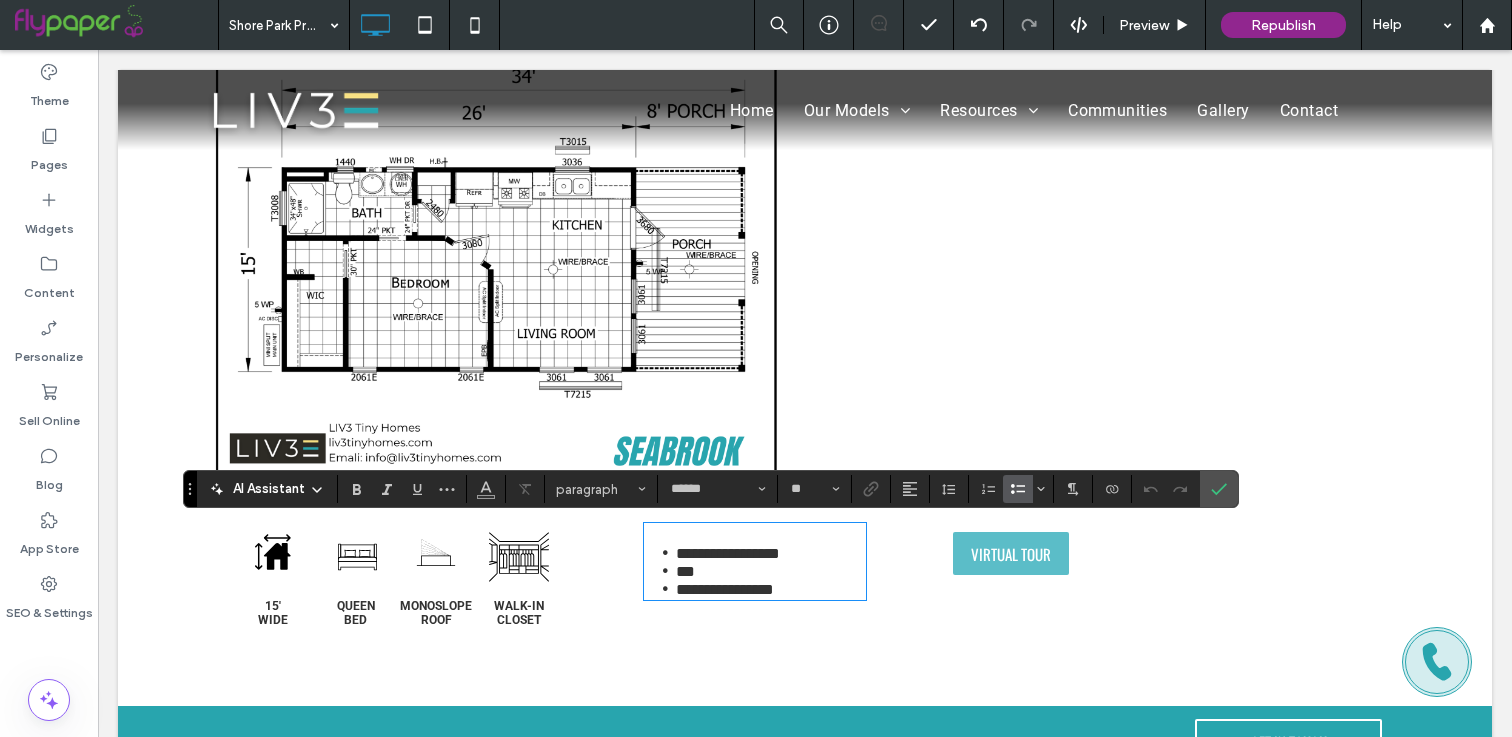 click on "***" at bounding box center (771, 571) 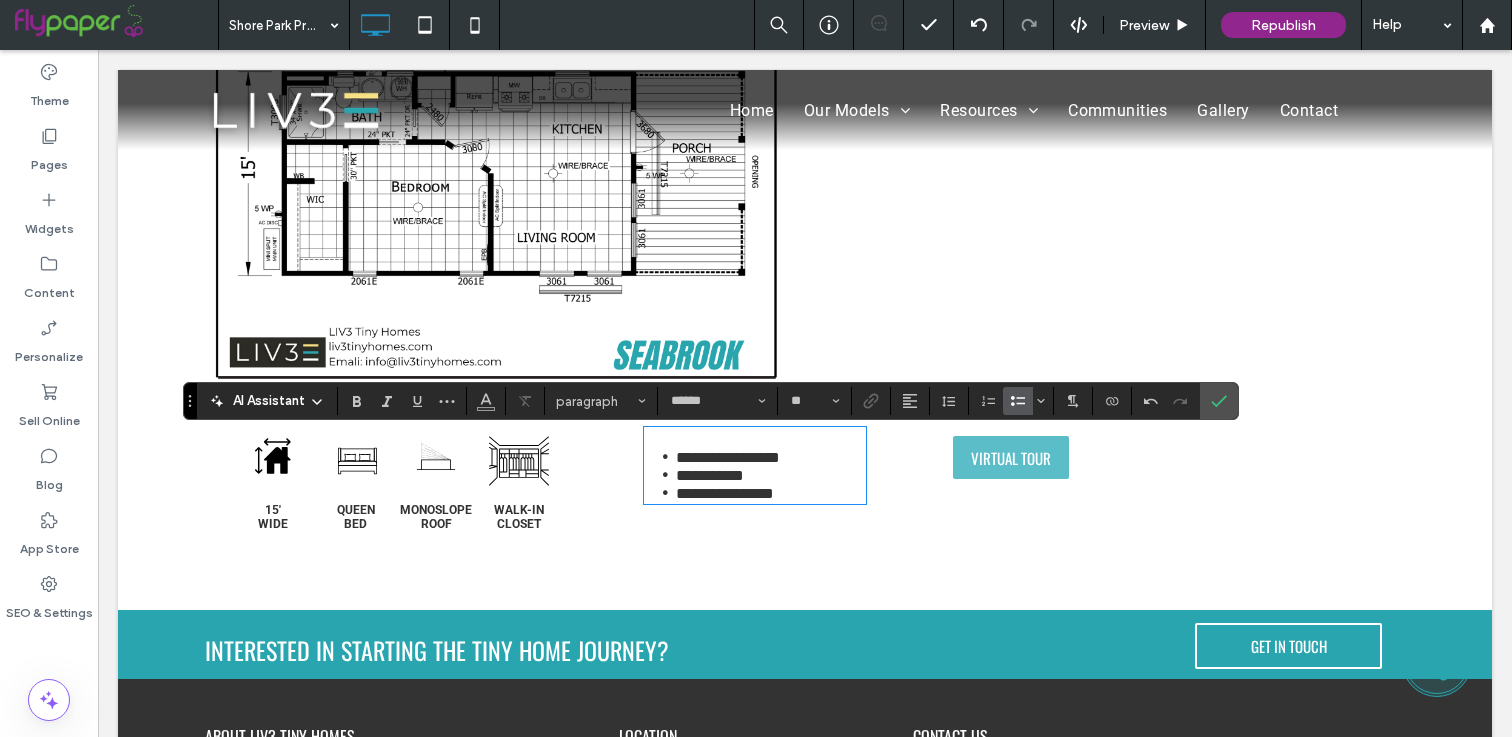 scroll, scrollTop: 3488, scrollLeft: 0, axis: vertical 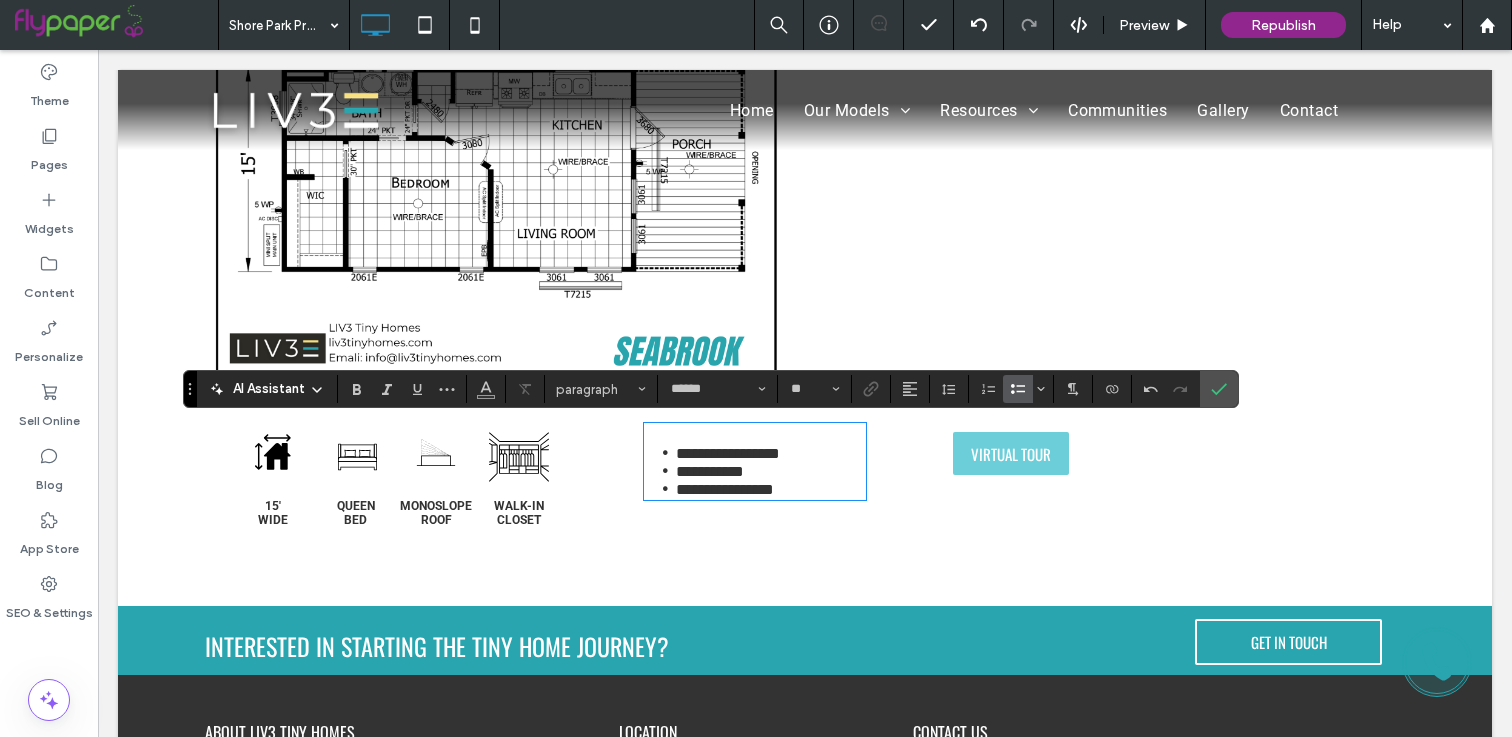 click on "VIRTUAL TOUR" at bounding box center [1011, 453] 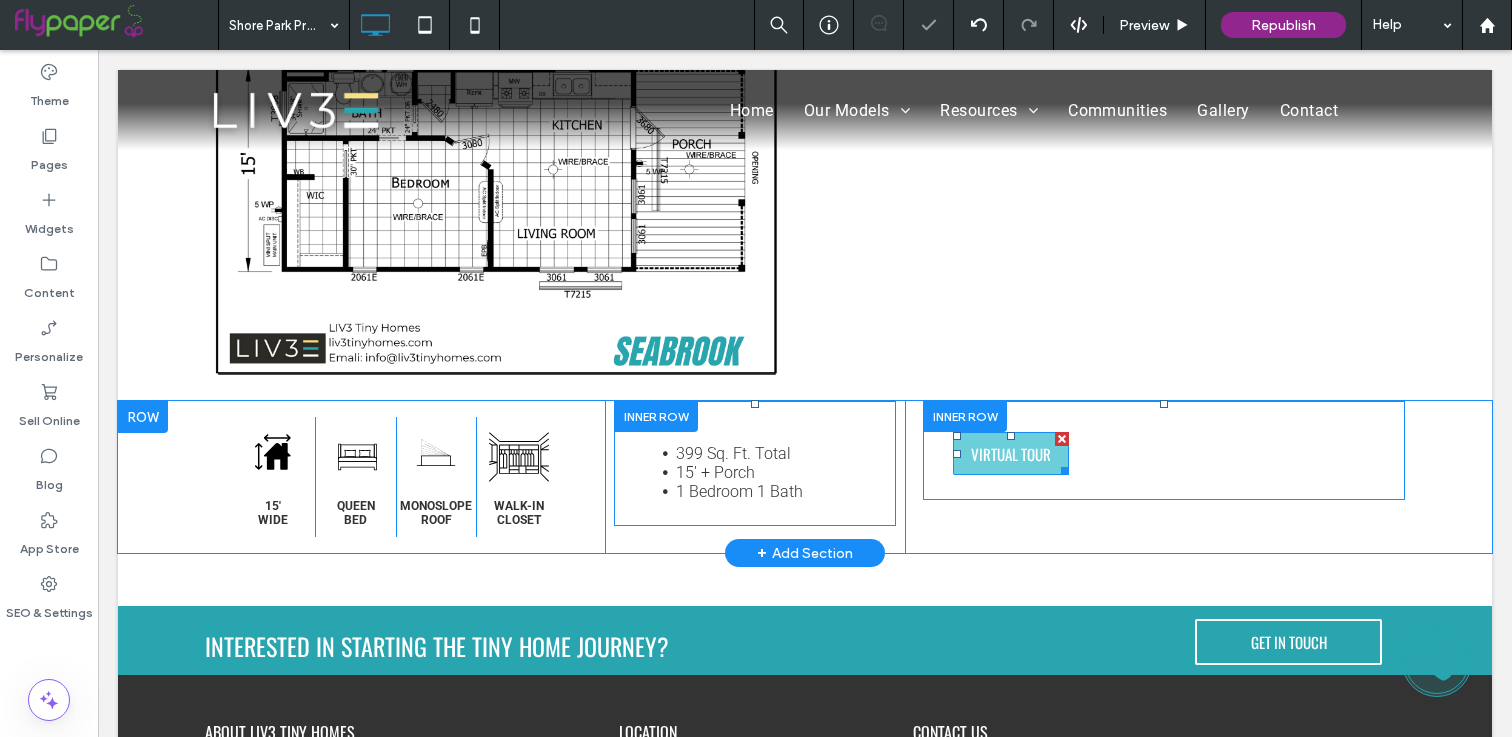 click on "VIRTUAL TOUR" at bounding box center (1011, 454) 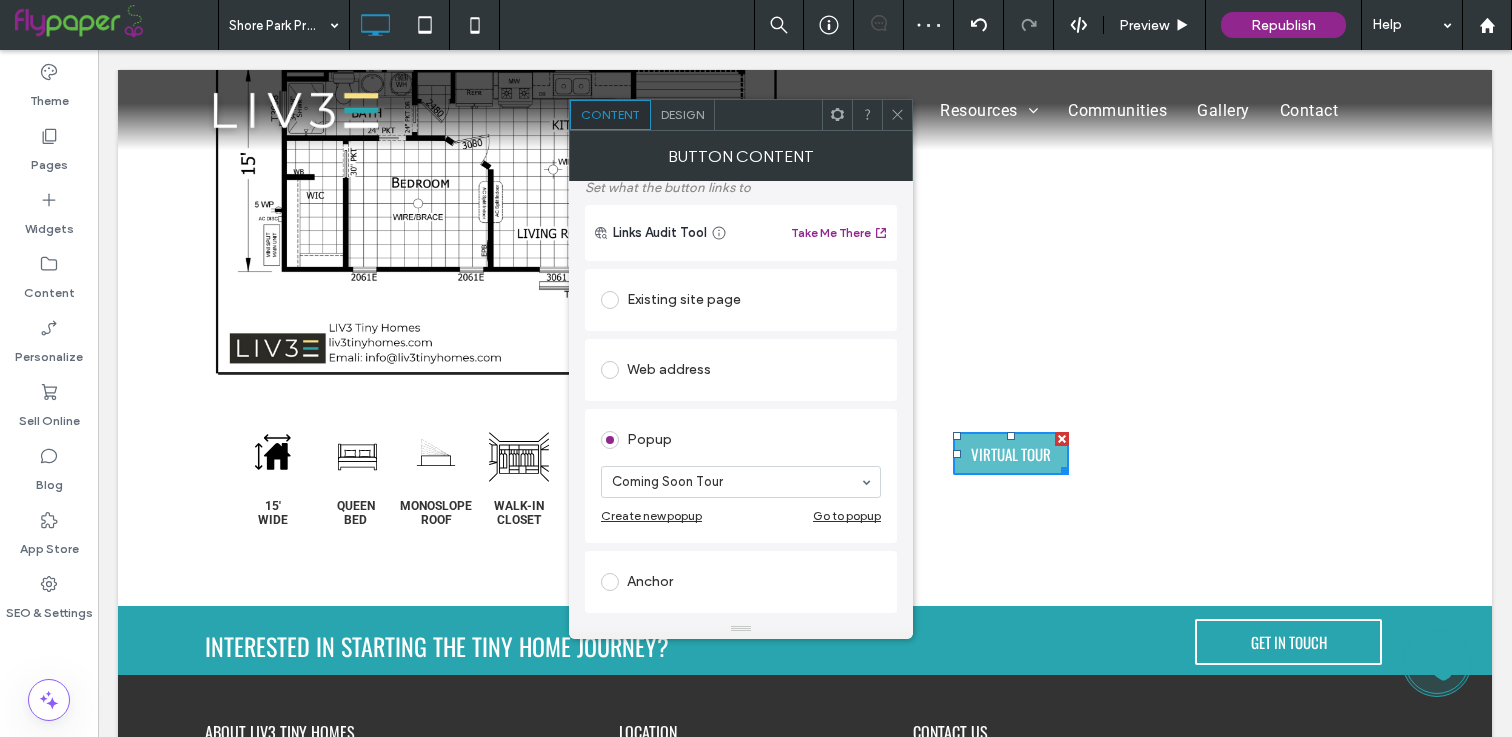 scroll, scrollTop: 120, scrollLeft: 0, axis: vertical 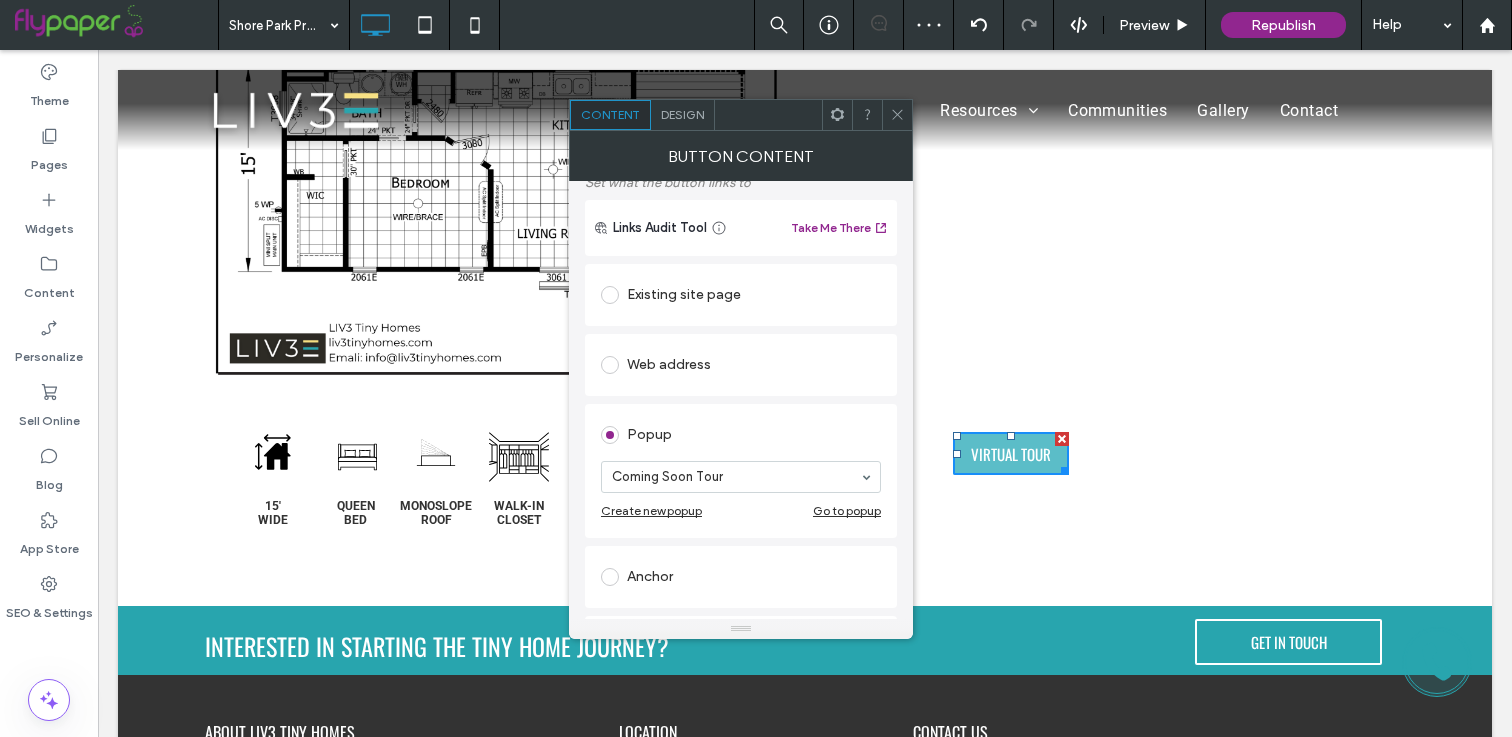 click at bounding box center (897, 115) 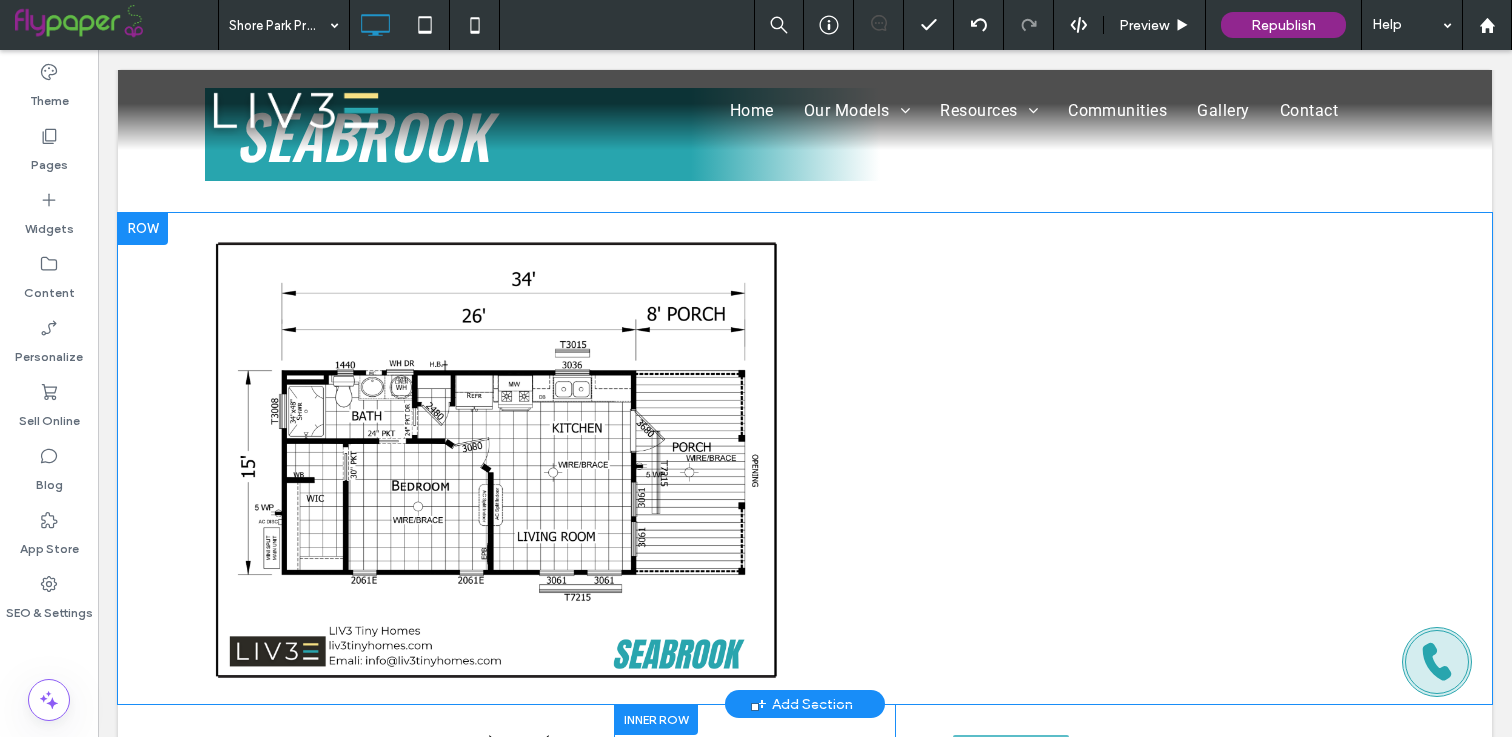 scroll, scrollTop: 3188, scrollLeft: 0, axis: vertical 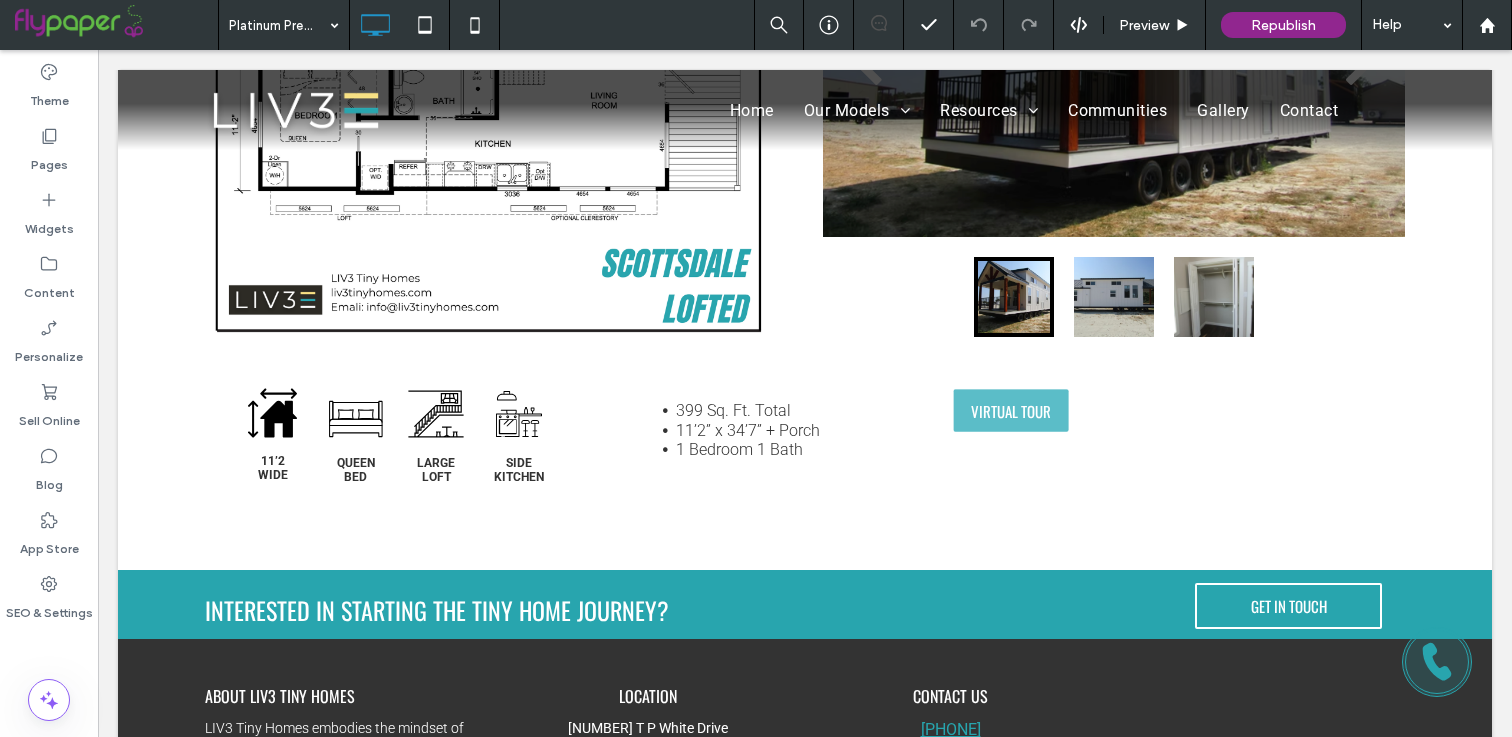 click at bounding box center [279, 25] 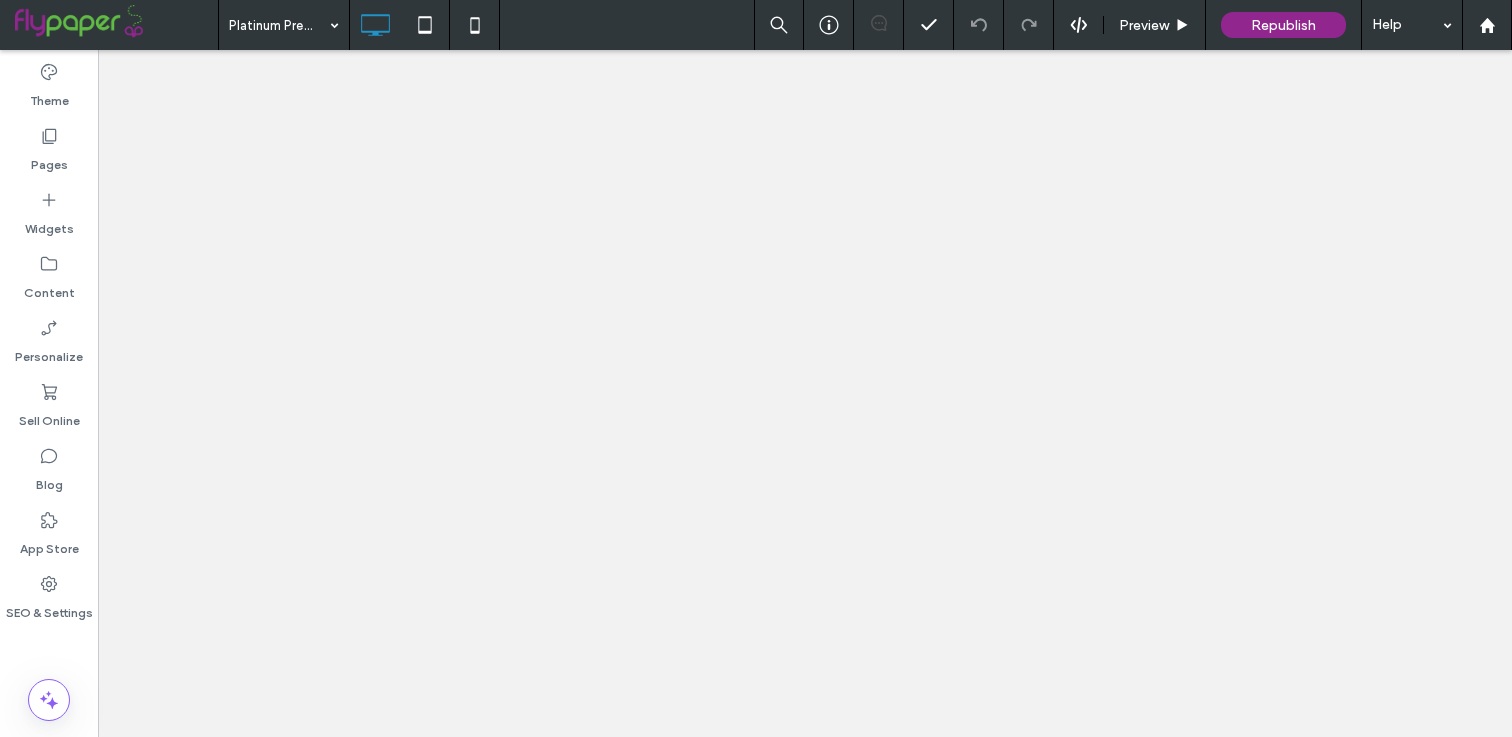 click at bounding box center [279, 25] 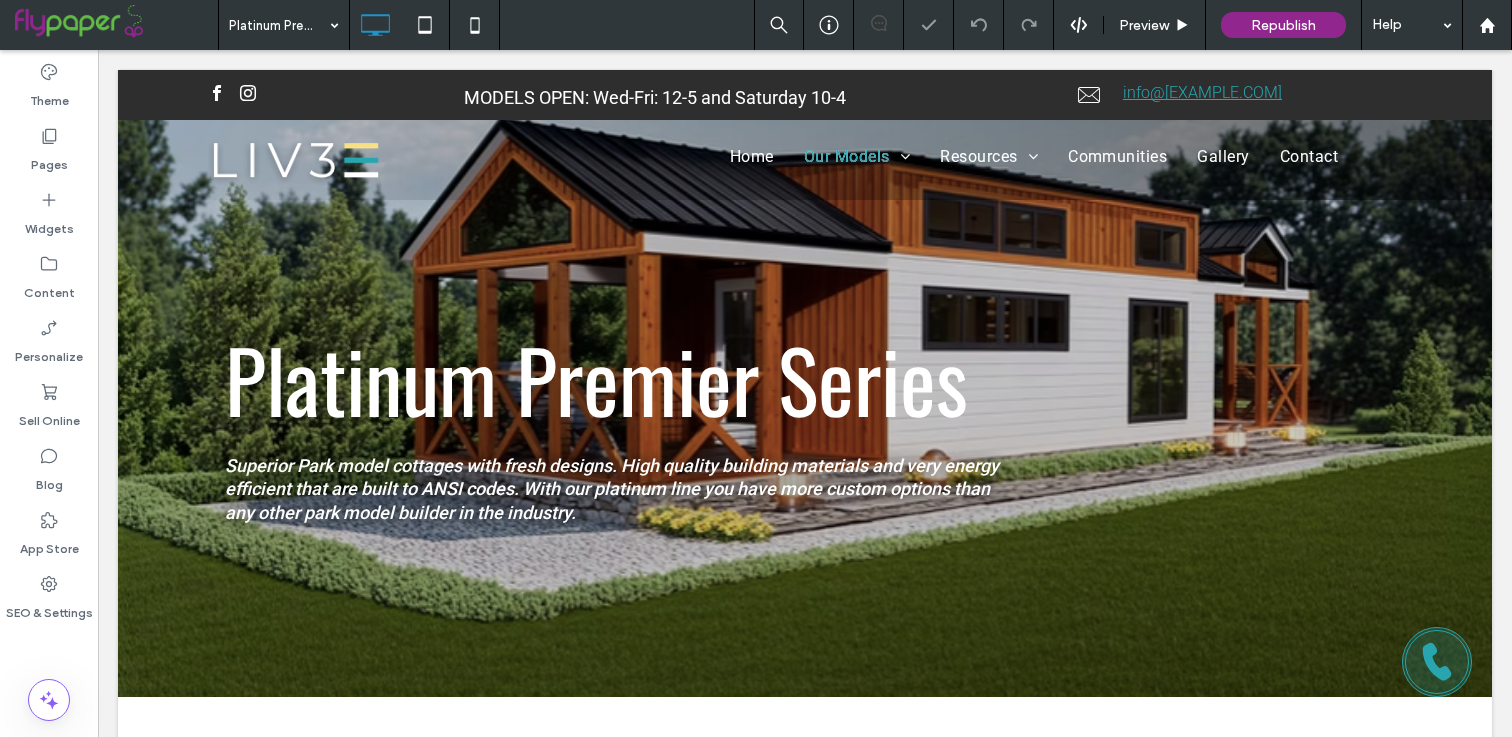 scroll, scrollTop: 0, scrollLeft: 0, axis: both 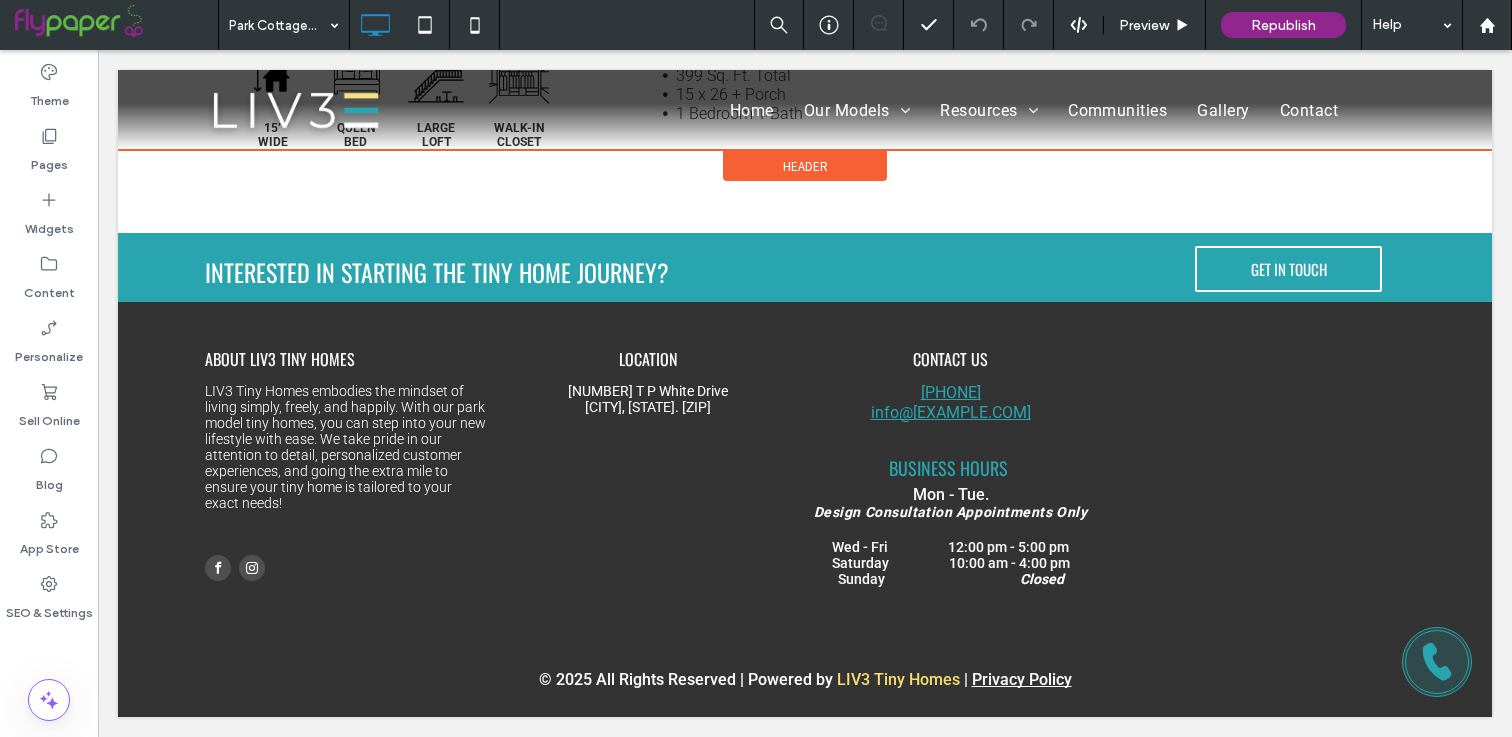 click at bounding box center [805, 110] 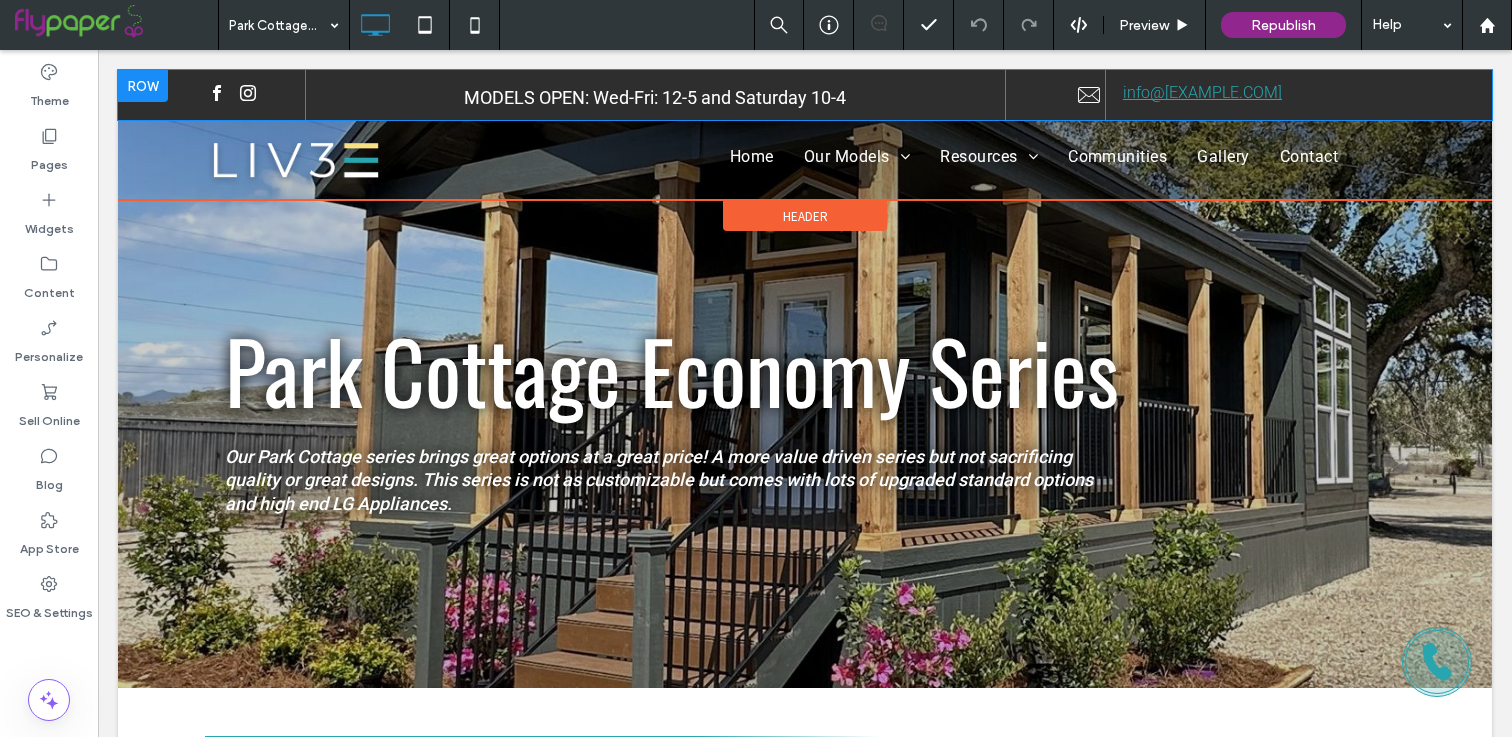 scroll, scrollTop: 0, scrollLeft: 0, axis: both 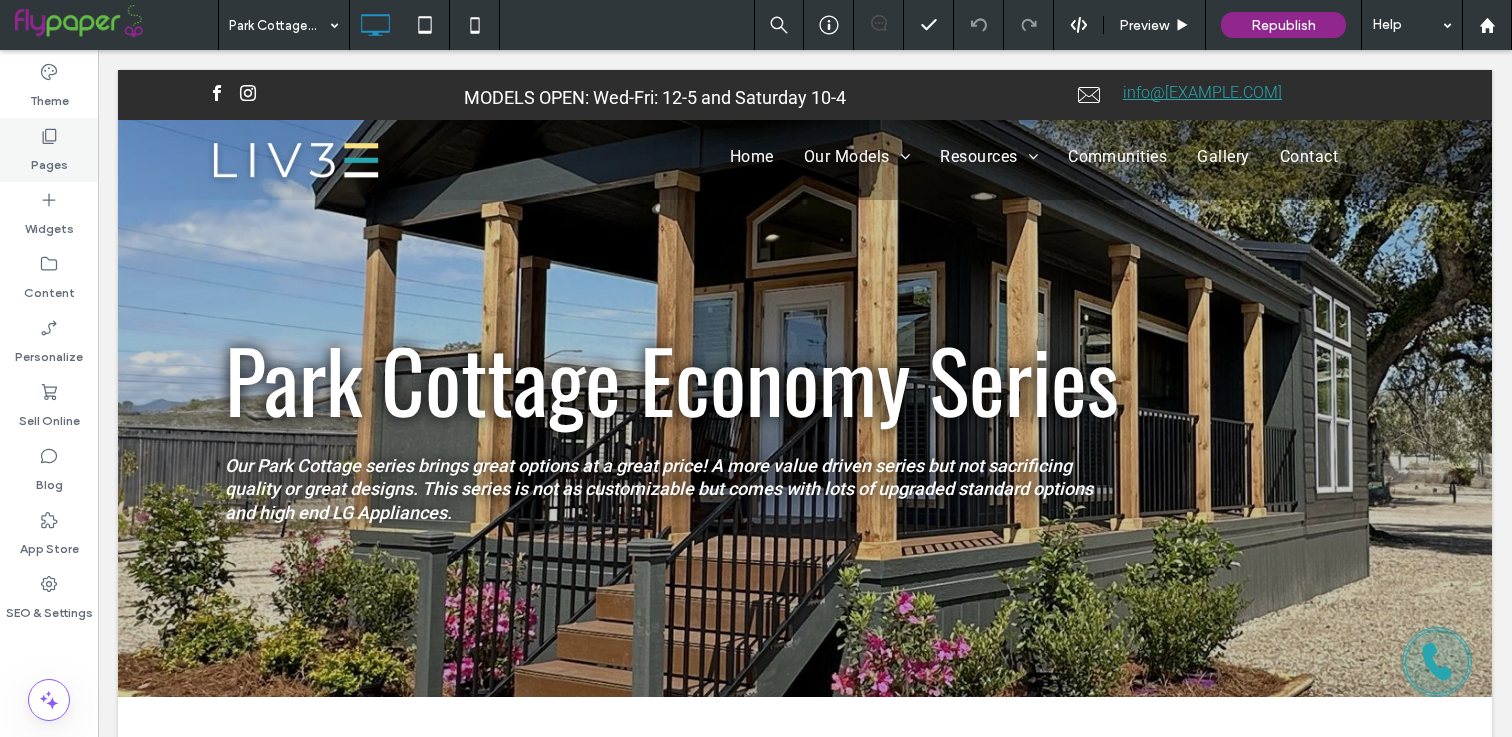 click on "Pages" at bounding box center (49, 160) 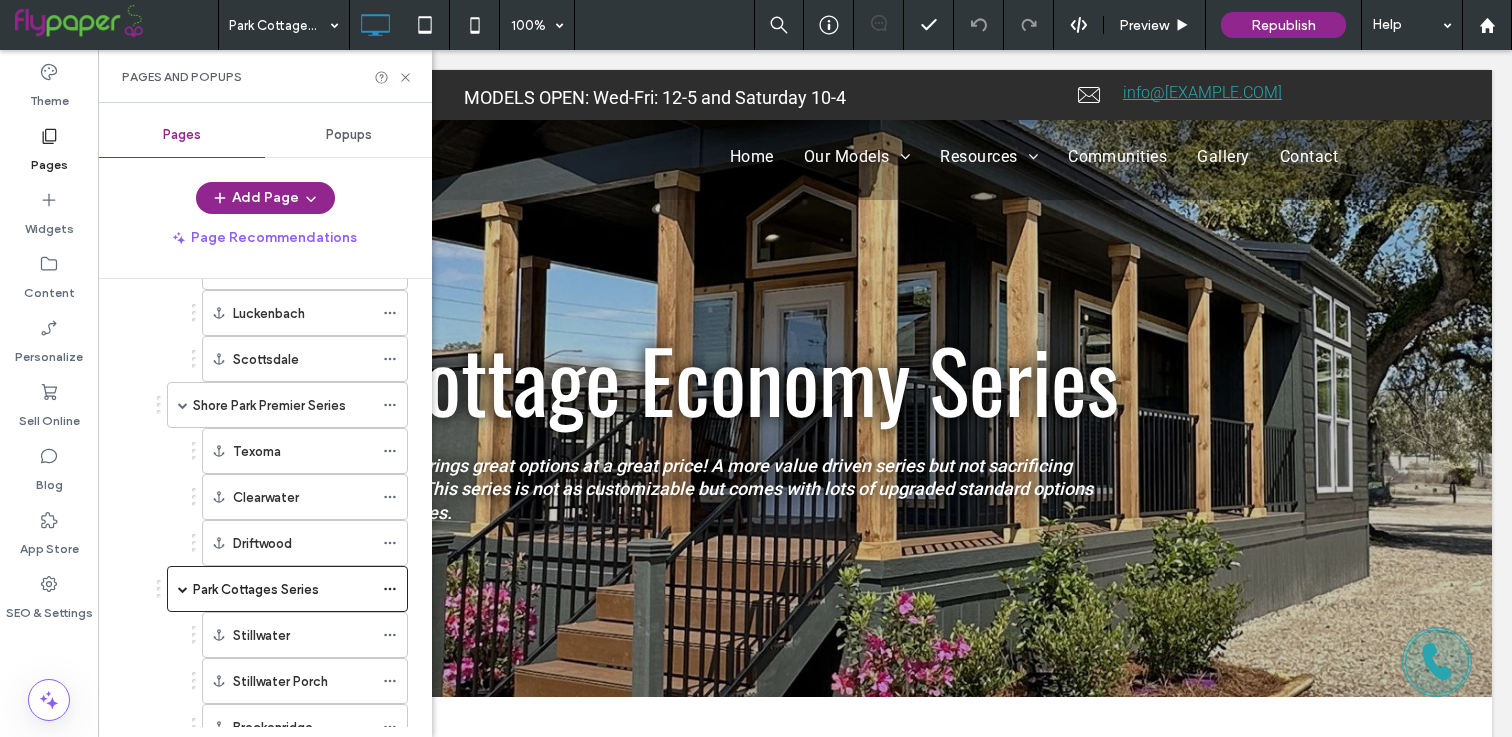 scroll, scrollTop: 671, scrollLeft: 0, axis: vertical 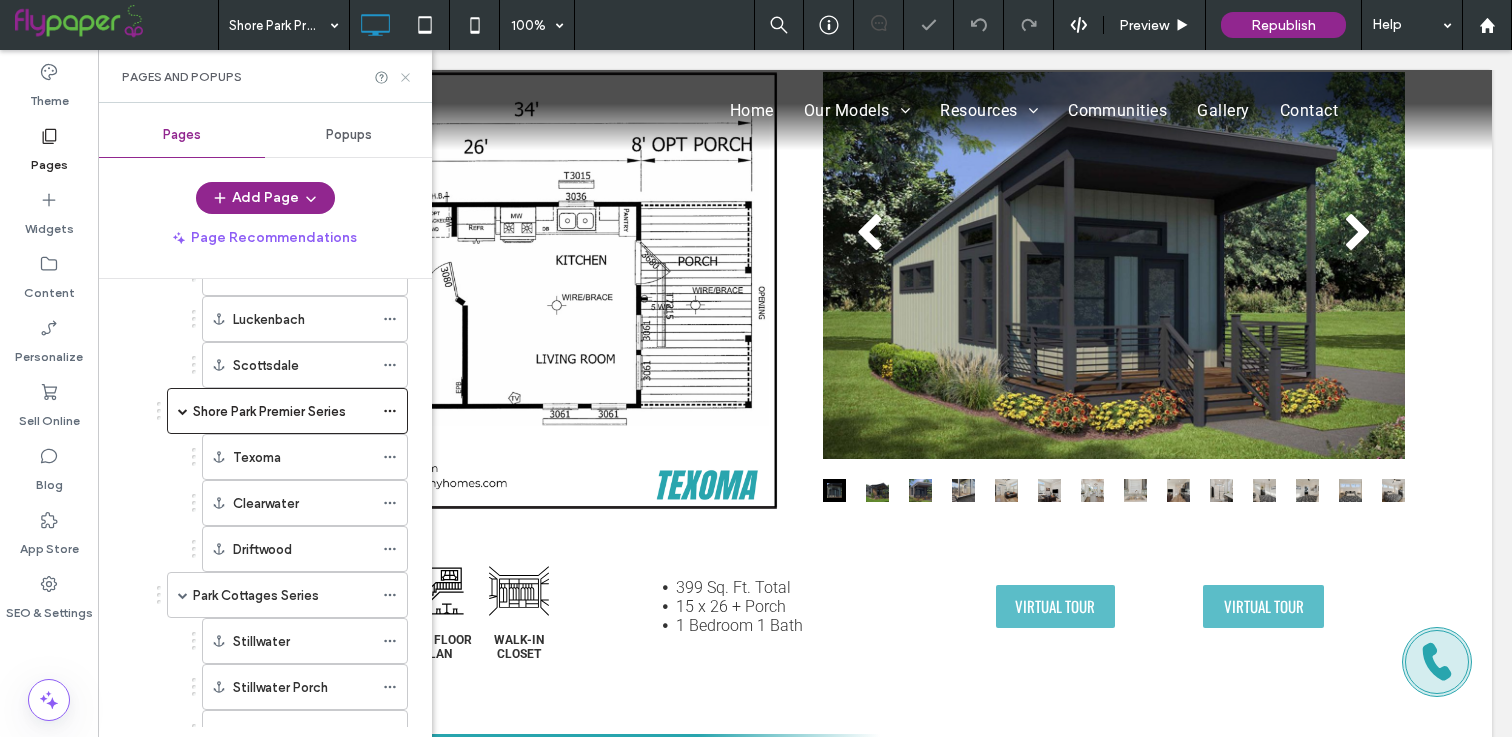 click 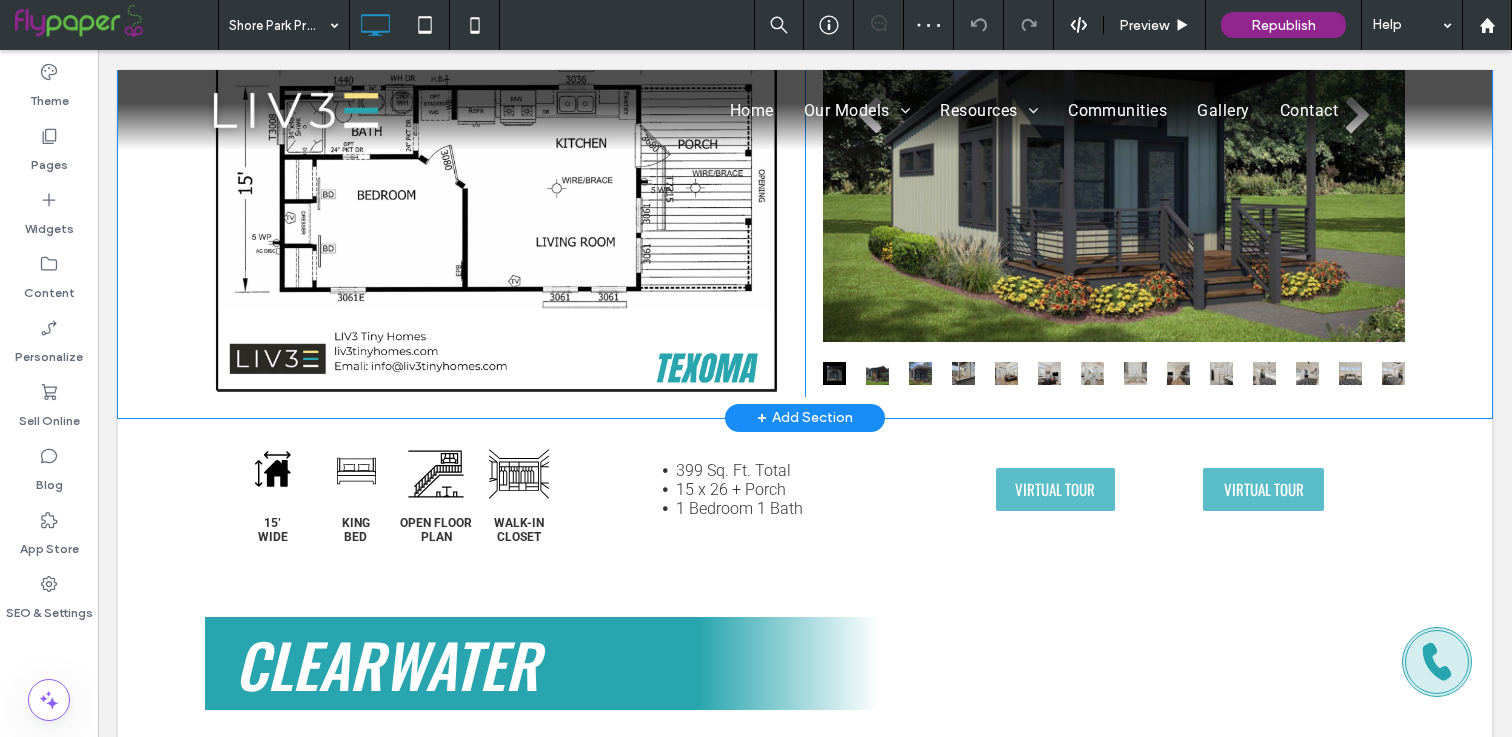 scroll, scrollTop: 992, scrollLeft: 0, axis: vertical 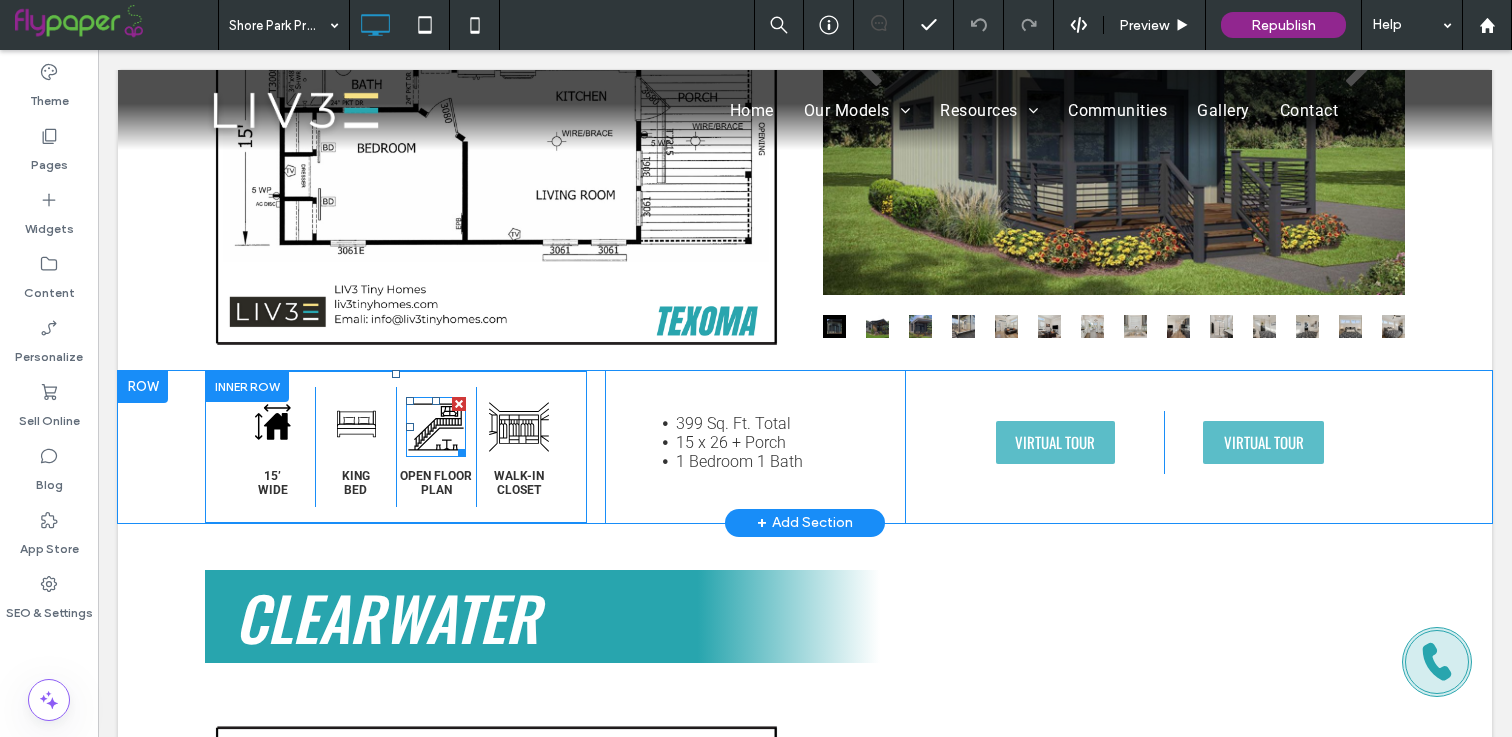 click on "A black and white drawing of stairs leading up to a balcony." 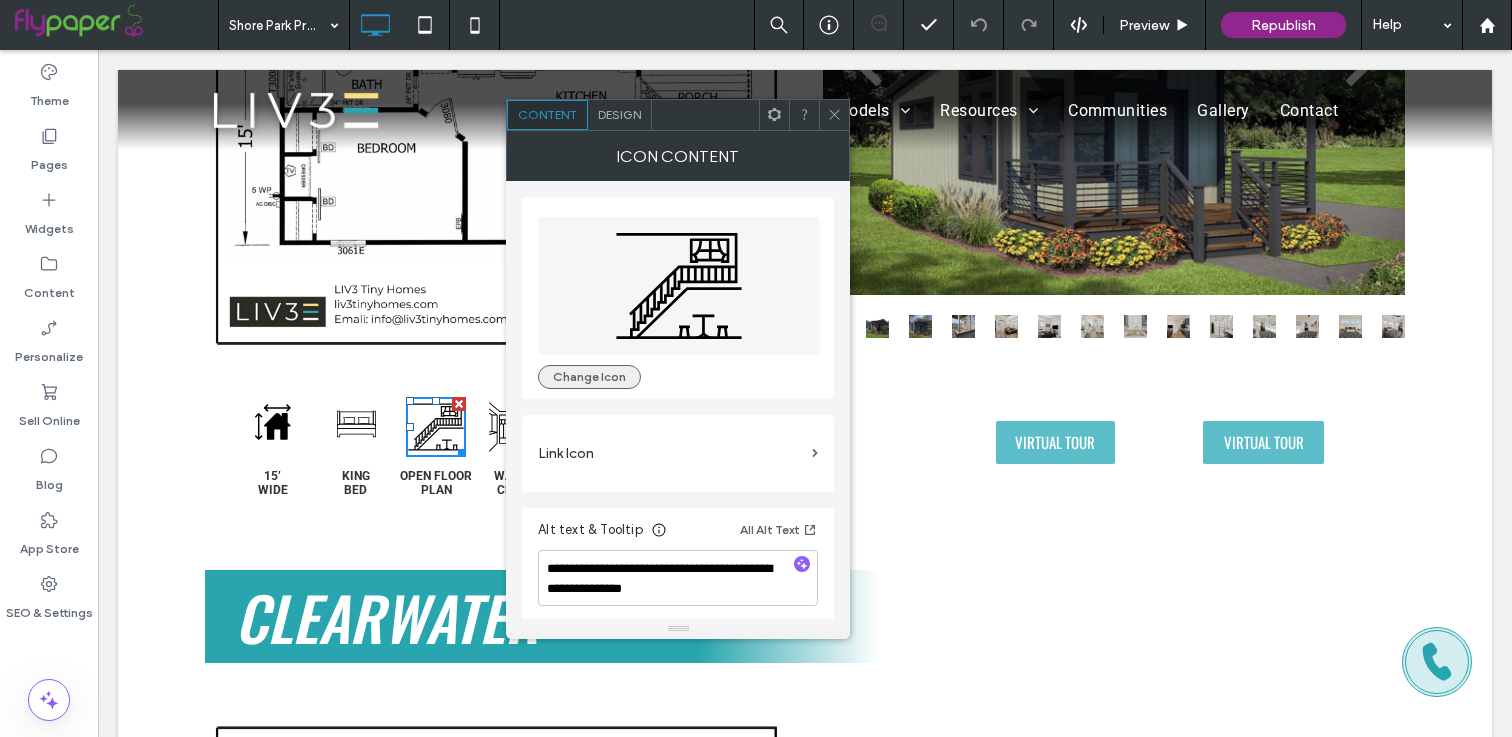 click on "Change Icon" at bounding box center [589, 377] 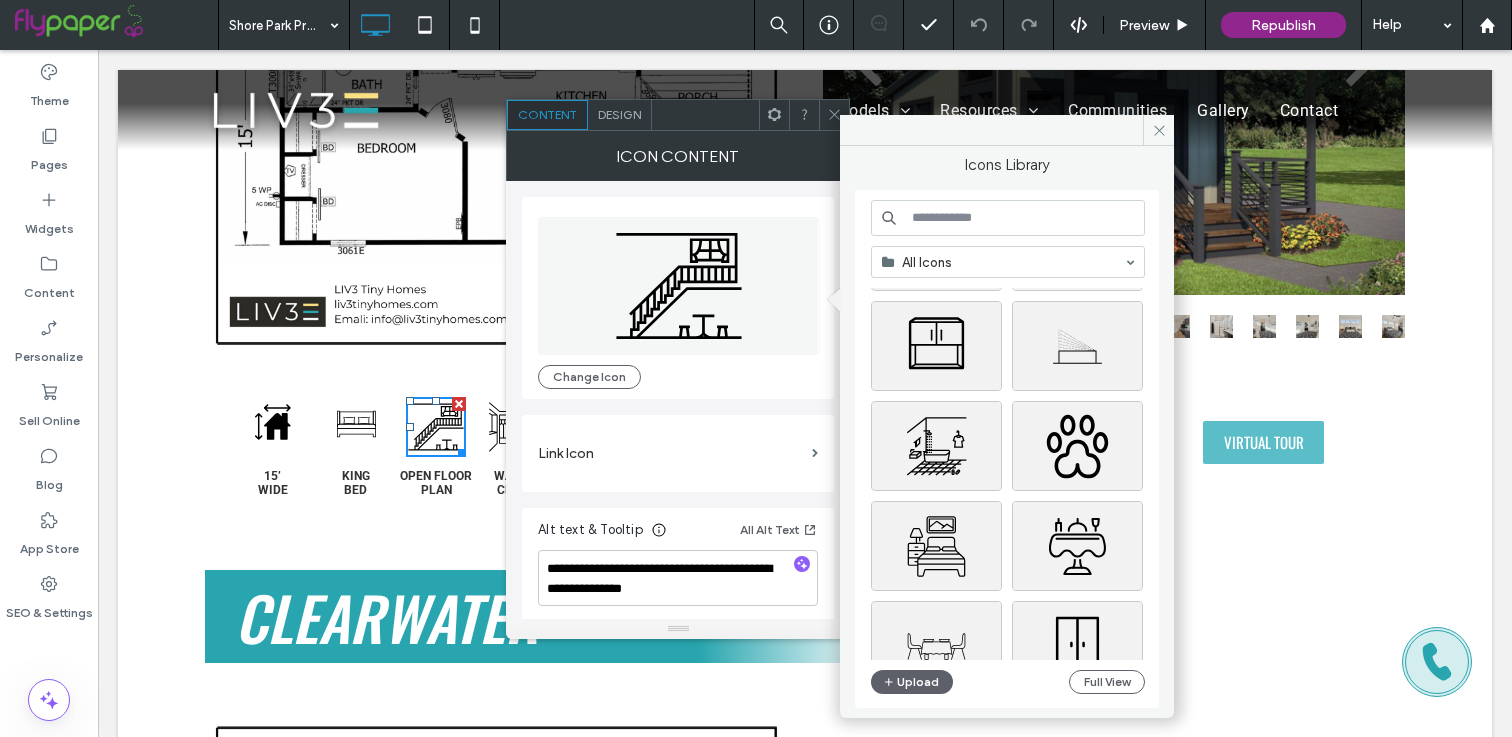scroll, scrollTop: 822, scrollLeft: 0, axis: vertical 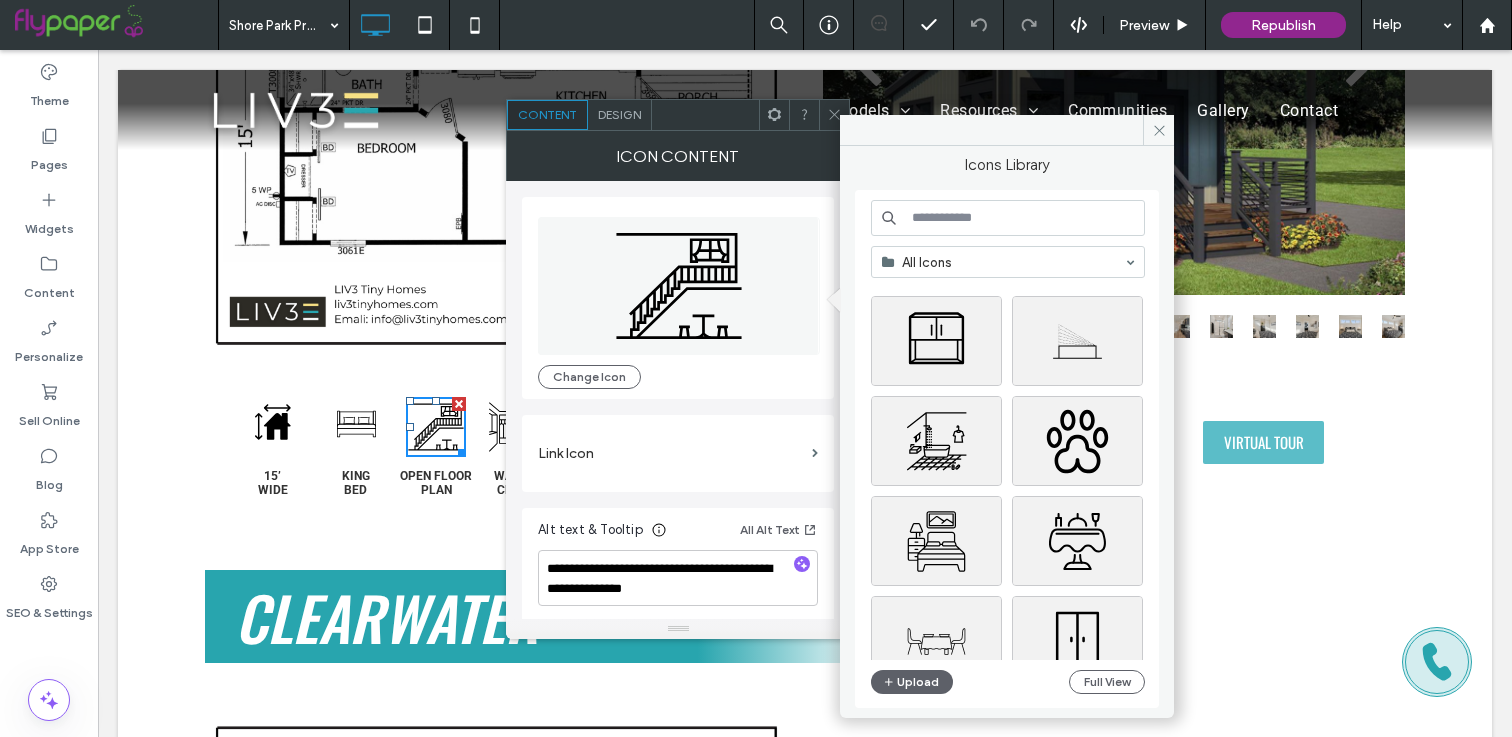 click at bounding box center [1008, 218] 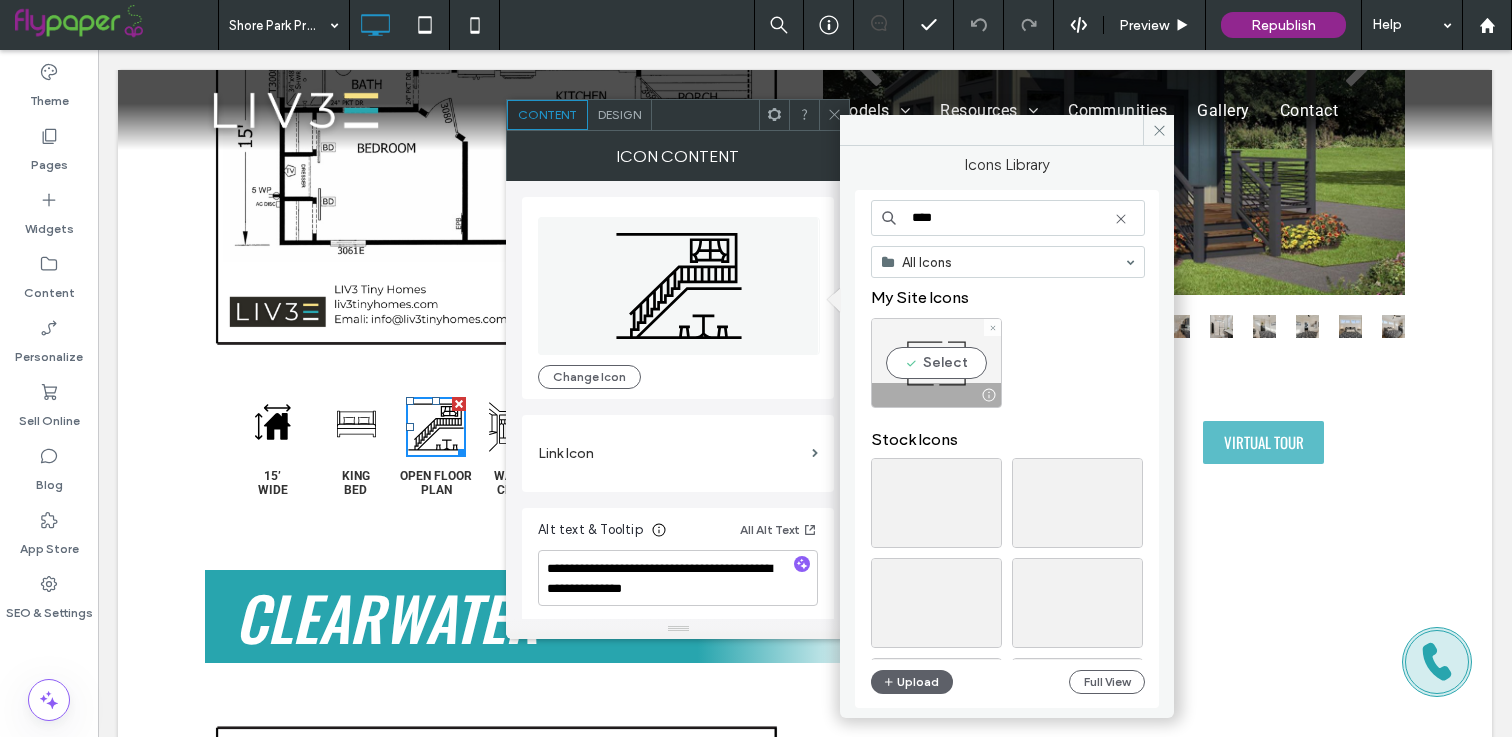 type on "****" 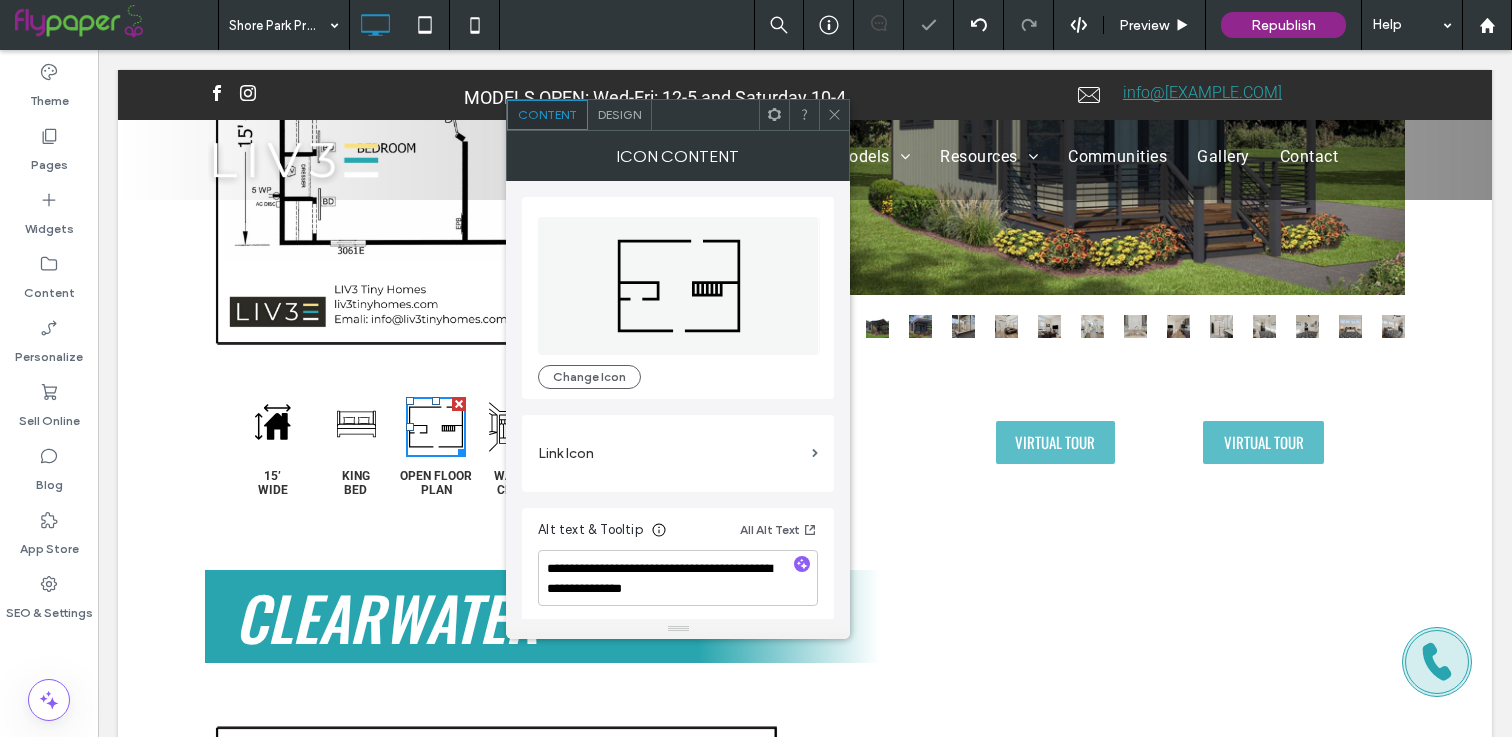 click 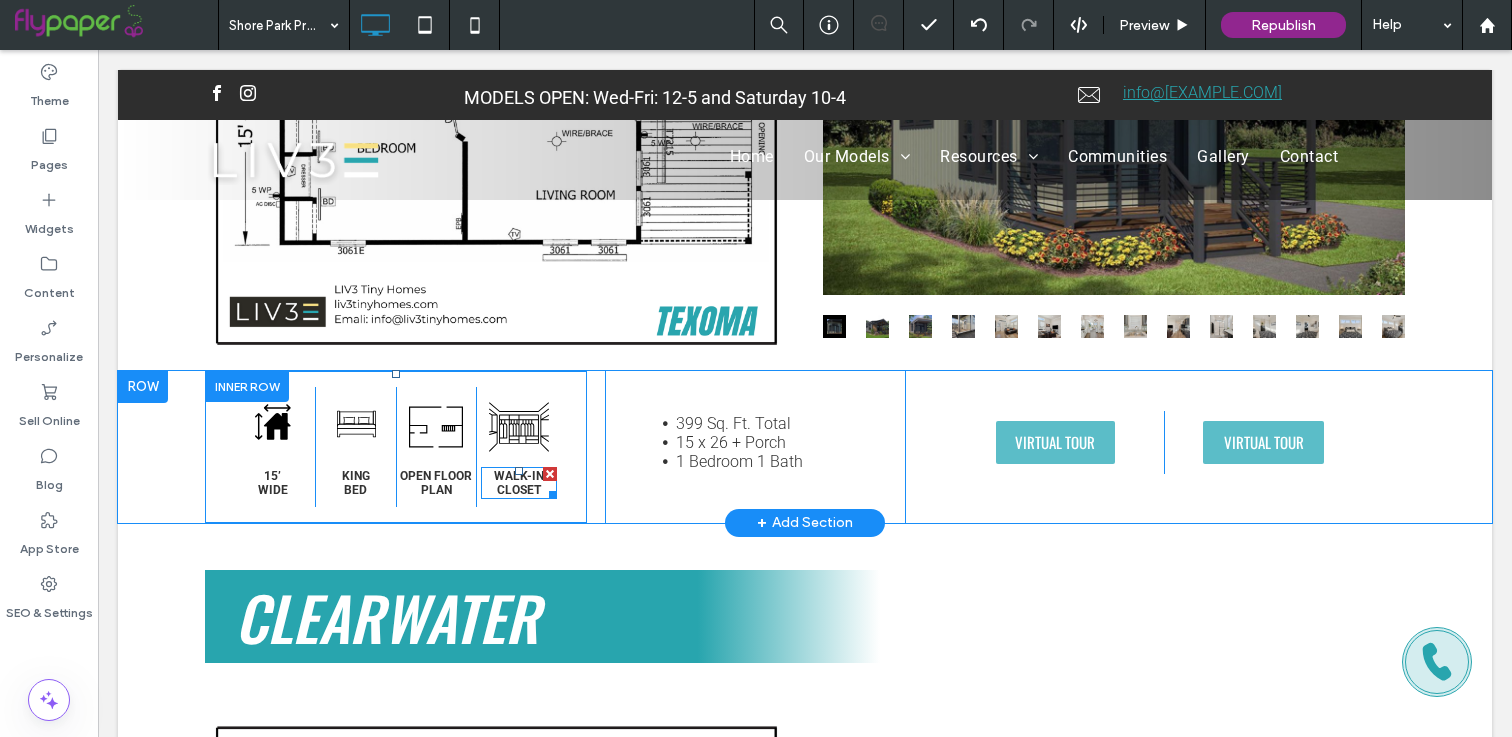 click on "Walk-in closet" at bounding box center [519, 483] 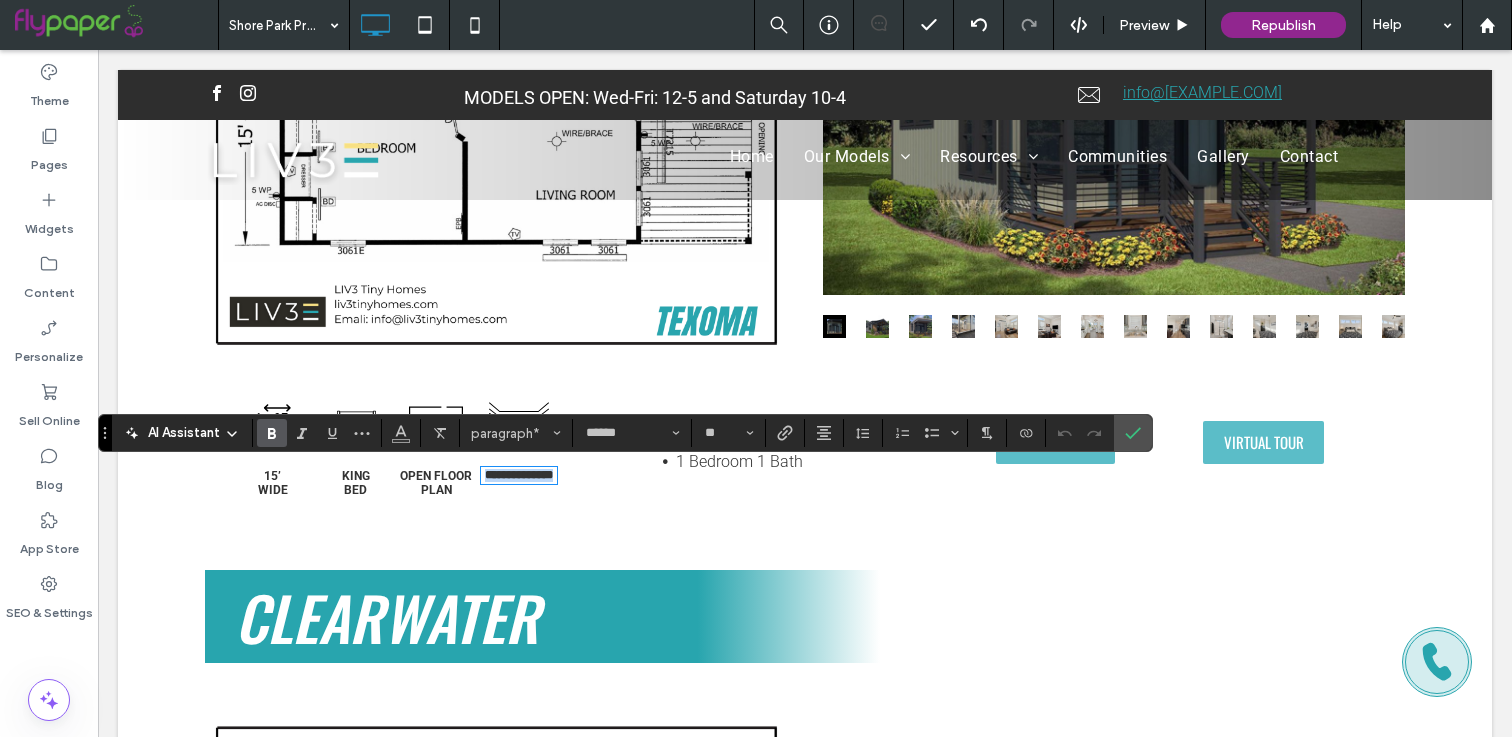 type 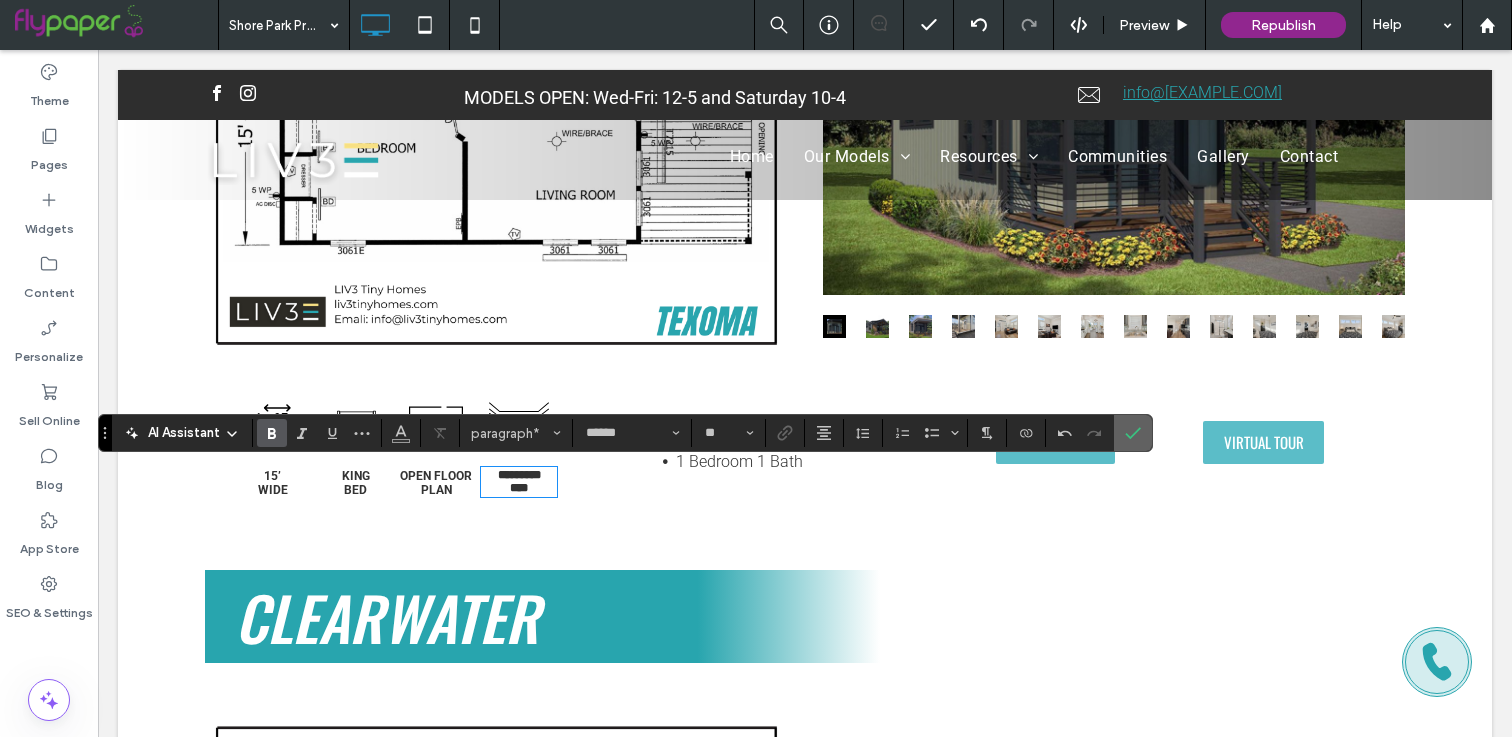 click 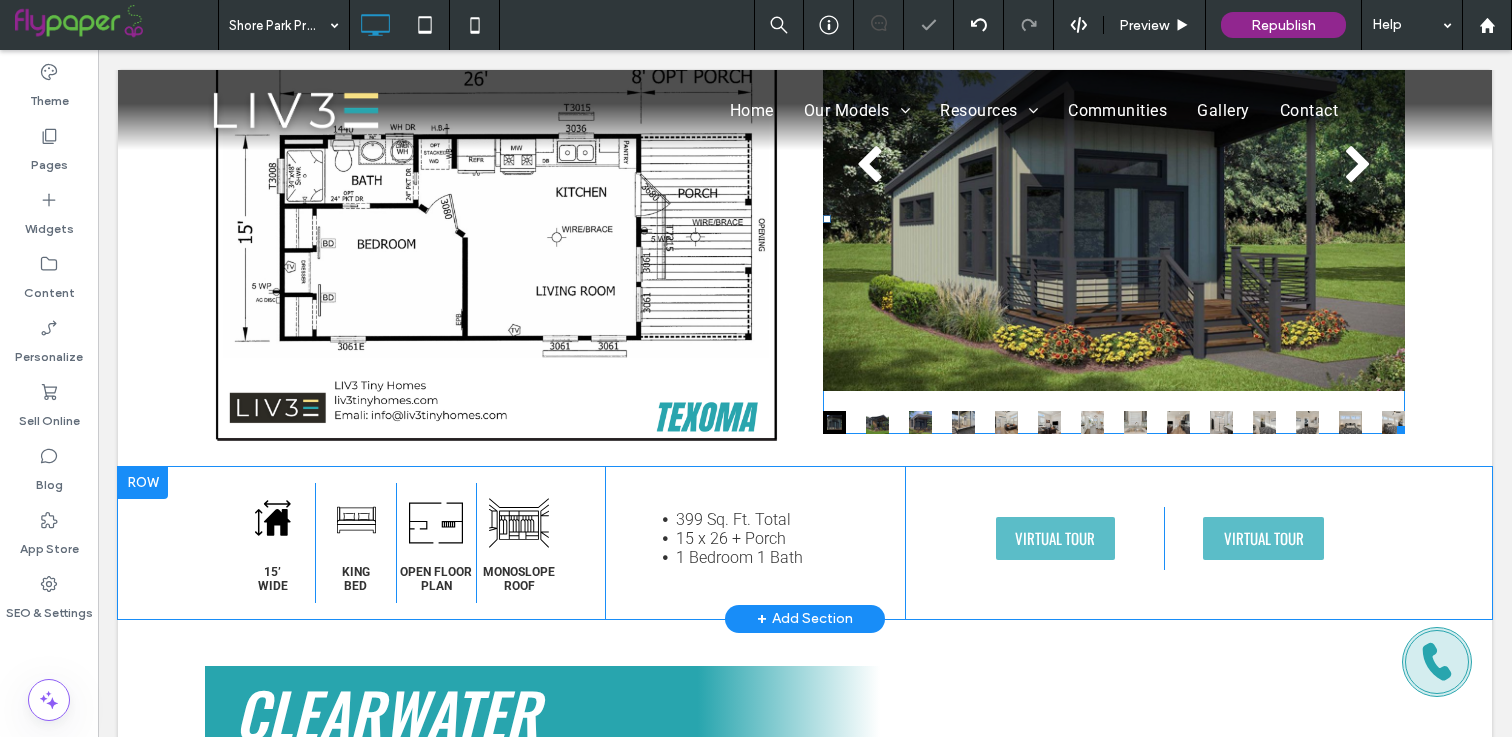 scroll, scrollTop: 943, scrollLeft: 0, axis: vertical 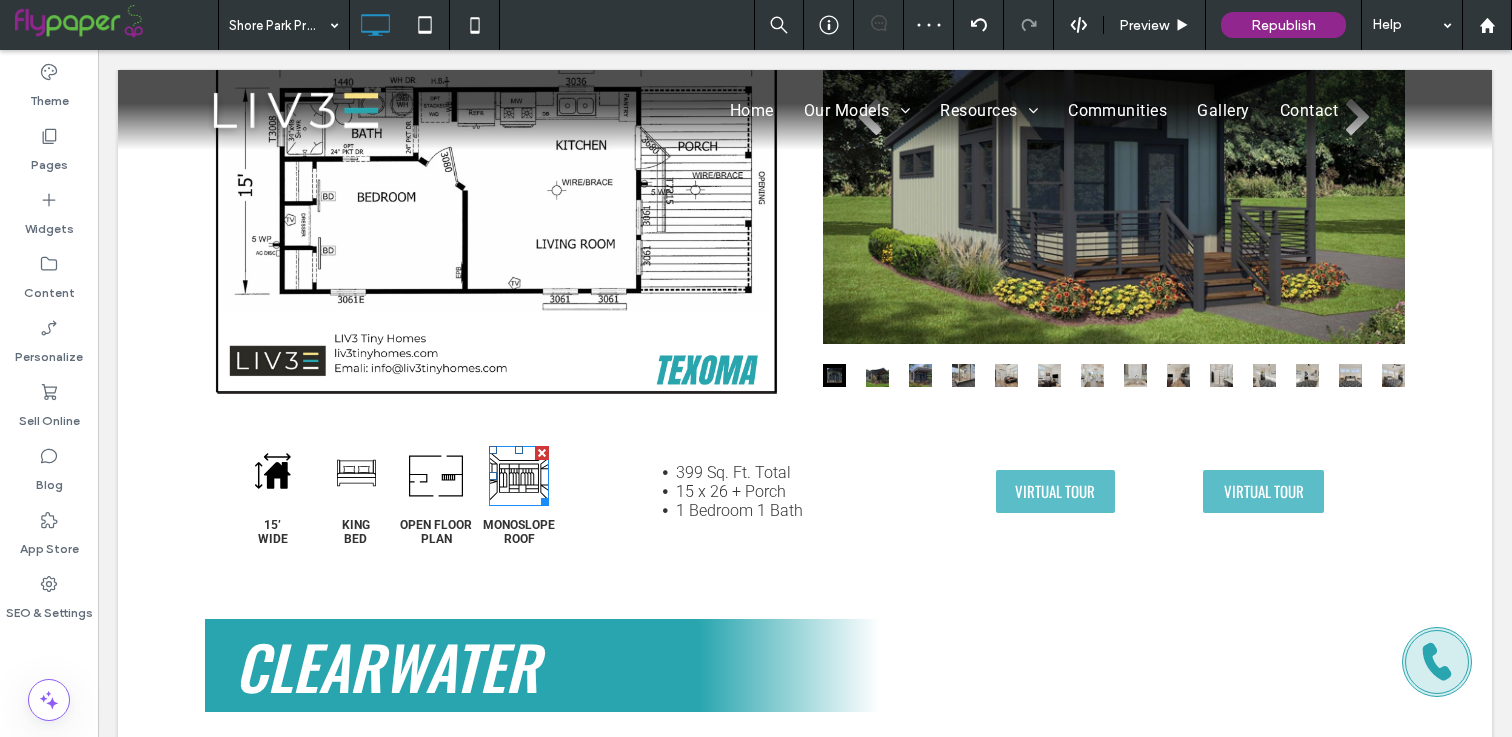 click 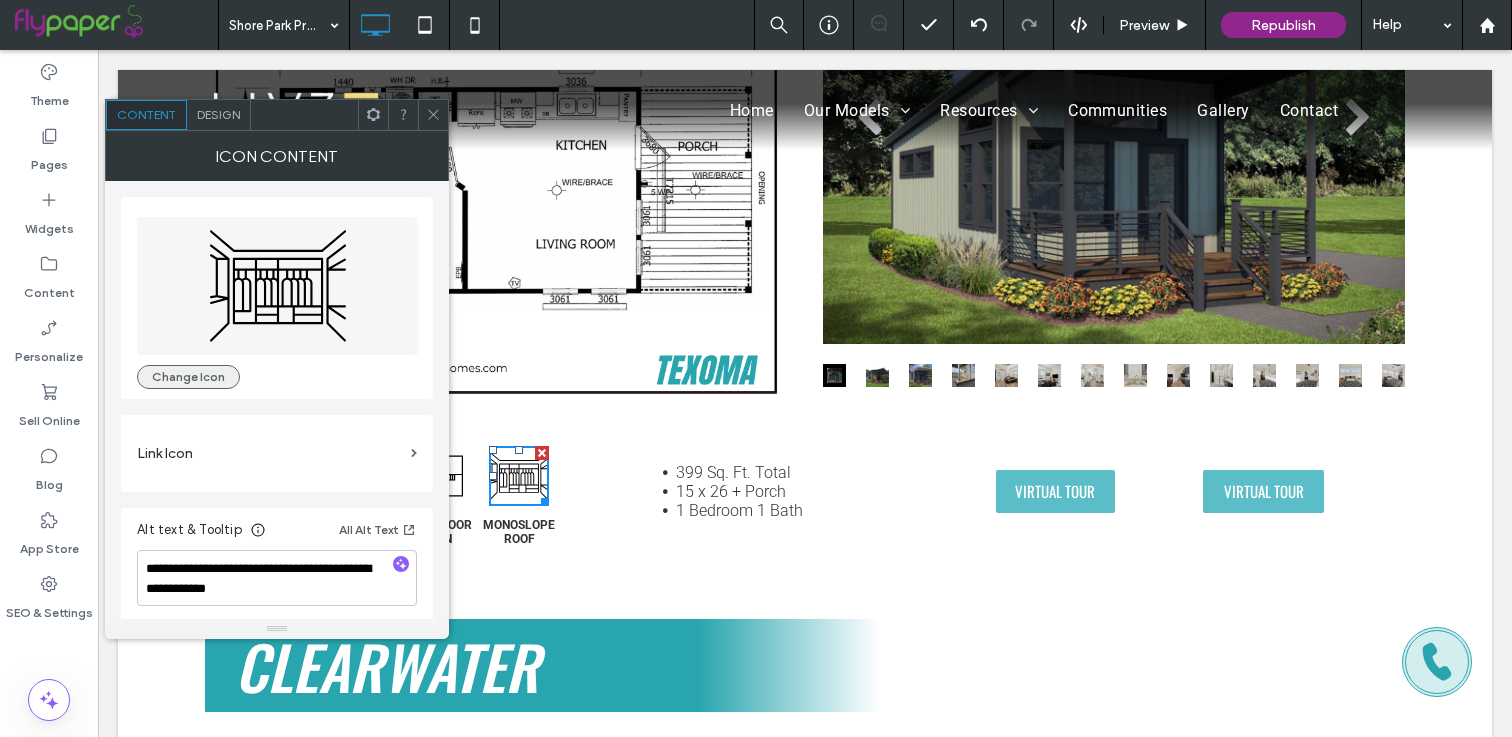 click on "Change Icon" at bounding box center (188, 377) 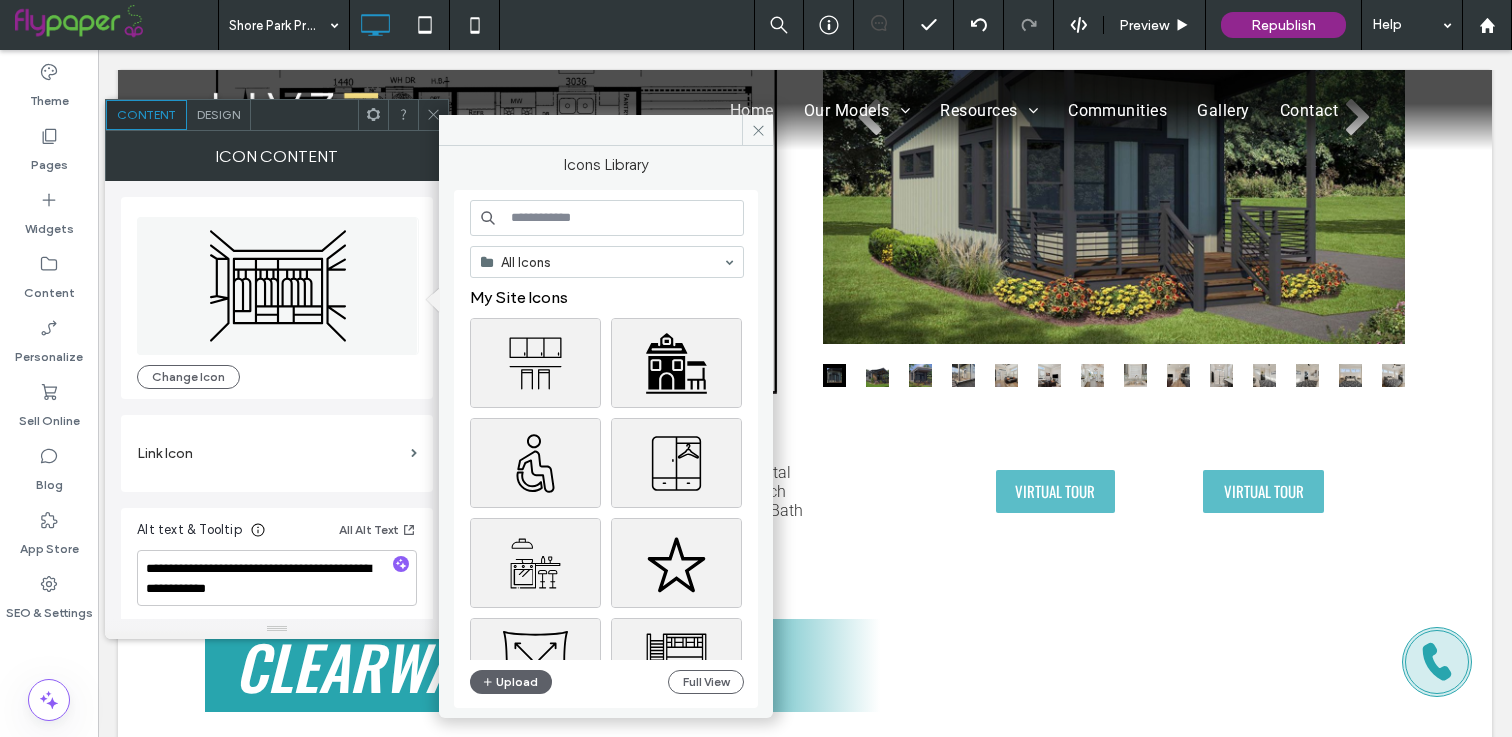 click at bounding box center [607, 218] 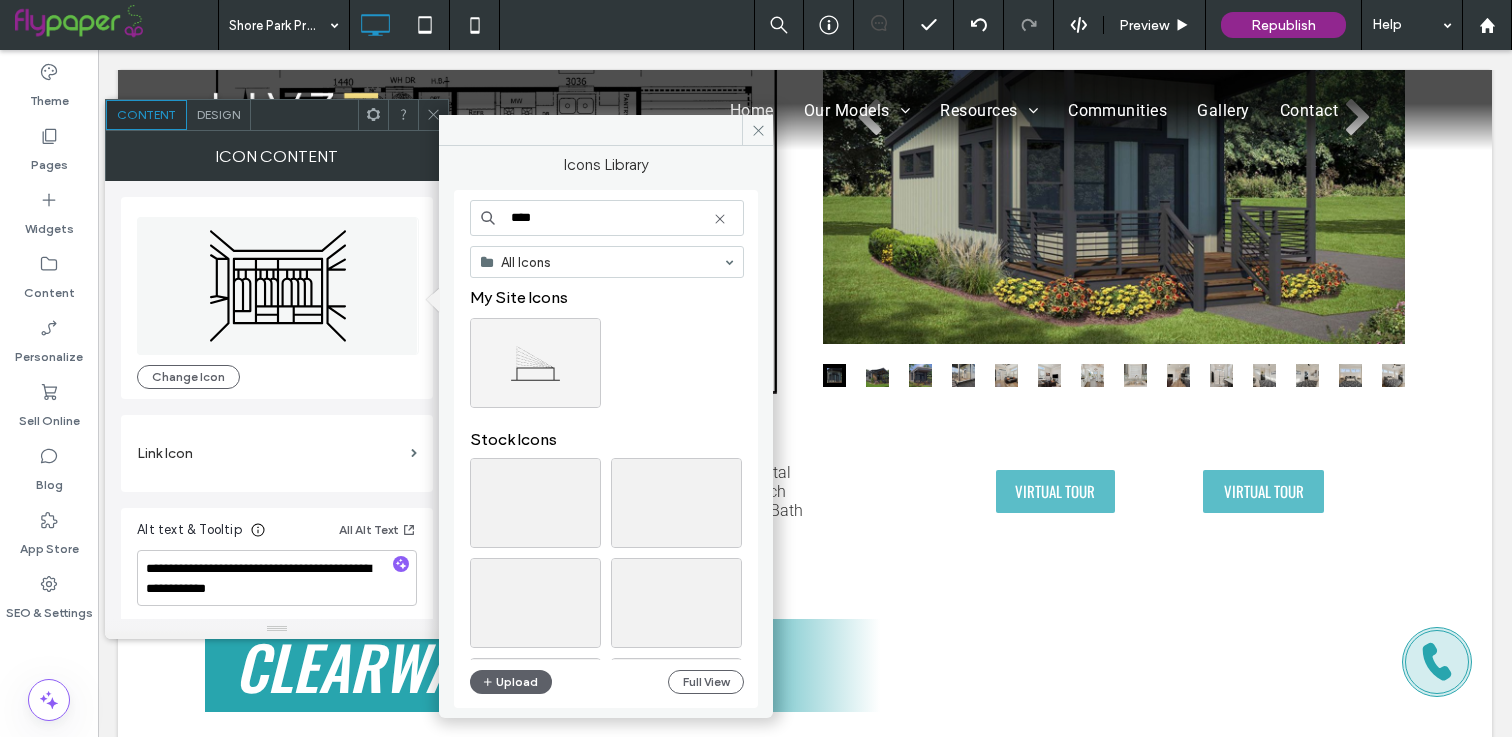 type on "****" 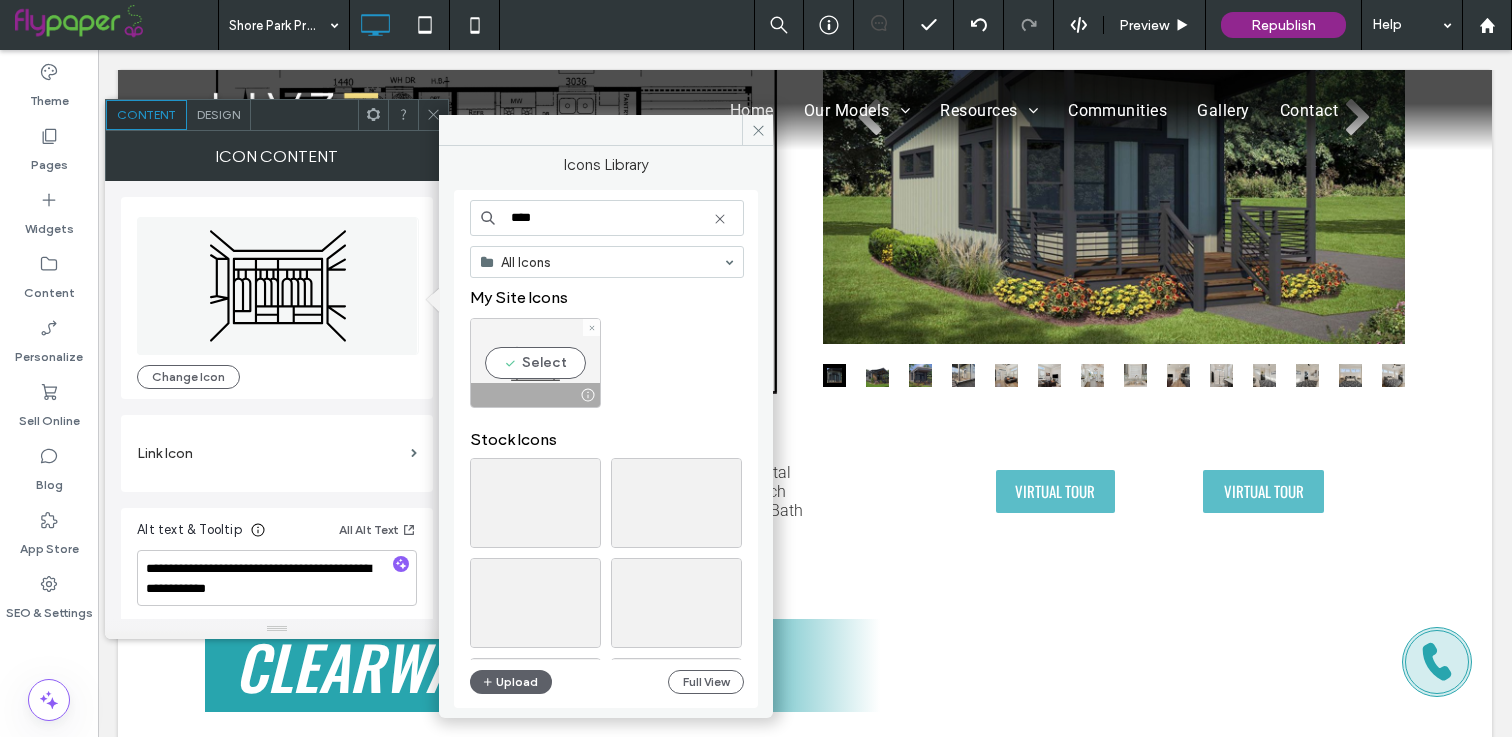 click on "Select" at bounding box center (535, 363) 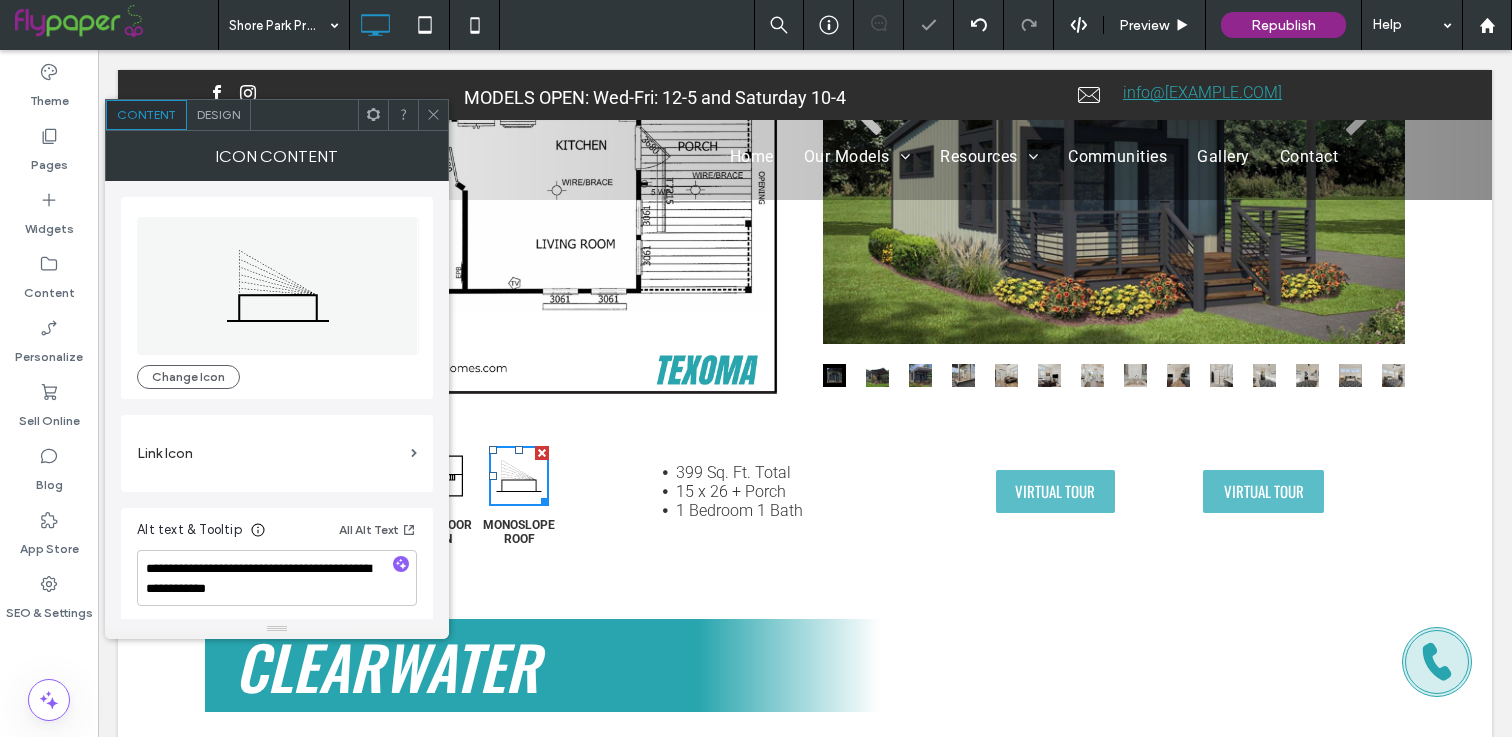 click at bounding box center [433, 115] 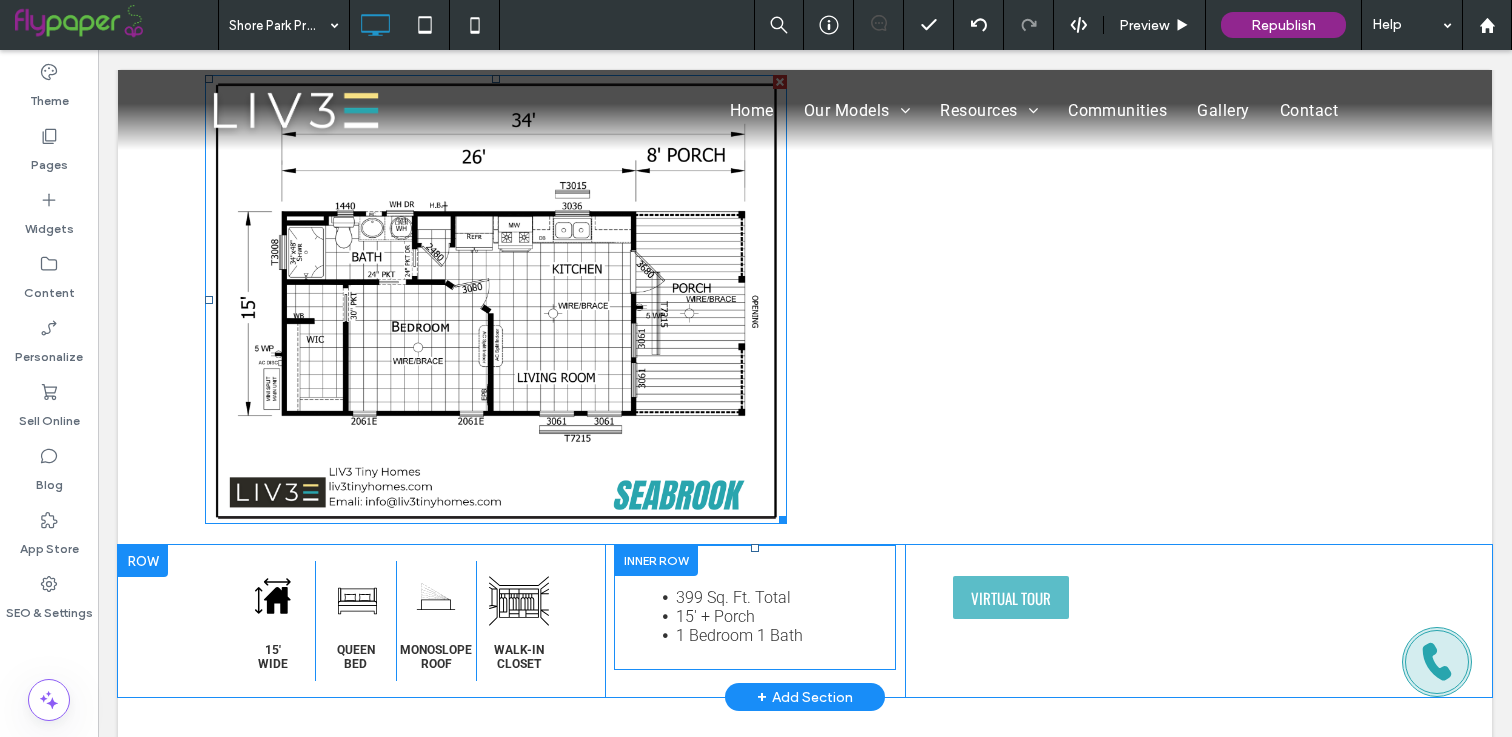 scroll, scrollTop: 3340, scrollLeft: 0, axis: vertical 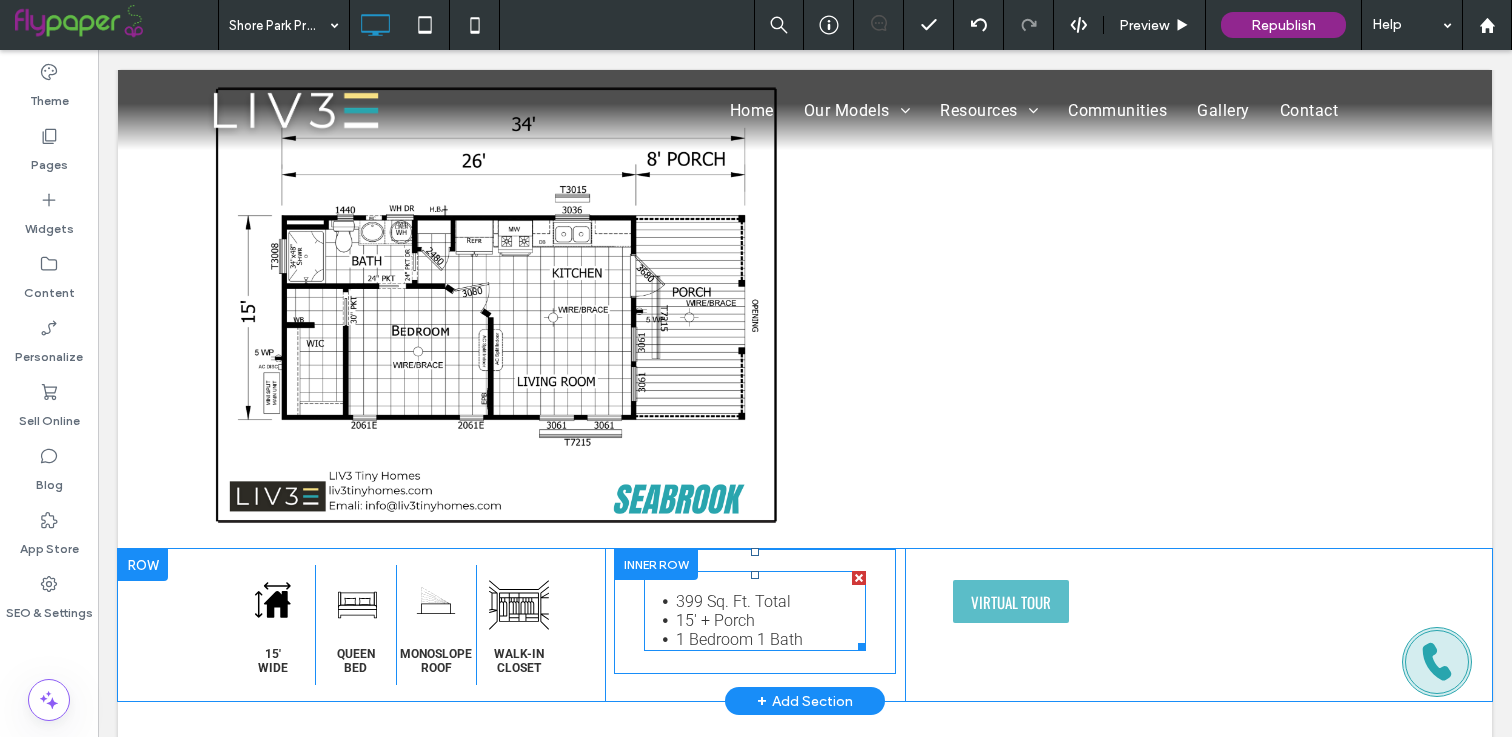 click on "15' + Porch" at bounding box center [715, 620] 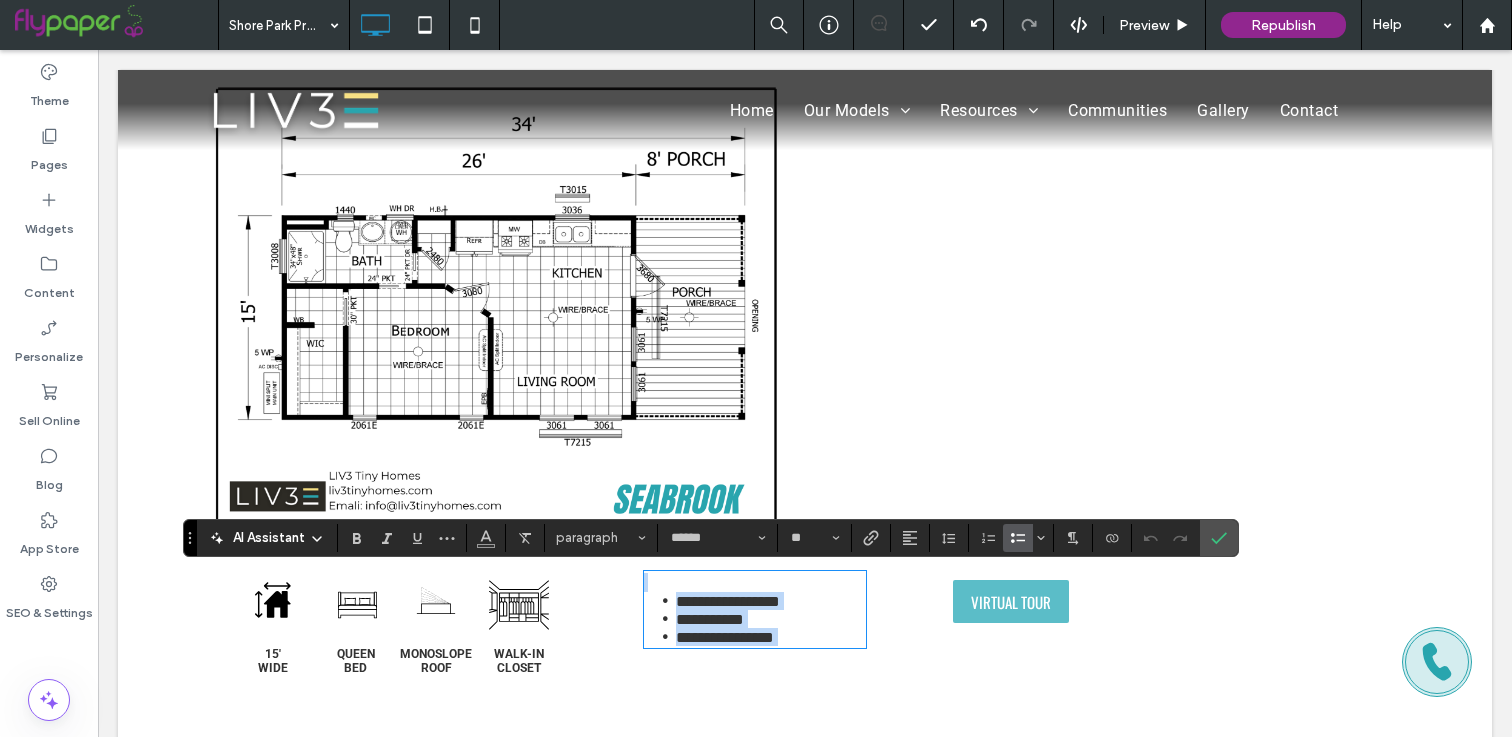 click on "**********" at bounding box center (710, 619) 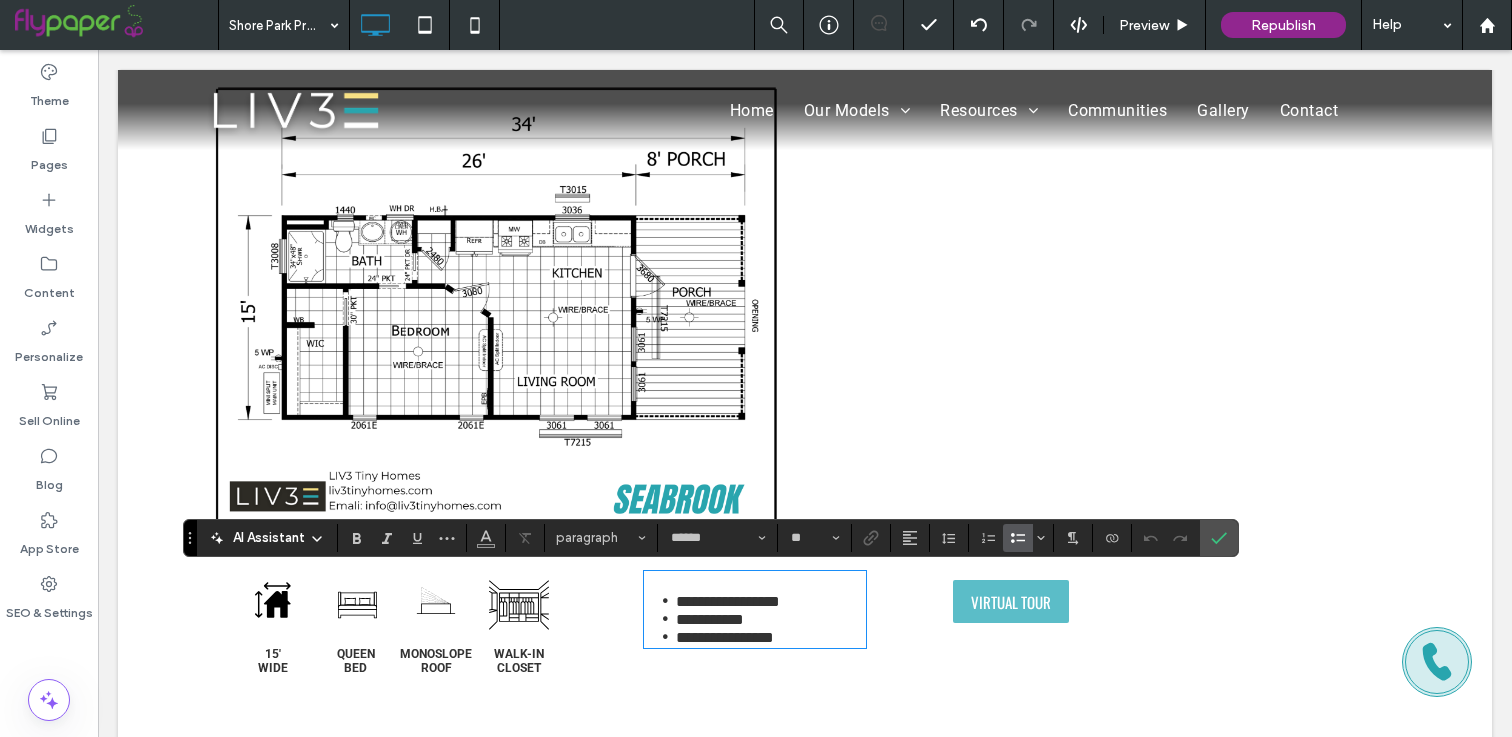 type 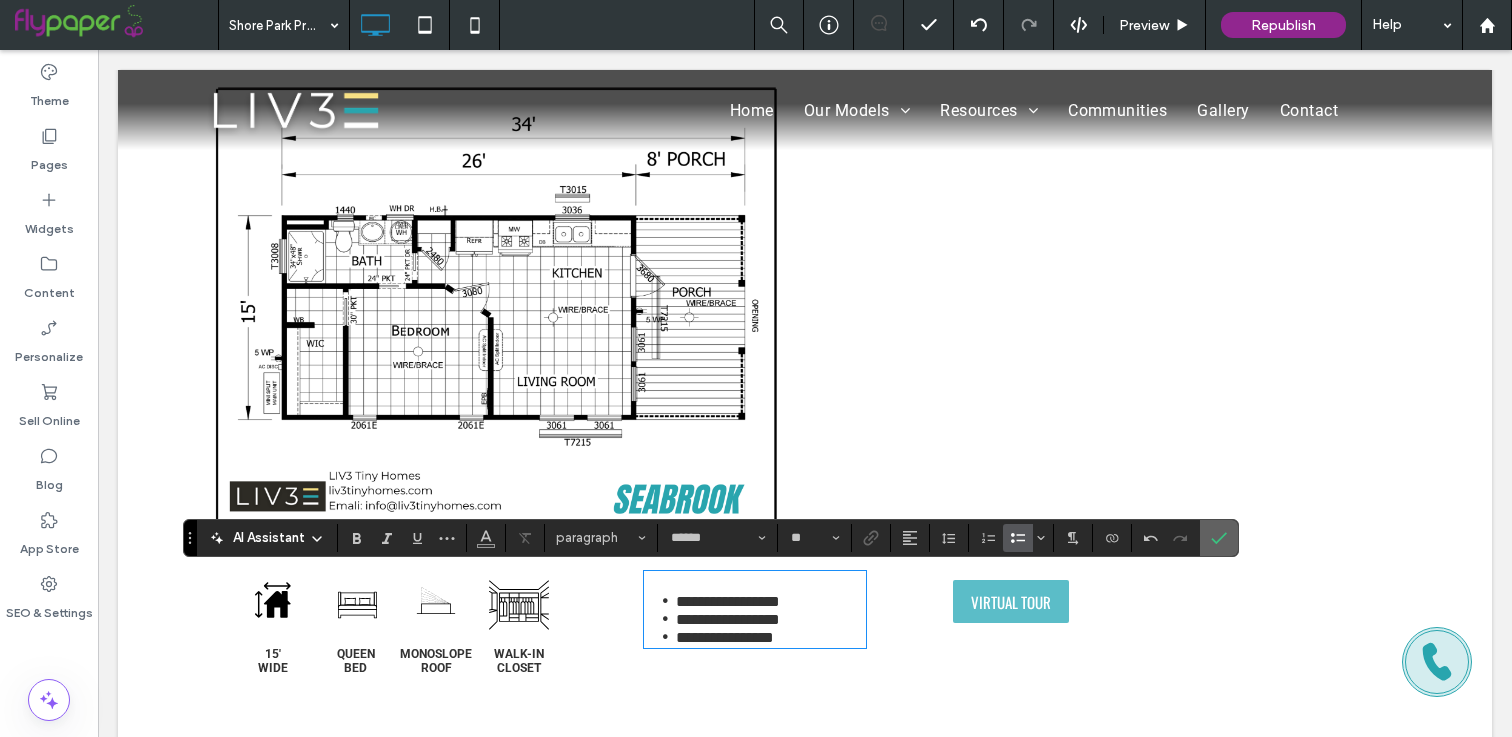 click at bounding box center [1219, 538] 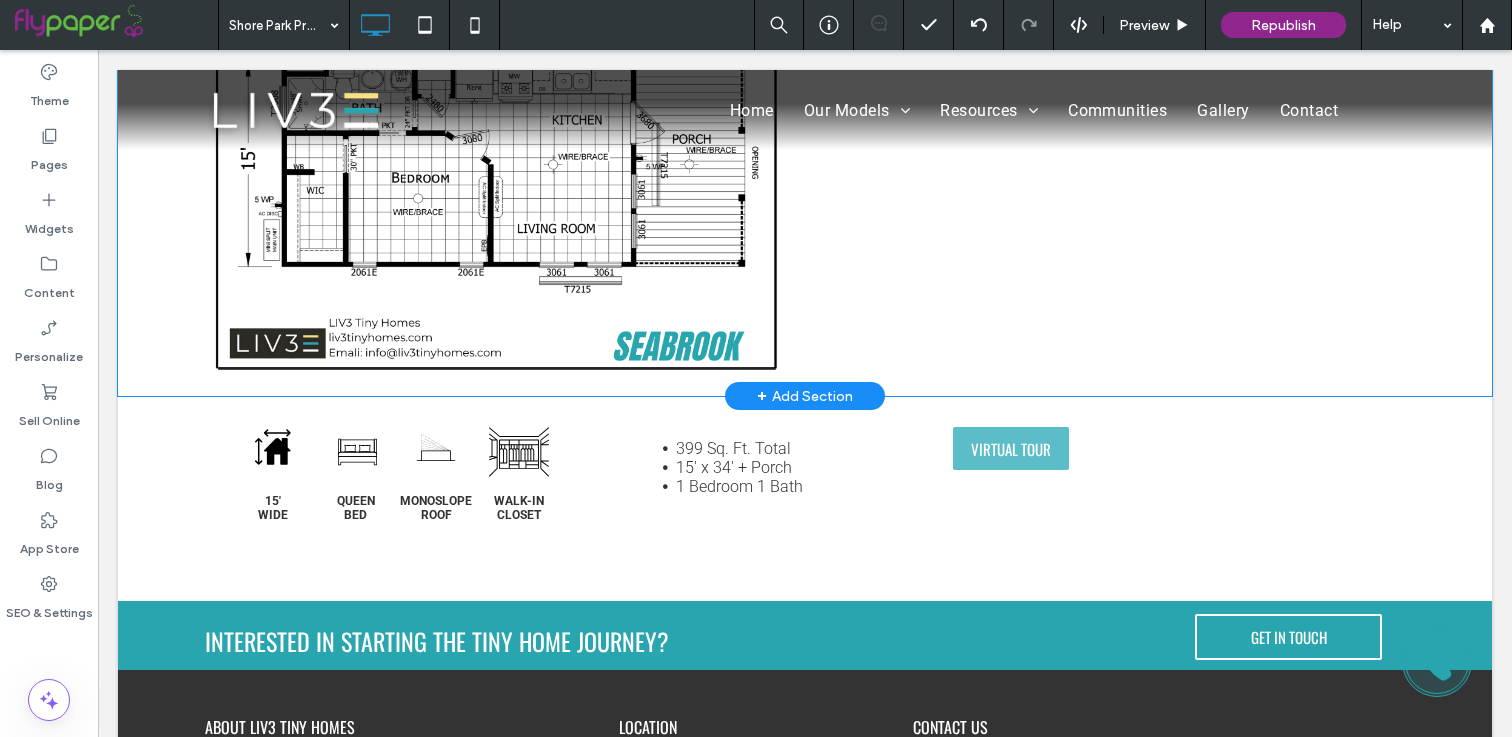 scroll, scrollTop: 3523, scrollLeft: 0, axis: vertical 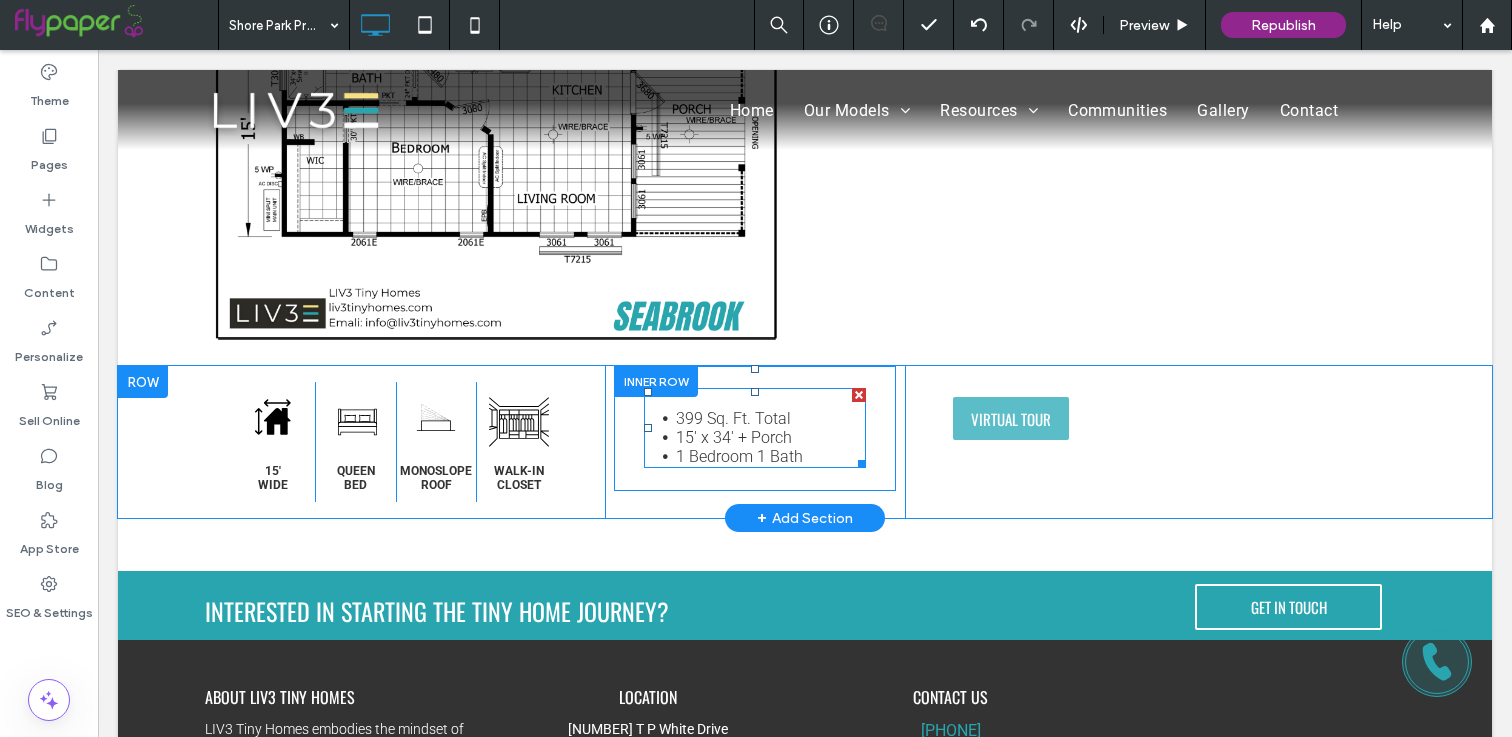 click on "15' x 34' + Porch" at bounding box center (734, 437) 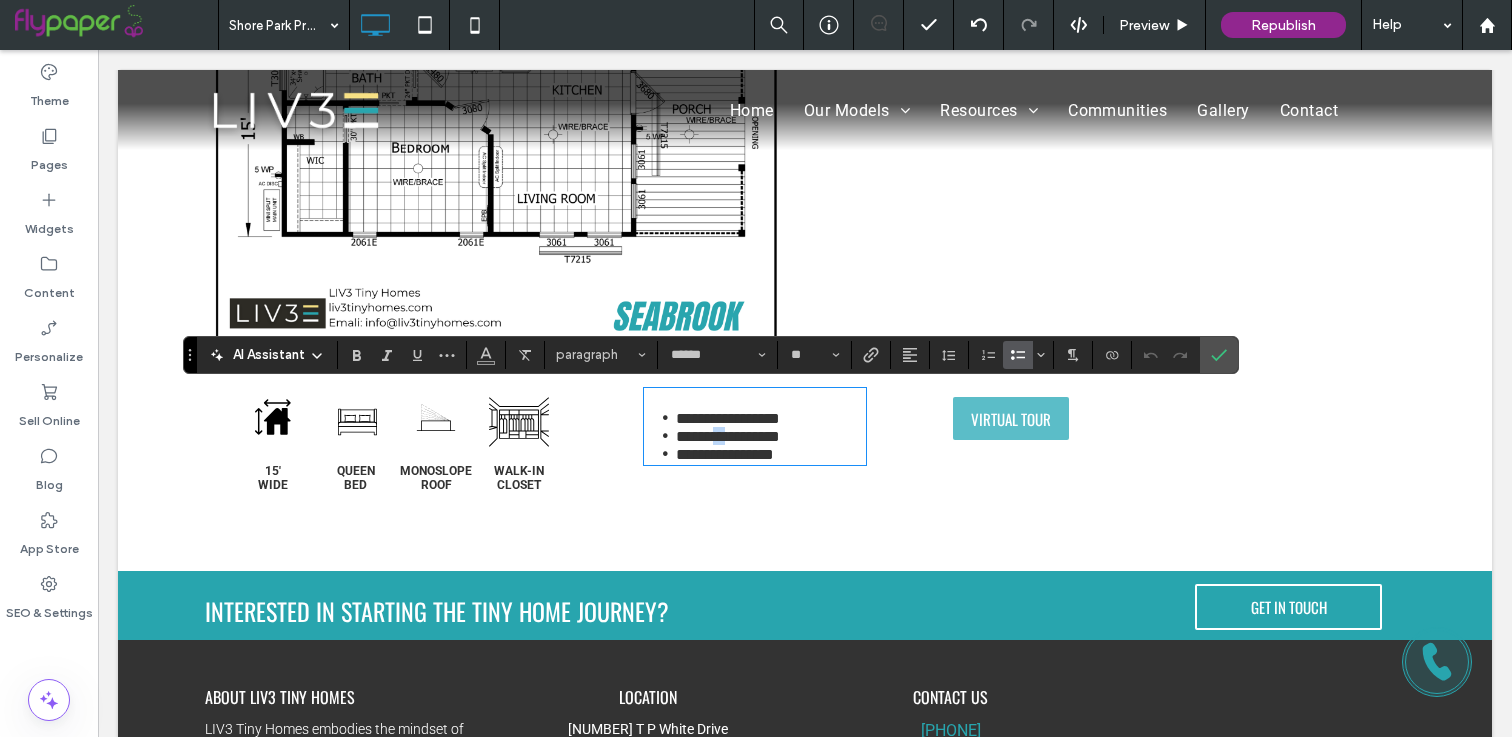 drag, startPoint x: 726, startPoint y: 437, endPoint x: 710, endPoint y: 437, distance: 16 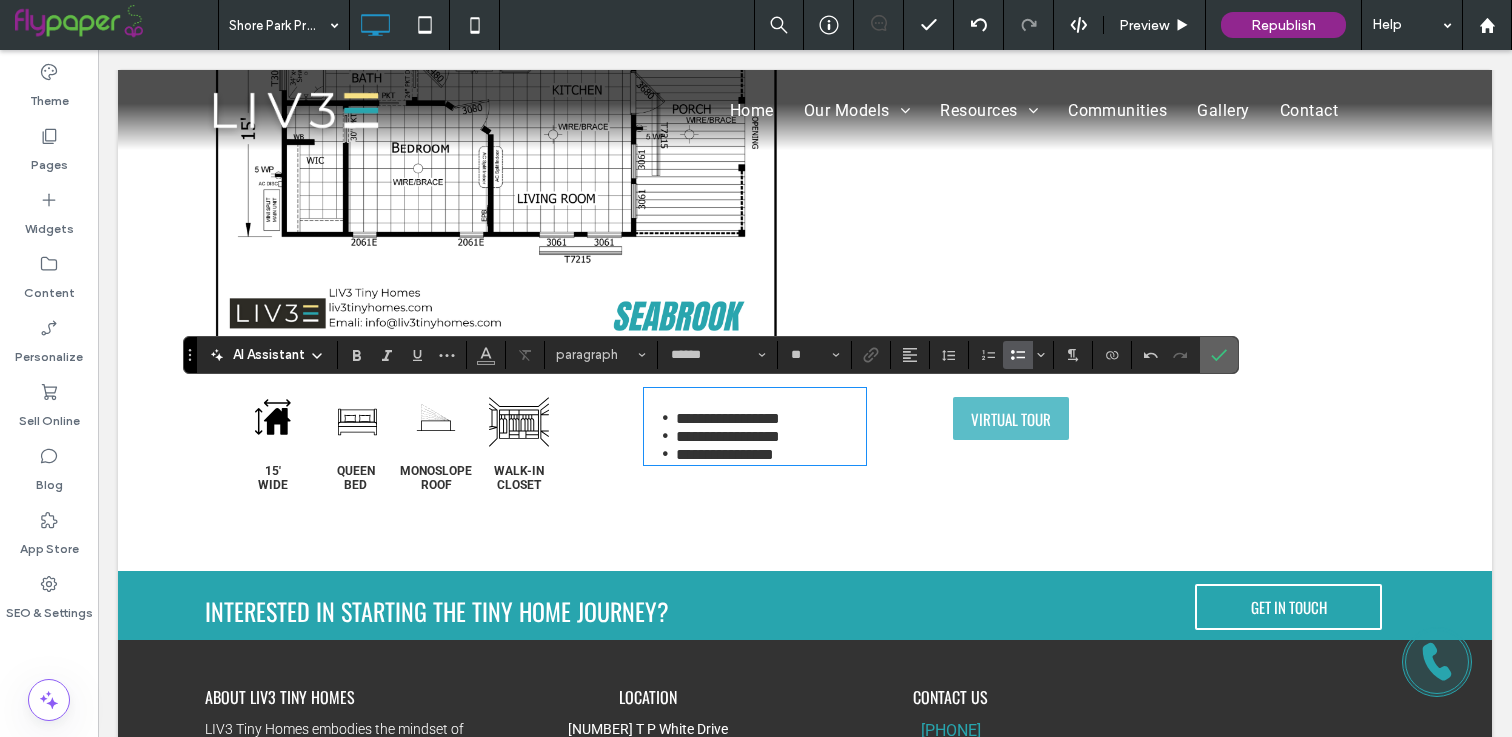 click 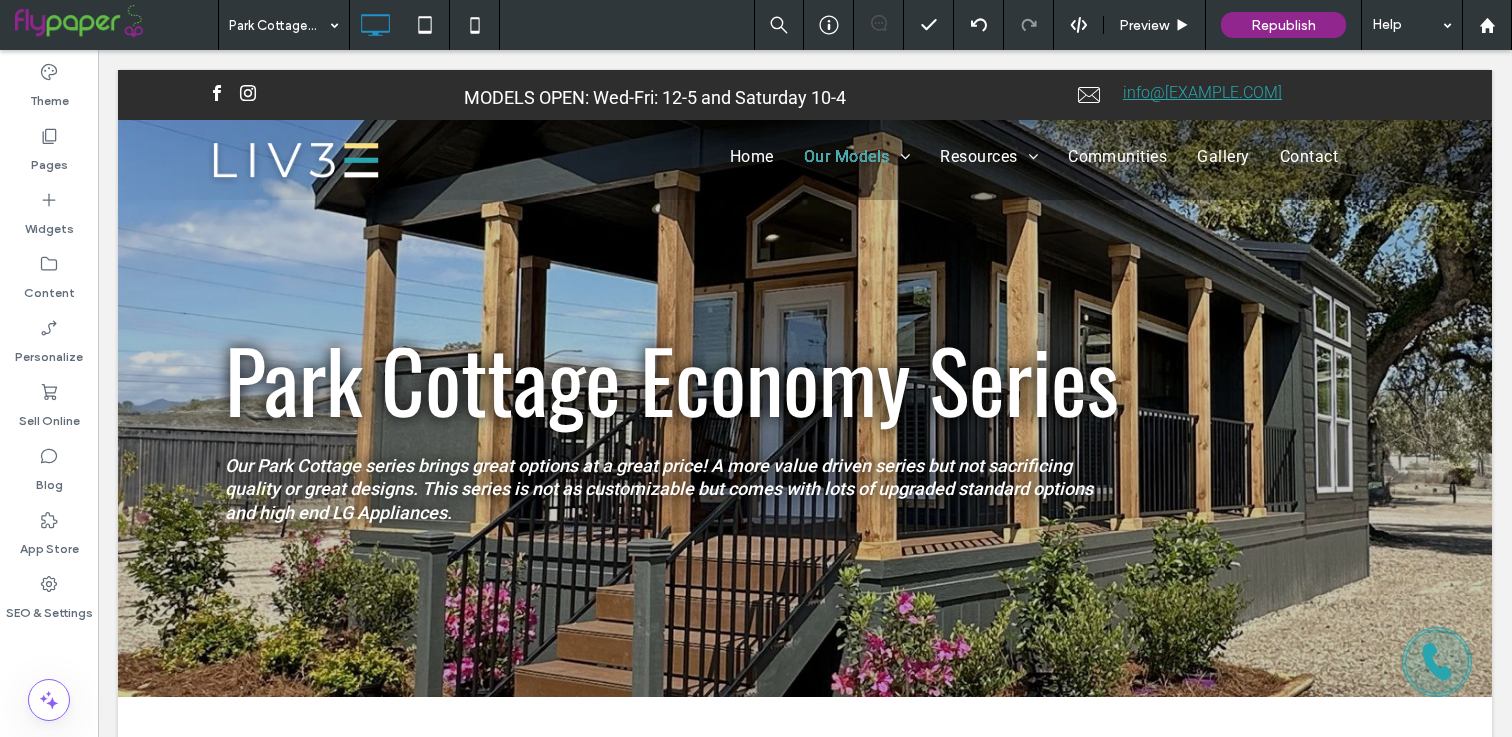 scroll, scrollTop: 0, scrollLeft: 0, axis: both 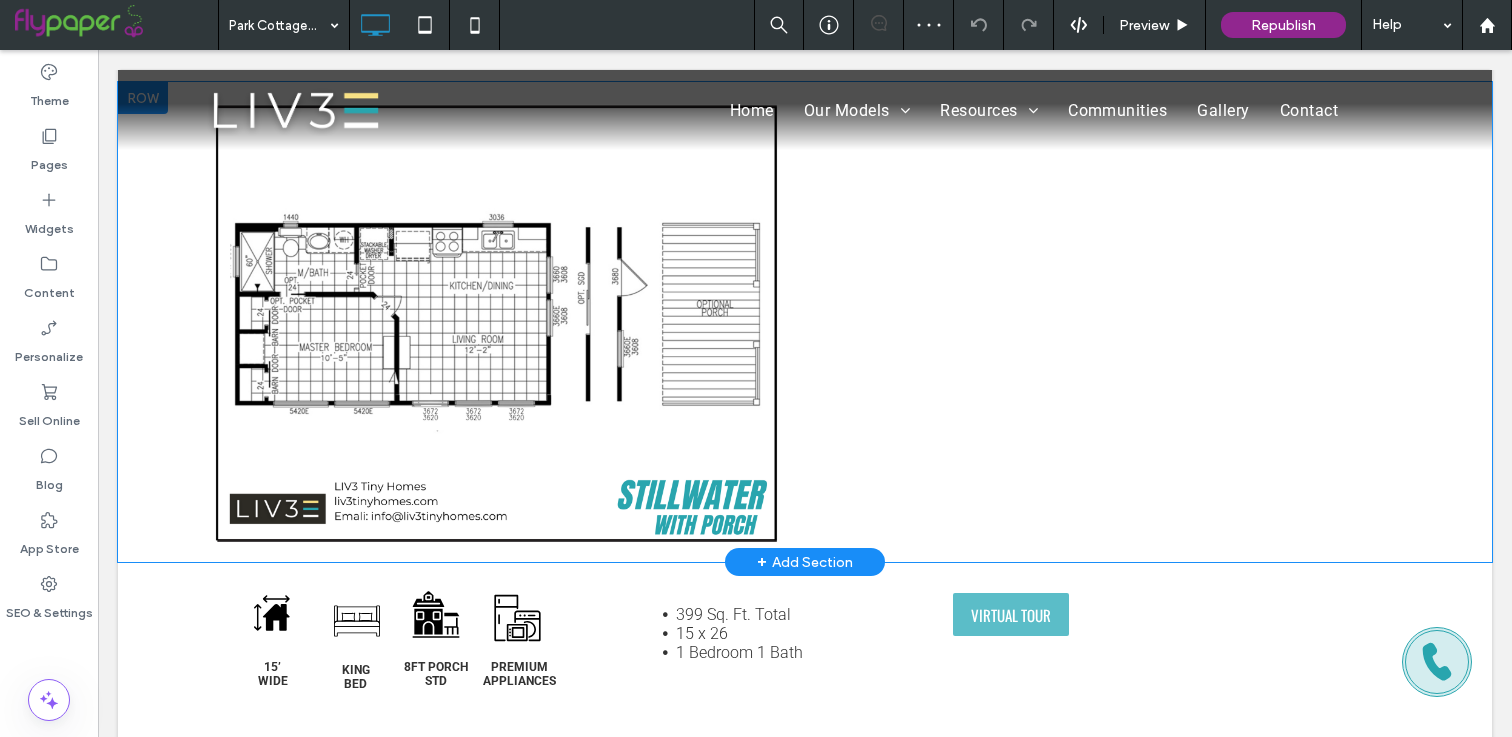 click on "Click To Paste" at bounding box center [805, 322] 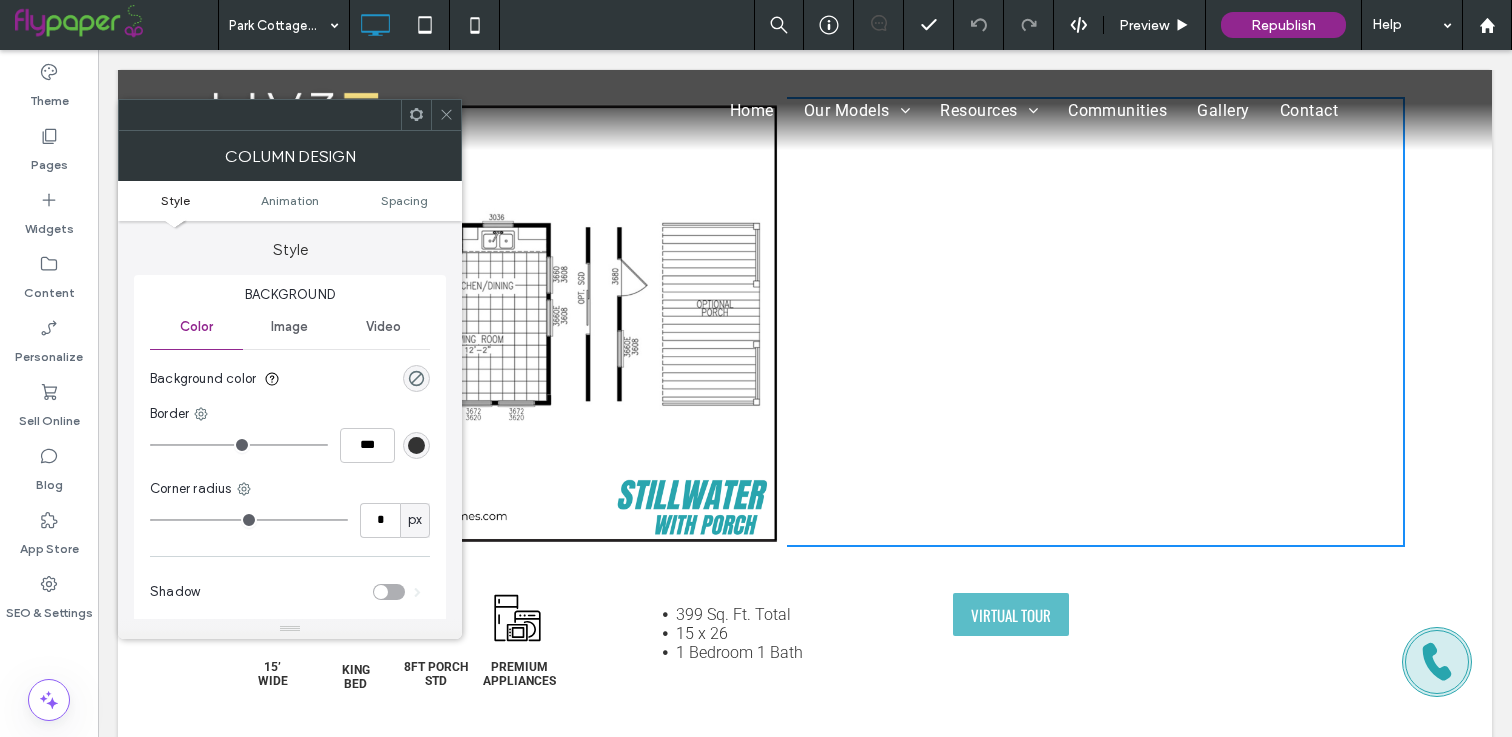 click 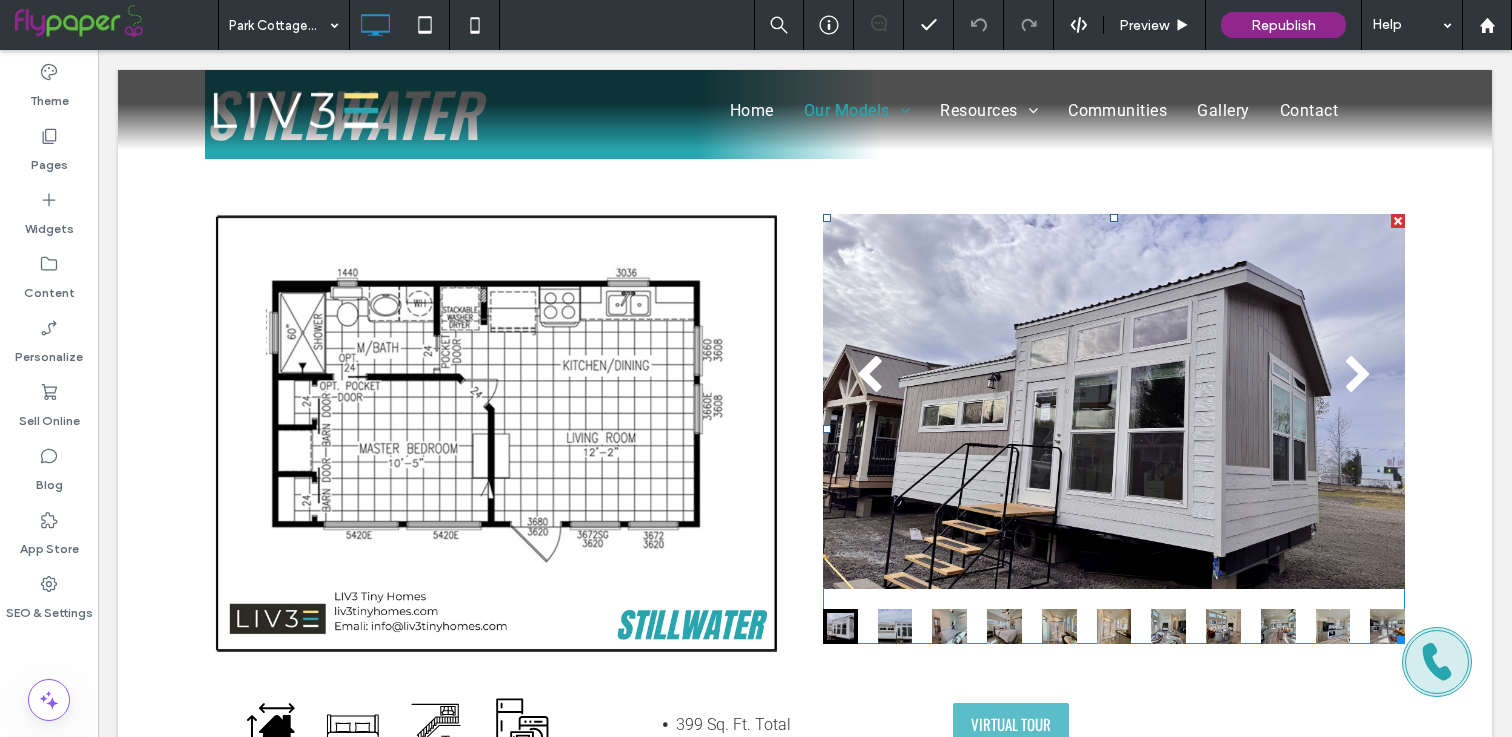 scroll, scrollTop: 685, scrollLeft: 0, axis: vertical 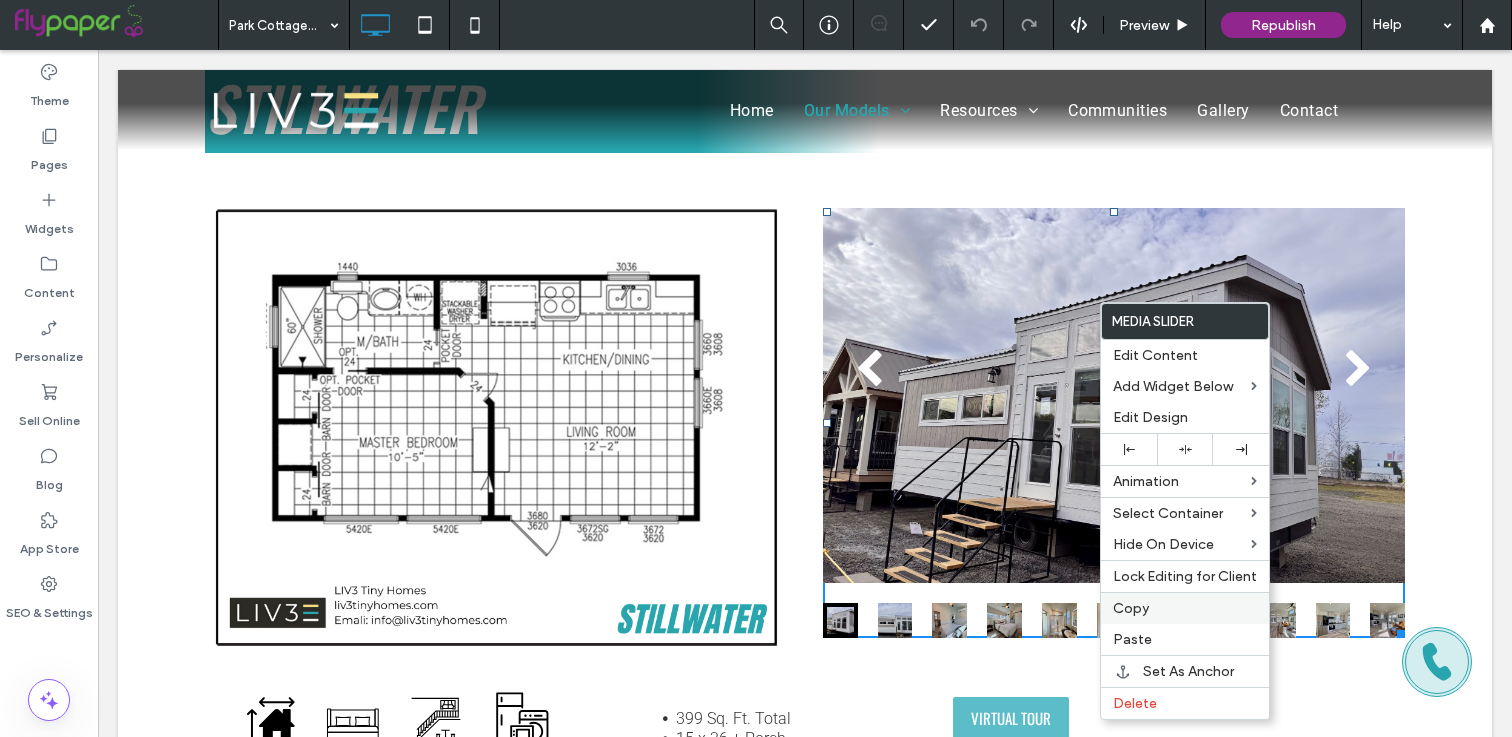 click on "Copy" at bounding box center (1131, 608) 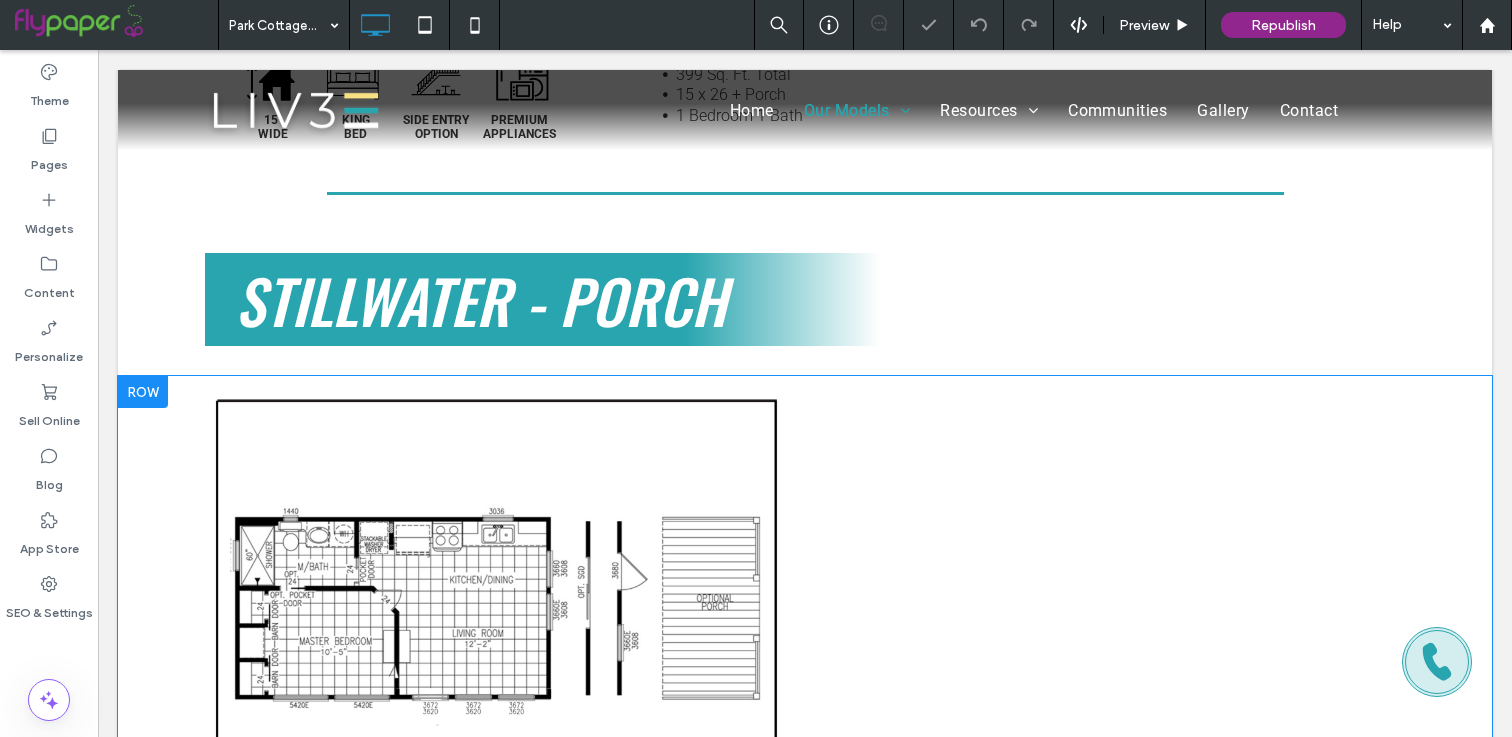 scroll, scrollTop: 1498, scrollLeft: 0, axis: vertical 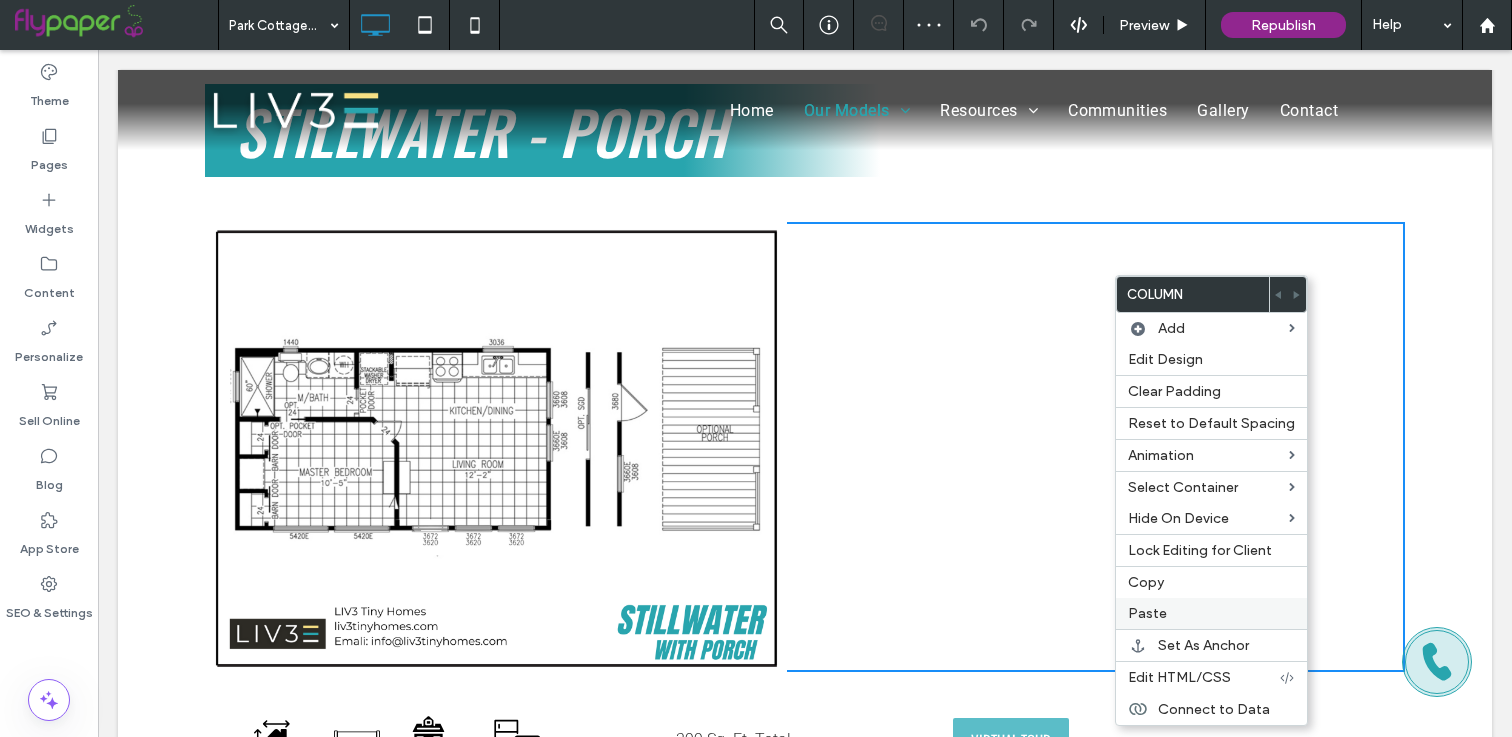 click on "Paste" at bounding box center (1211, 613) 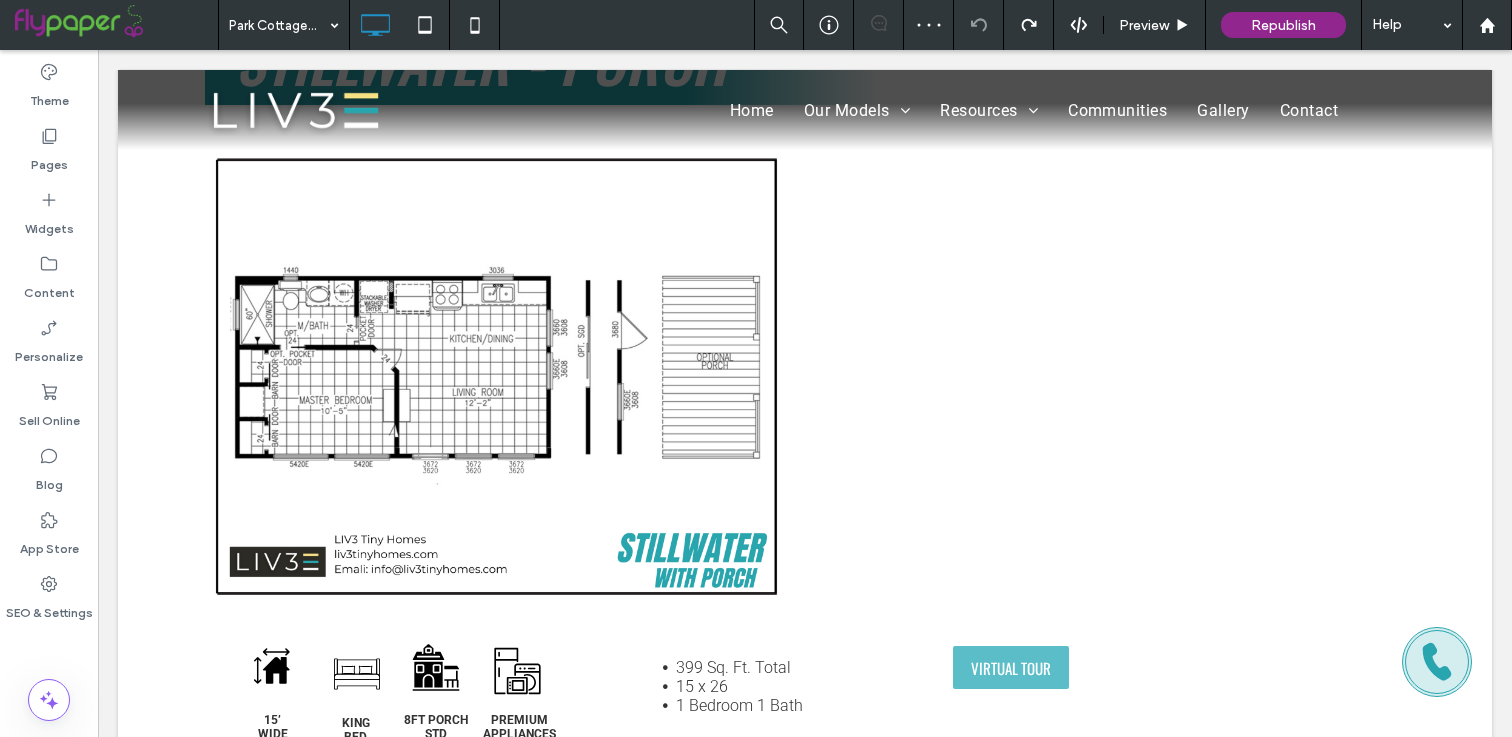 scroll, scrollTop: 1556, scrollLeft: 0, axis: vertical 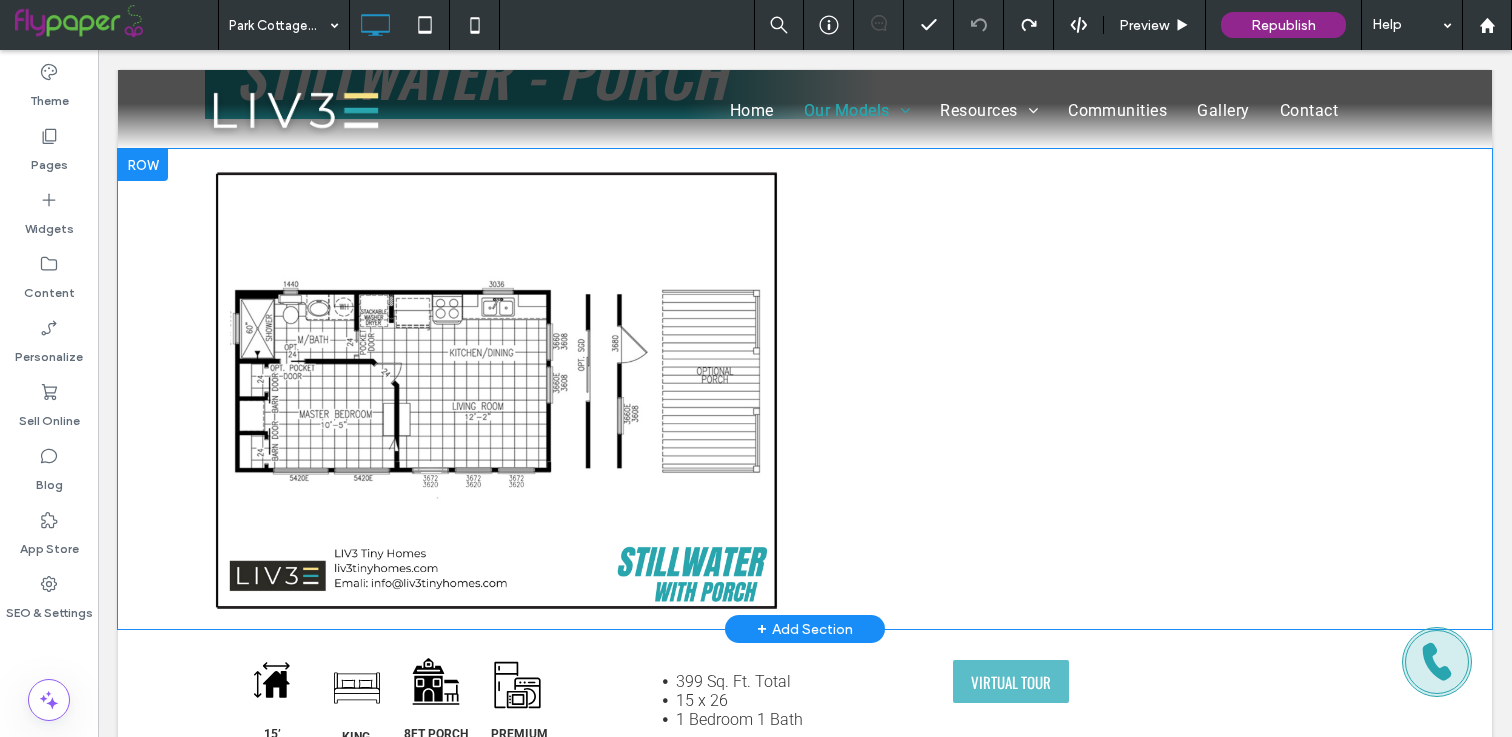 click on "Click To Paste" at bounding box center [805, 389] 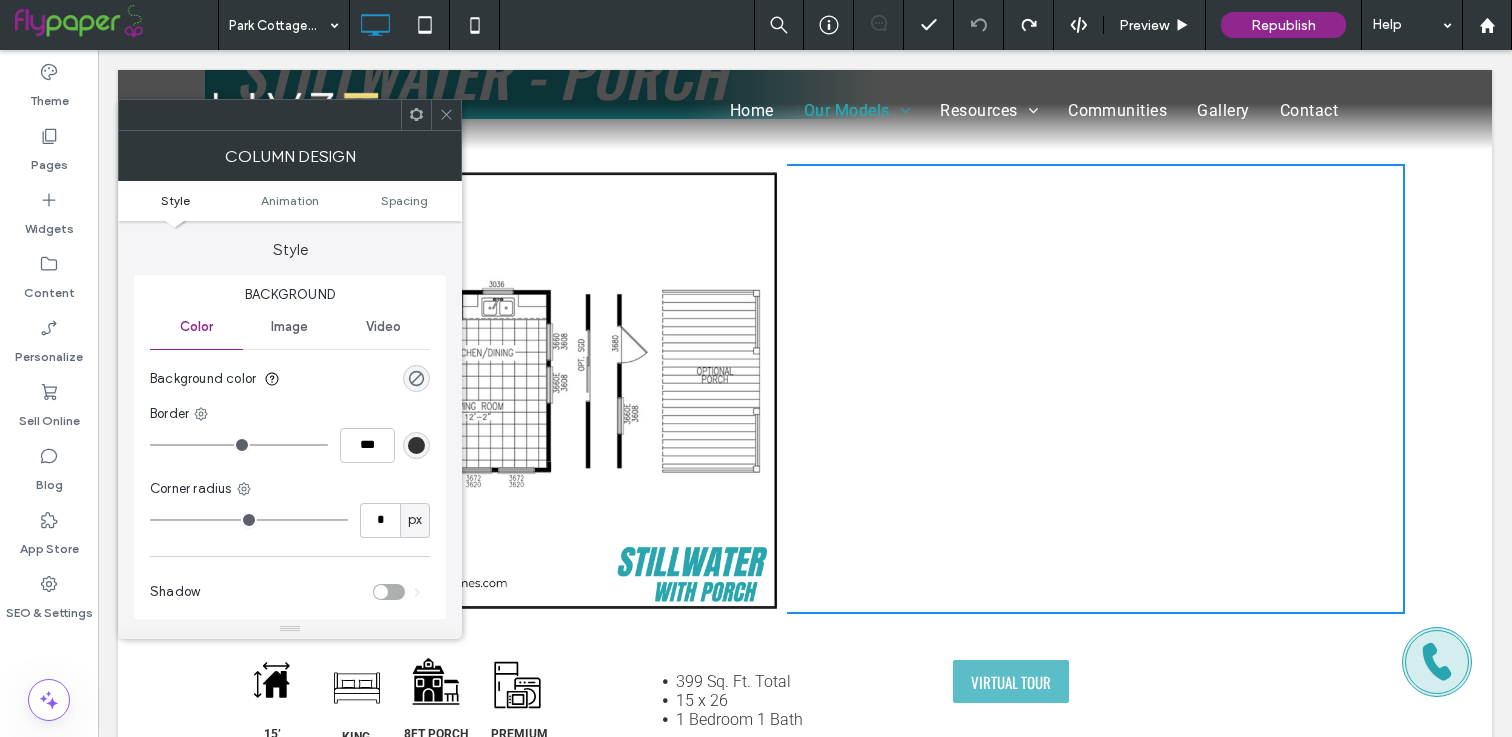 click at bounding box center [416, 115] 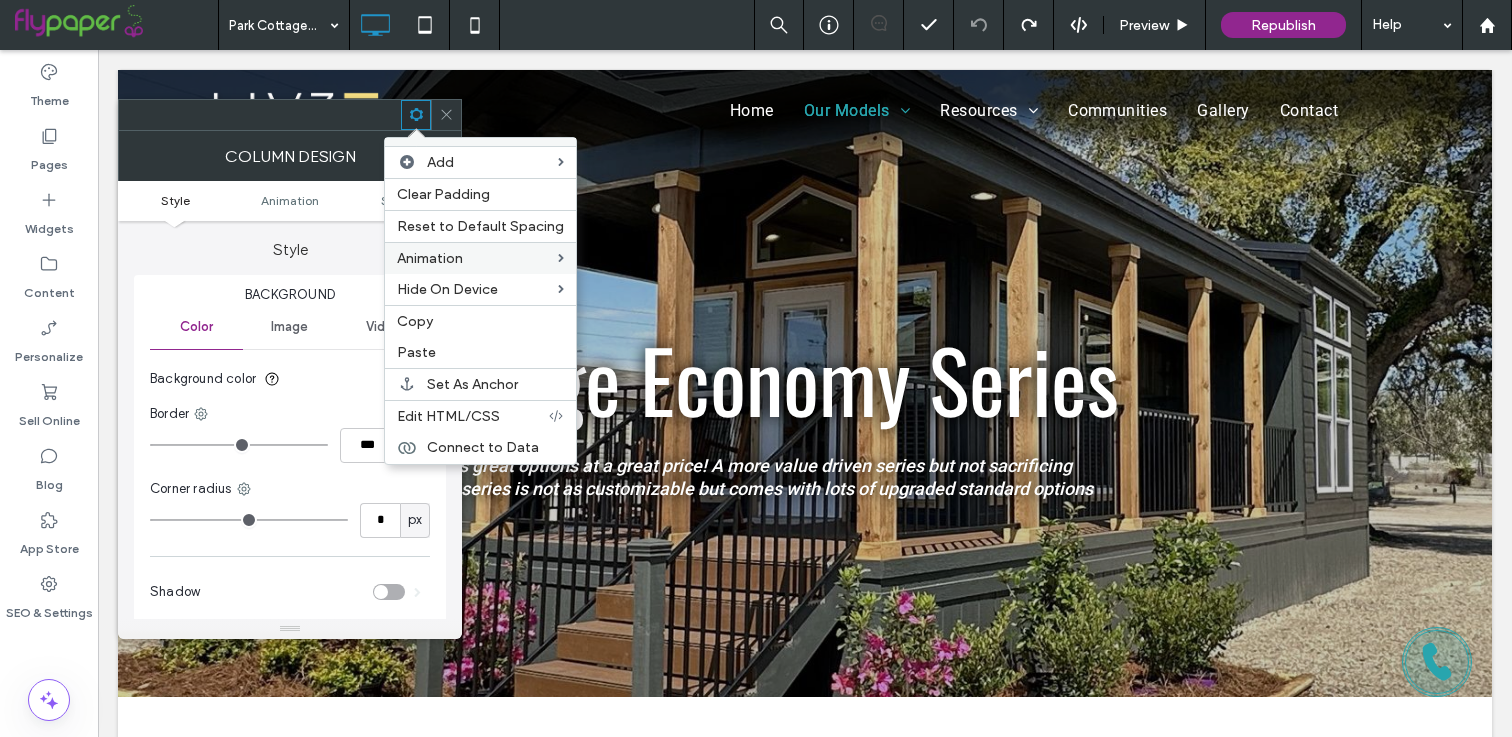 scroll, scrollTop: 1556, scrollLeft: 0, axis: vertical 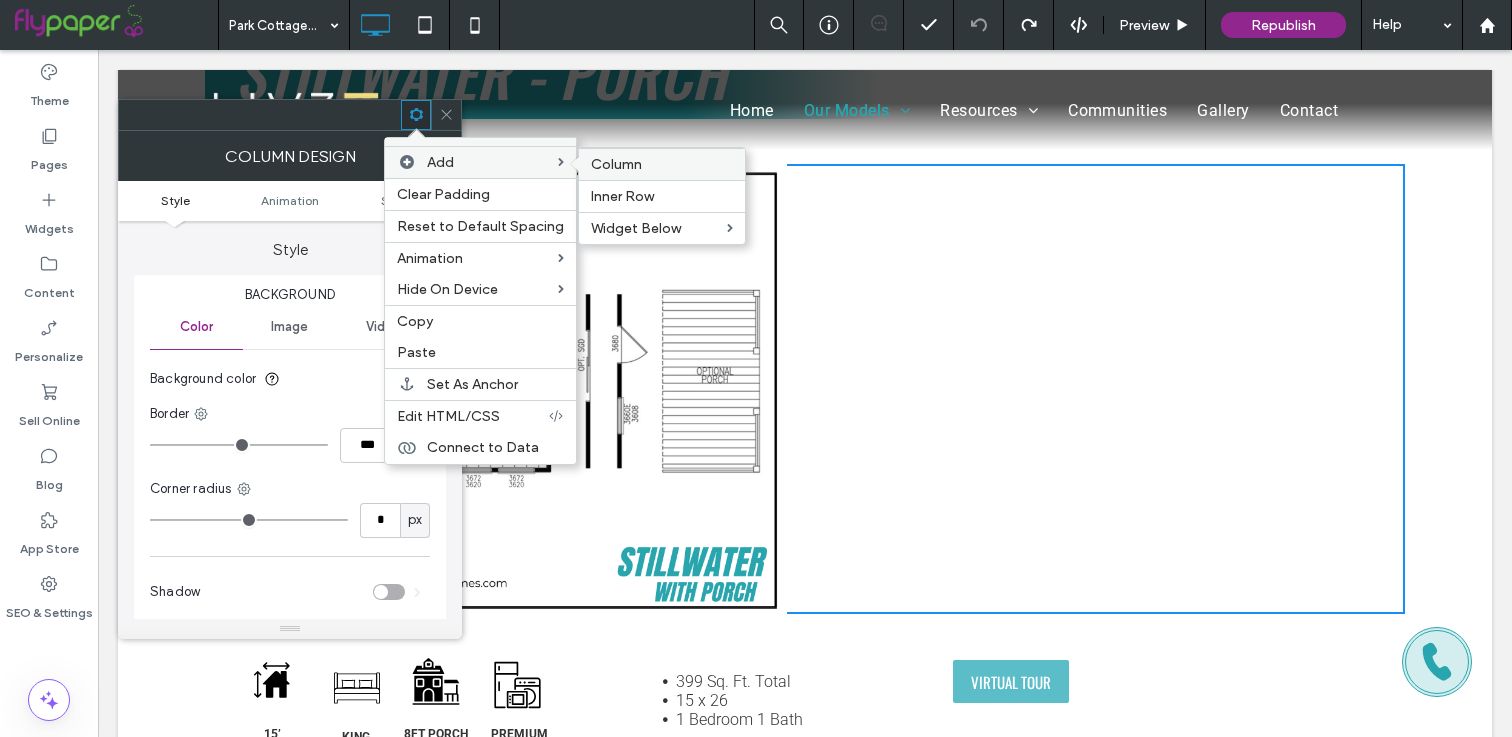 click on "Column" at bounding box center (616, 164) 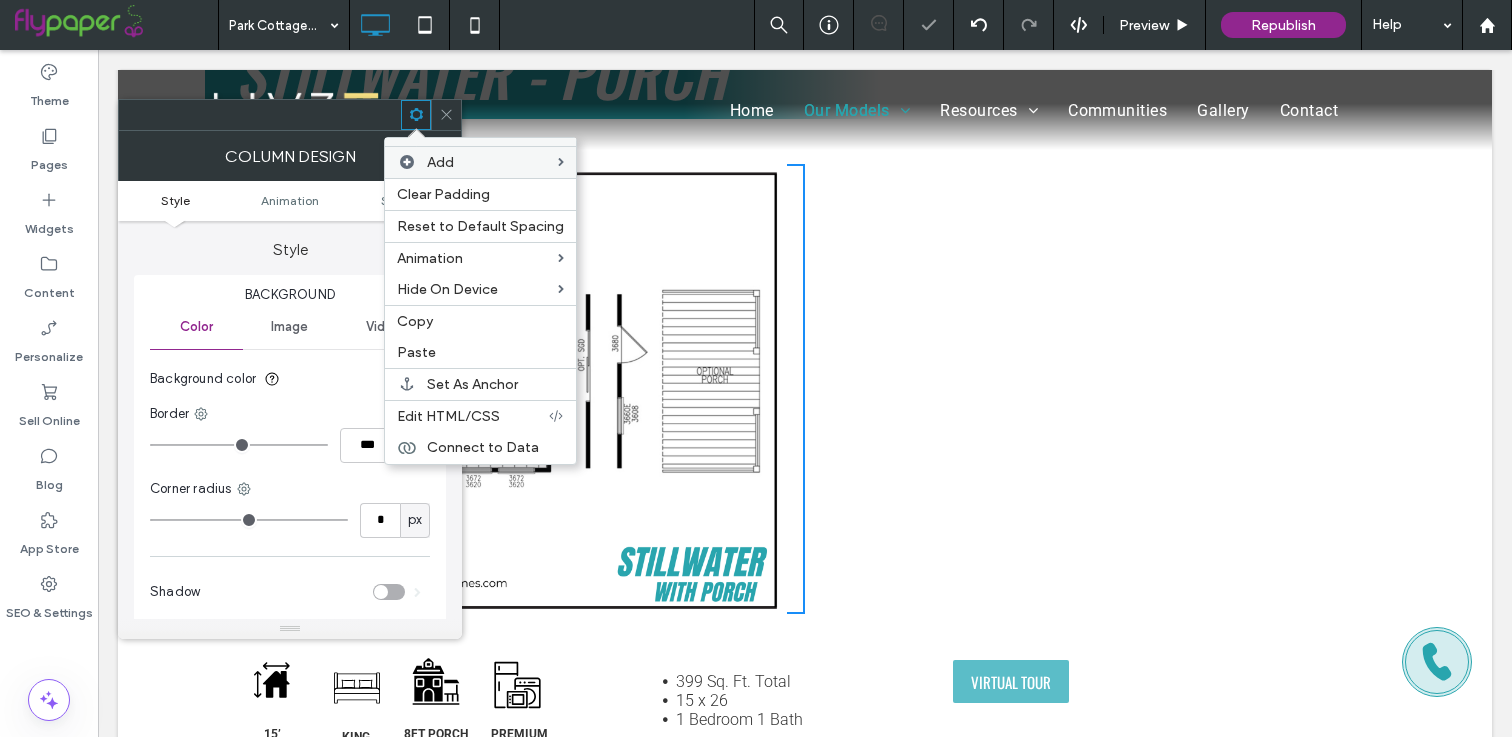 click on "Click To Paste     Click To Paste" at bounding box center [1105, 389] 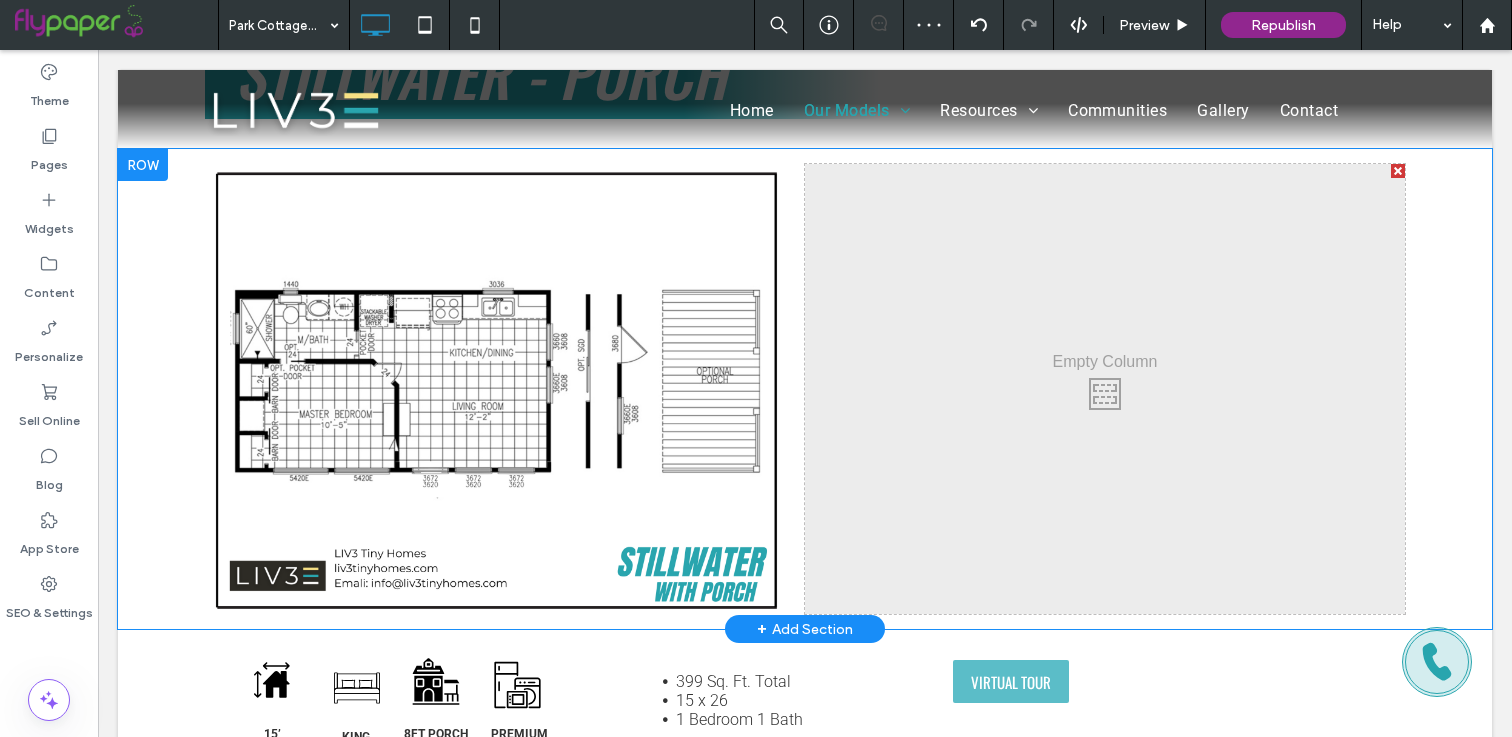 click on "Click To Paste     Click To Paste" at bounding box center [1105, 389] 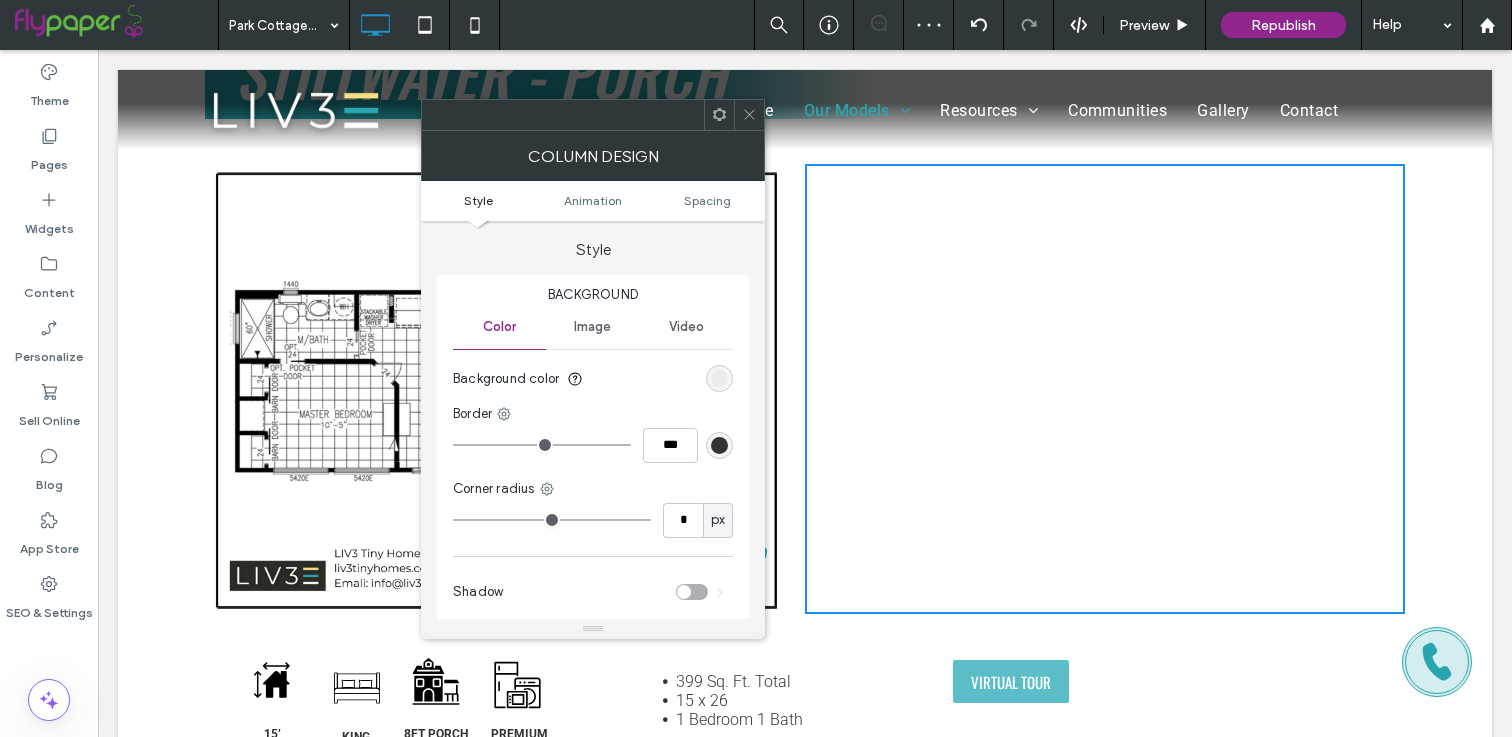 click 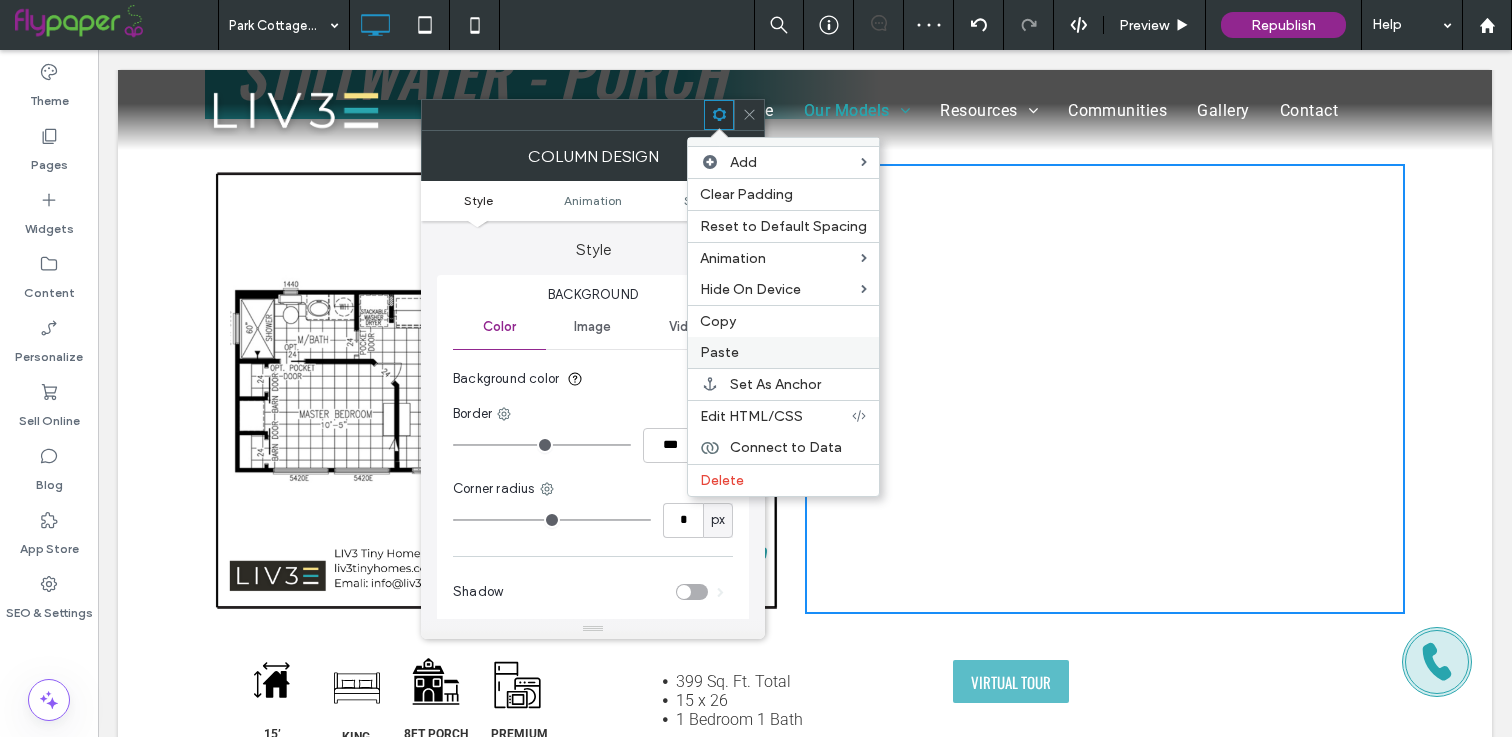 click on "Paste" at bounding box center [783, 352] 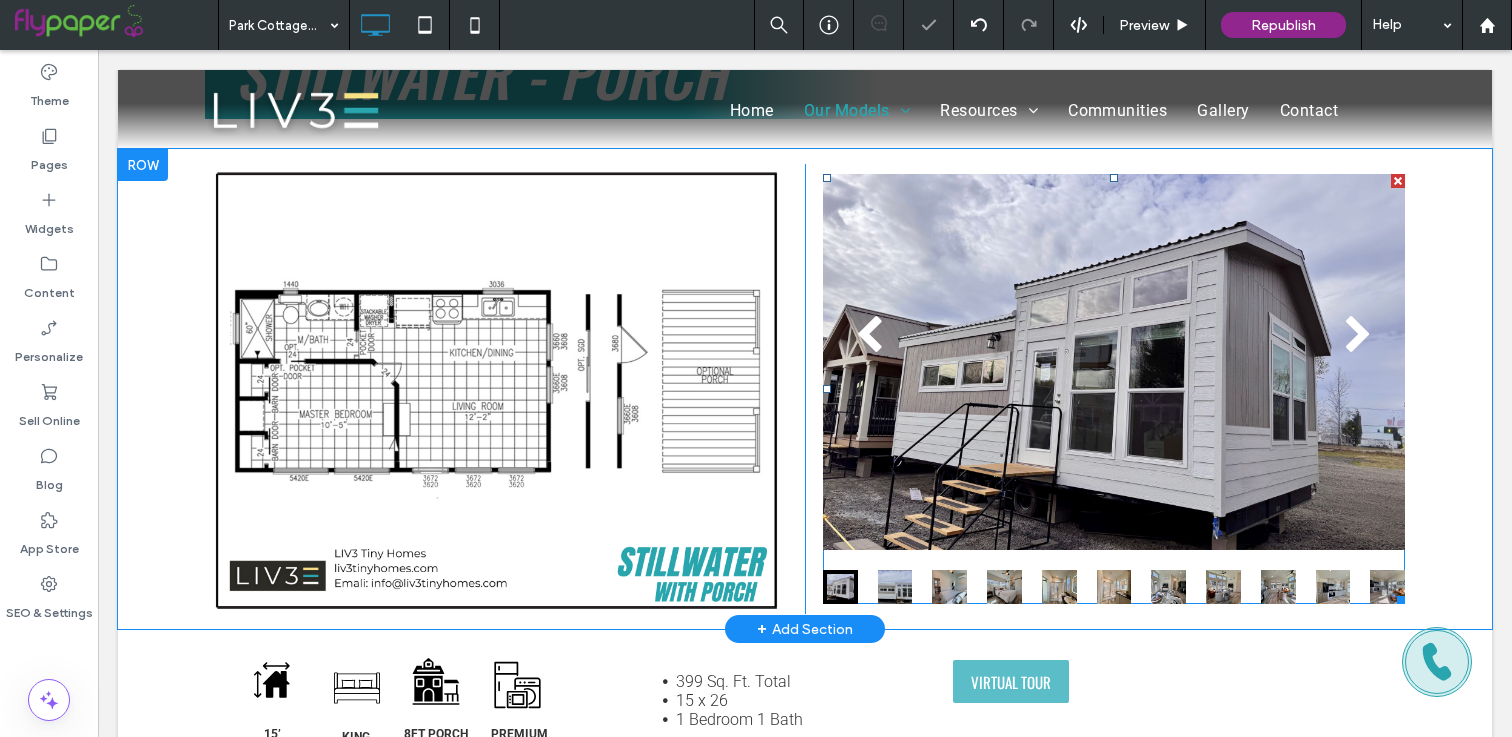 click at bounding box center [1114, 361] 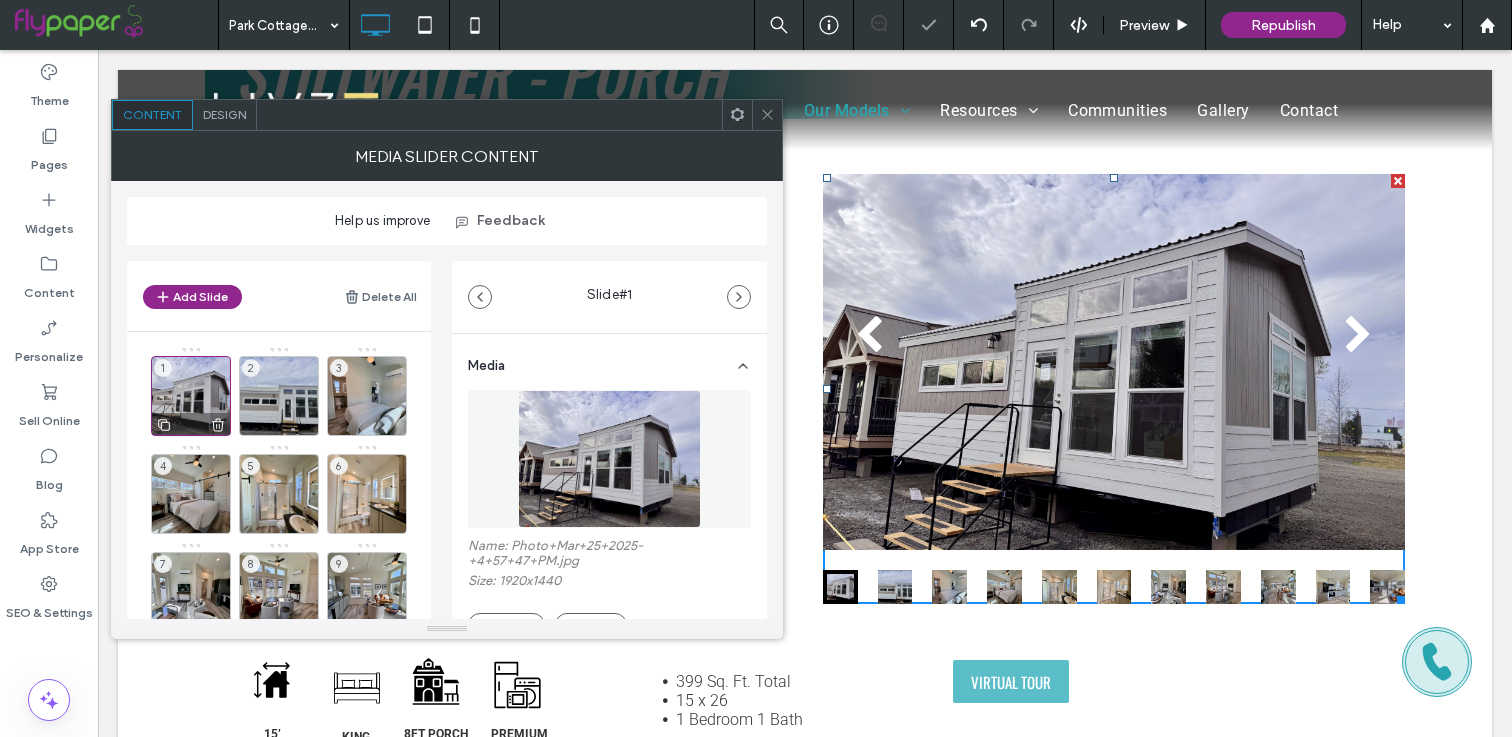 click 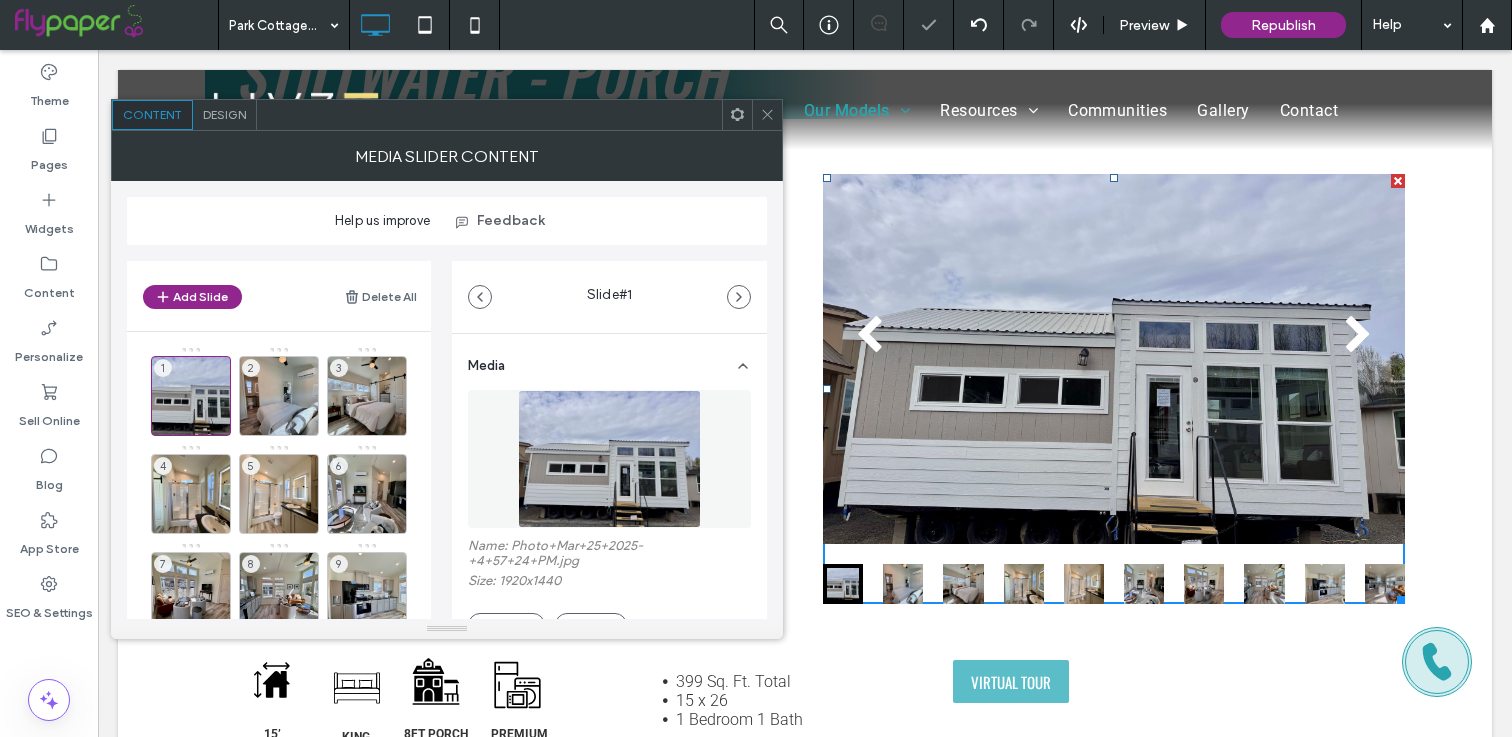 click 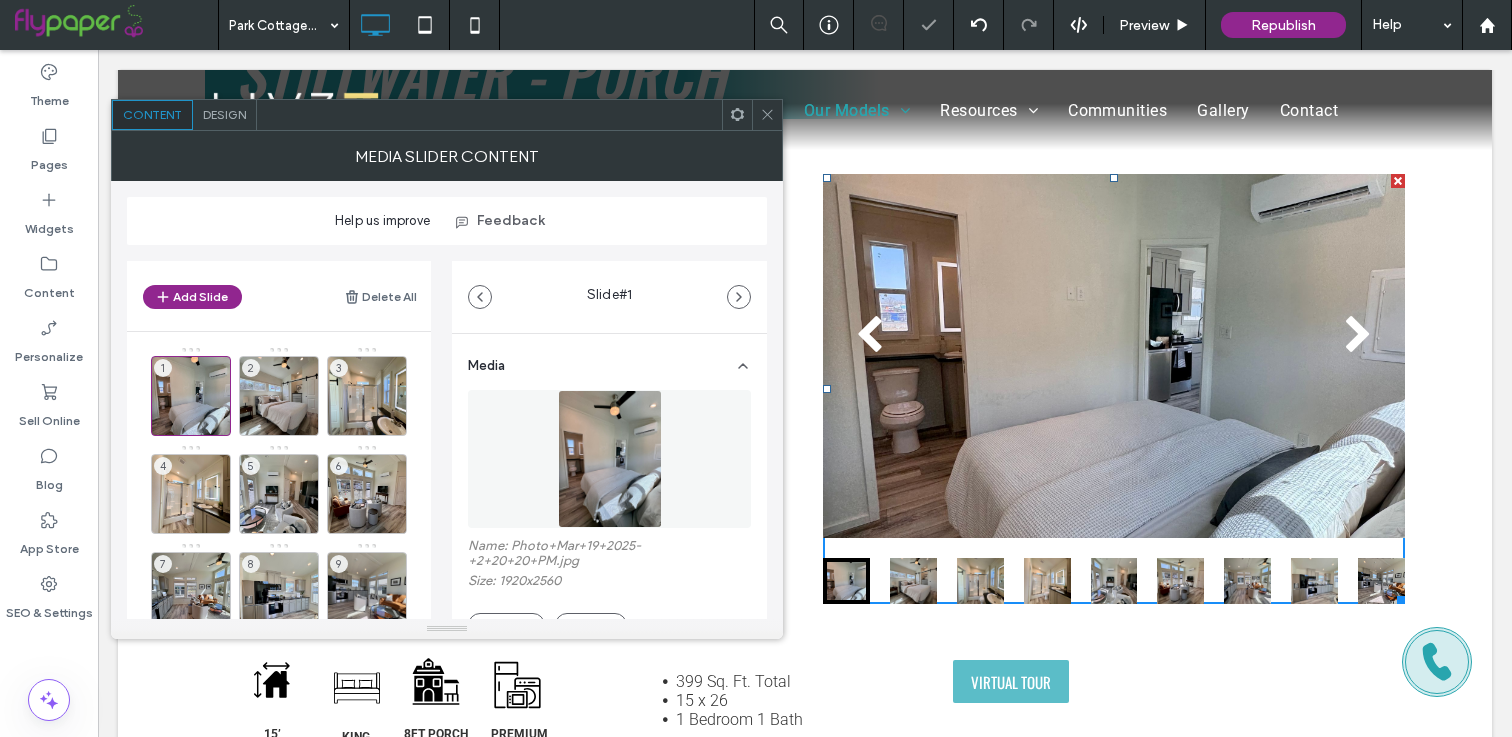 click 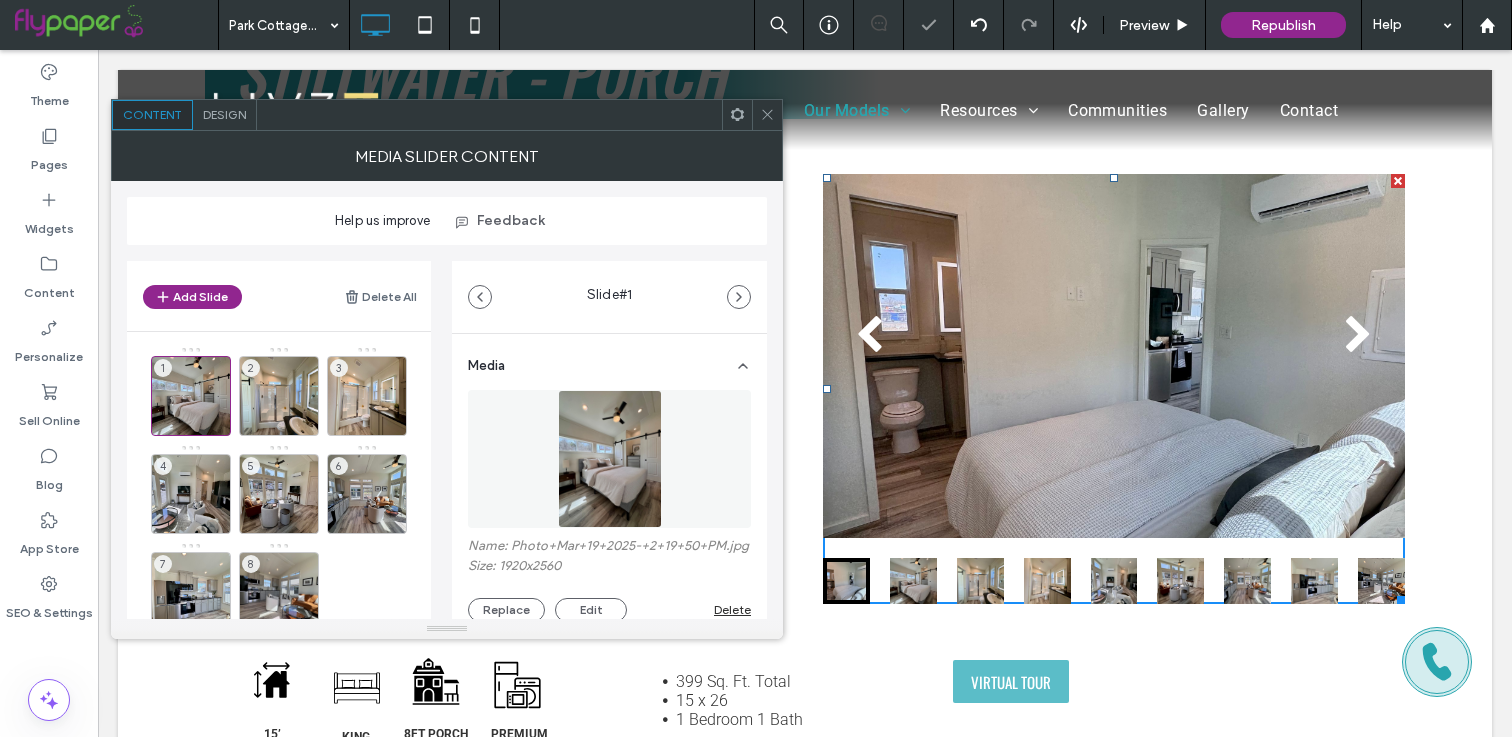 click 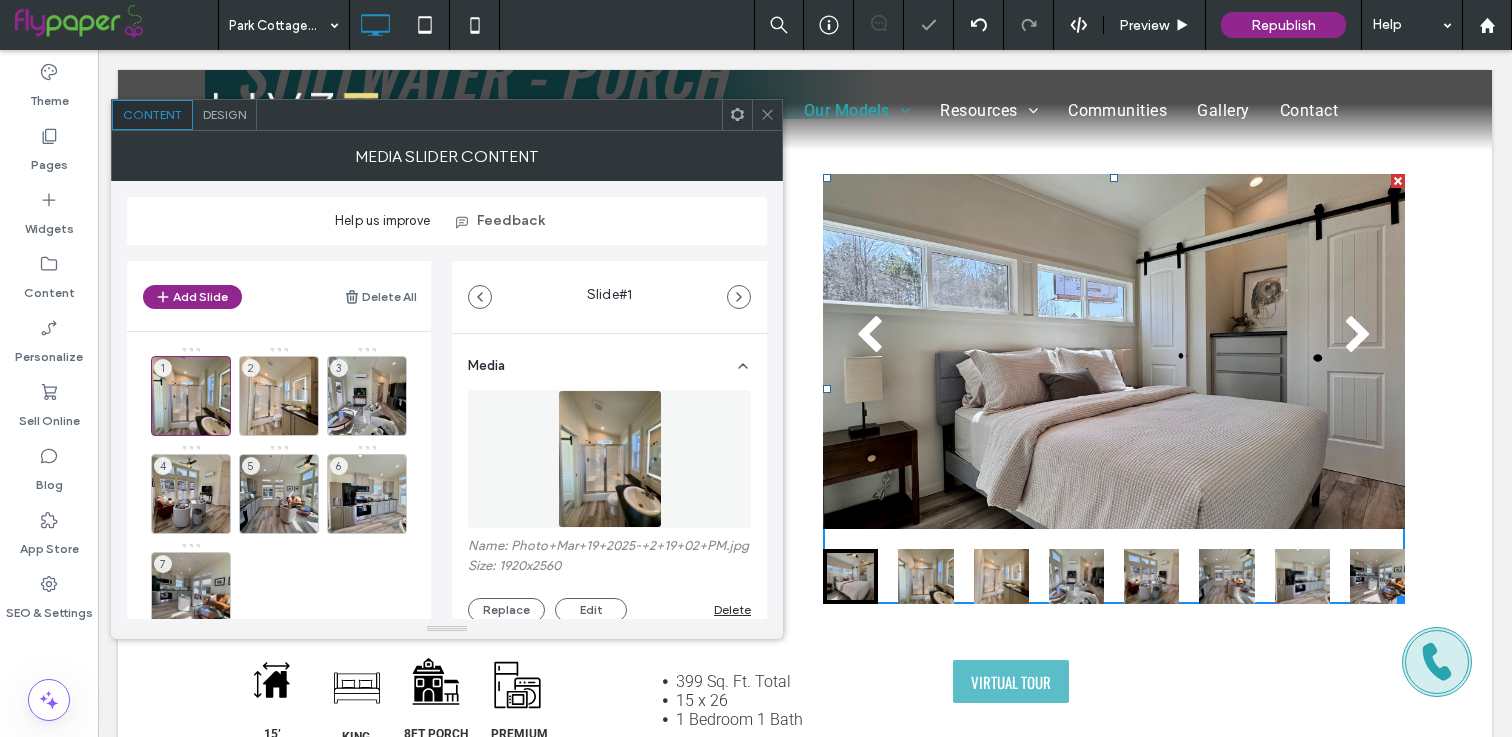 click 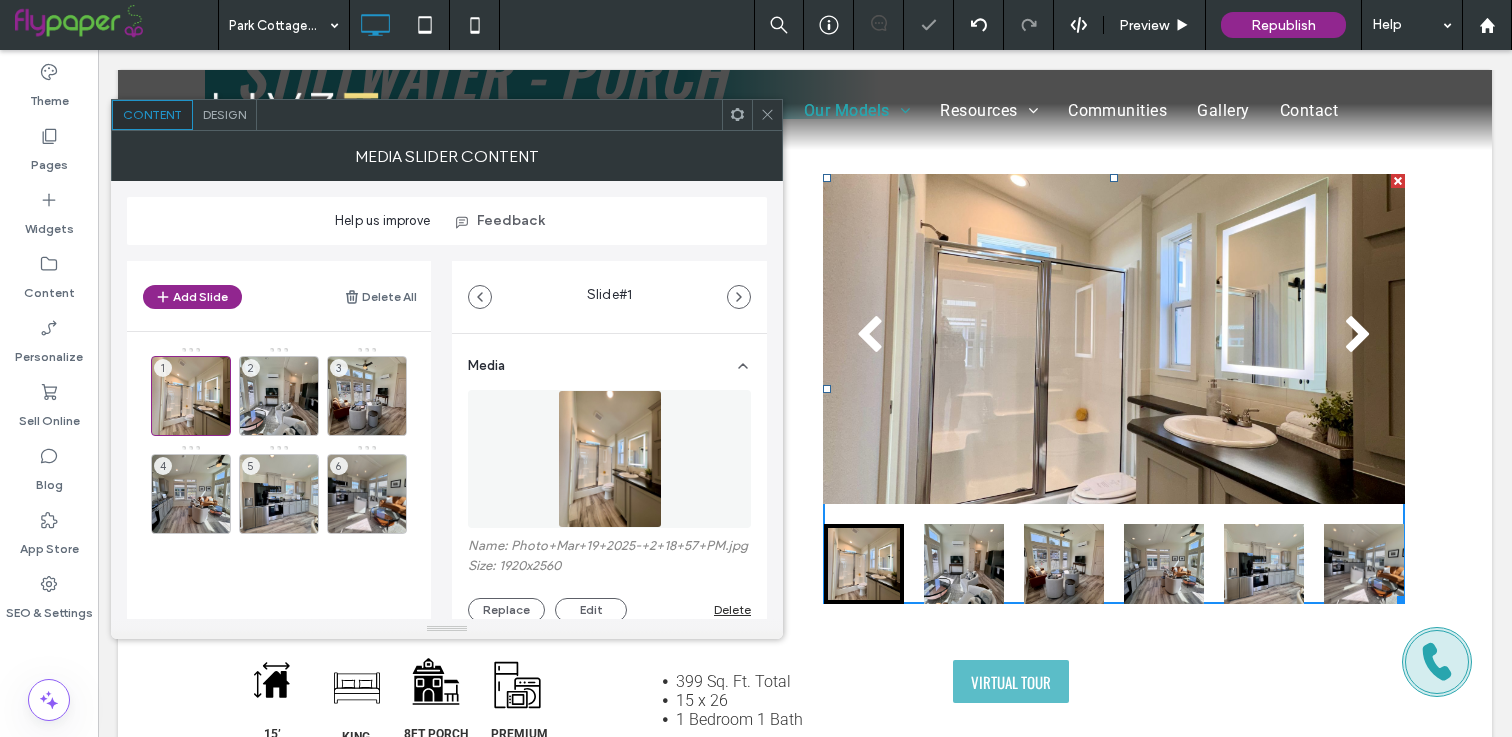 click 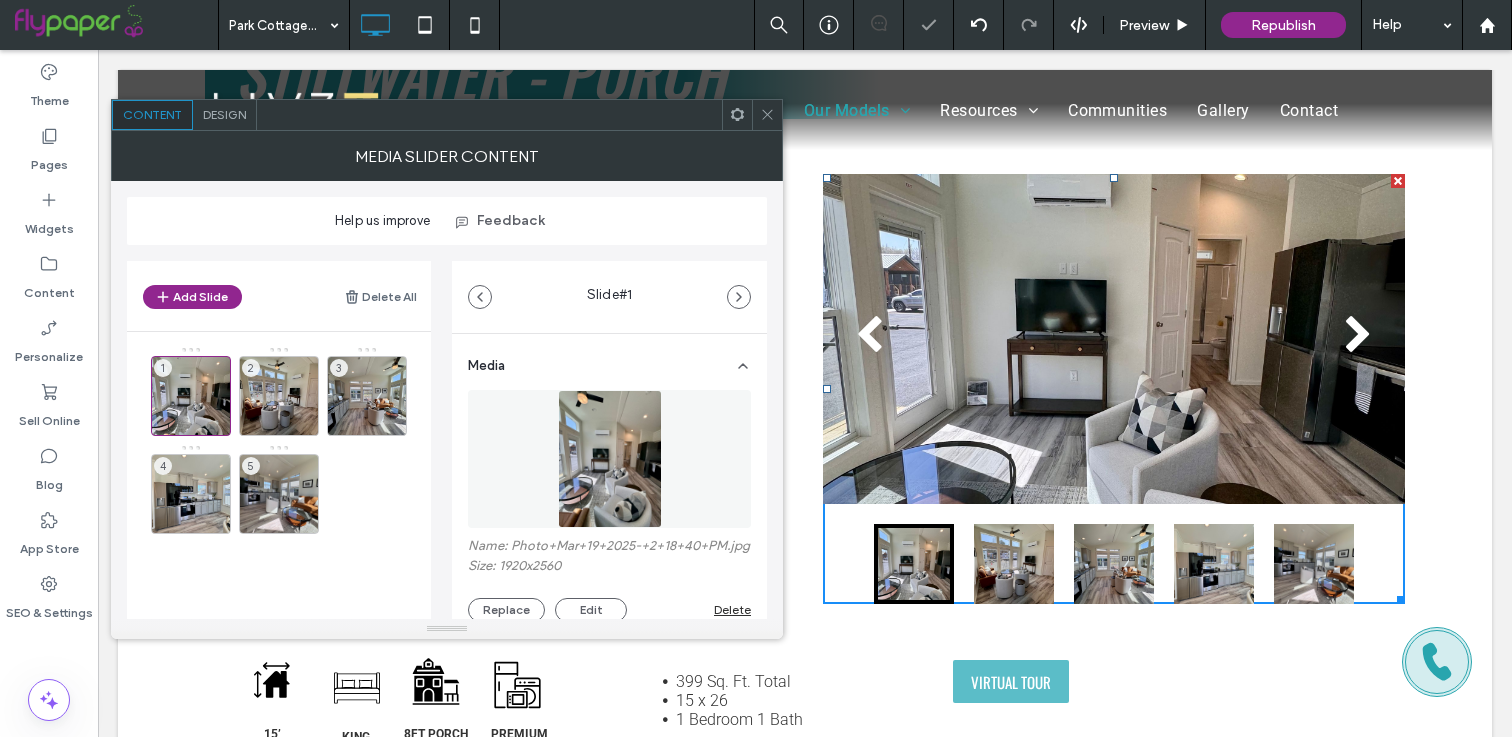 click 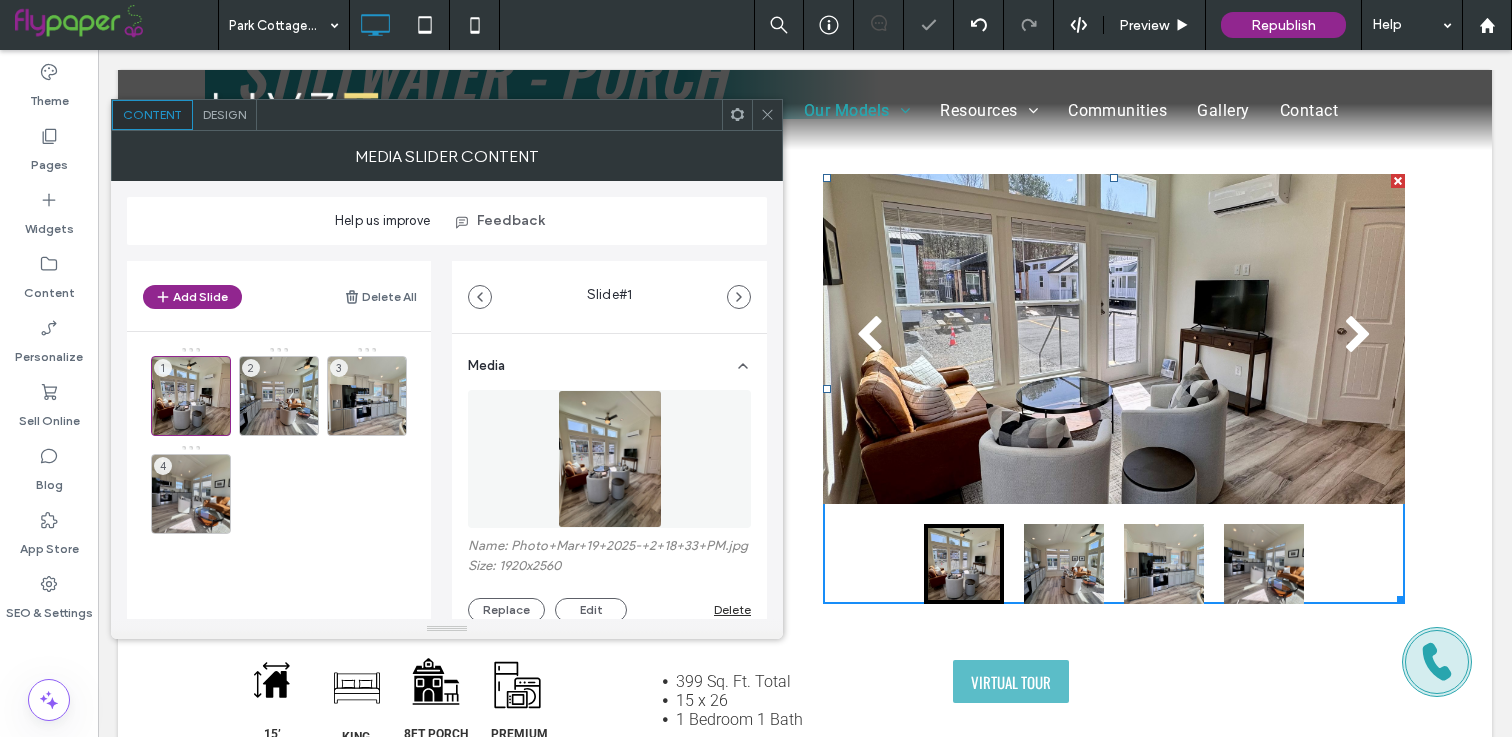 click 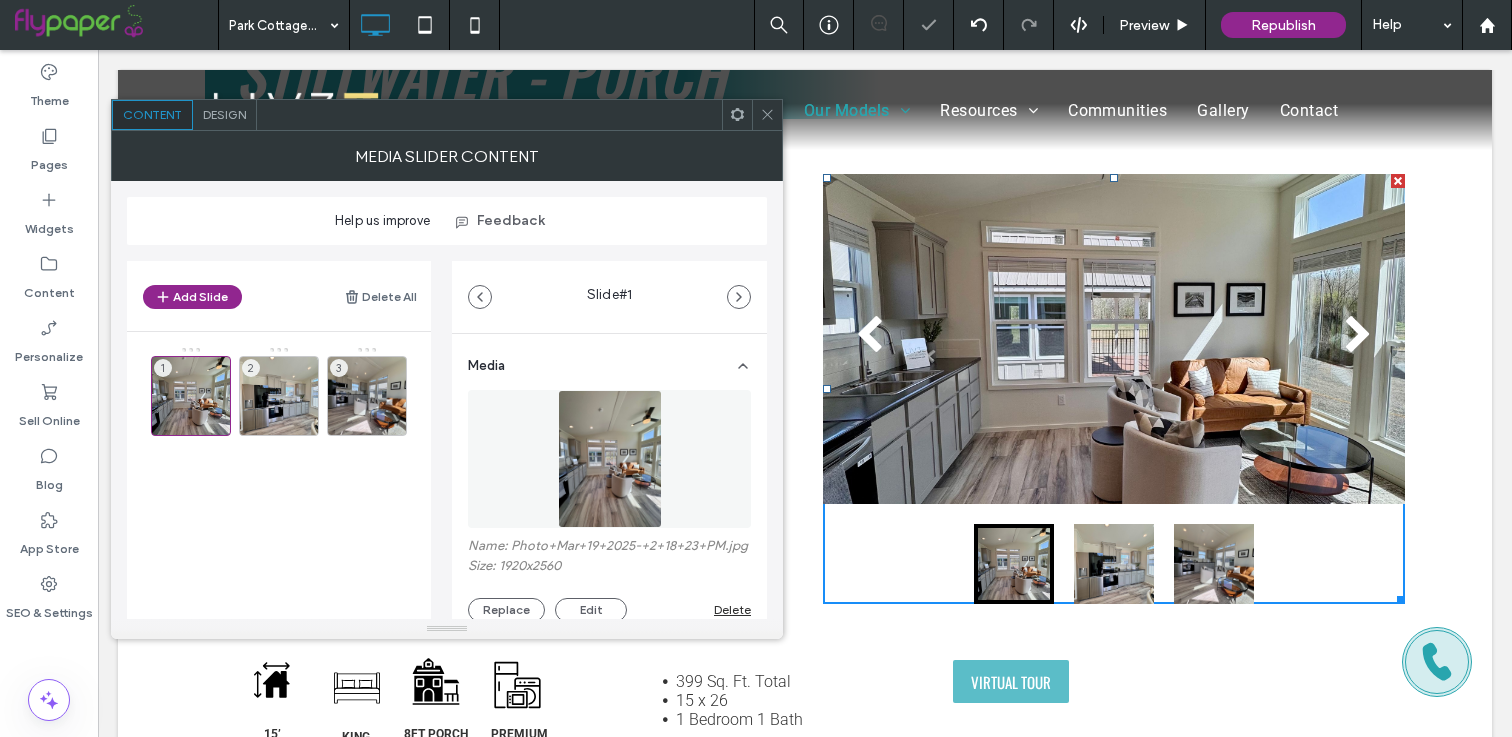 click 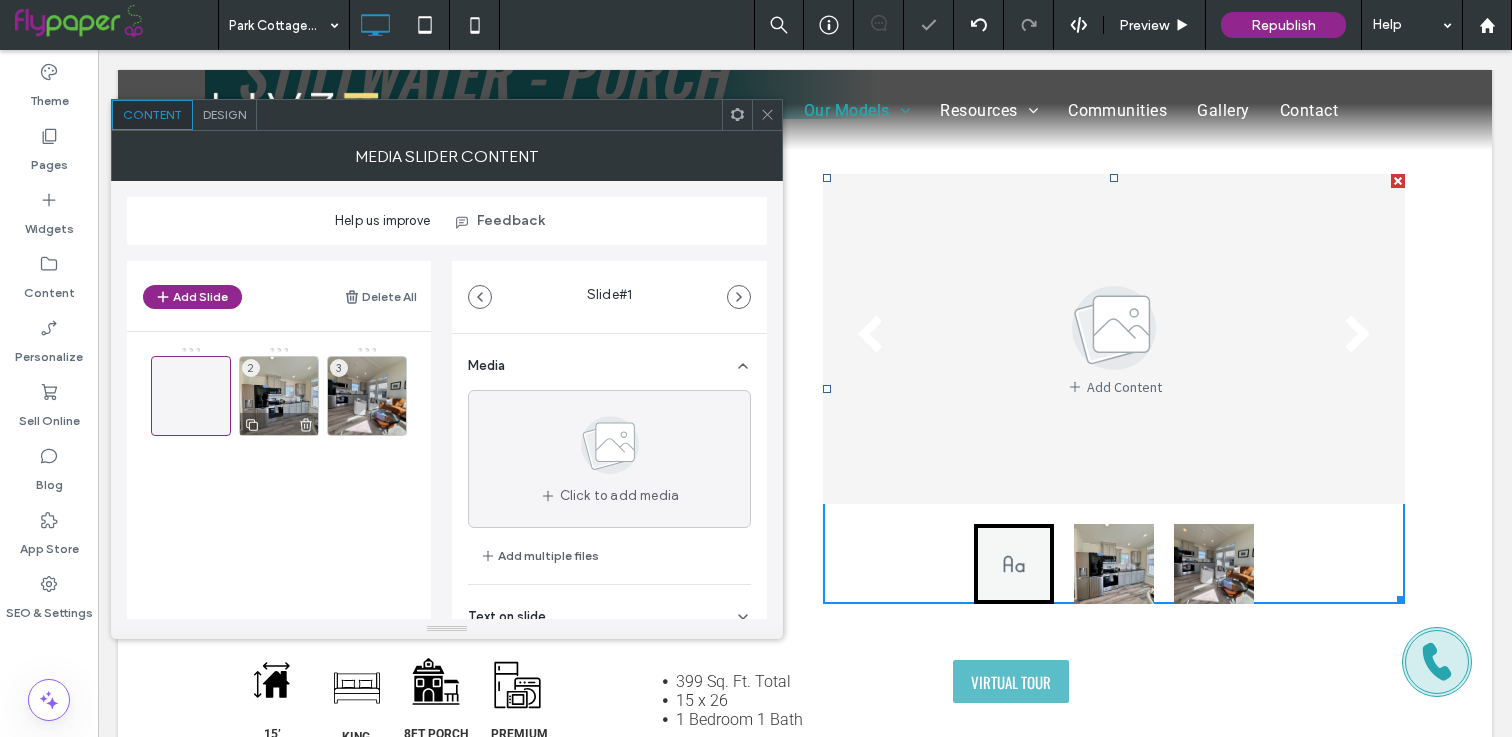 click 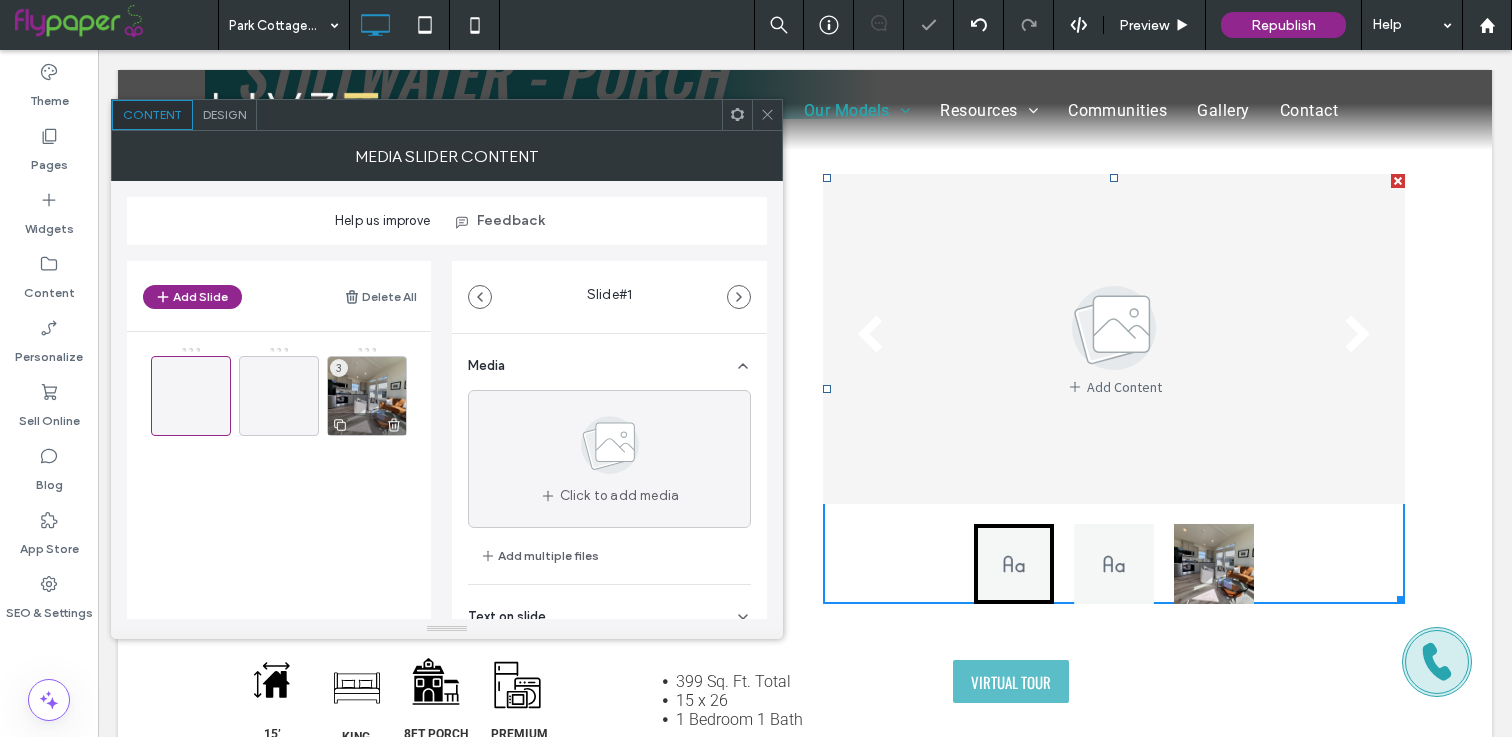 click at bounding box center [367, 424] 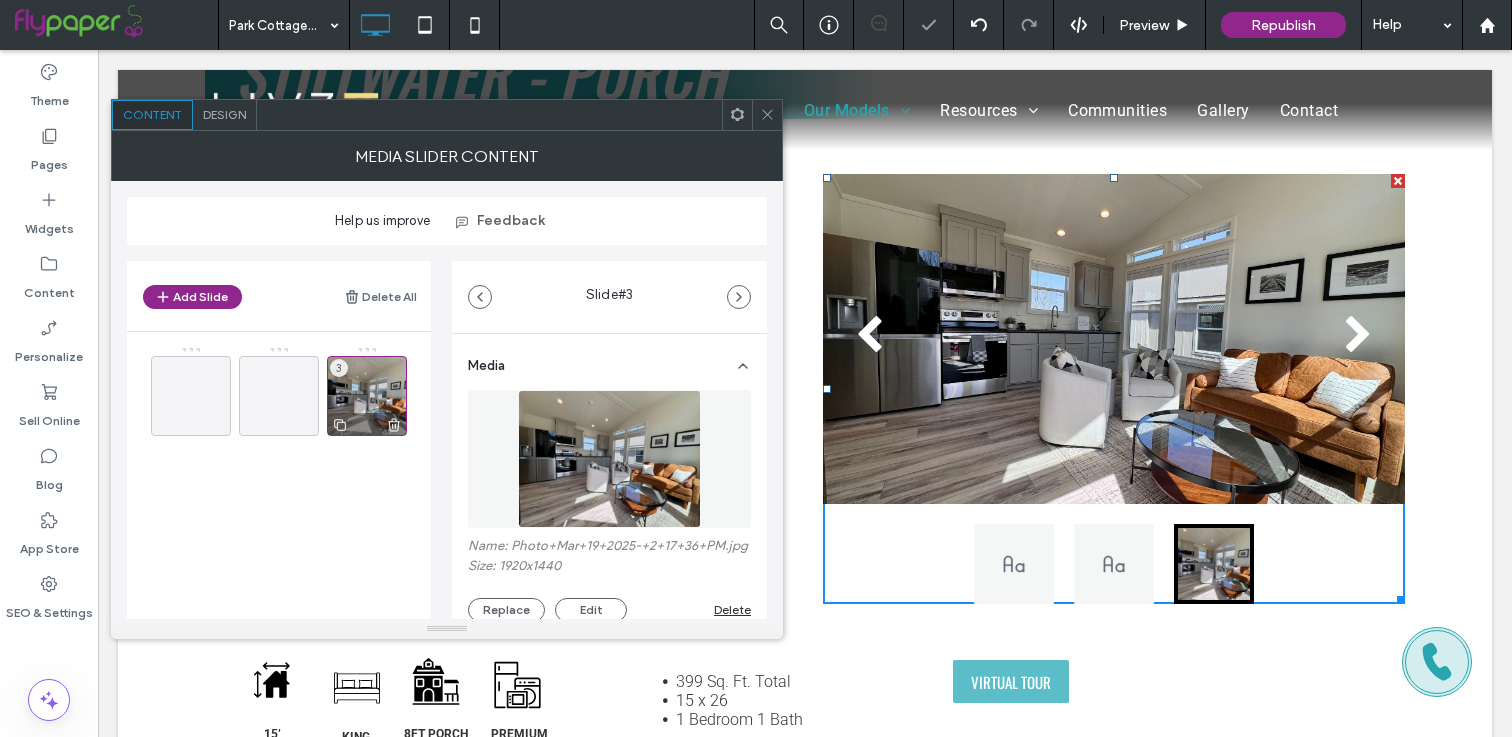 click 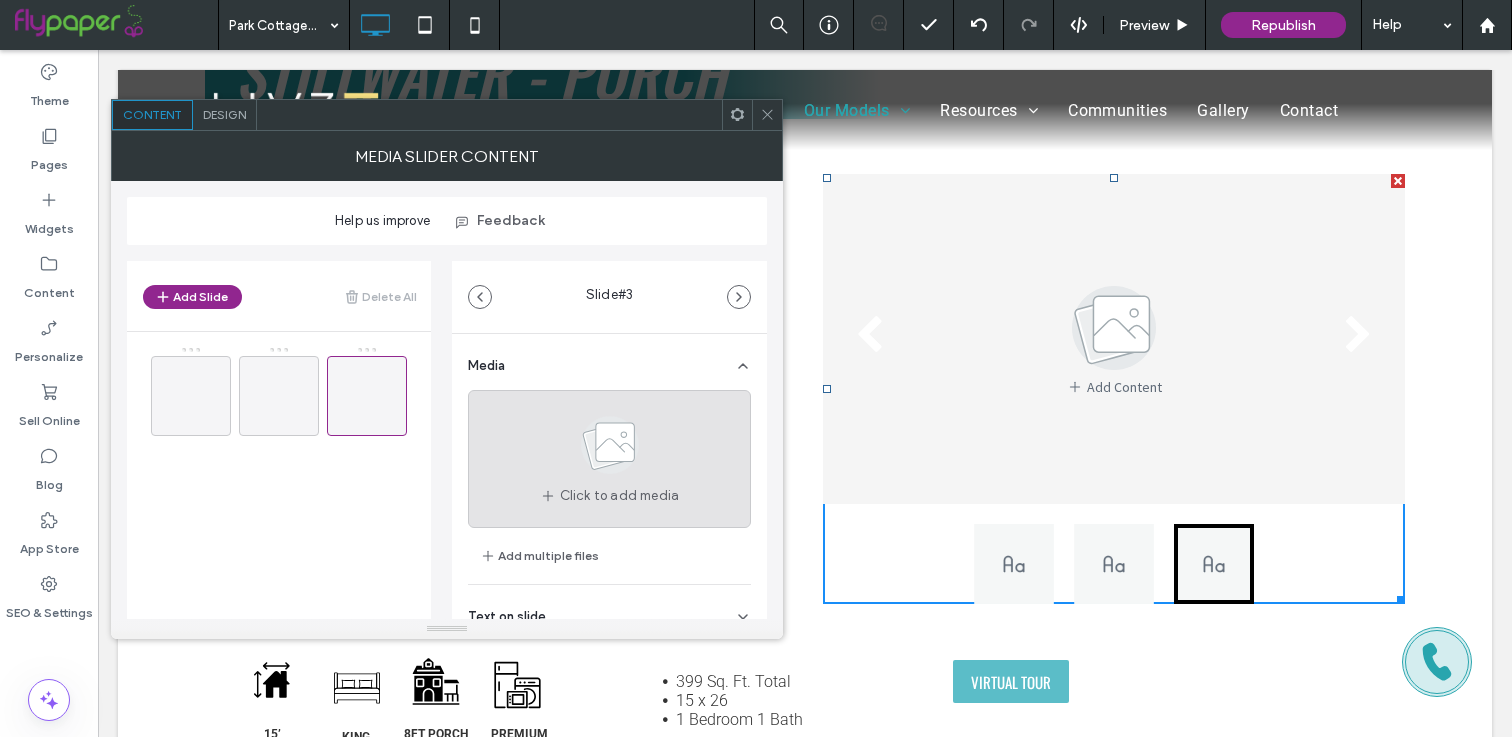 click 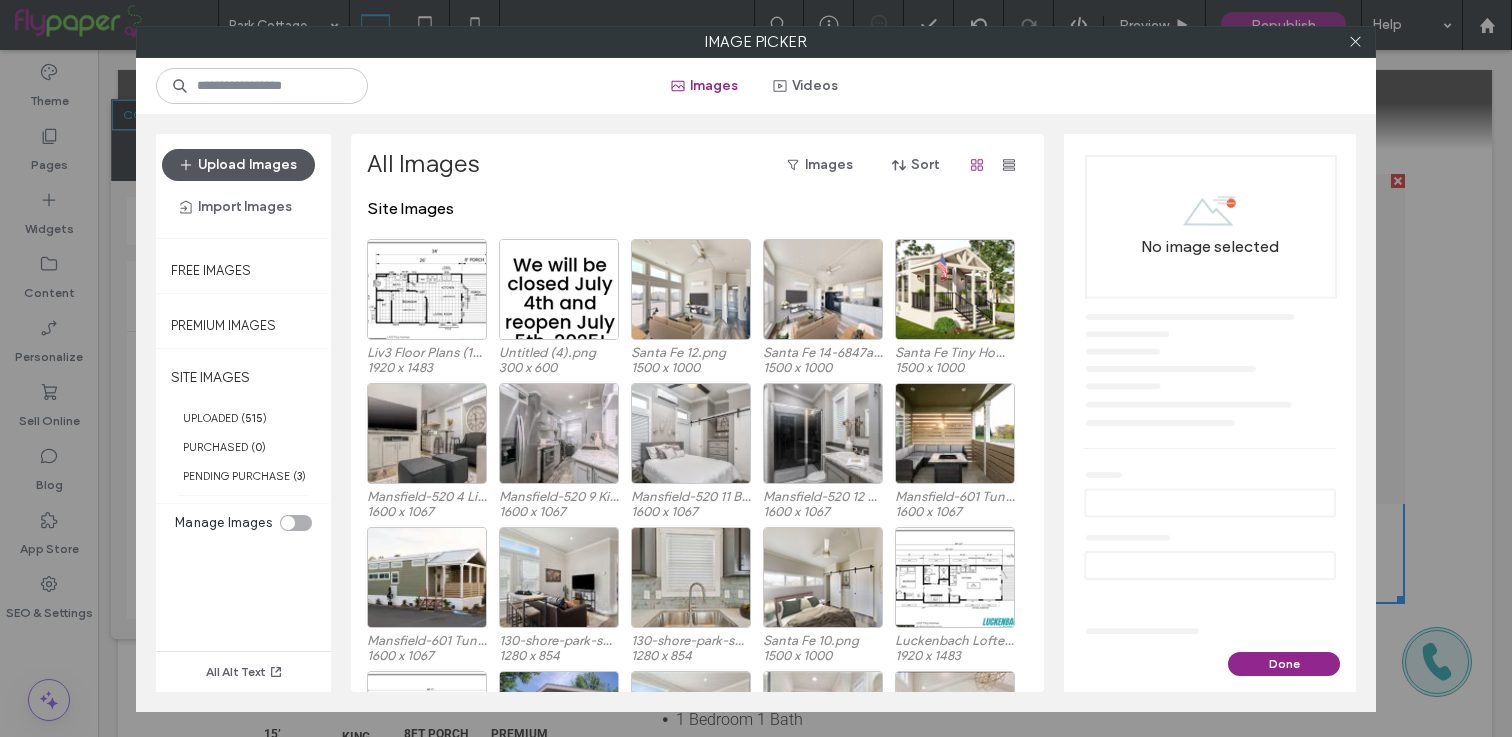 click on "Upload Images" at bounding box center (238, 165) 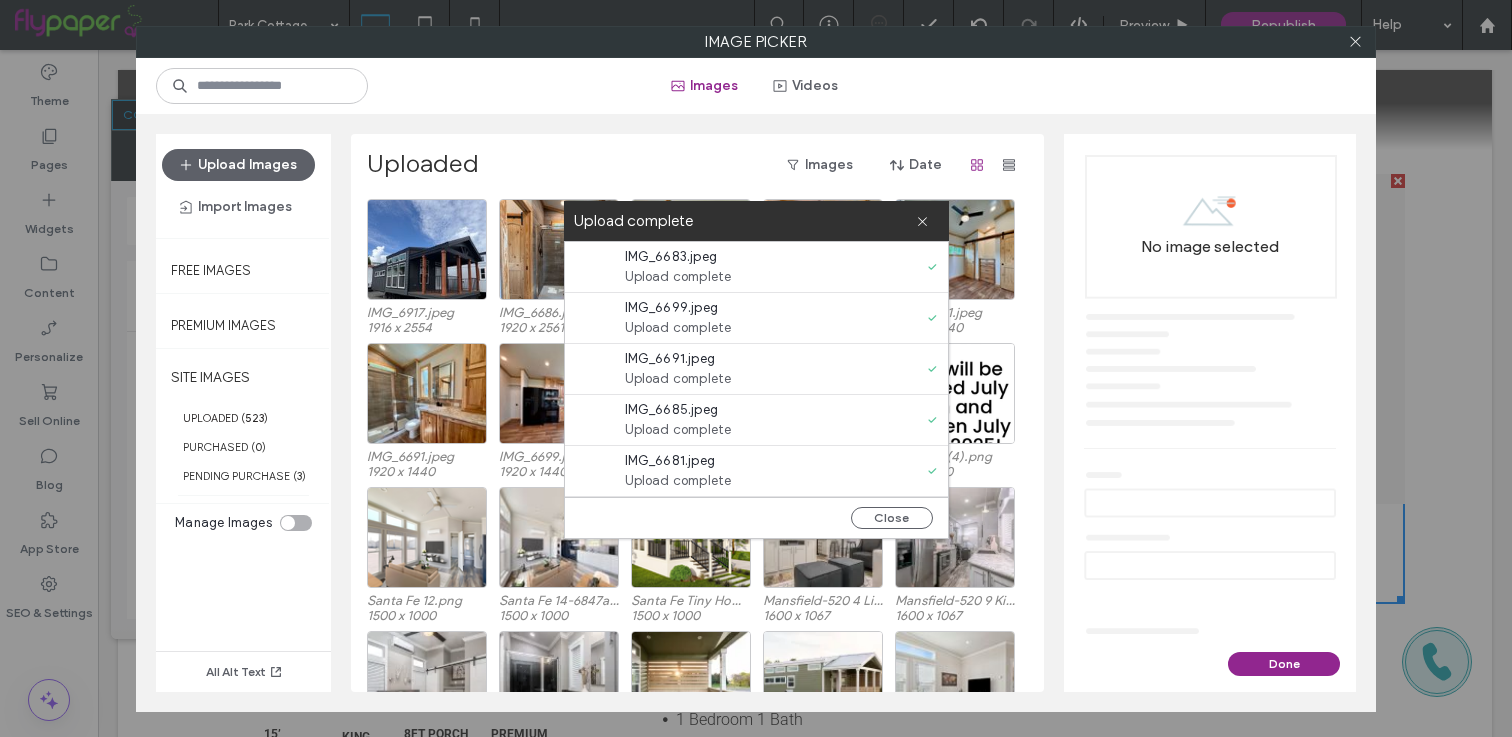 click on "Close" at bounding box center [756, 517] 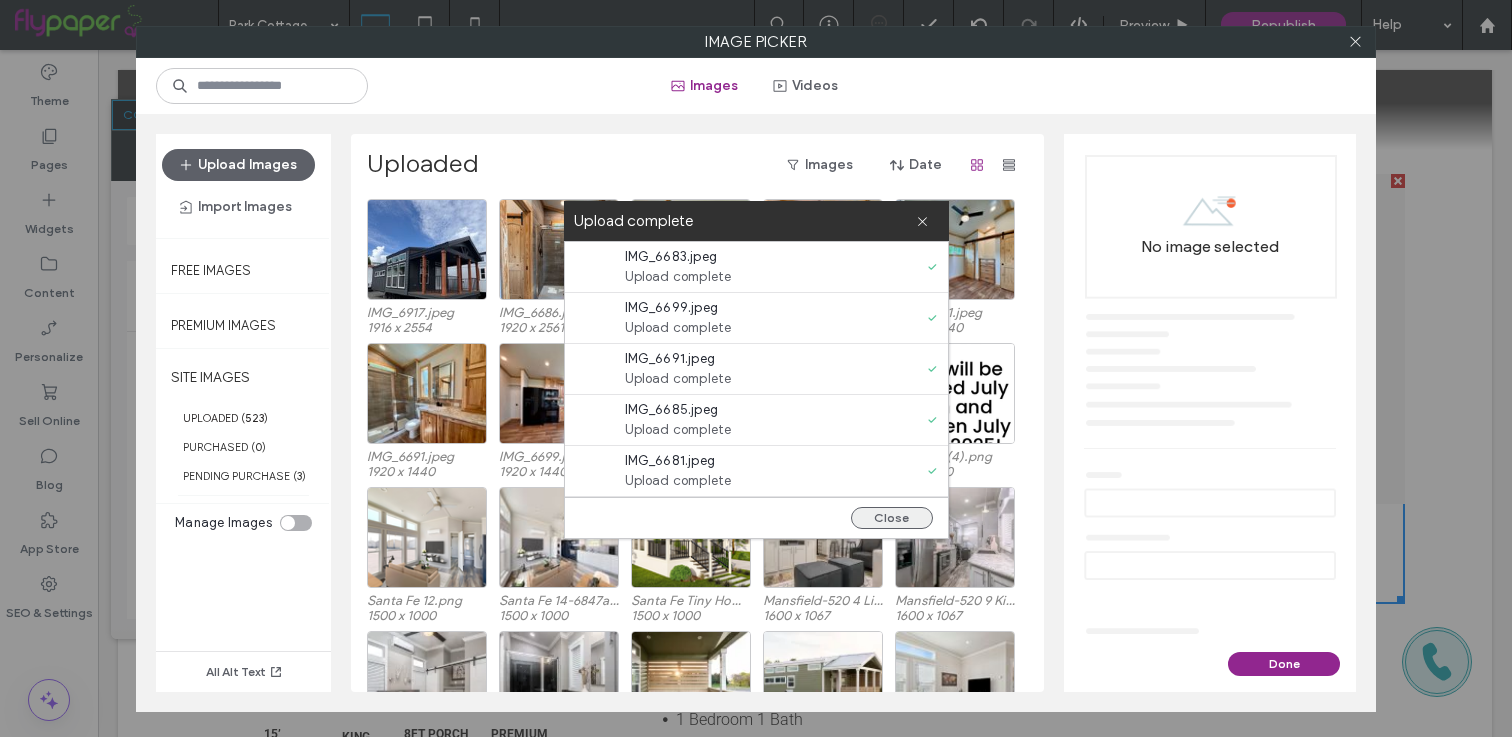 click on "Close" at bounding box center [892, 518] 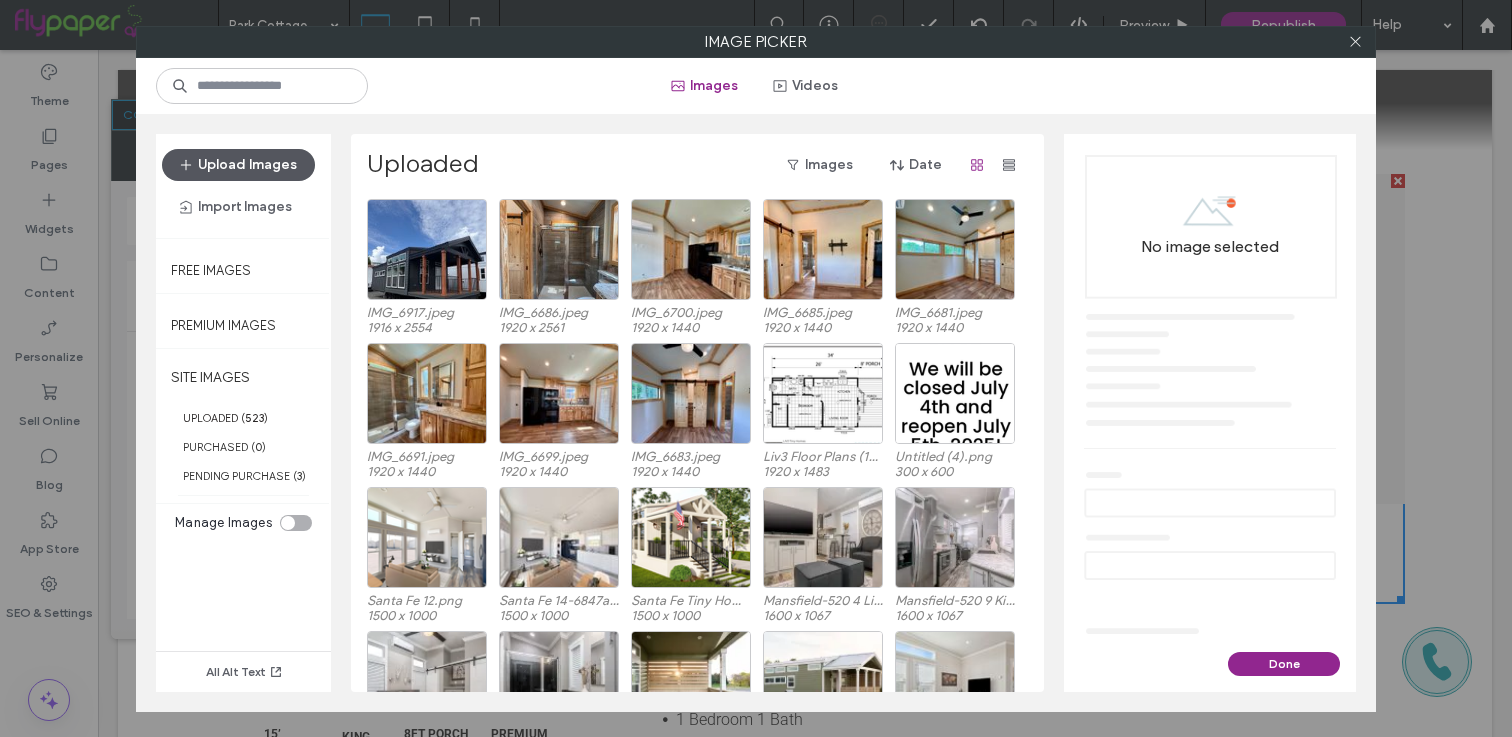 click on "Upload Images" at bounding box center [238, 165] 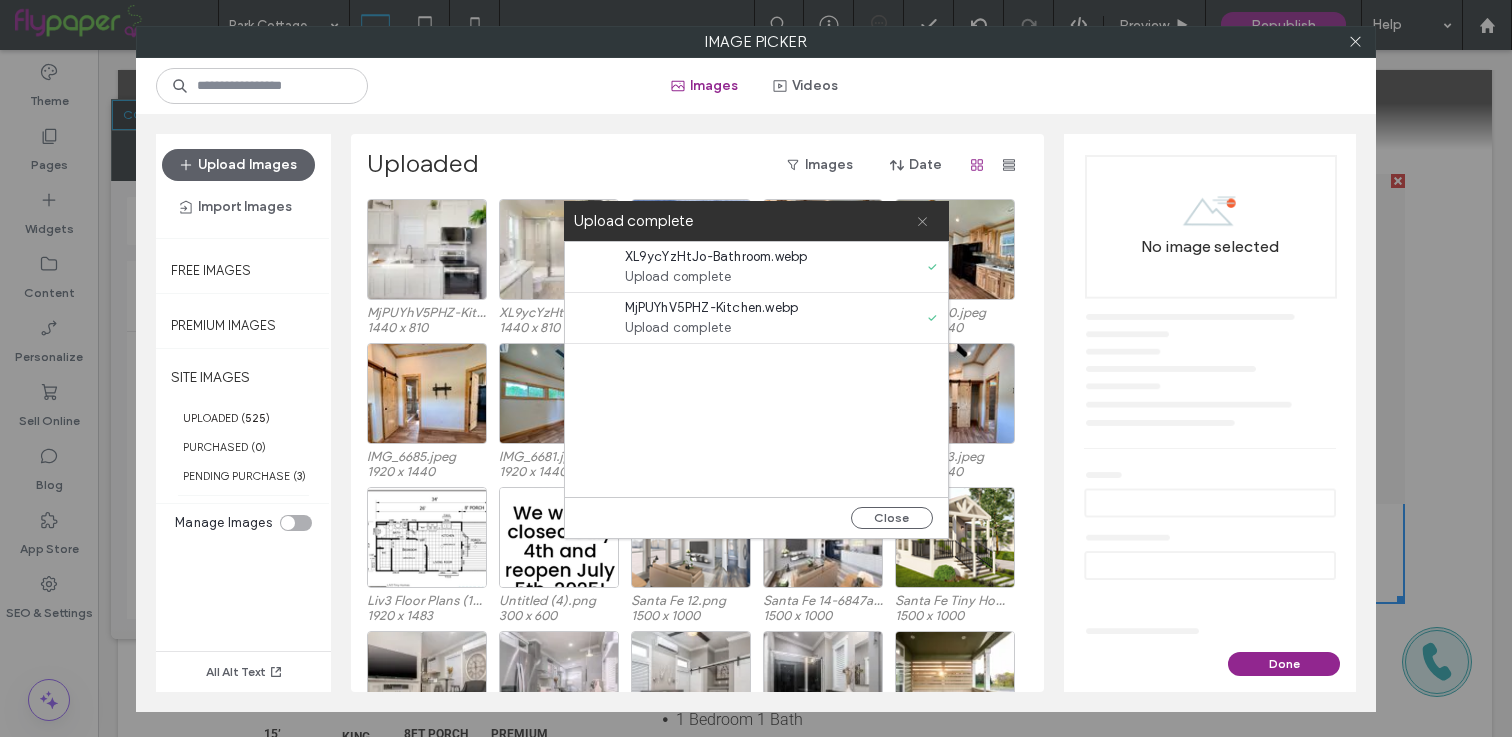 click 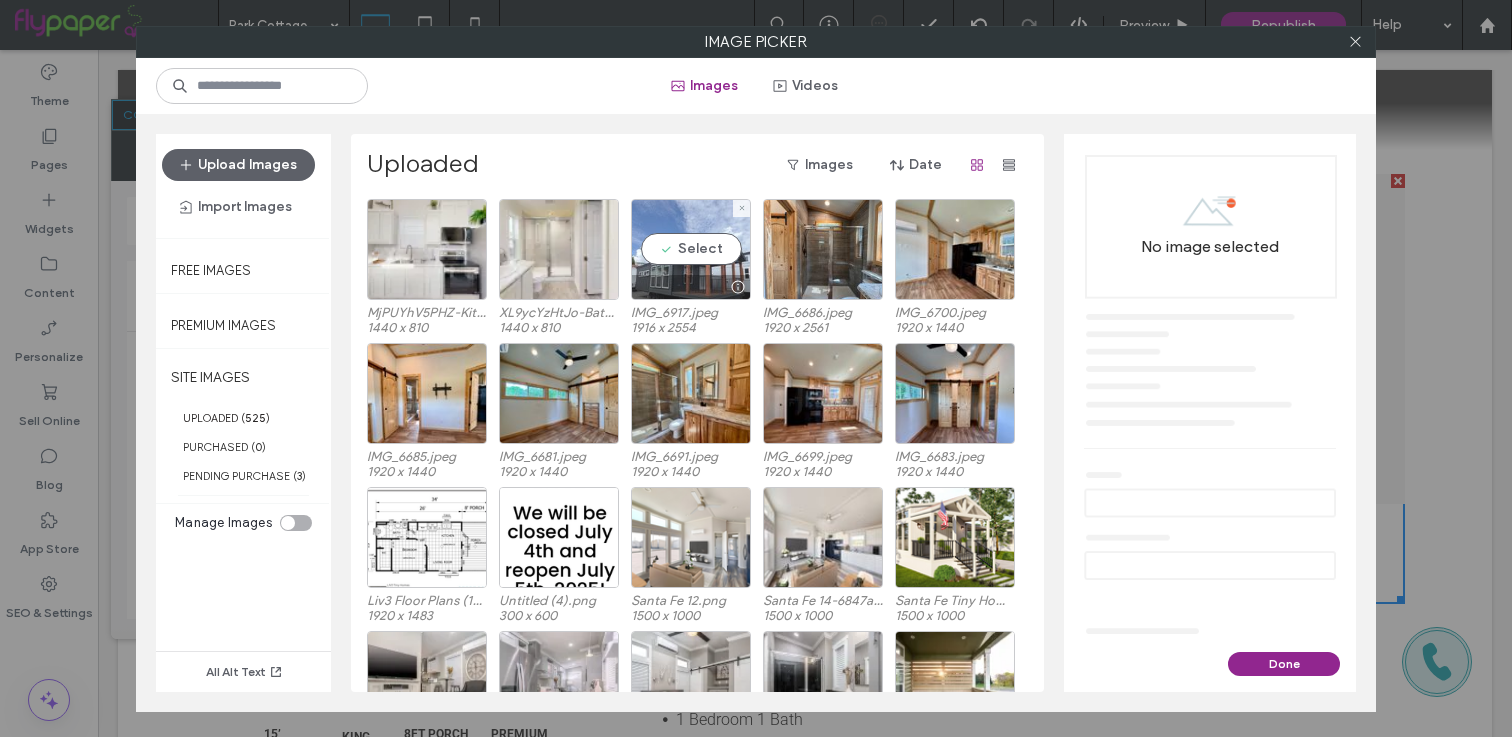 click on "Select" at bounding box center [691, 249] 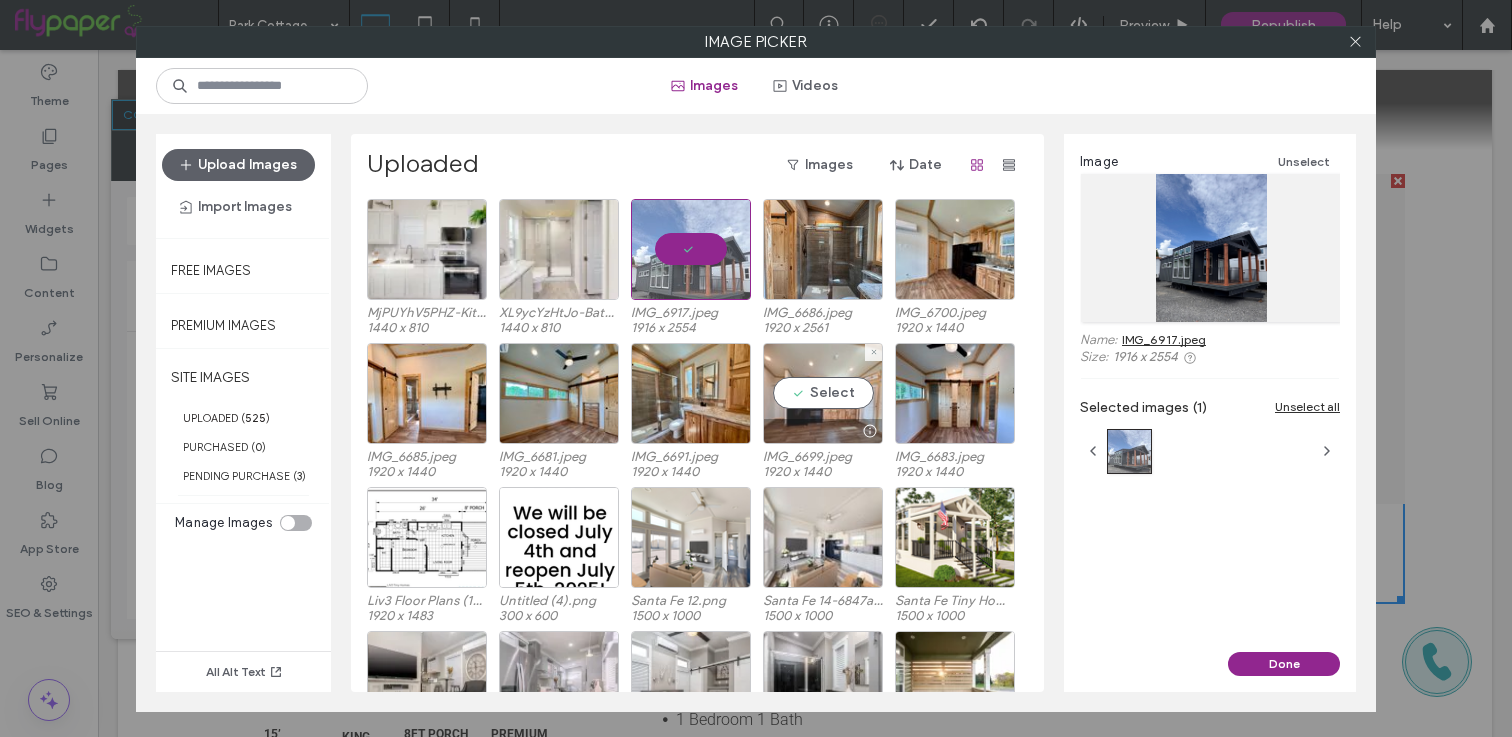 click on "Select" at bounding box center [823, 393] 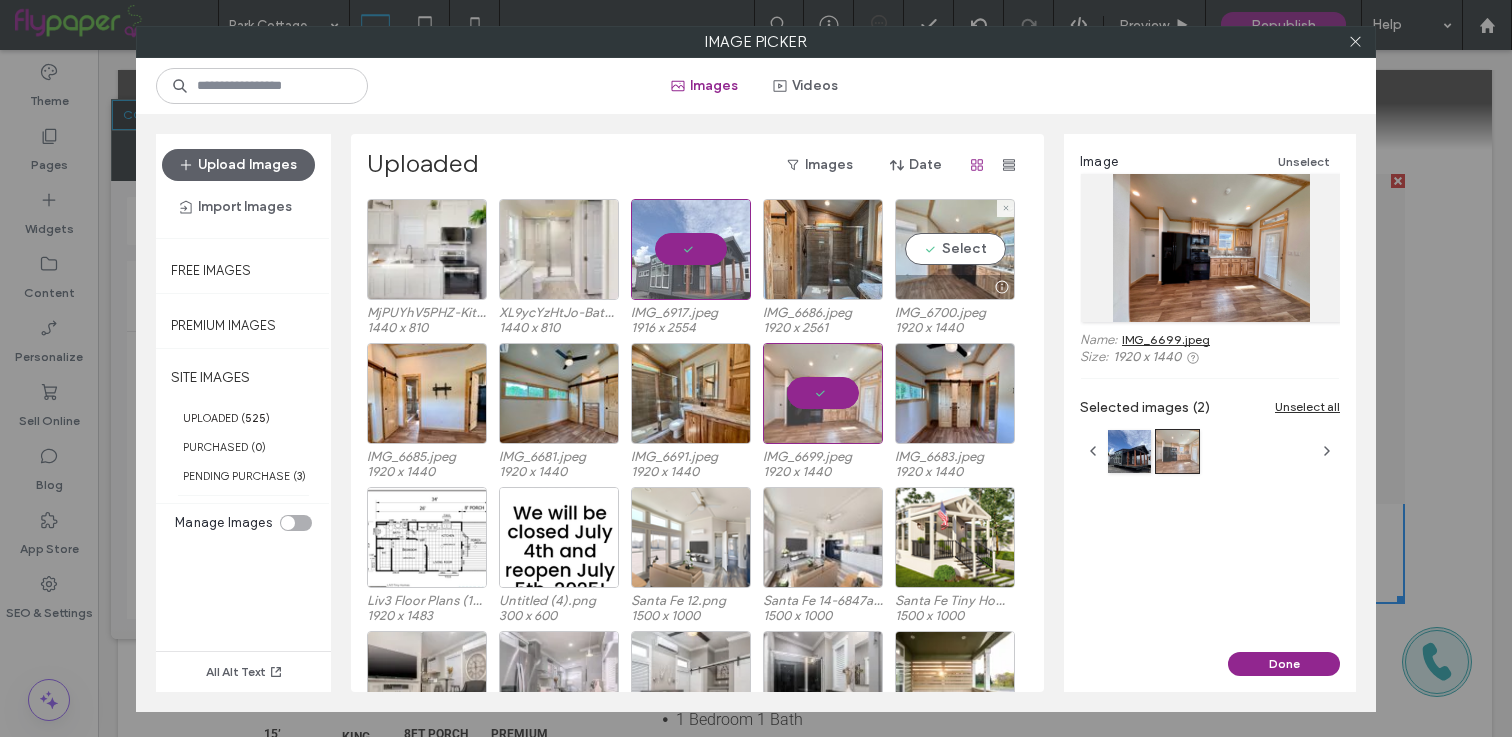 click on "Select" at bounding box center (955, 249) 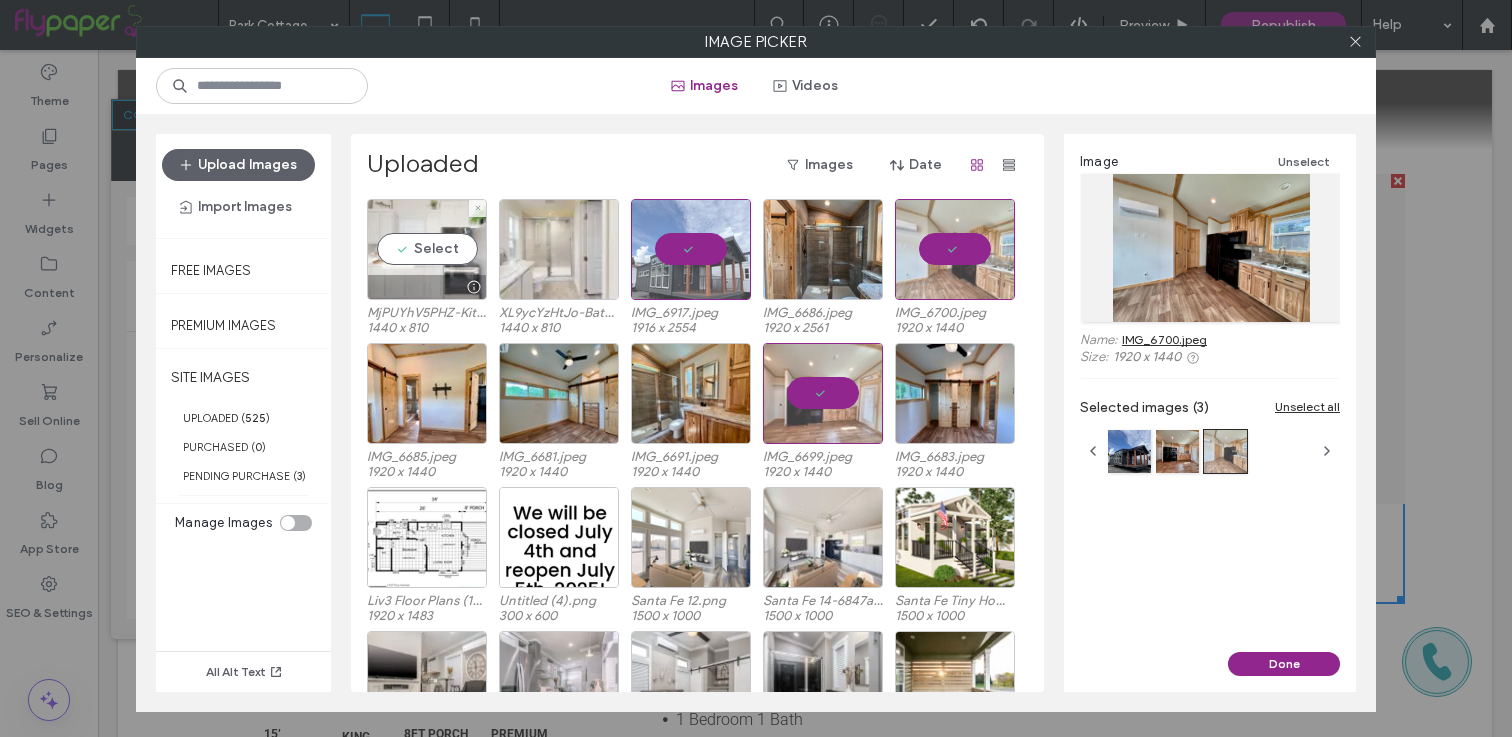 click on "Select" at bounding box center [427, 249] 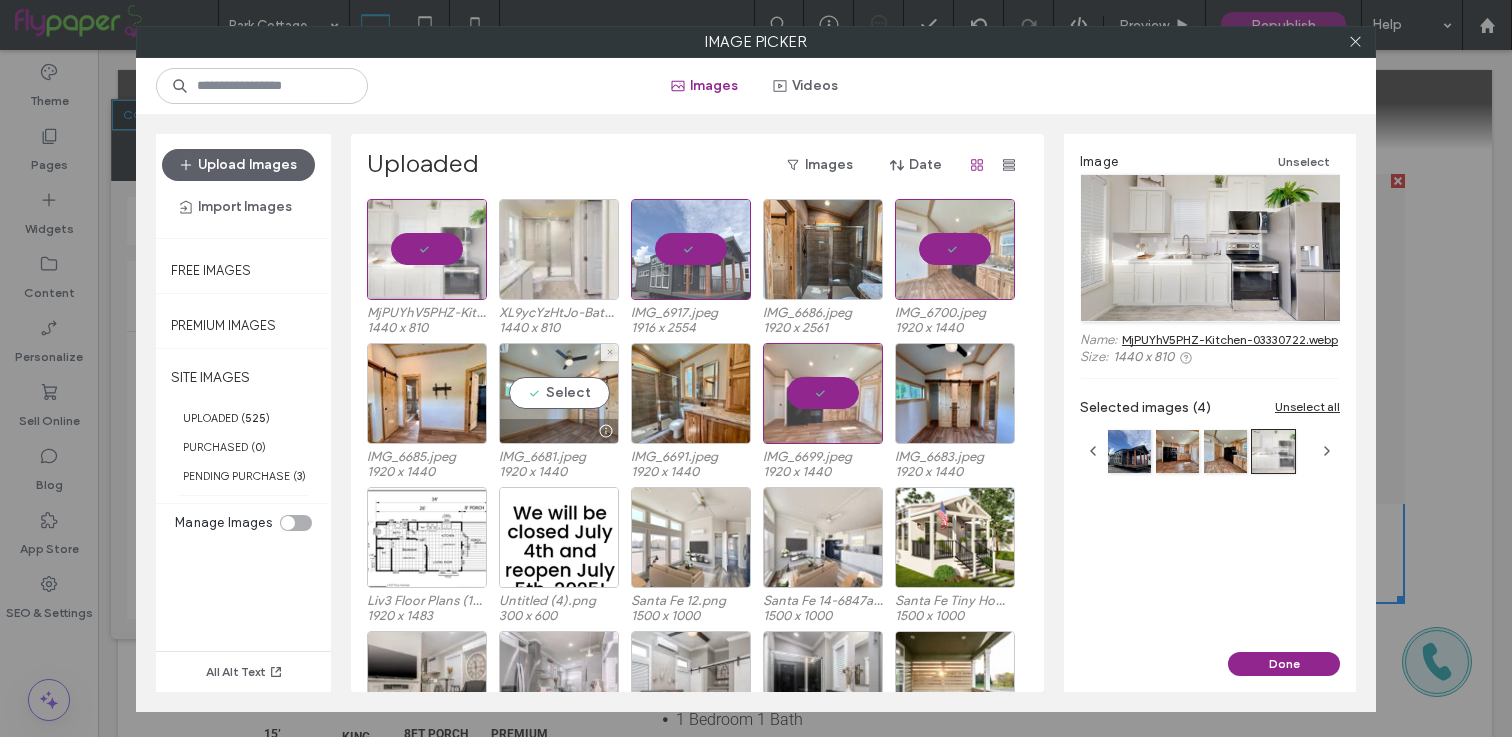 click on "Select" at bounding box center [559, 393] 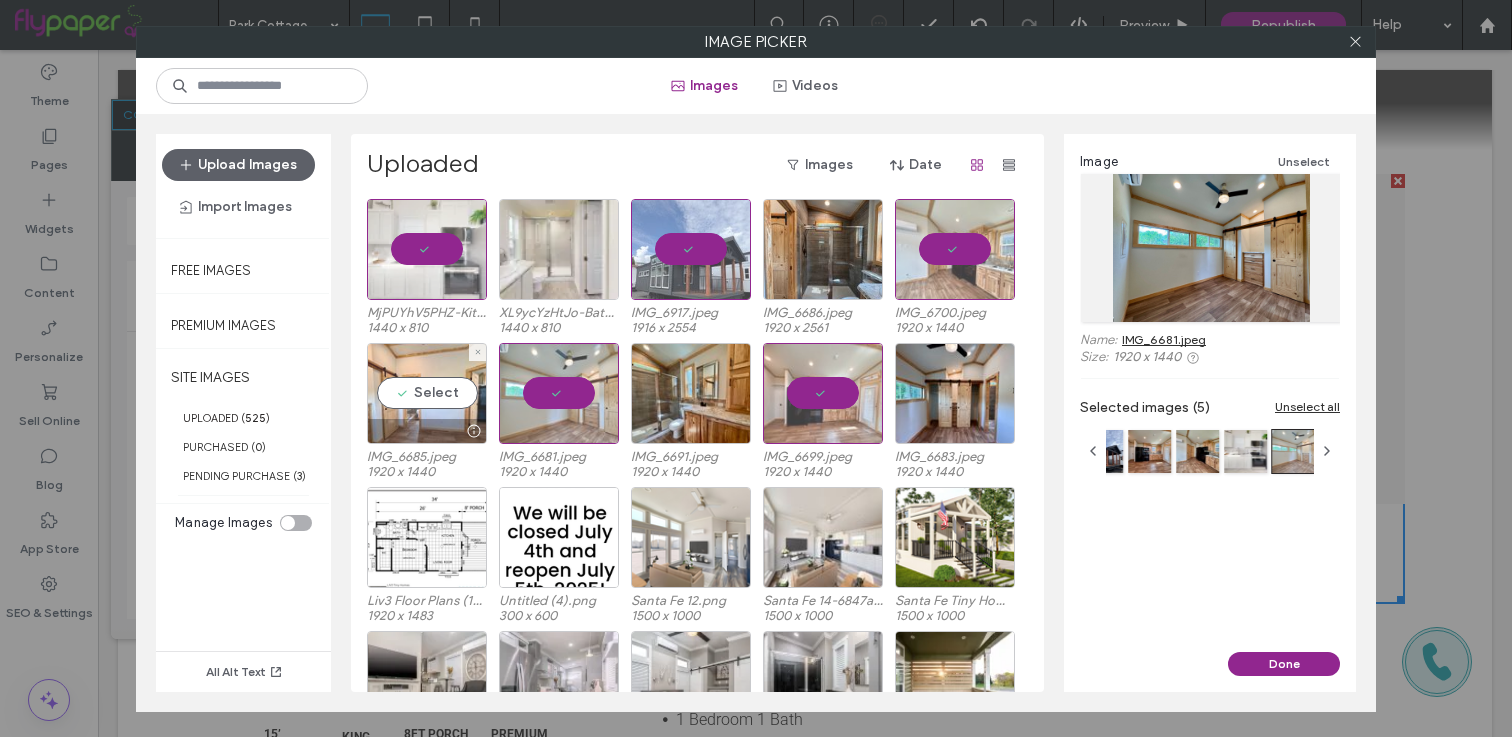 click on "Select" at bounding box center [427, 393] 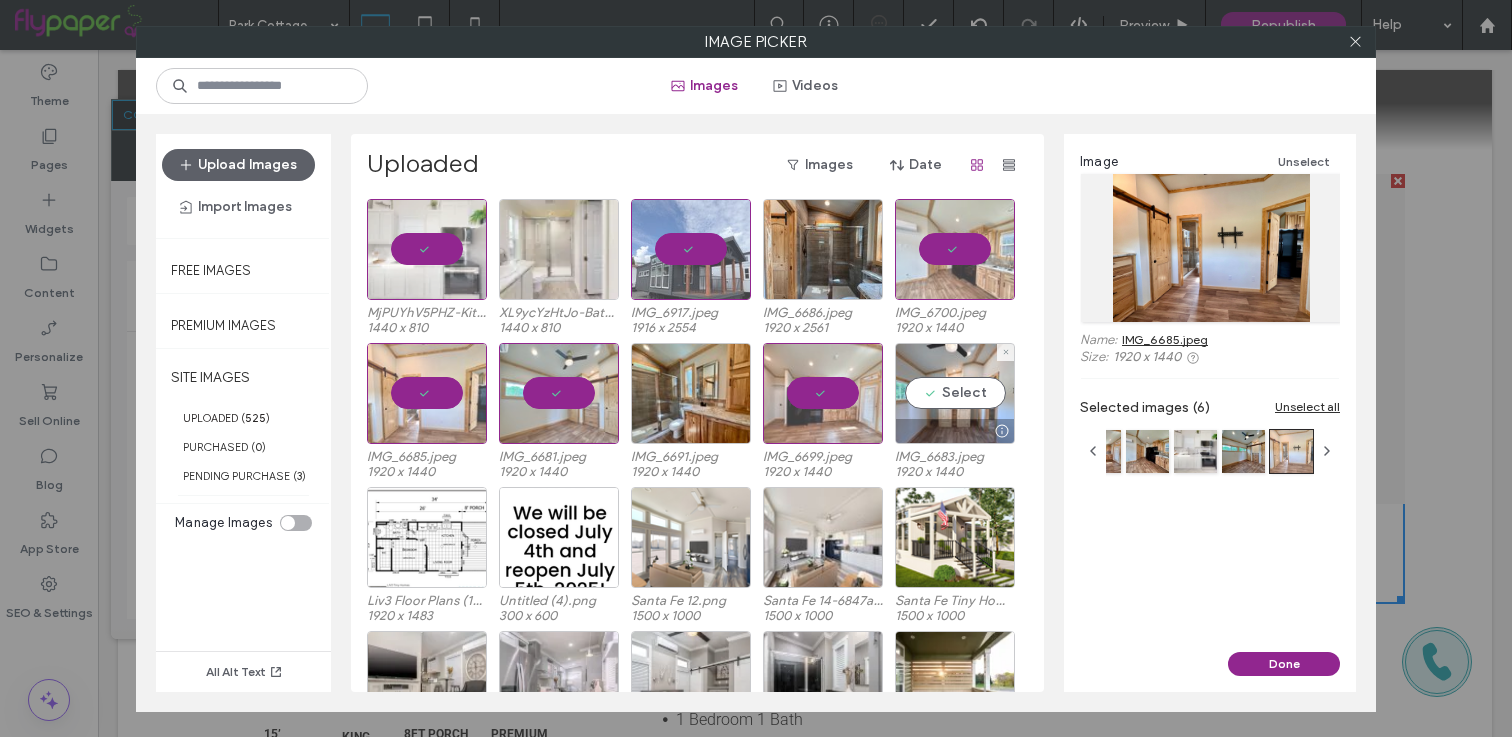 click on "Select" at bounding box center [955, 393] 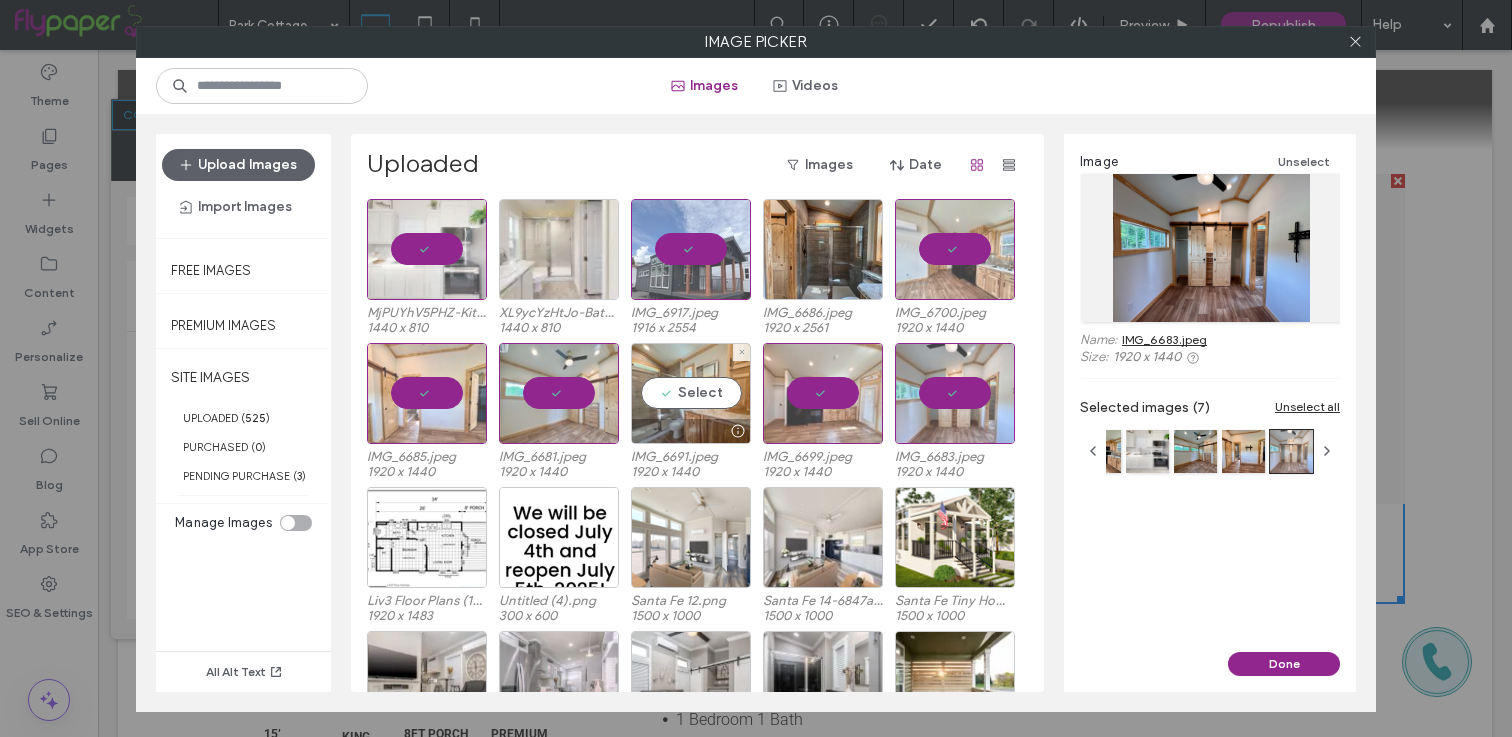 click on "Select" at bounding box center (691, 393) 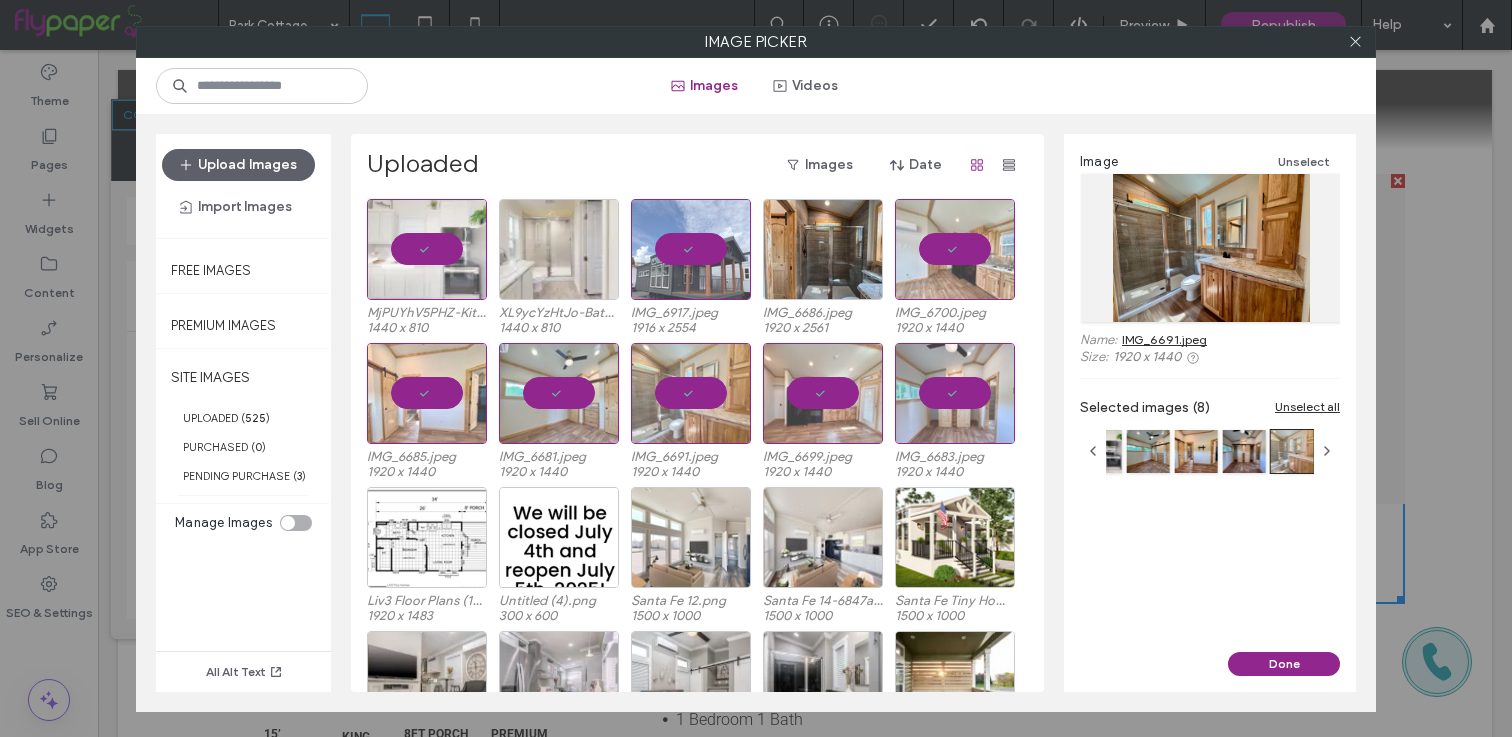 click on "MjPUYhV5PHZ-Kitchen-03330722.webp 1440 x 810 XL9ycYzHtJo-Bathroom-b4bf747f.webp 1440 x 810 IMG_6917.jpeg 1916 x 2554 IMG_6686.jpeg 1920 x 2561 IMG_6700.jpeg 1920 x 1440" at bounding box center (703, 271) 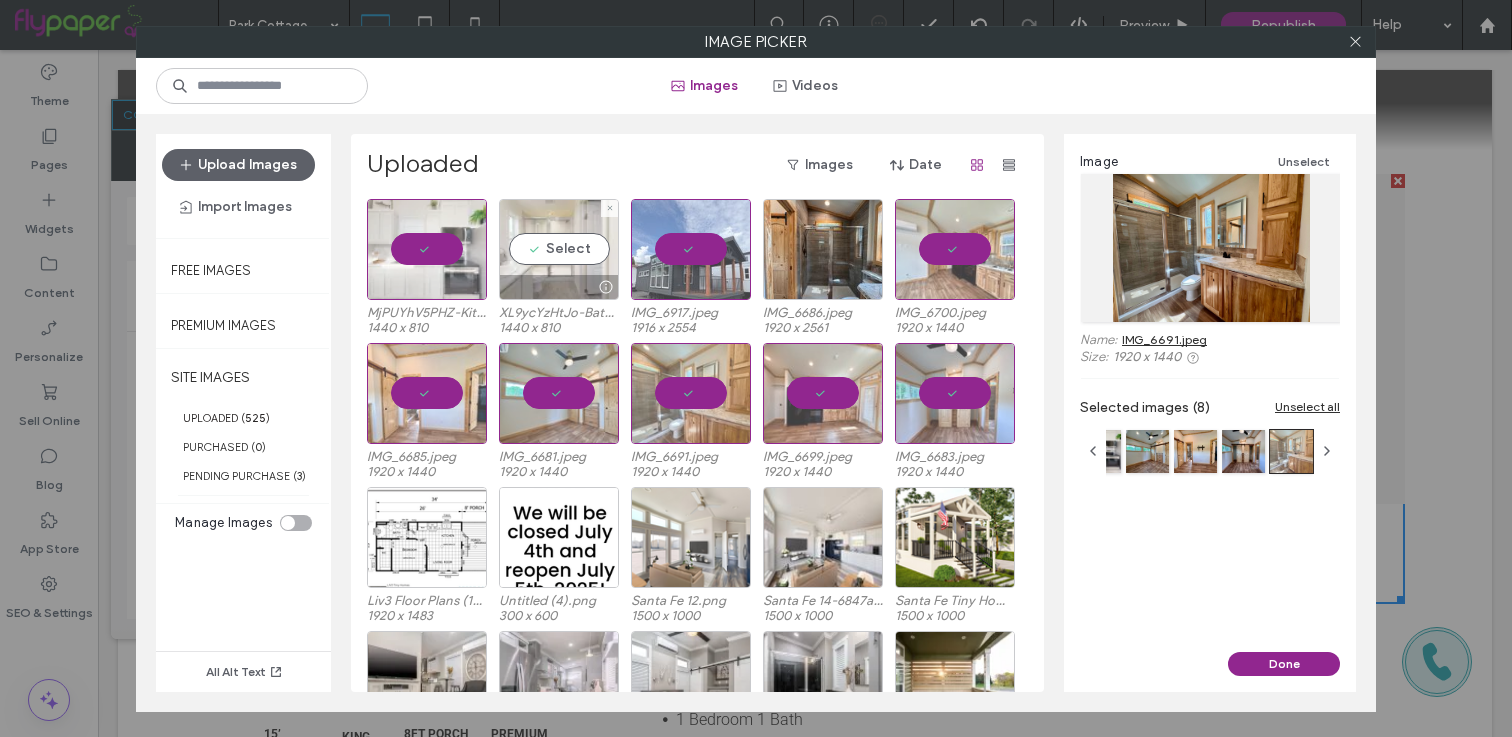 click at bounding box center [559, 287] 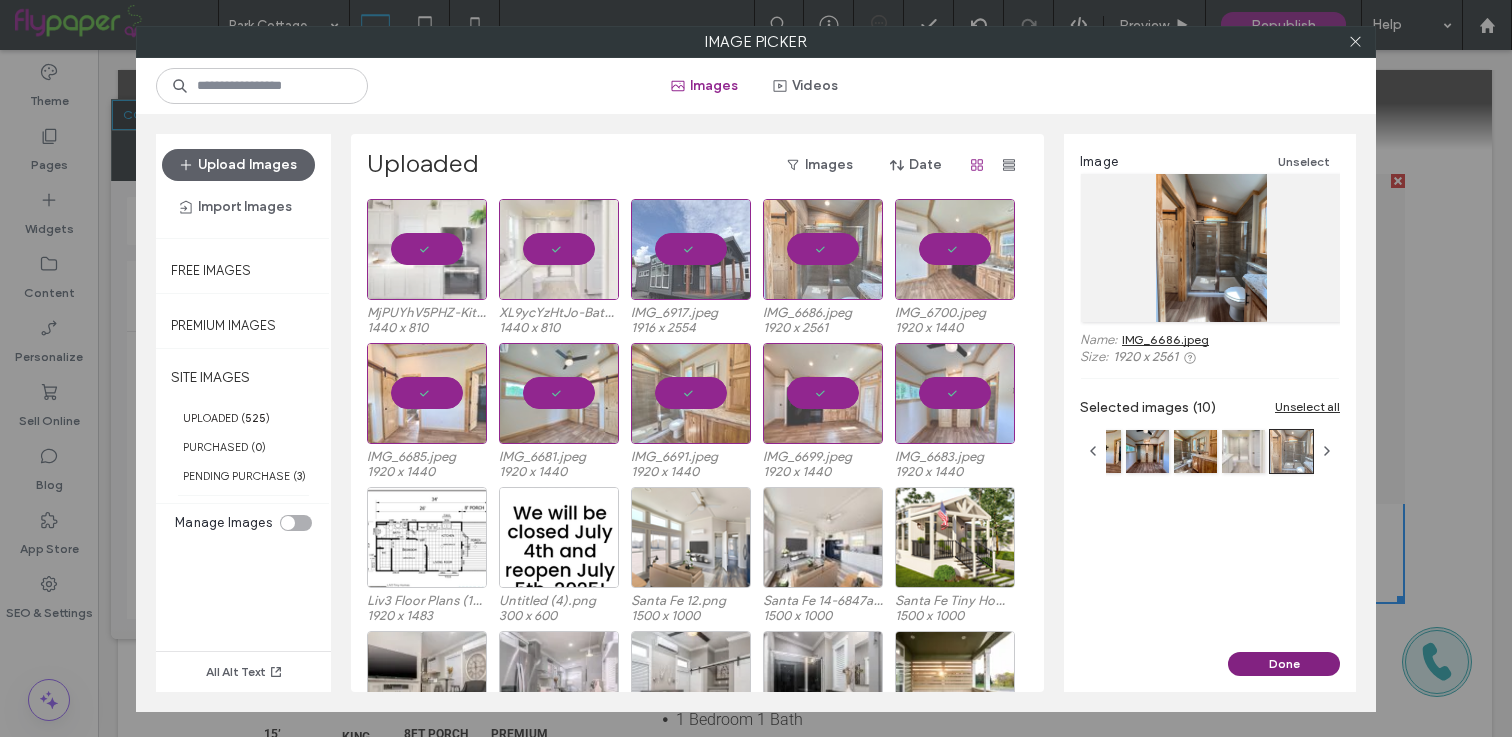 click on "Done" at bounding box center (1284, 664) 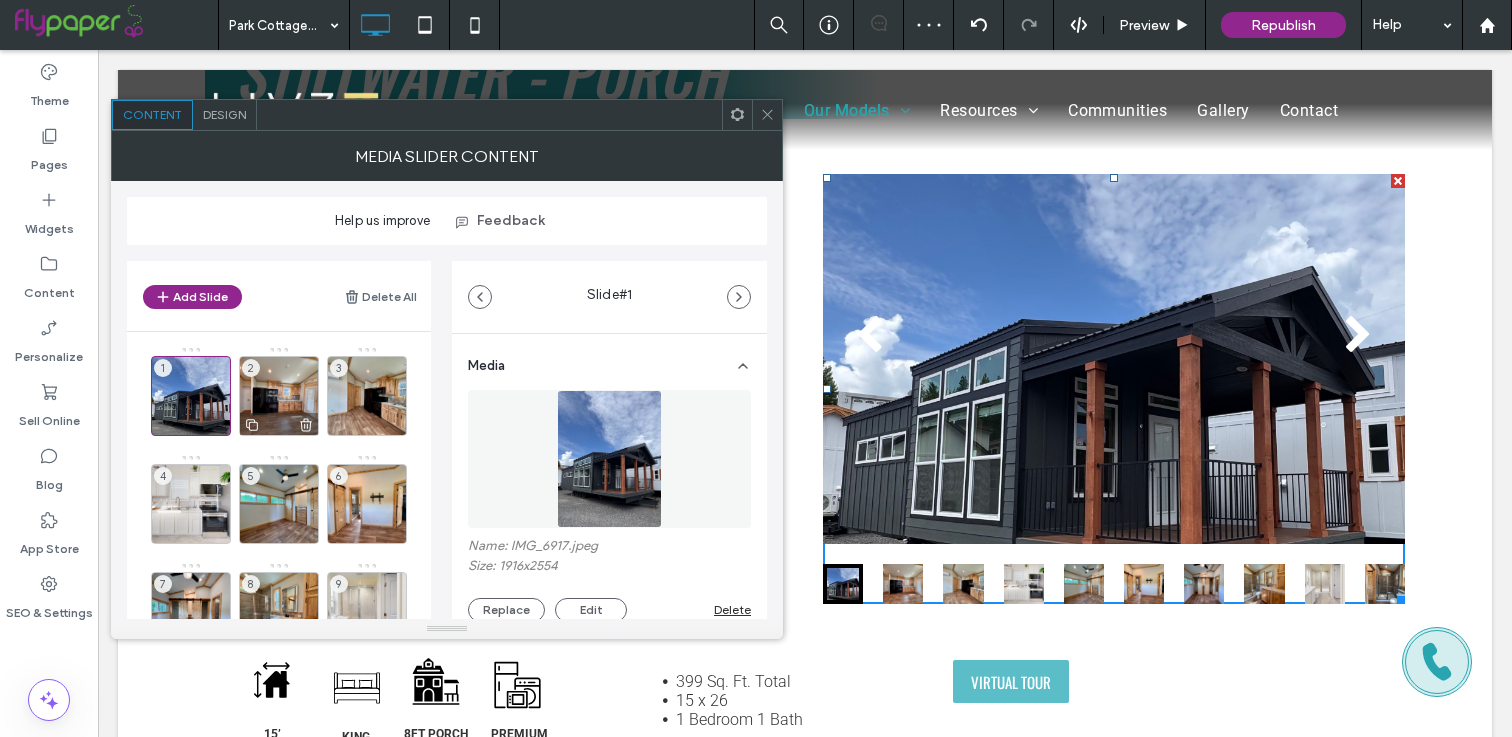 click on "2" at bounding box center [279, 396] 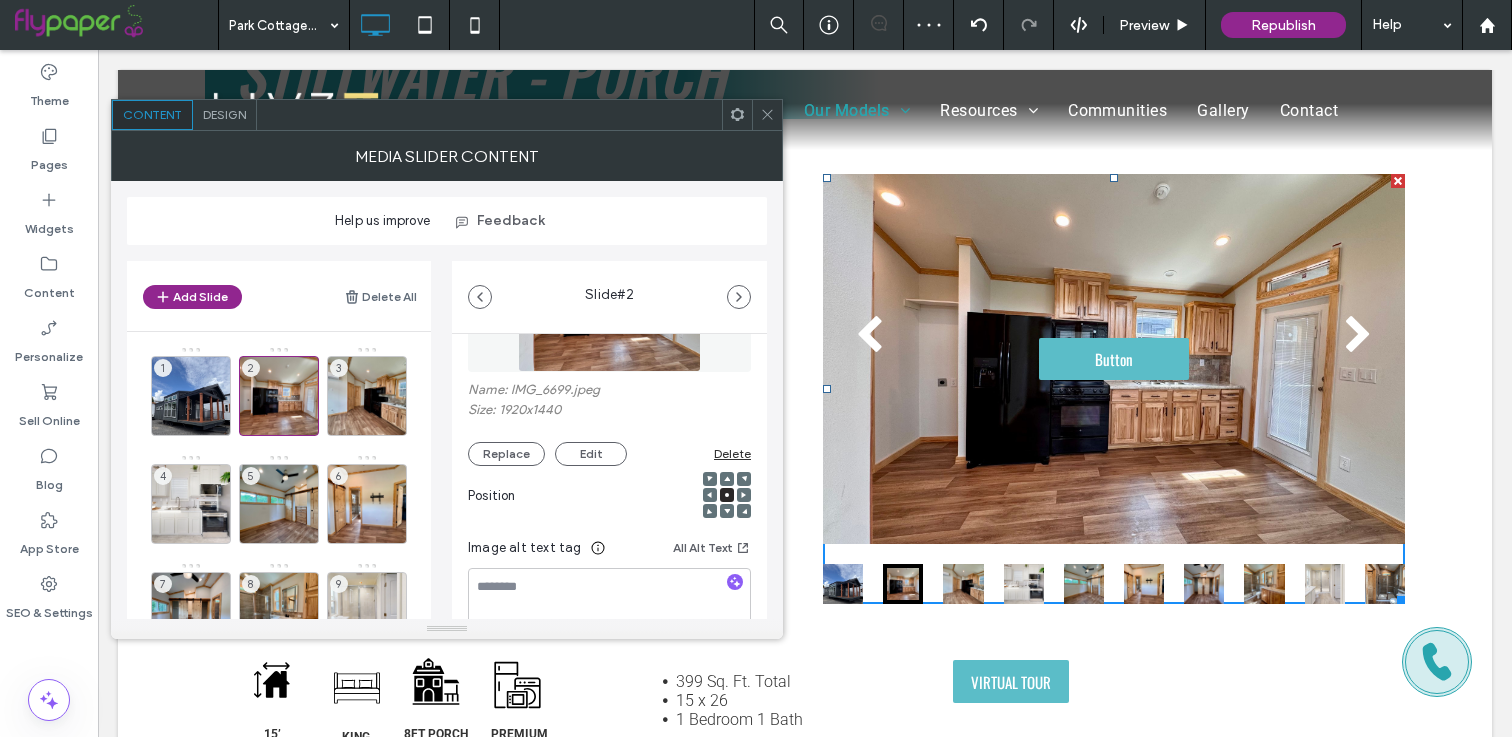 scroll, scrollTop: 349, scrollLeft: 0, axis: vertical 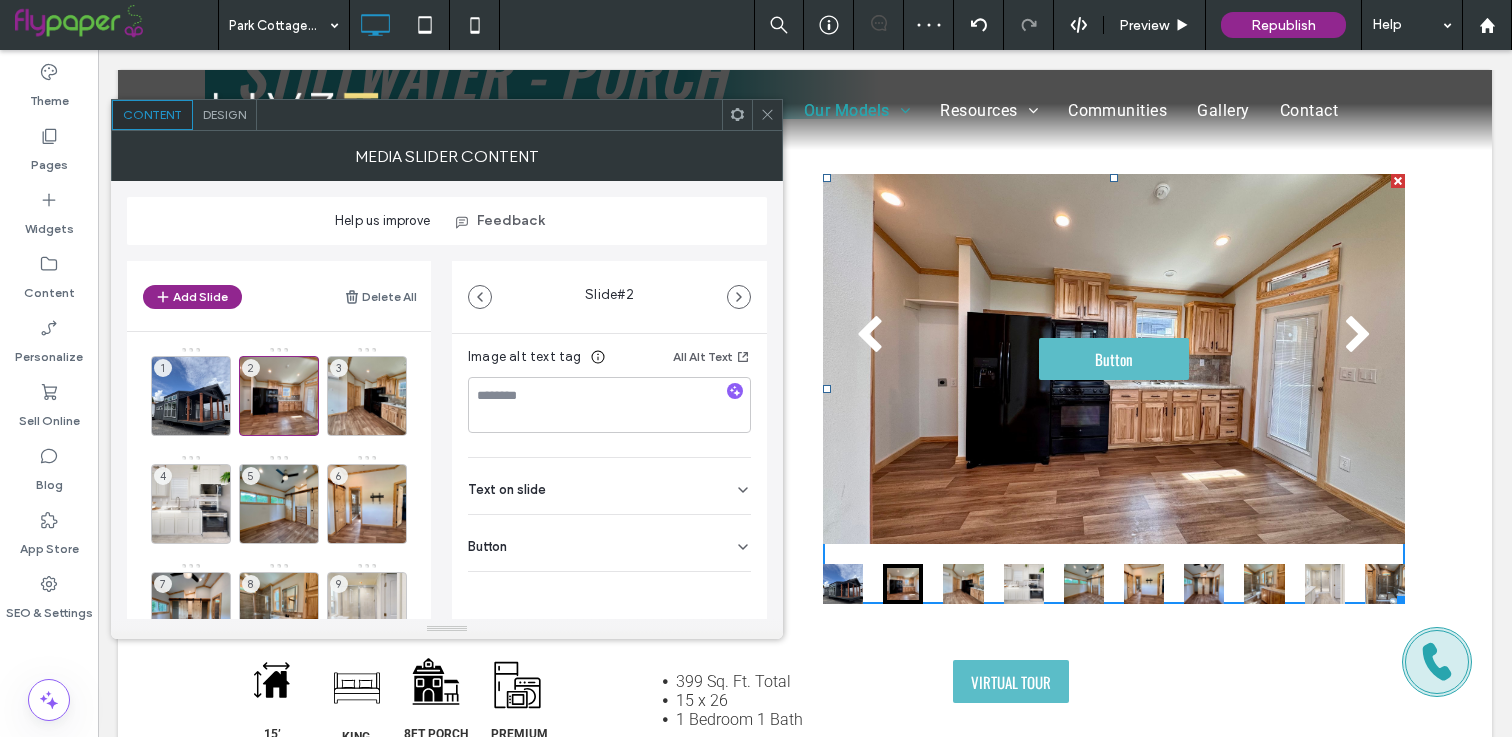 click on "Button" at bounding box center (609, 543) 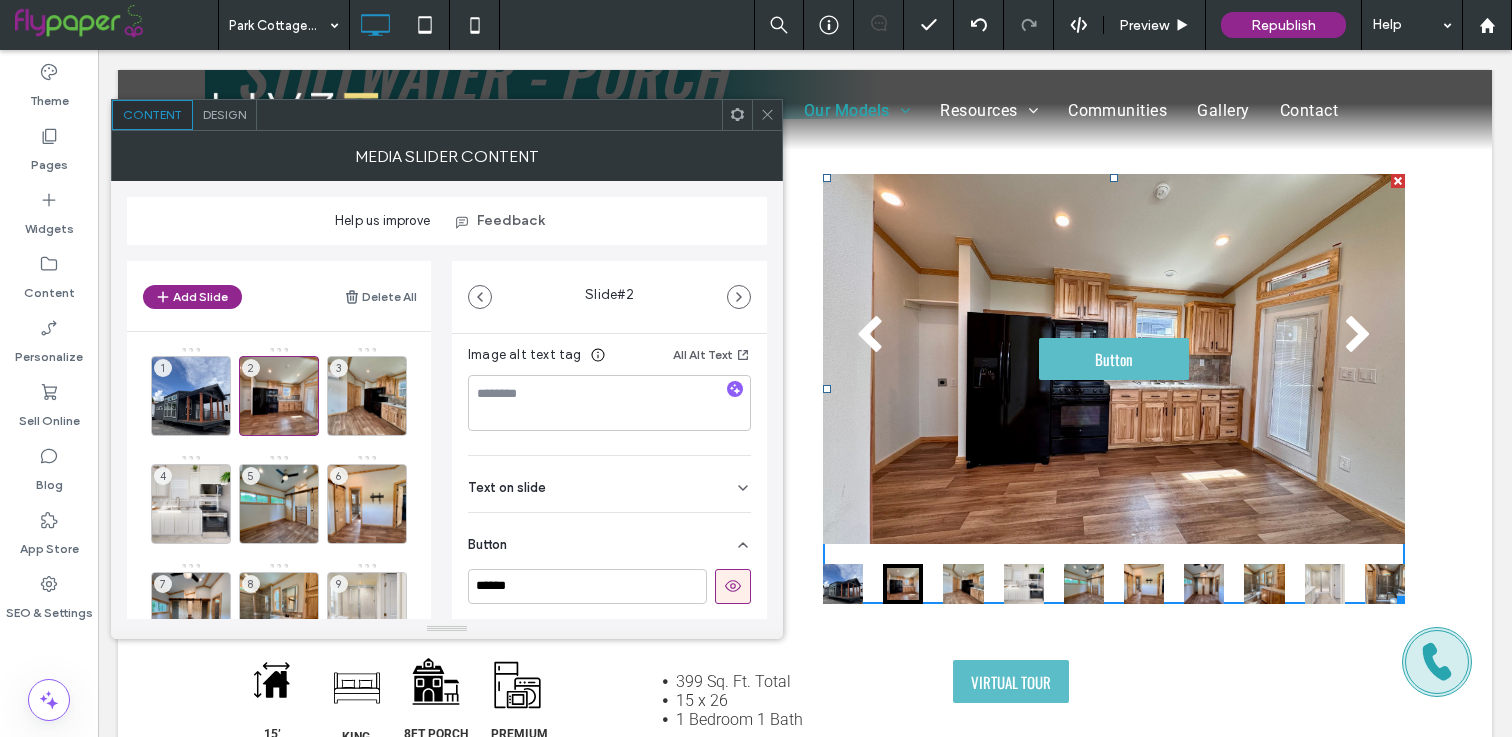 click 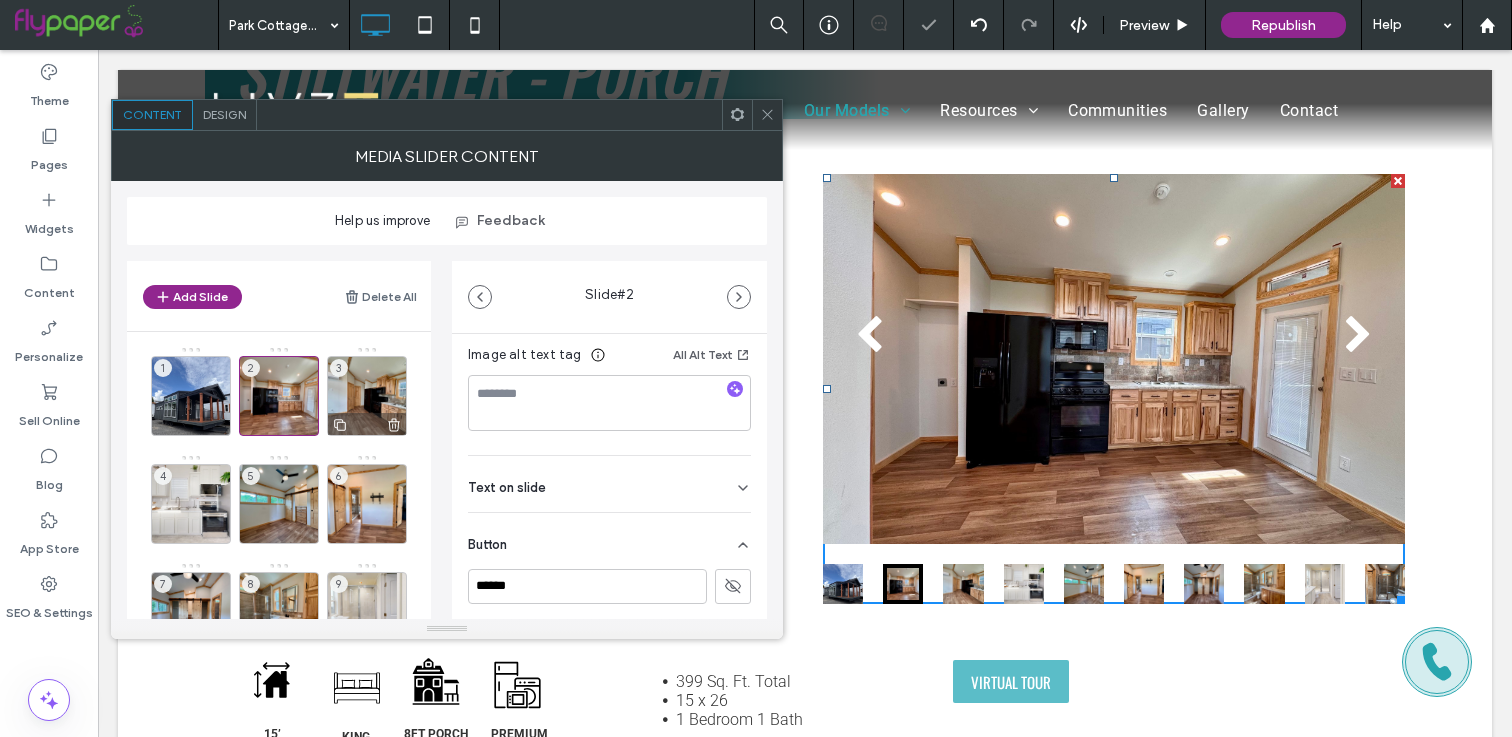click on "3" at bounding box center (367, 396) 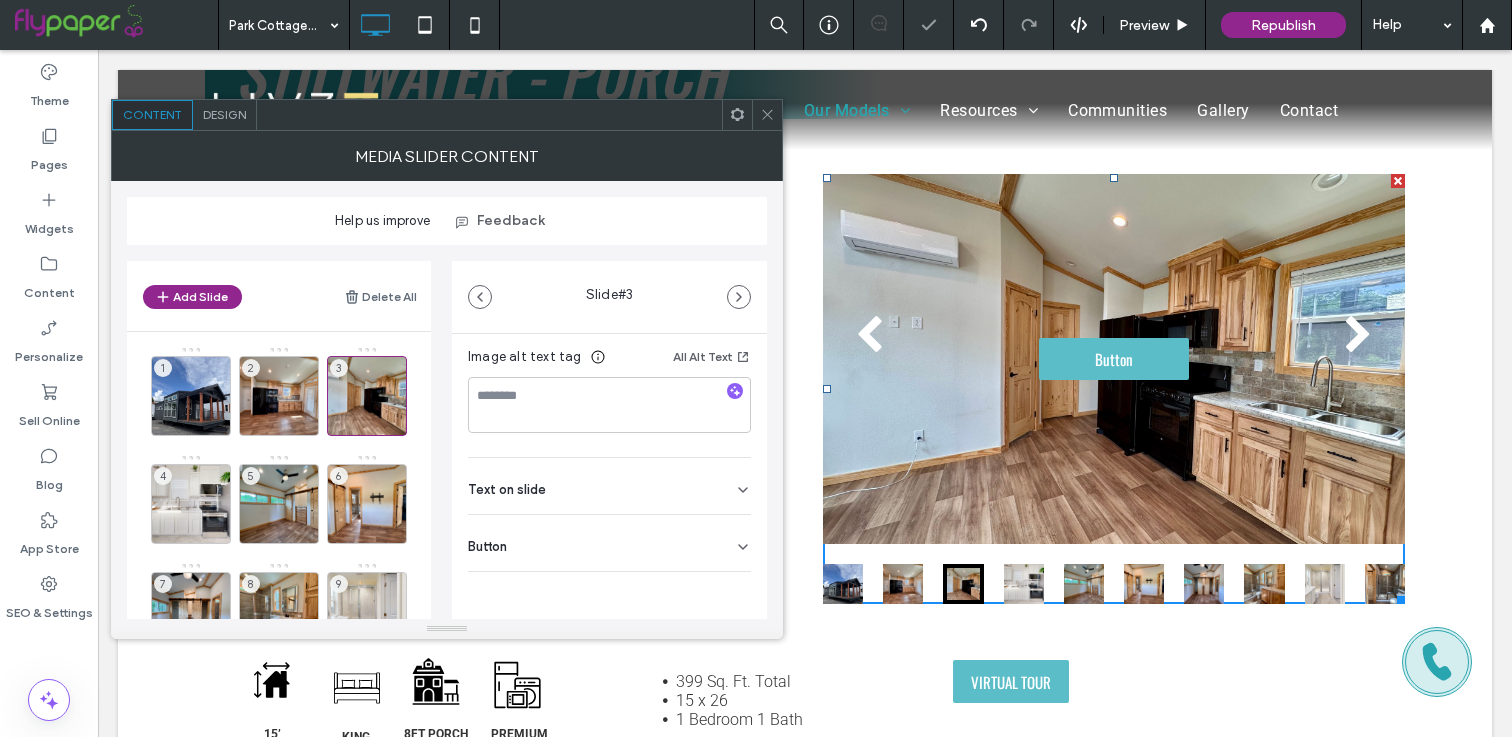 click on "Button" at bounding box center [609, 543] 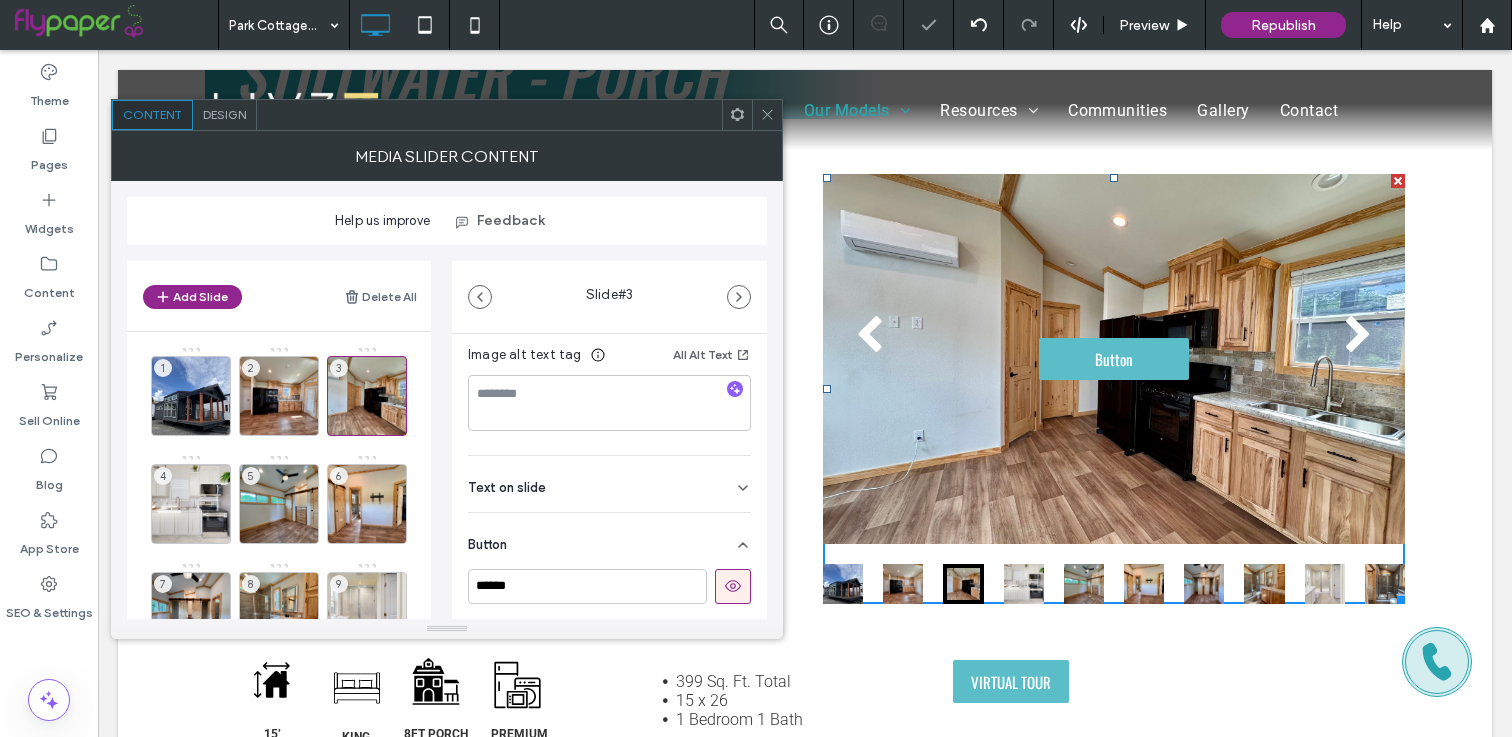 scroll, scrollTop: 349, scrollLeft: 0, axis: vertical 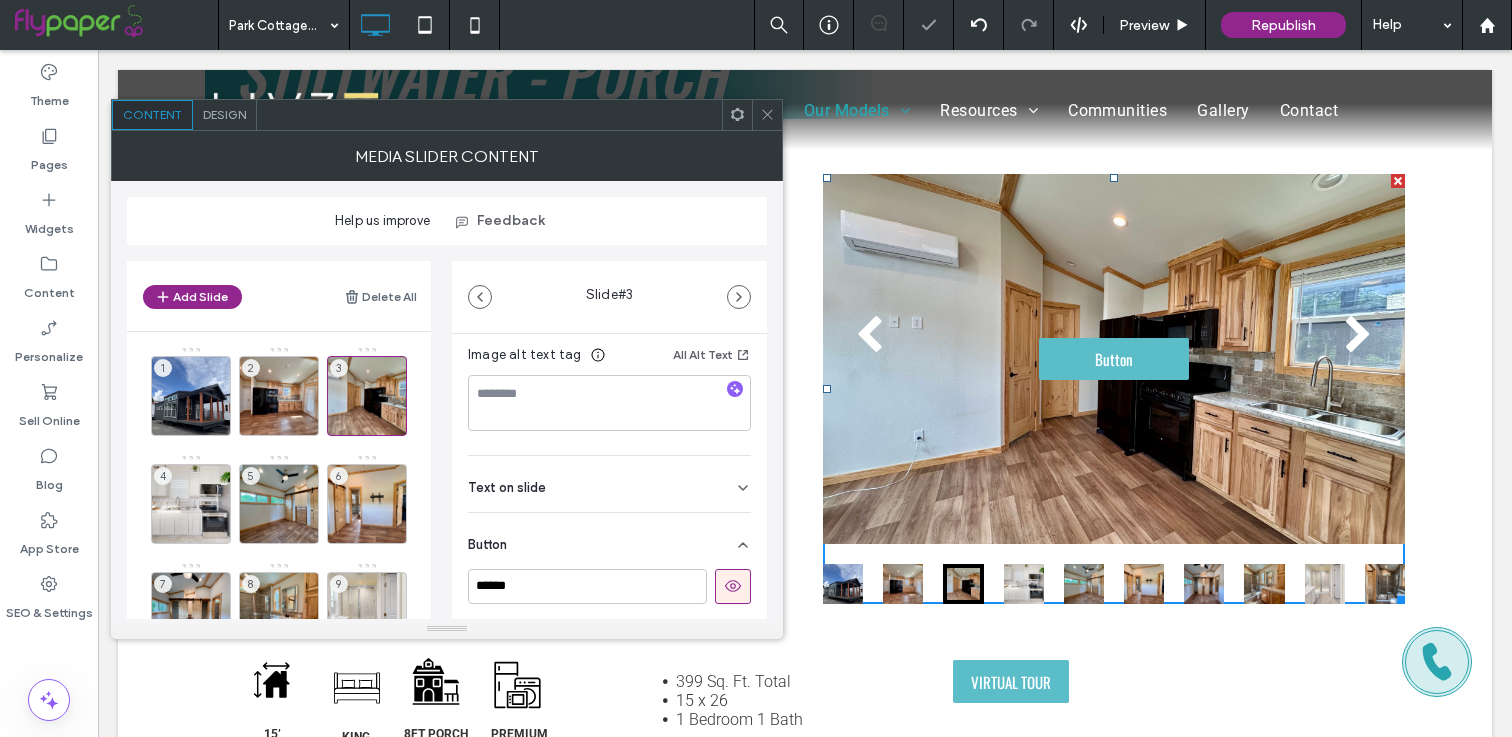 click 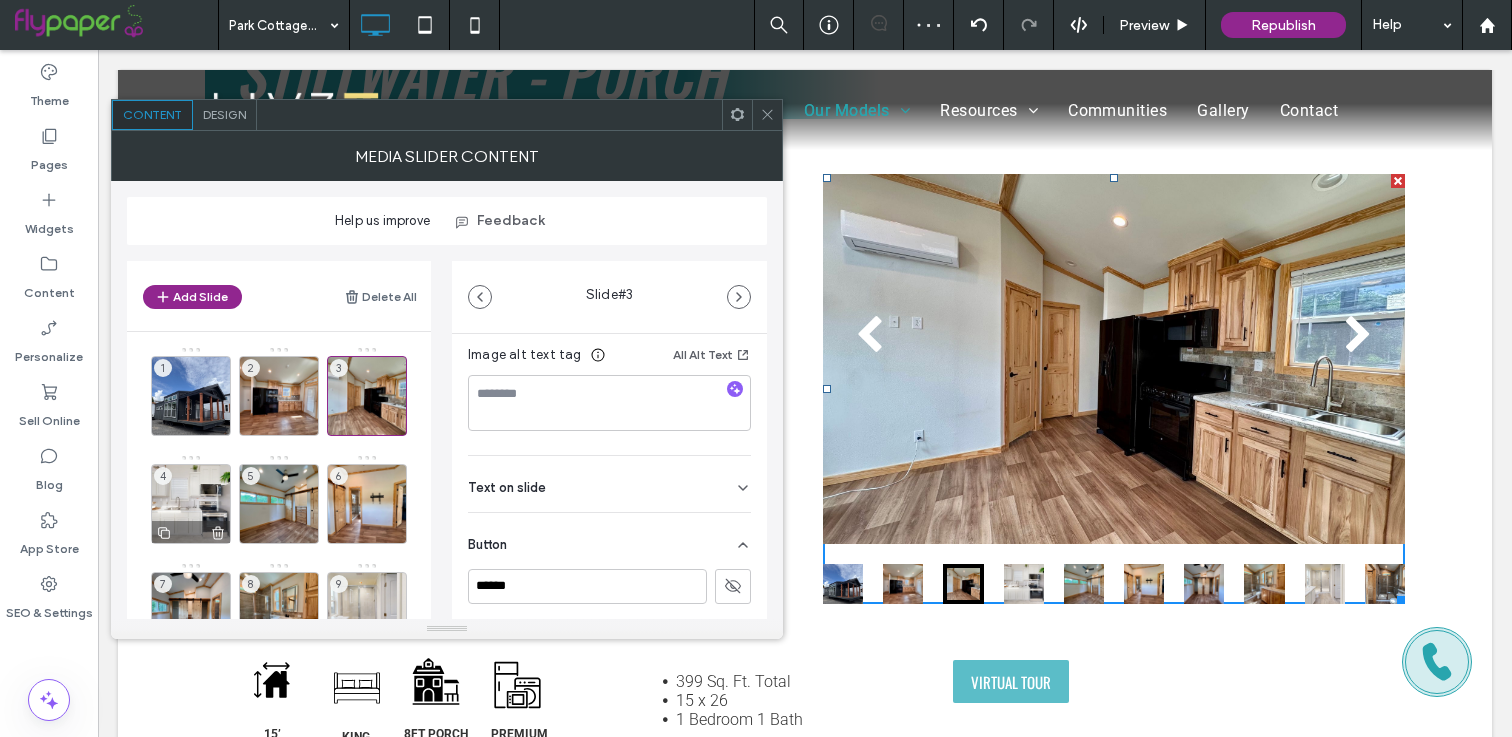 click on "4" at bounding box center (191, 504) 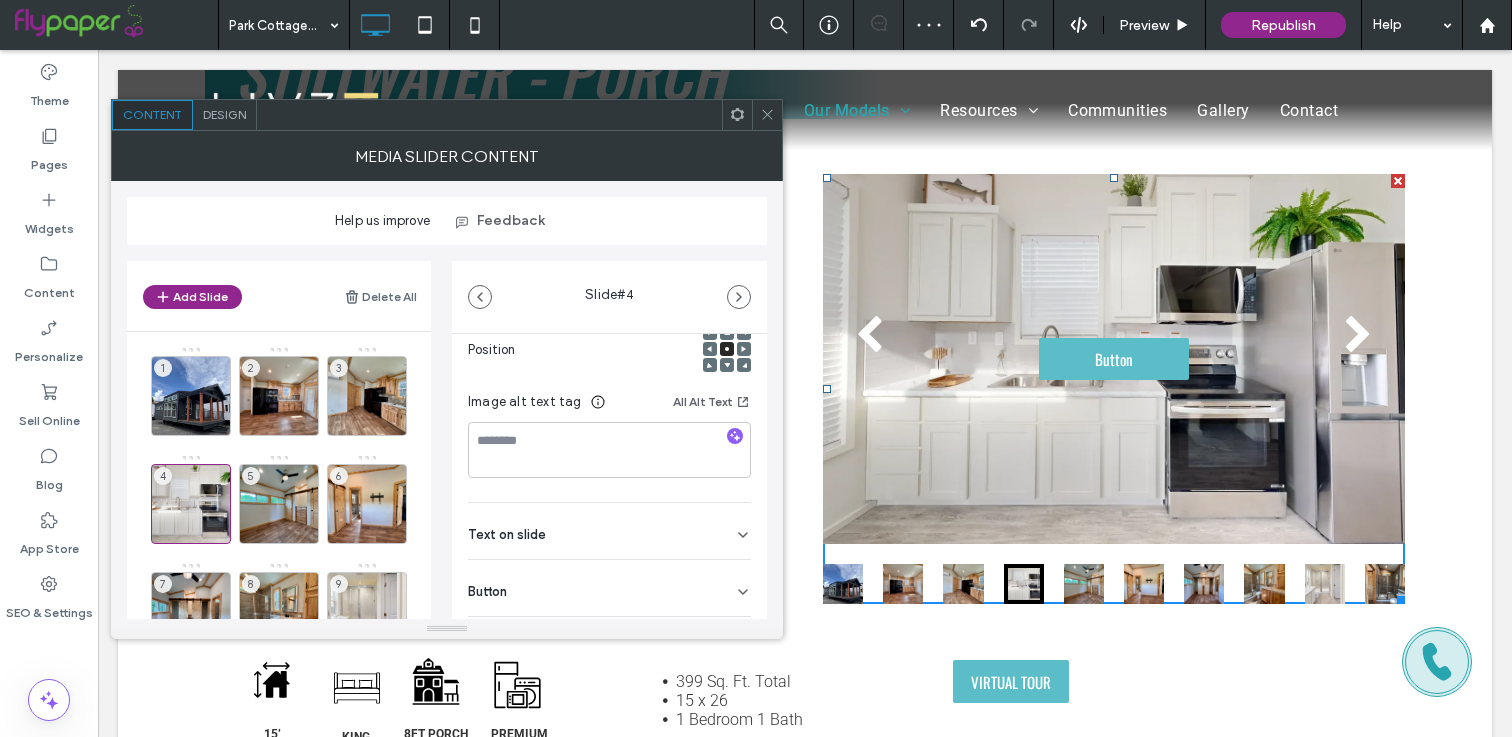 scroll, scrollTop: 318, scrollLeft: 0, axis: vertical 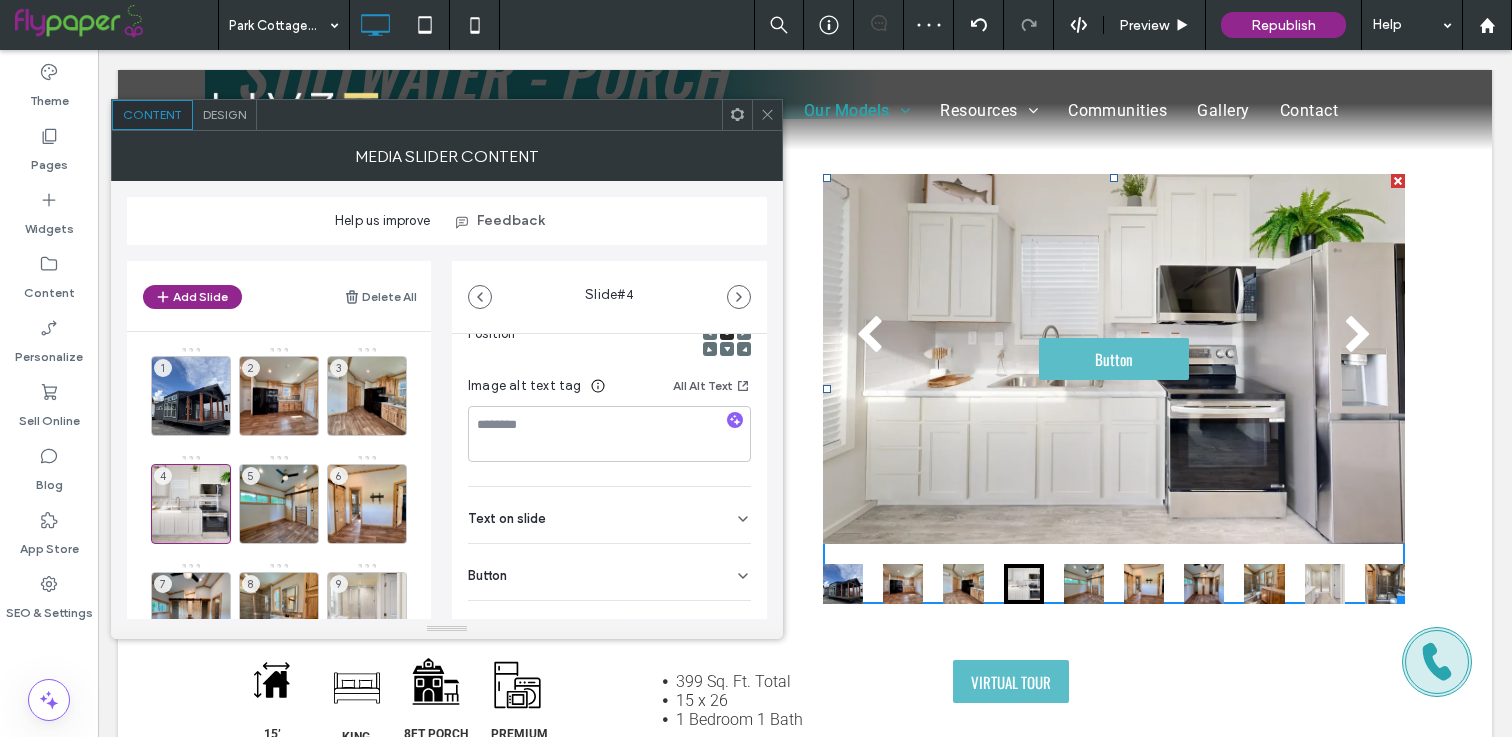 click on "Button" at bounding box center (609, 572) 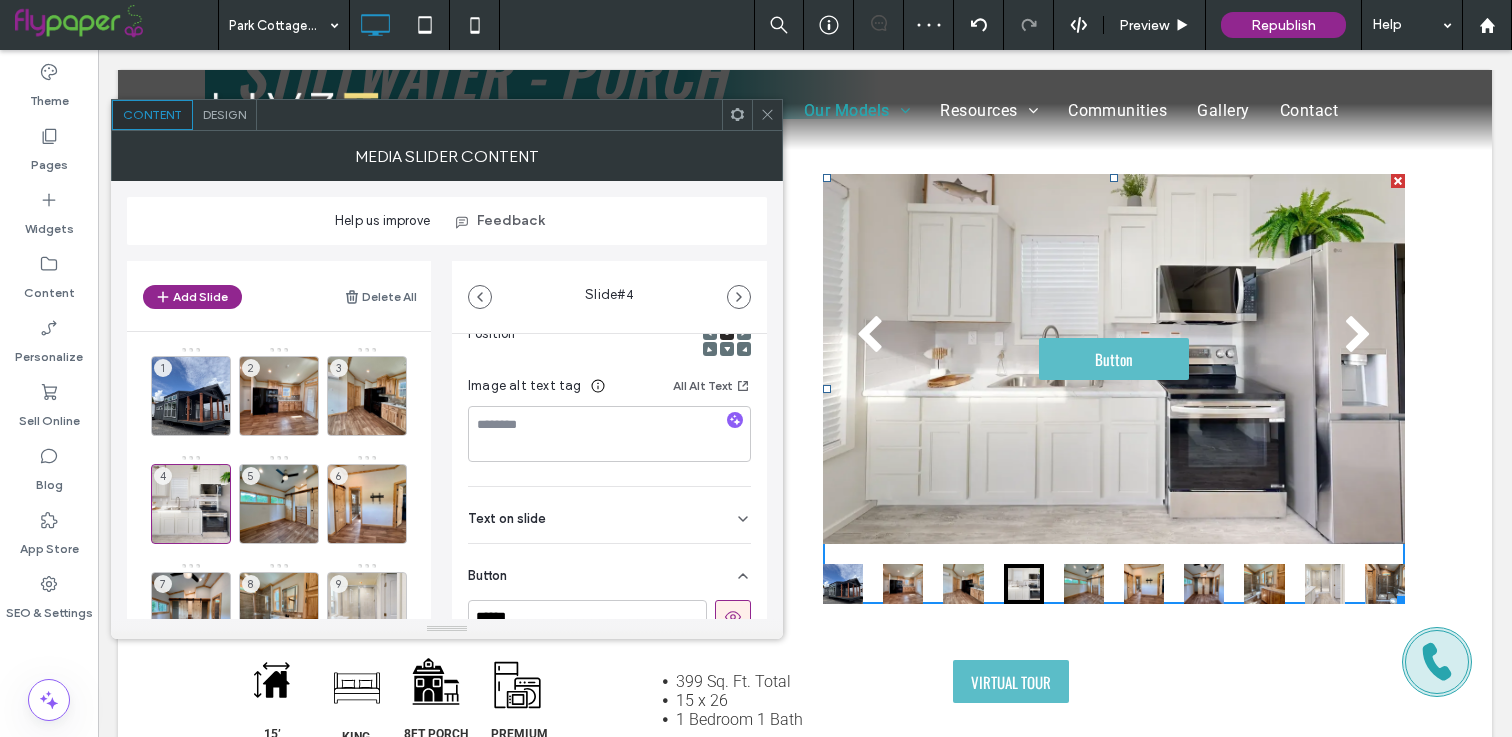 scroll, scrollTop: 460, scrollLeft: 0, axis: vertical 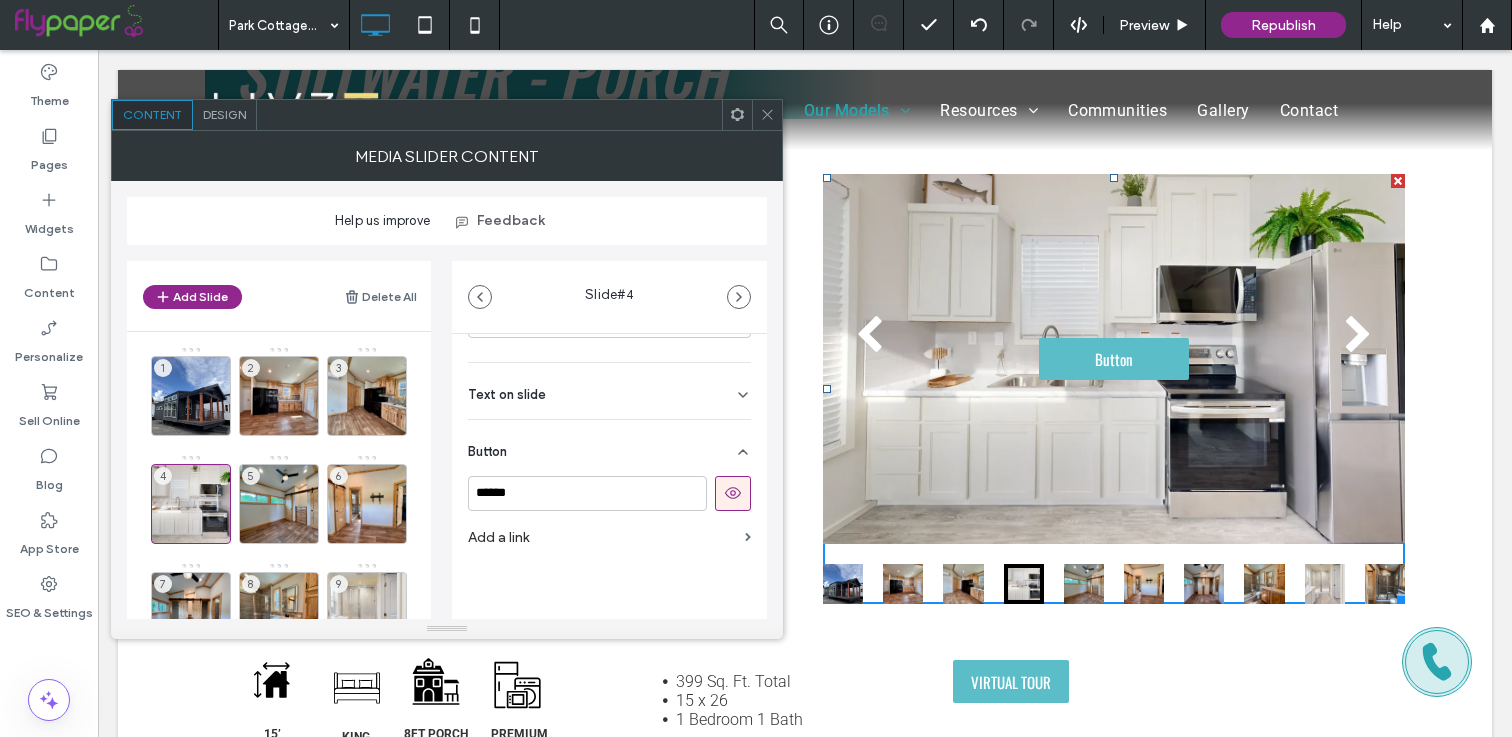 click at bounding box center (733, 493) 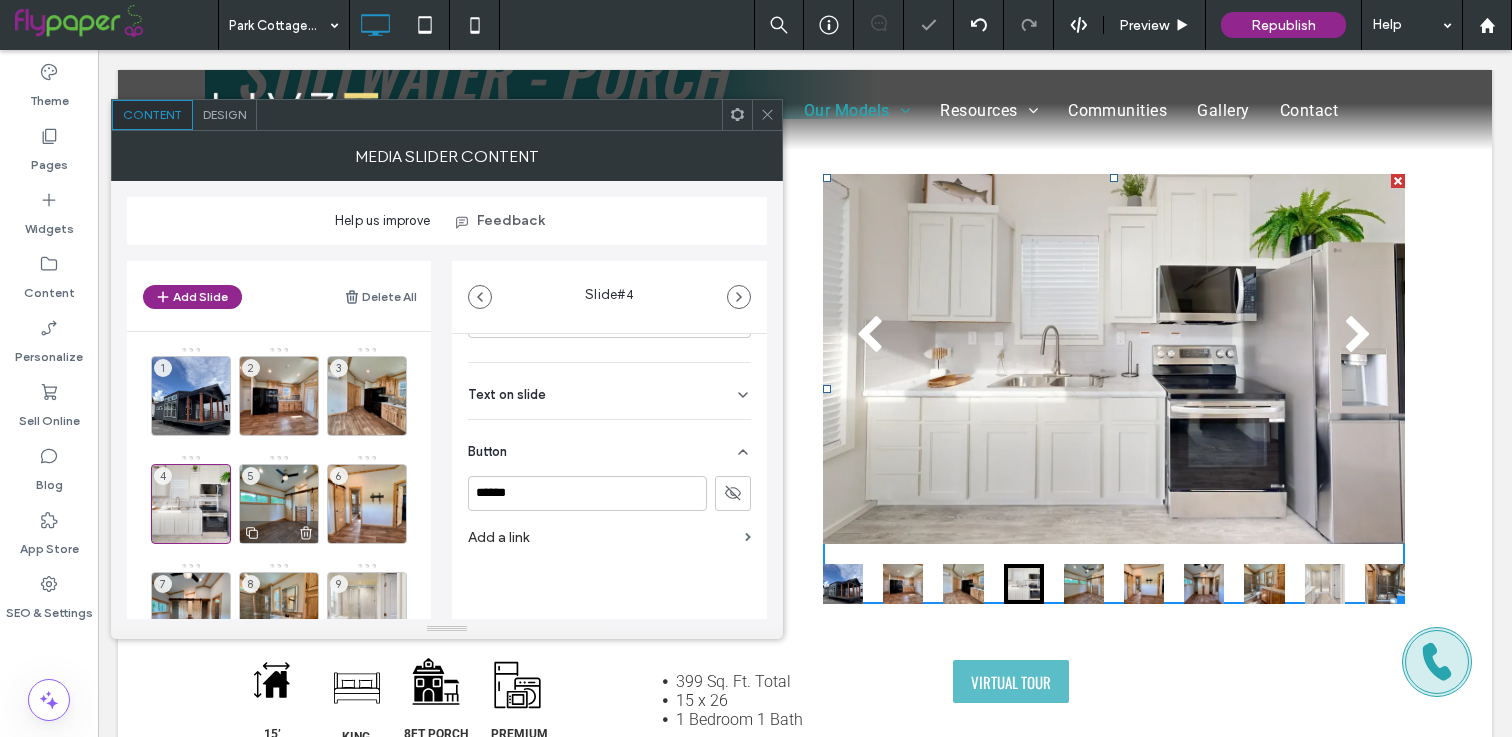 click on "5" at bounding box center (279, 504) 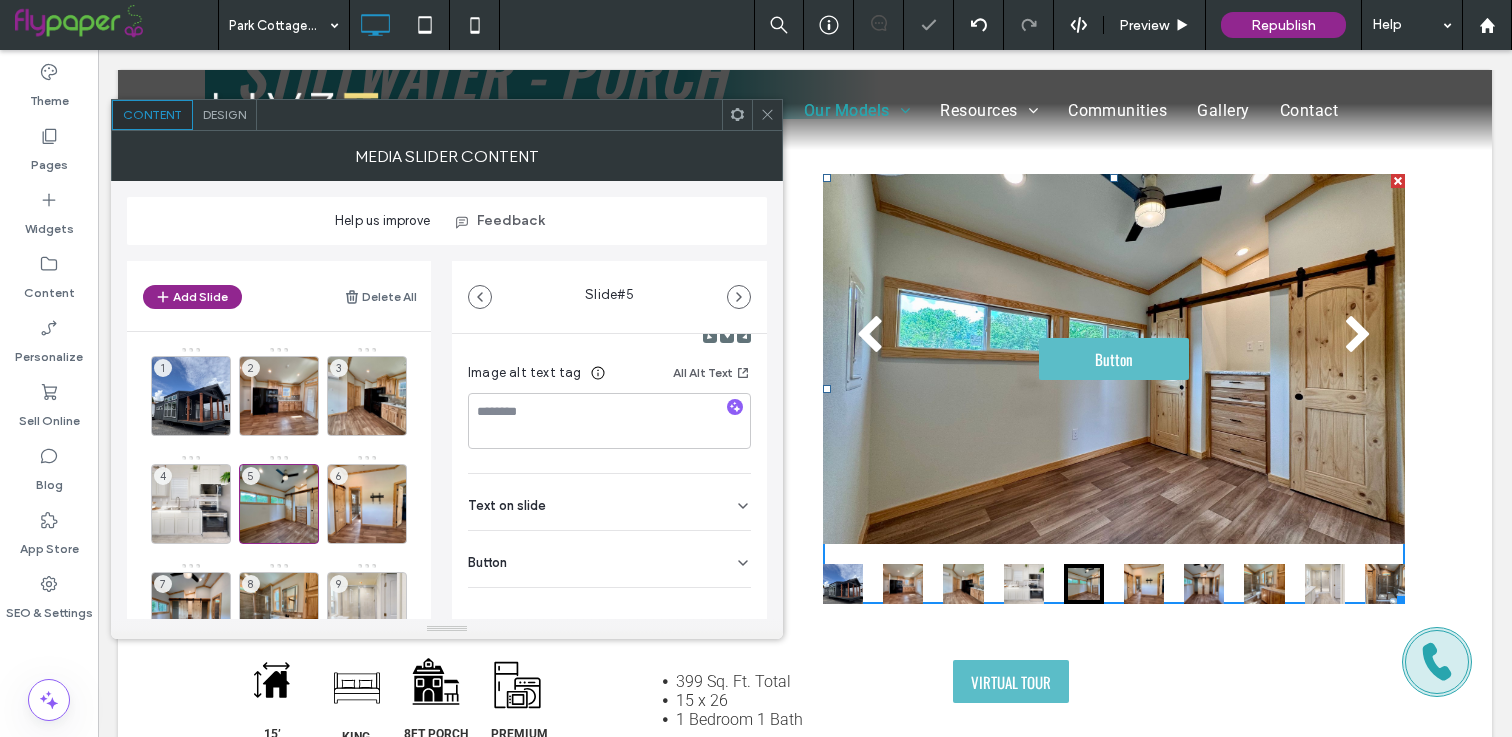 scroll, scrollTop: 345, scrollLeft: 0, axis: vertical 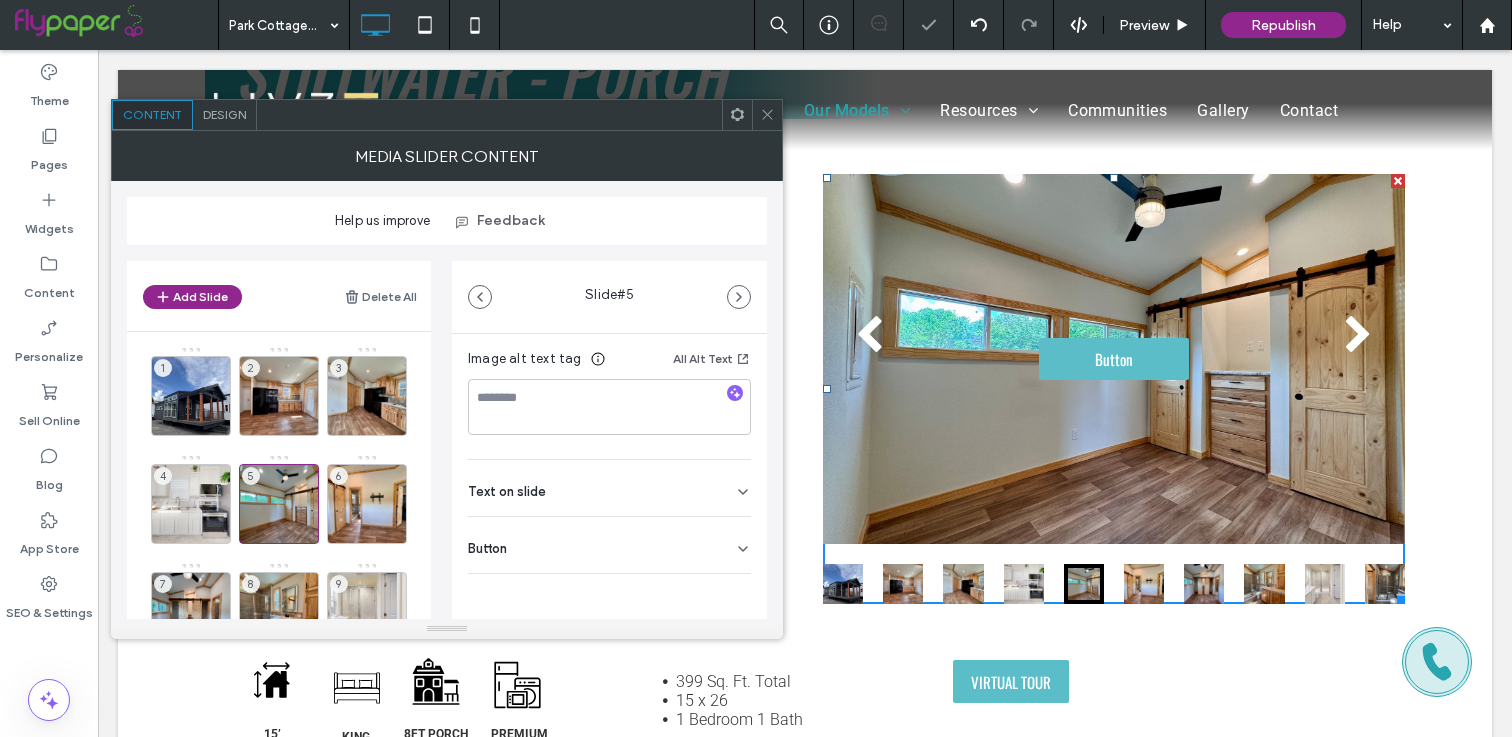 click on "Button" at bounding box center [609, 545] 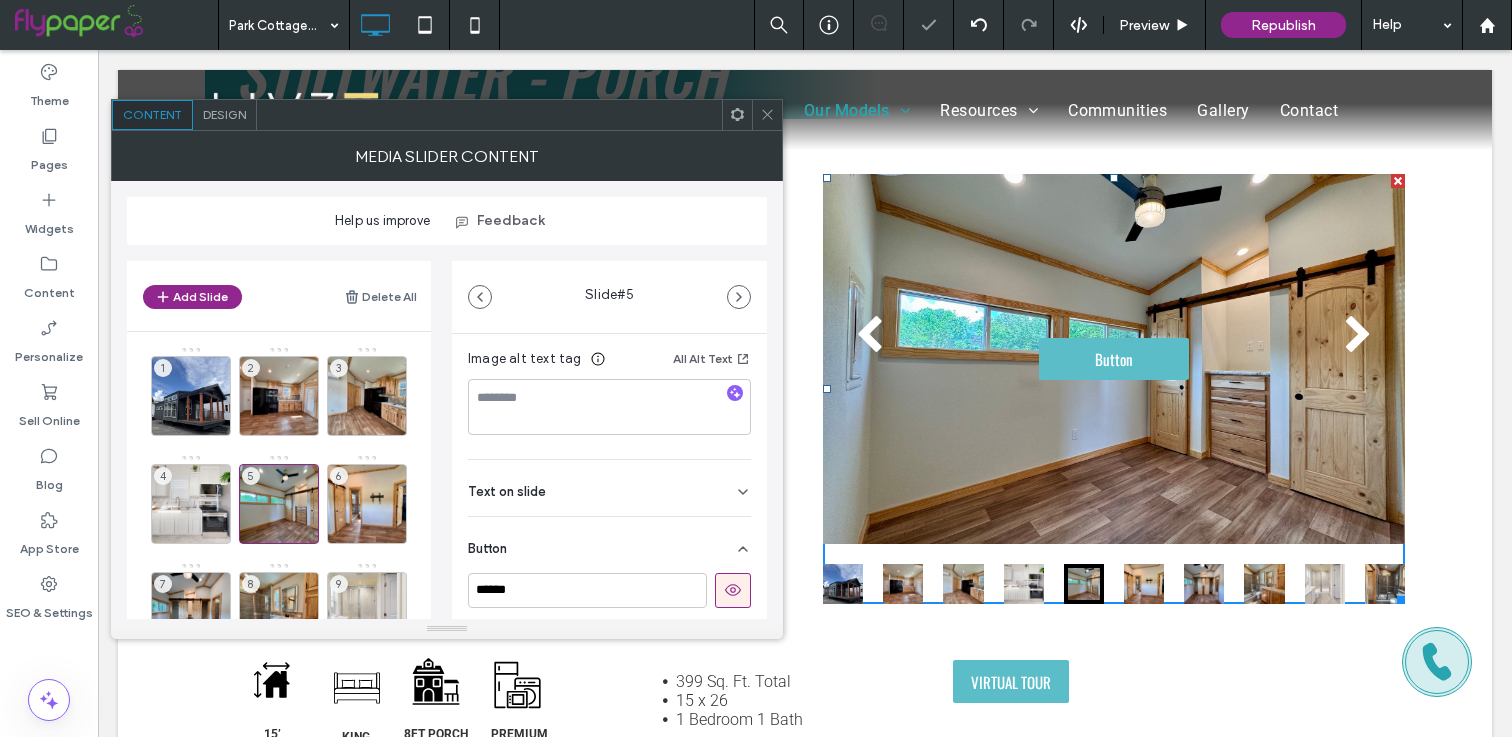 click at bounding box center [733, 590] 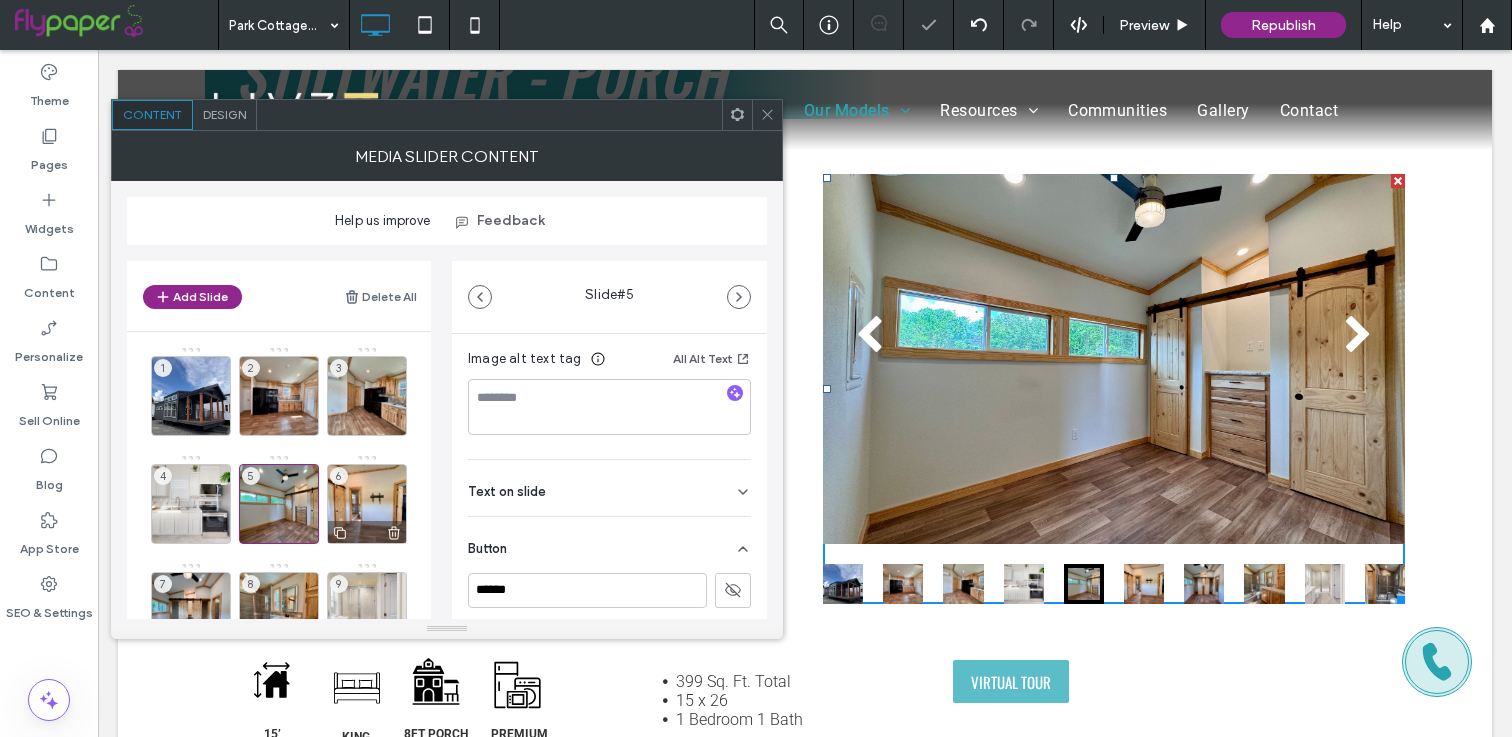 click on "6" at bounding box center [367, 504] 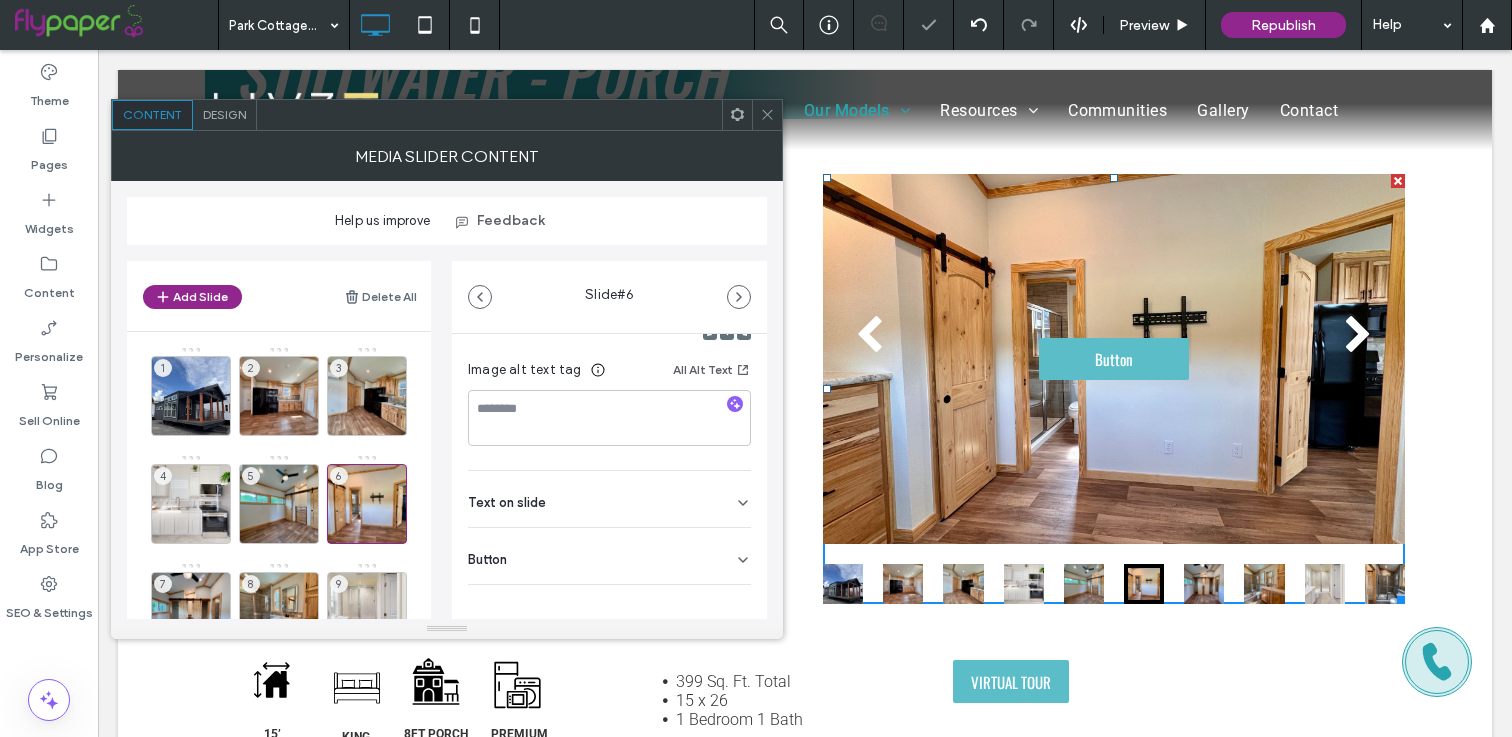 scroll, scrollTop: 337, scrollLeft: 0, axis: vertical 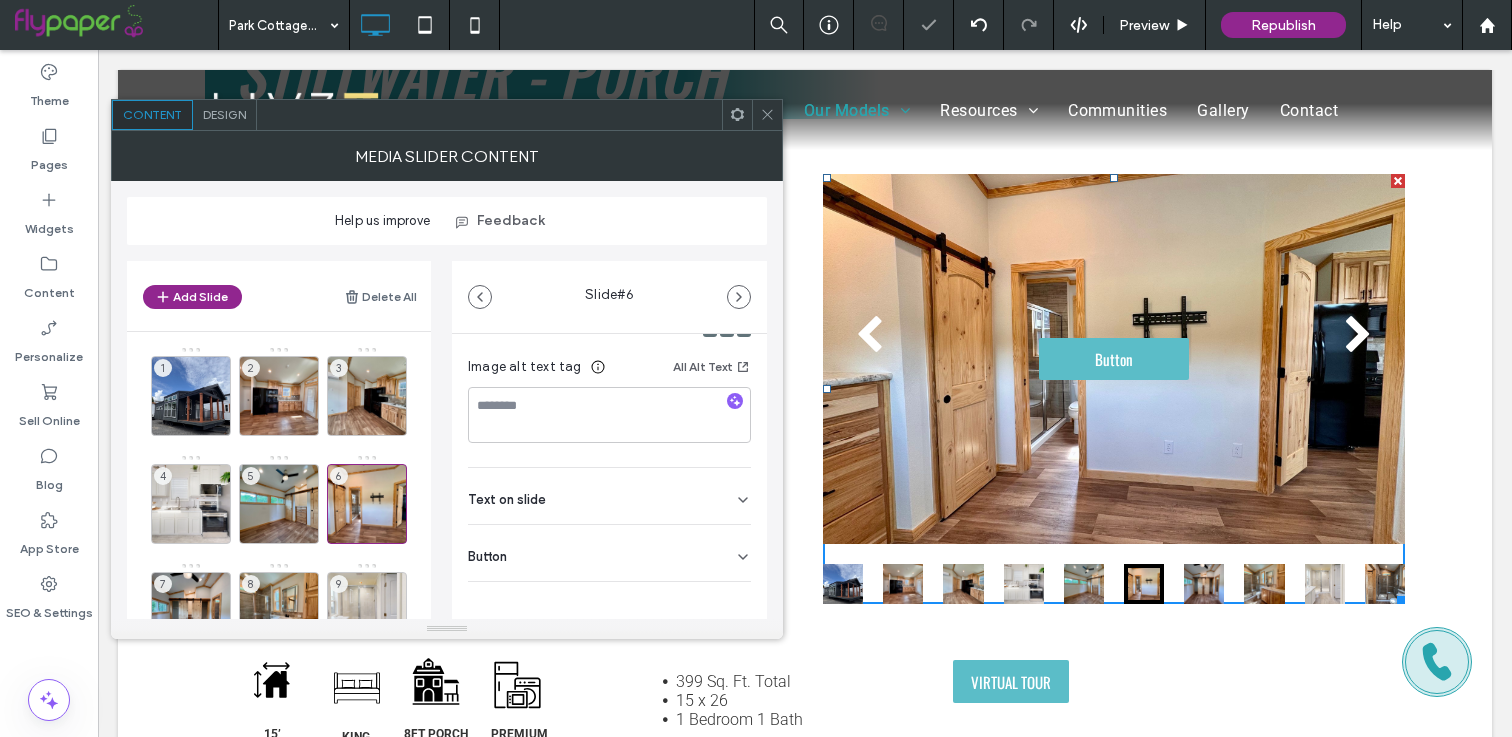 click on "Button" at bounding box center (609, 553) 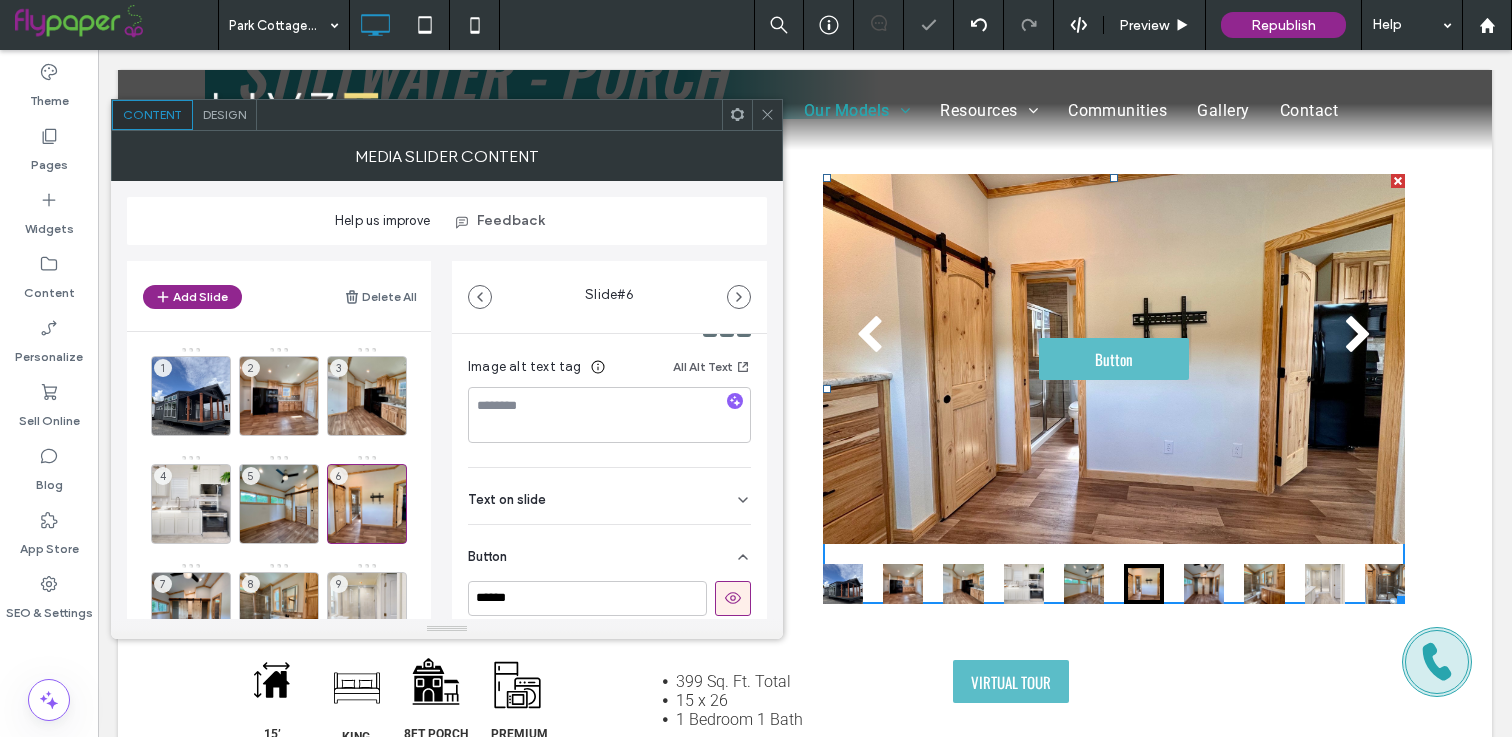 click 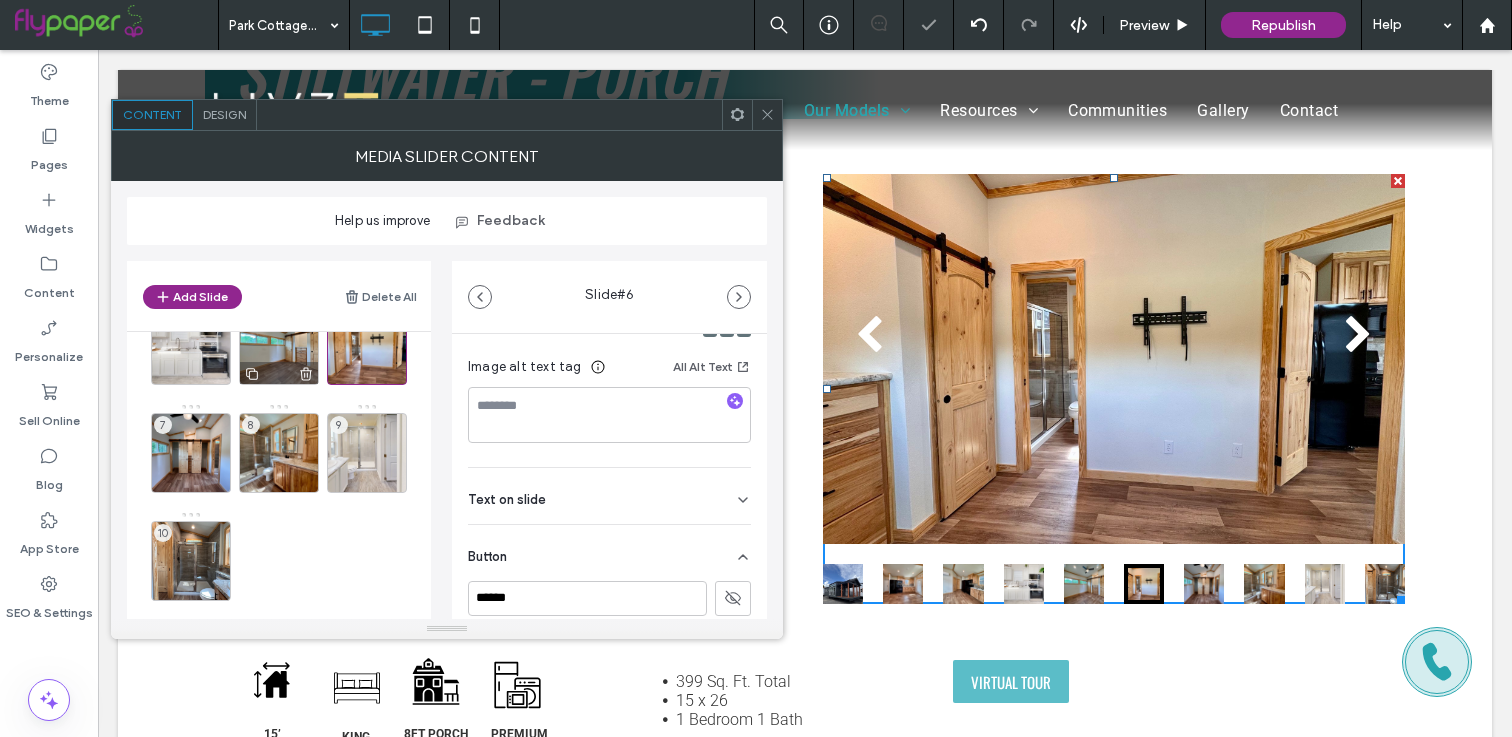 scroll, scrollTop: 168, scrollLeft: 0, axis: vertical 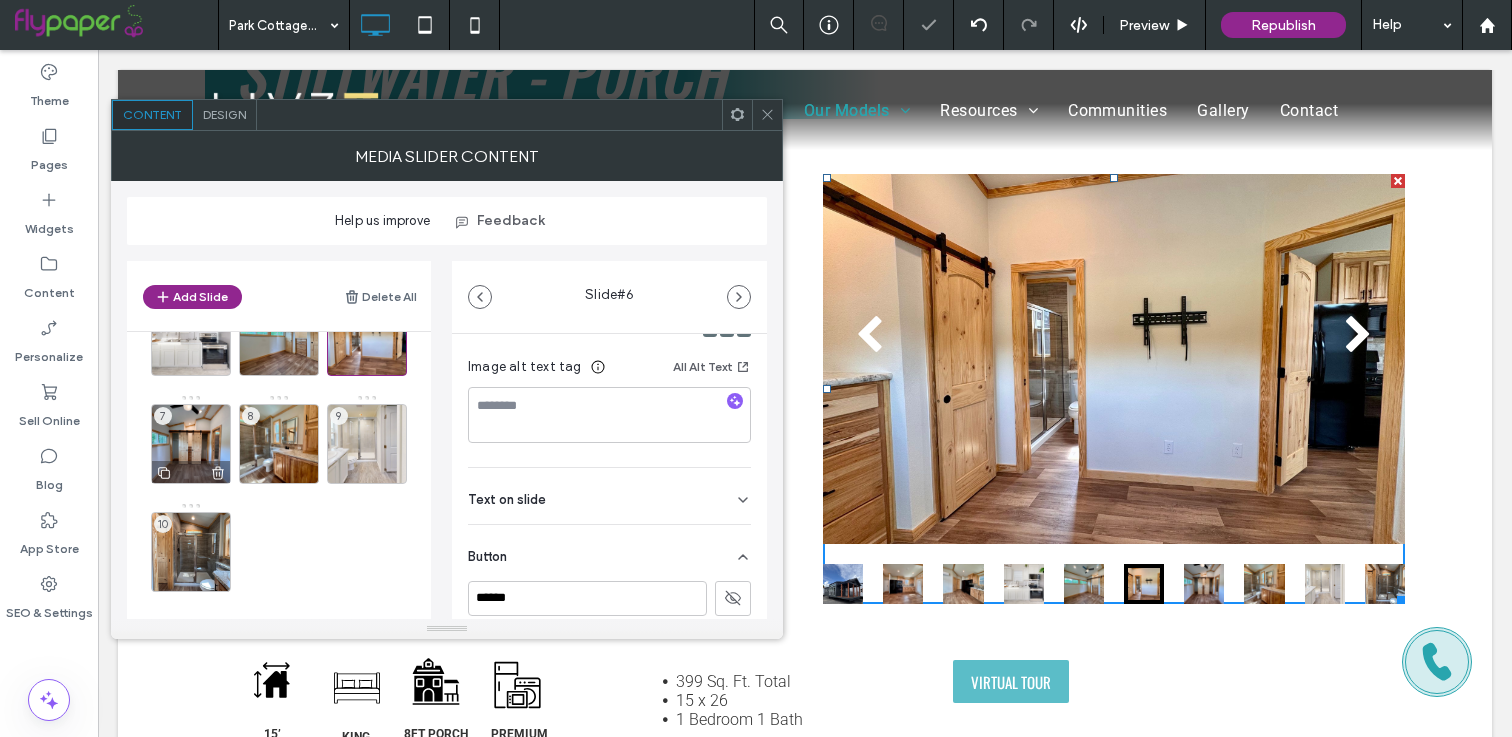 click on "7" at bounding box center (191, 444) 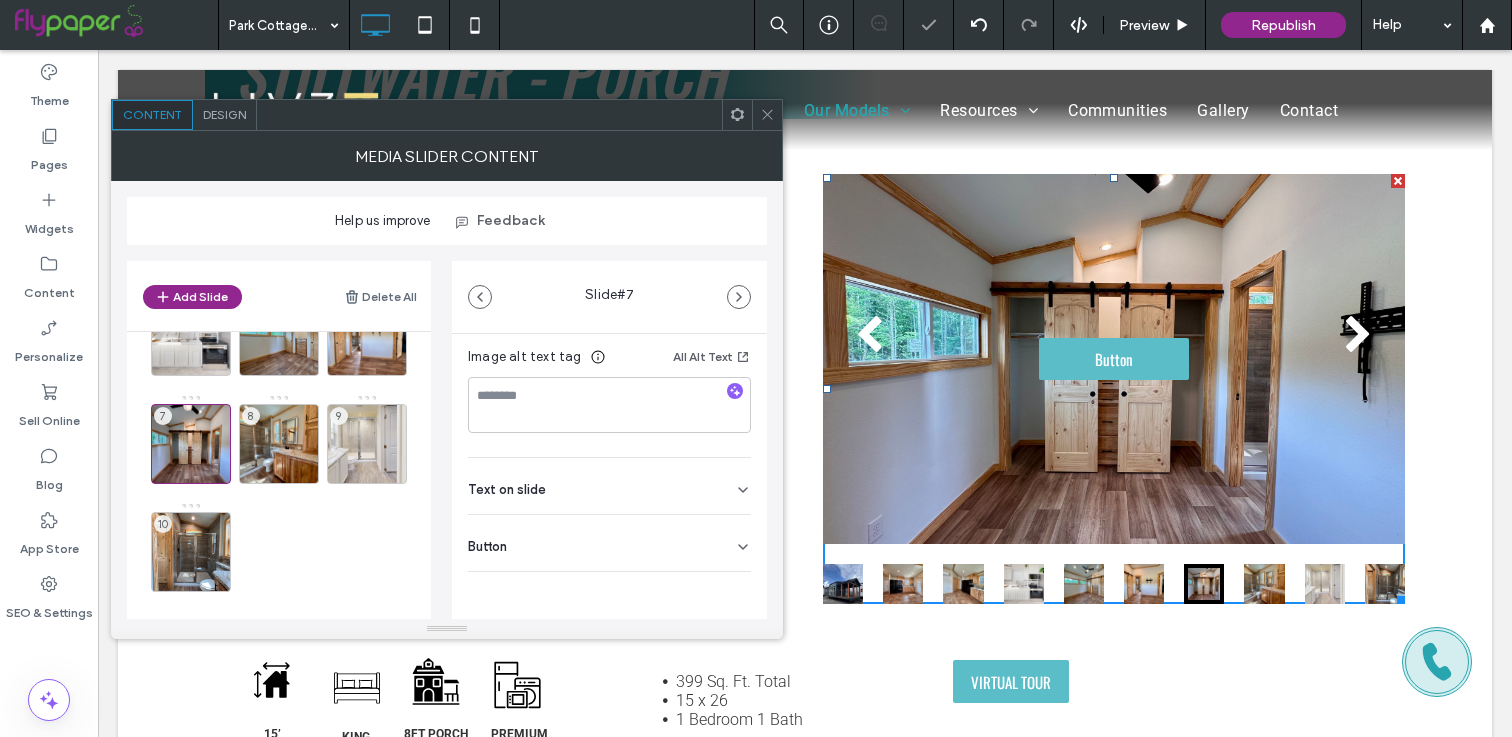 click on "Button" at bounding box center [609, 543] 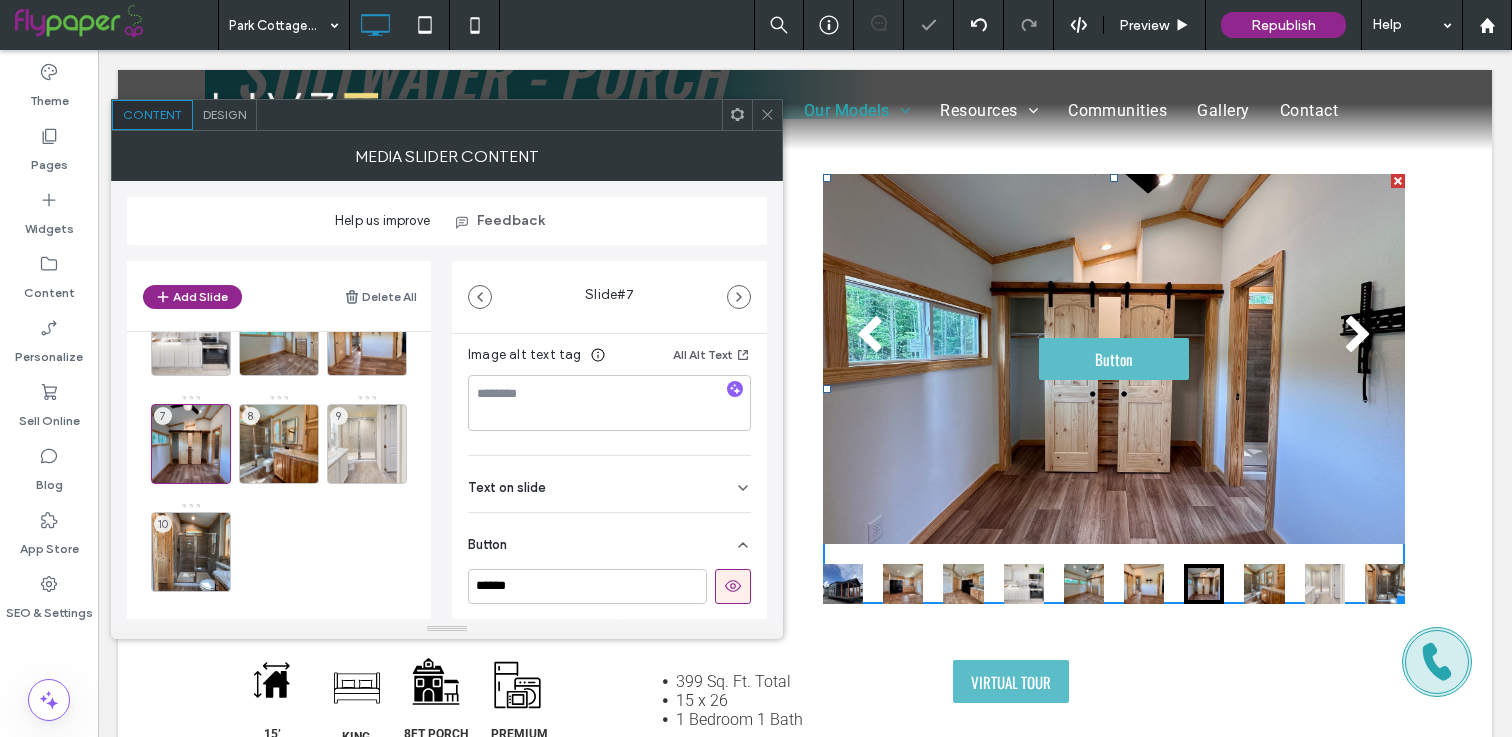 click 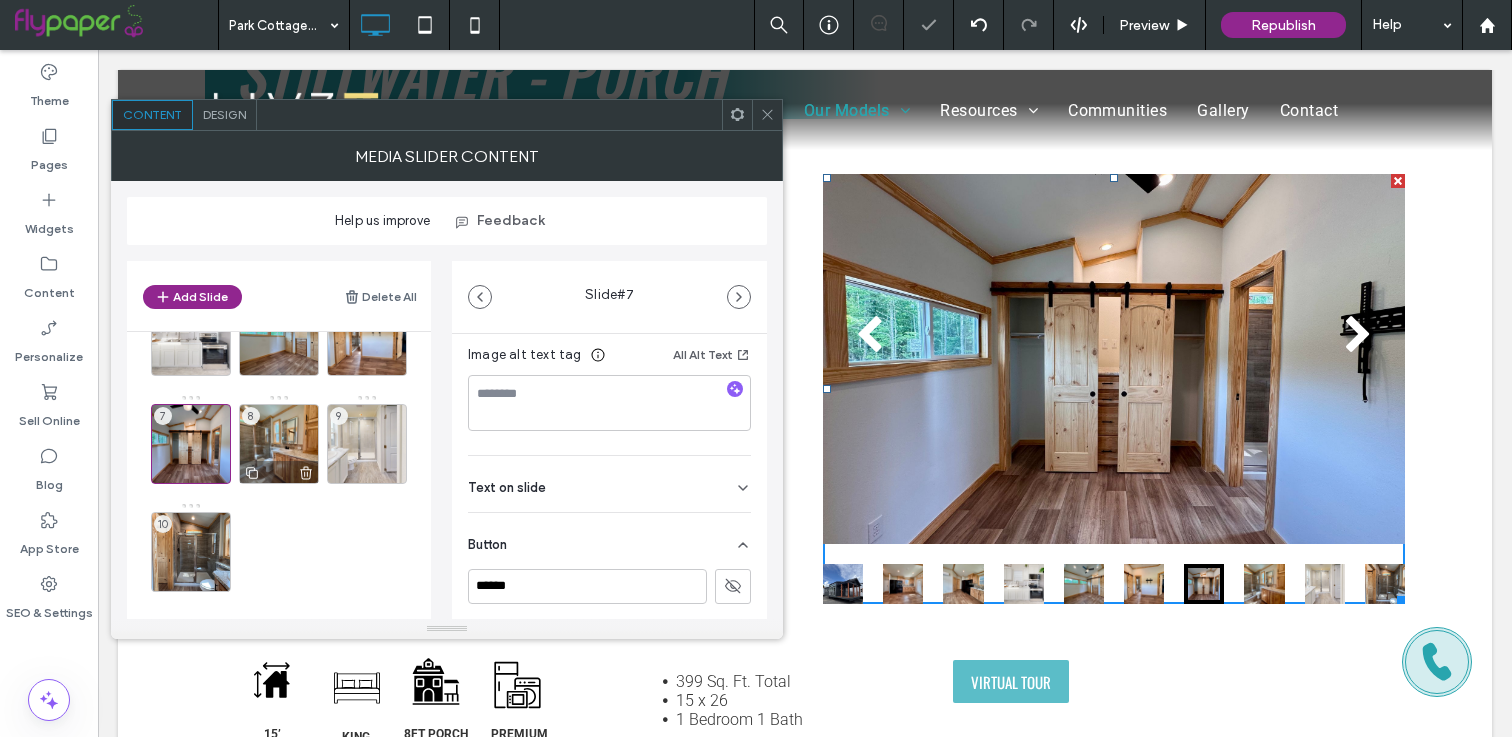 click on "8" at bounding box center [279, 444] 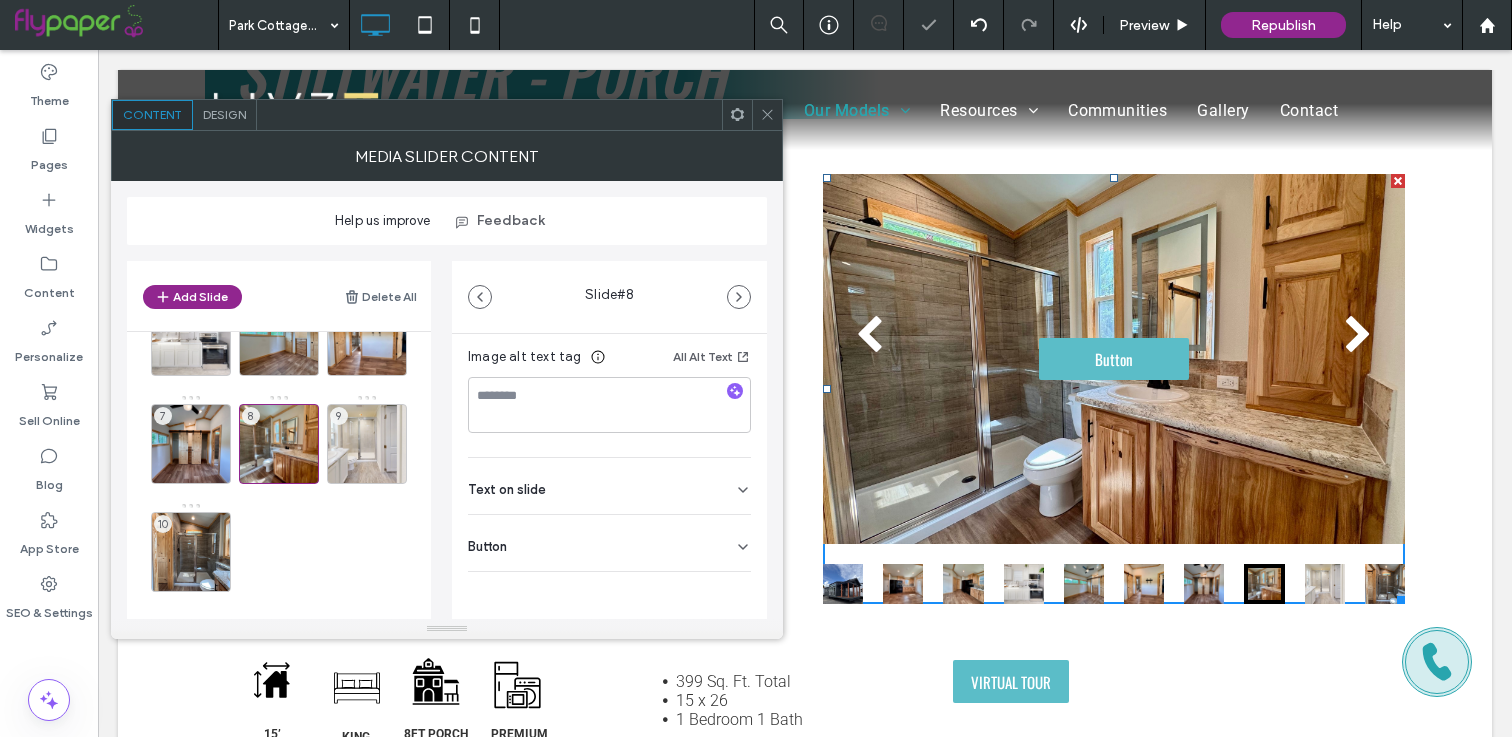 click on "Button" at bounding box center [609, 543] 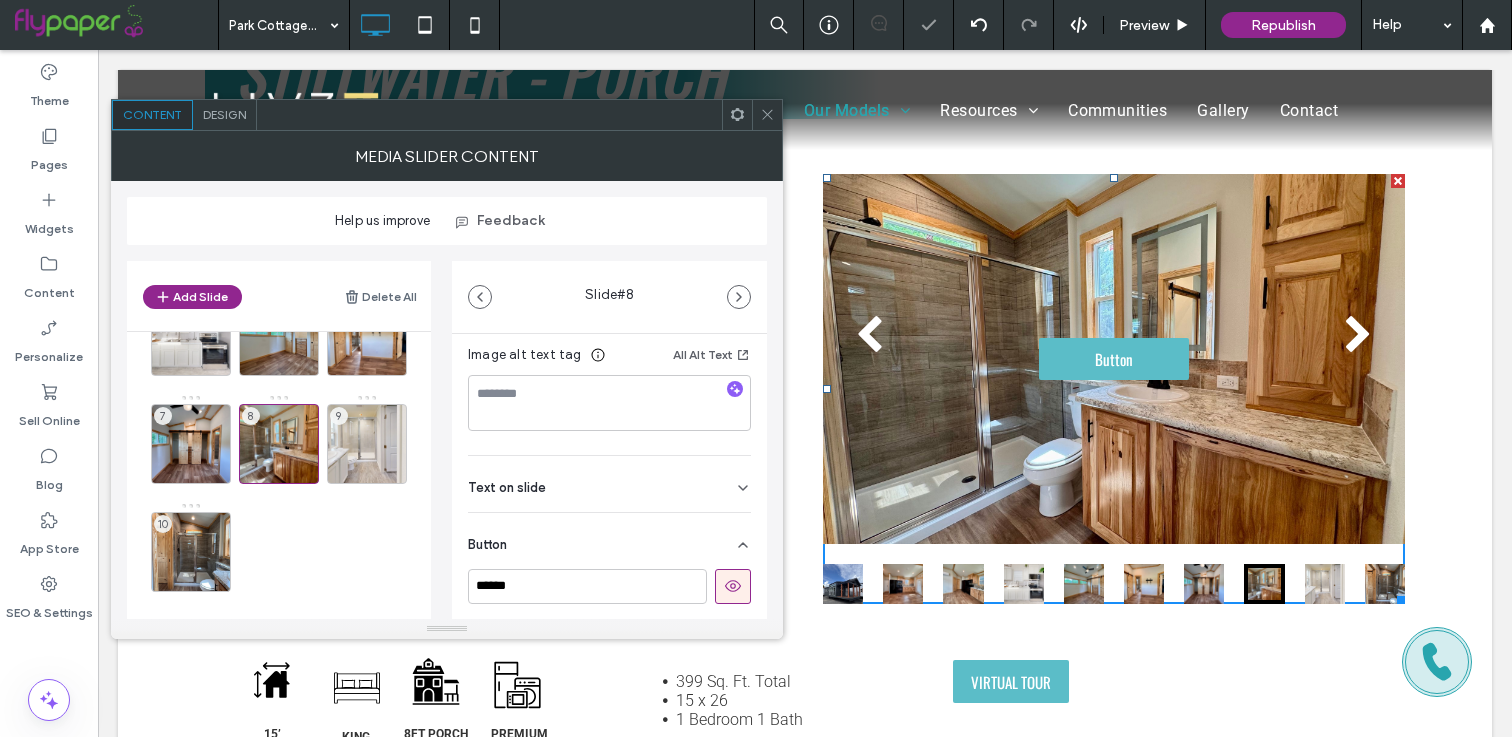 click at bounding box center (733, 586) 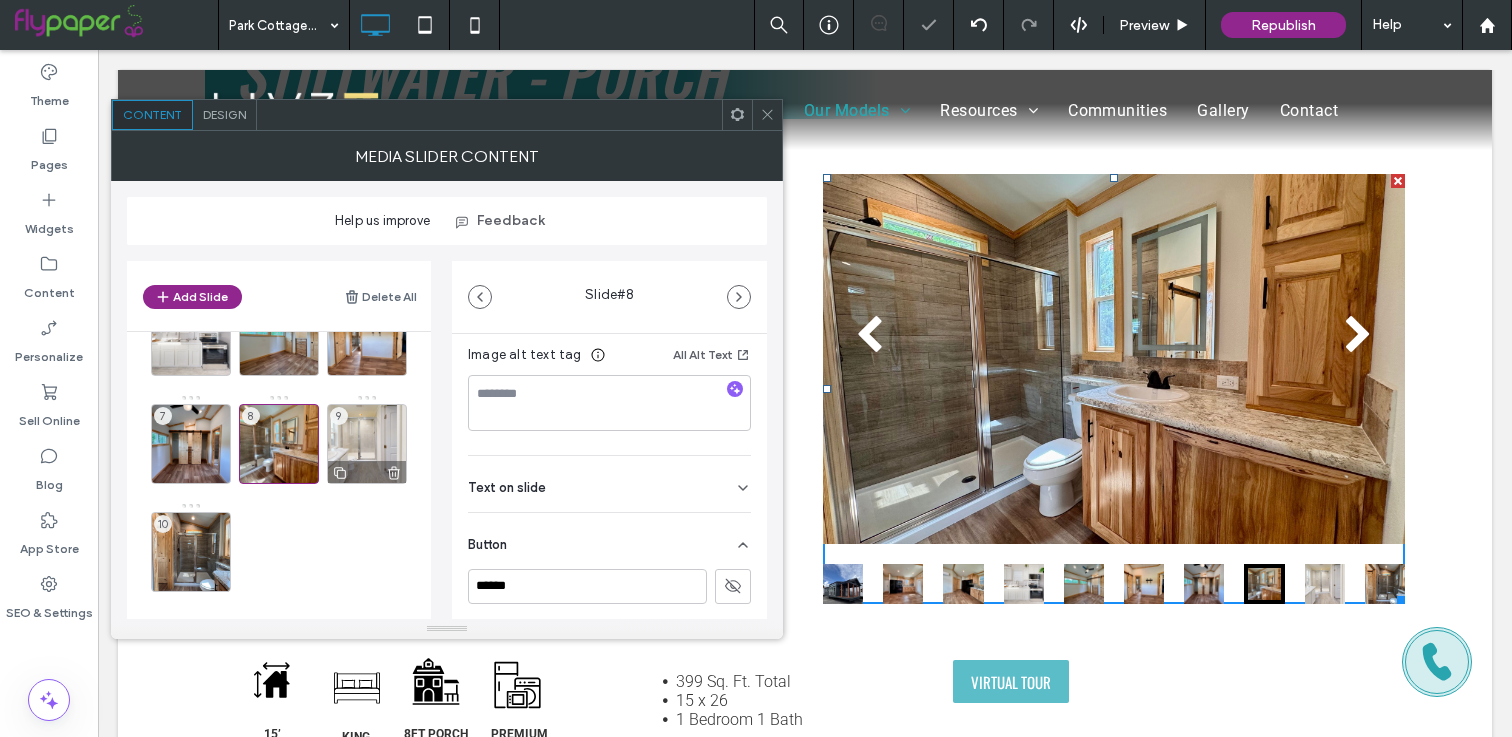 click on "9" at bounding box center [367, 444] 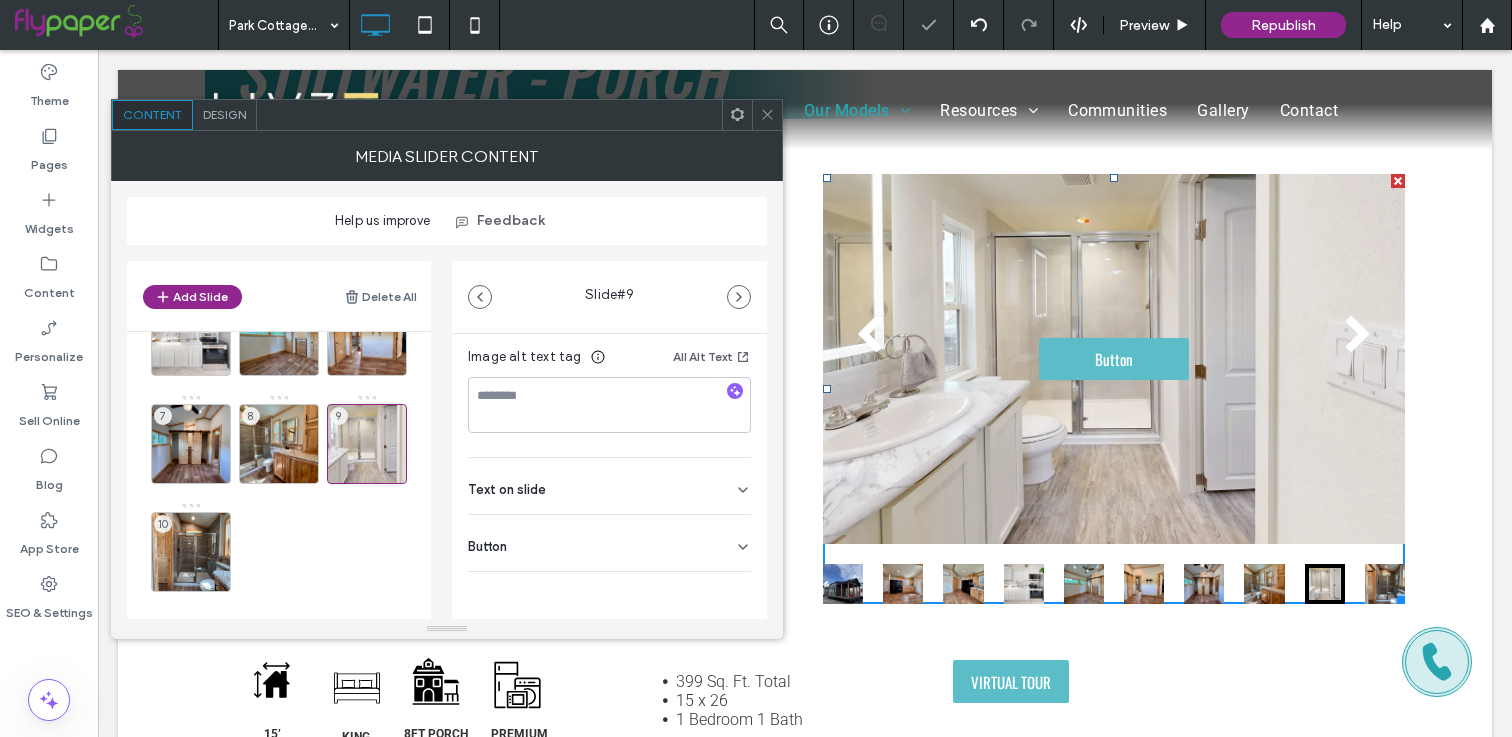 click on "Button" at bounding box center [609, 543] 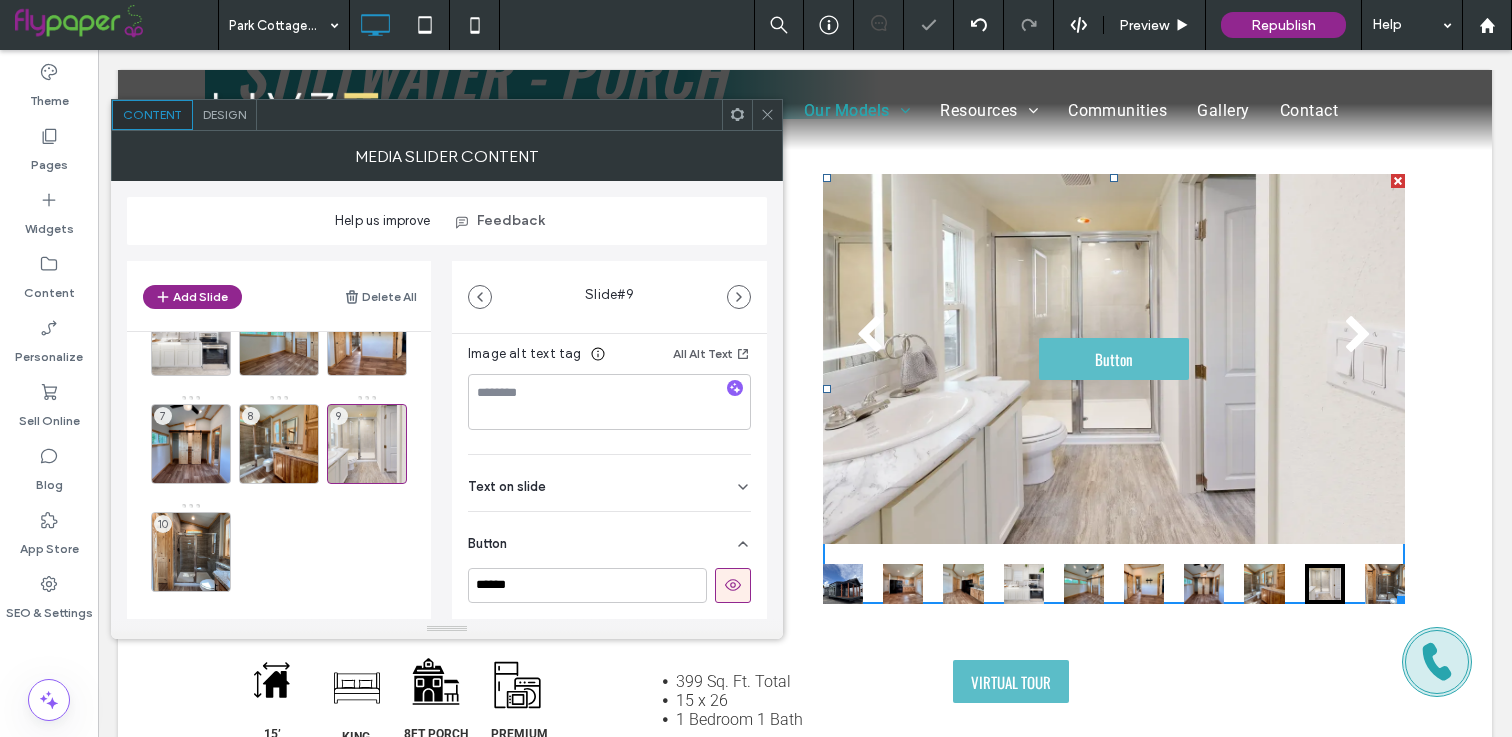 click on "Button" at bounding box center [609, 540] 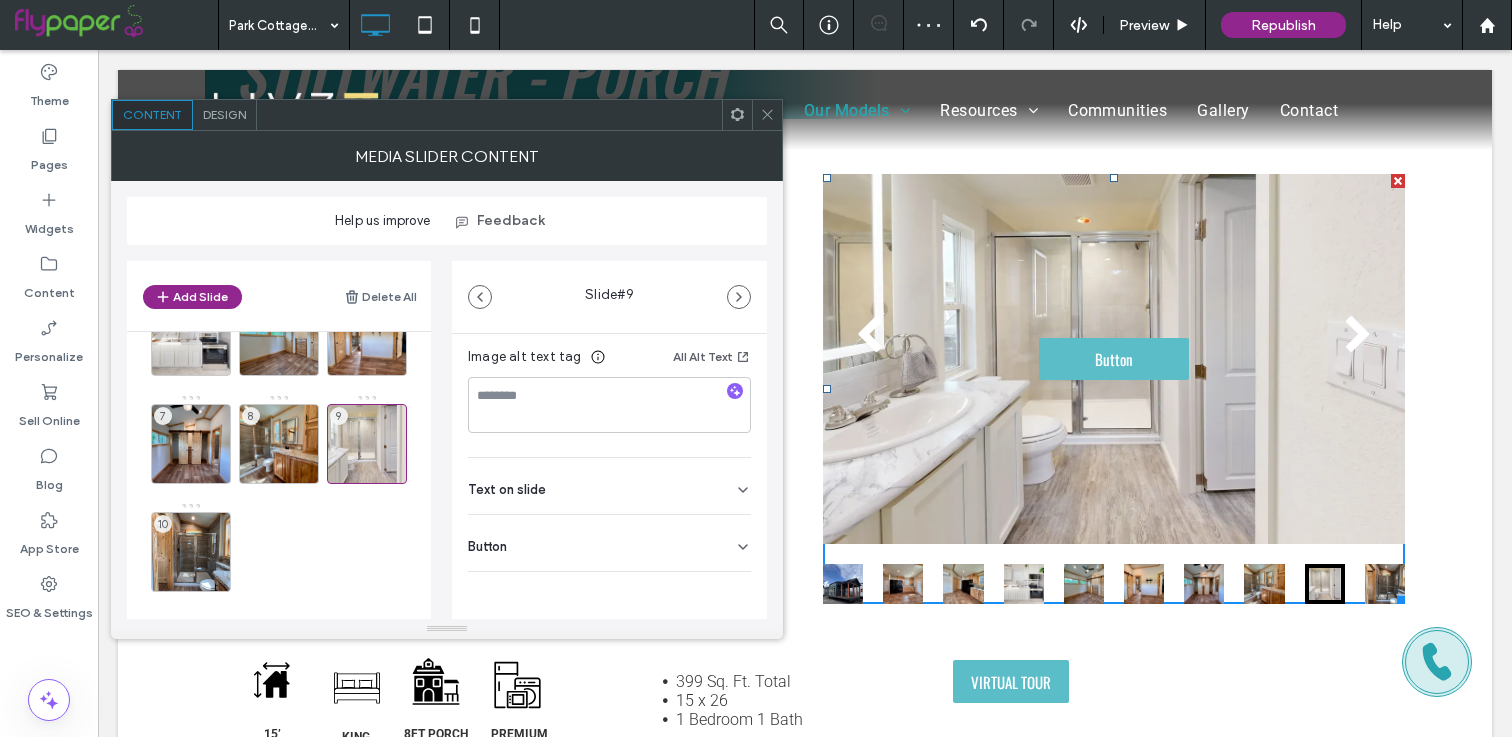 click 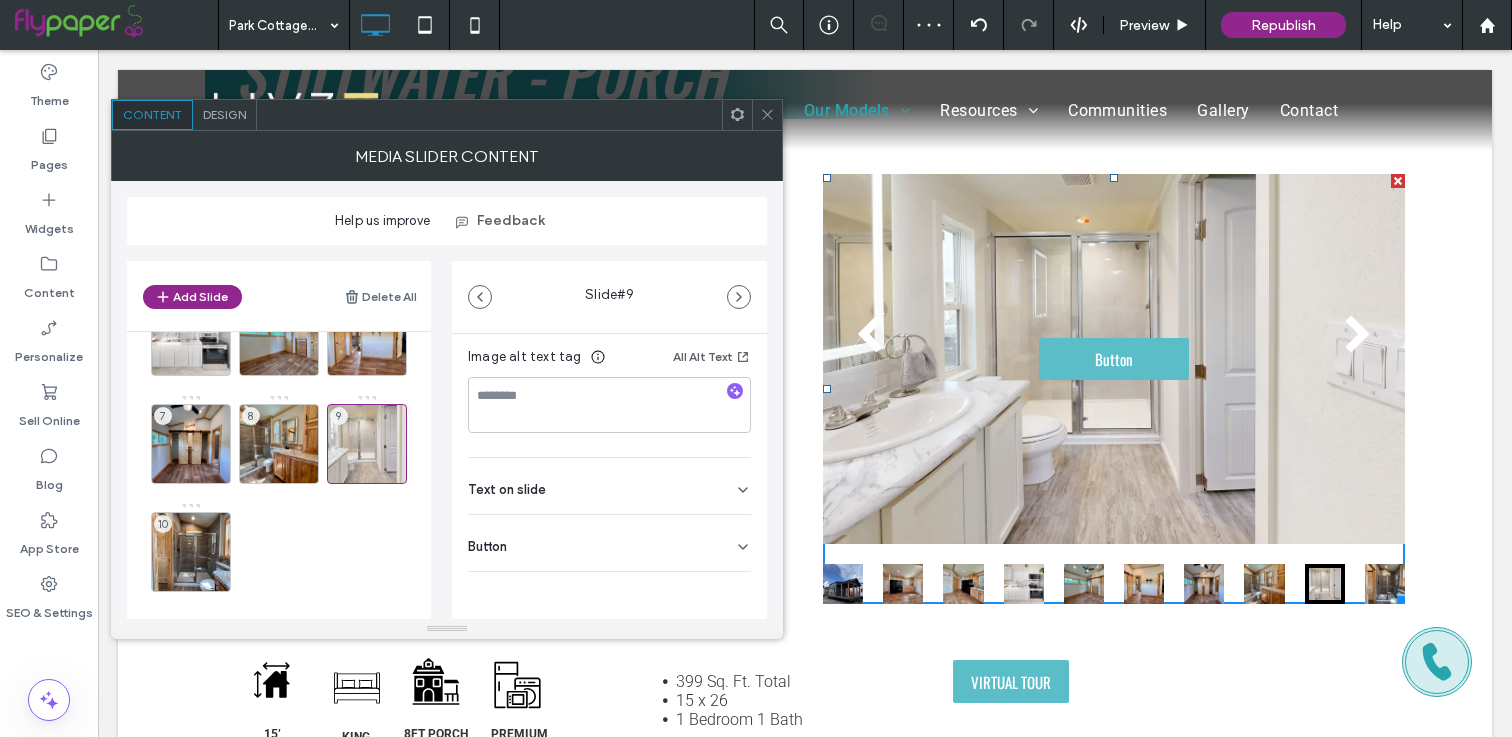 scroll, scrollTop: 365, scrollLeft: 0, axis: vertical 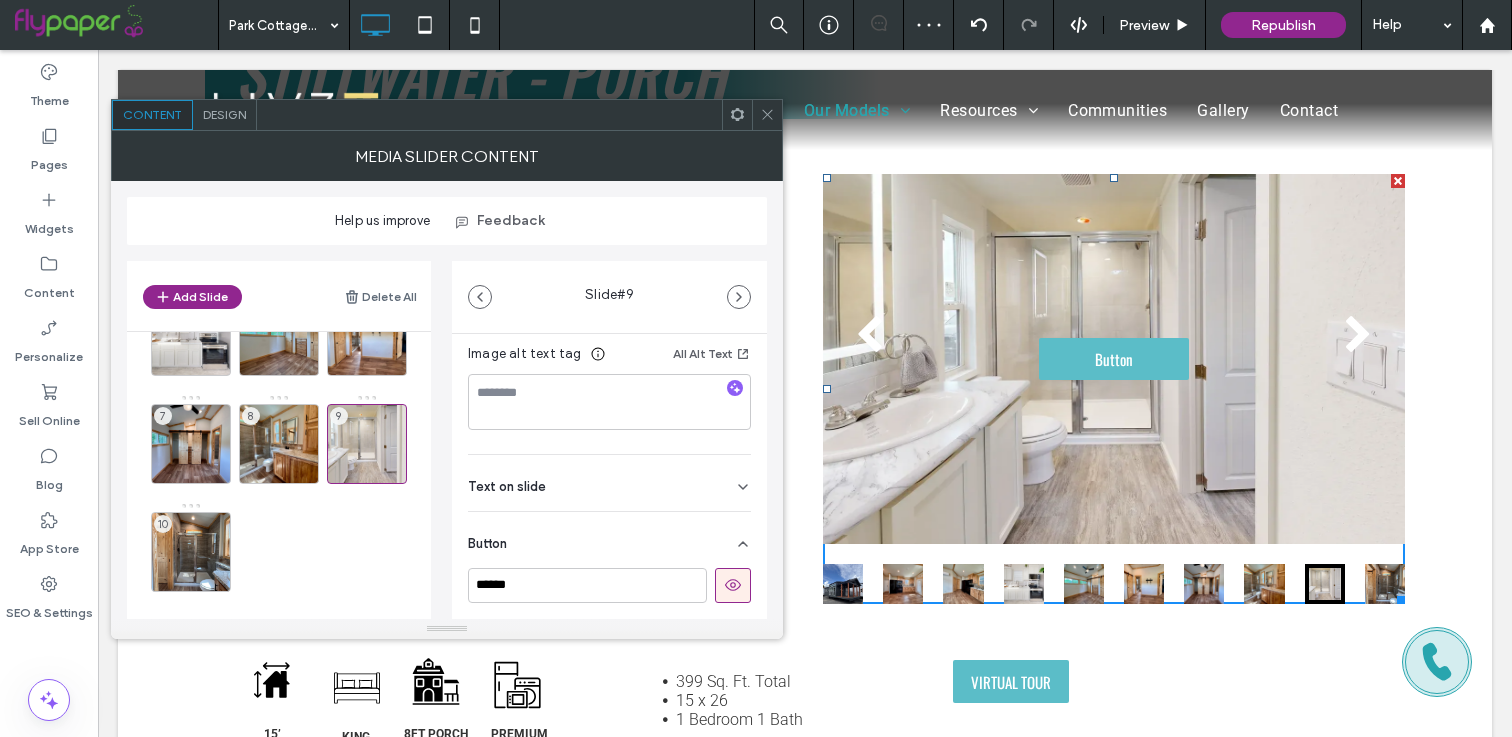 click at bounding box center (733, 585) 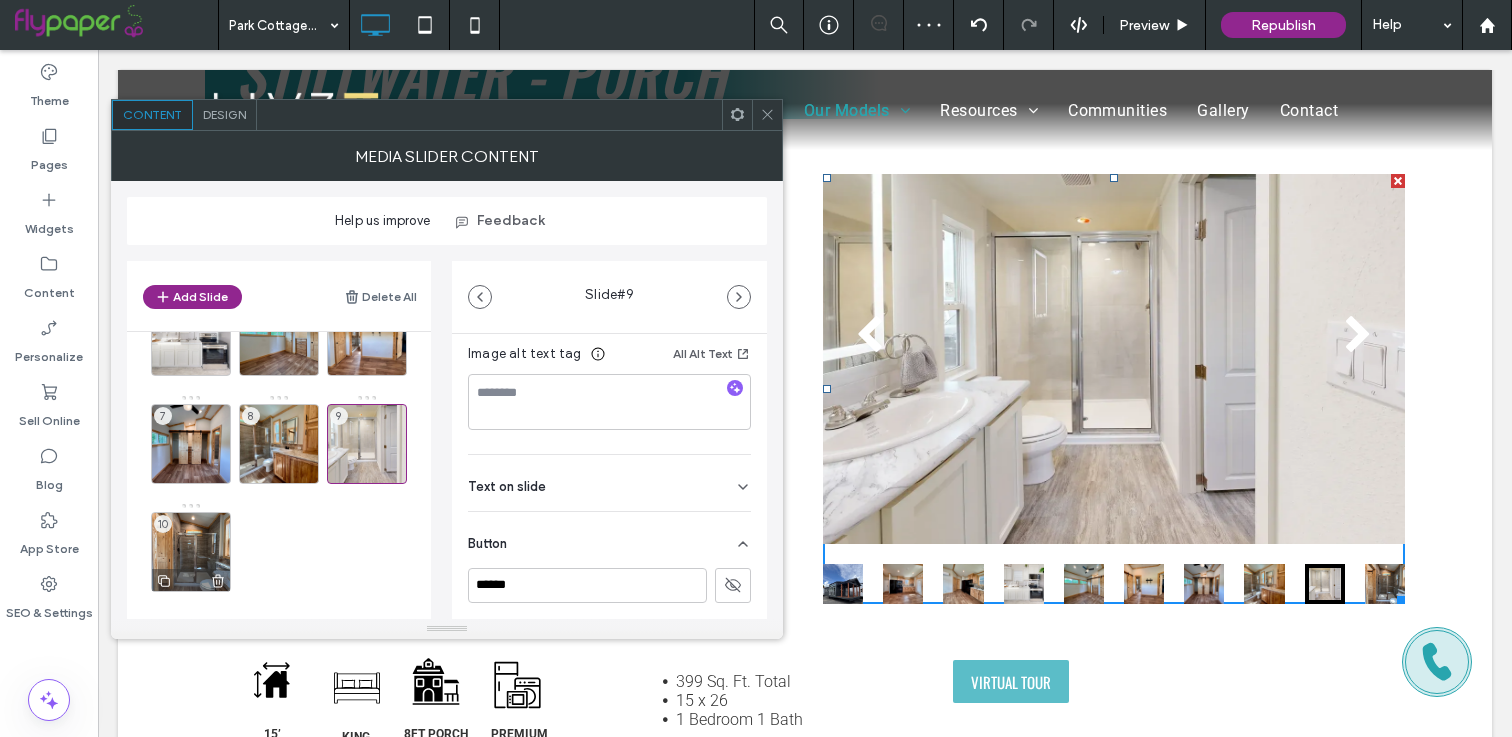 click on "10" at bounding box center [191, 552] 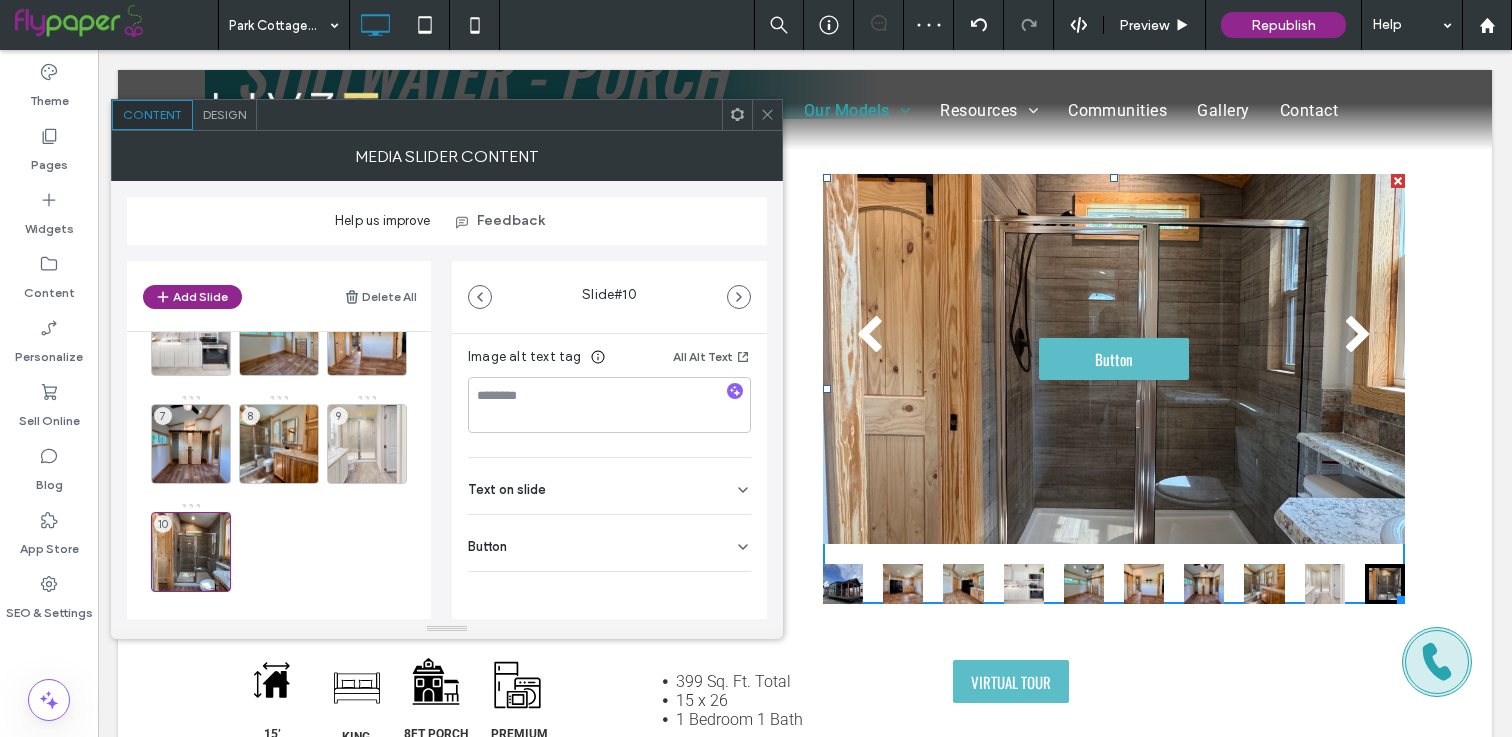 click on "Button" at bounding box center (609, 543) 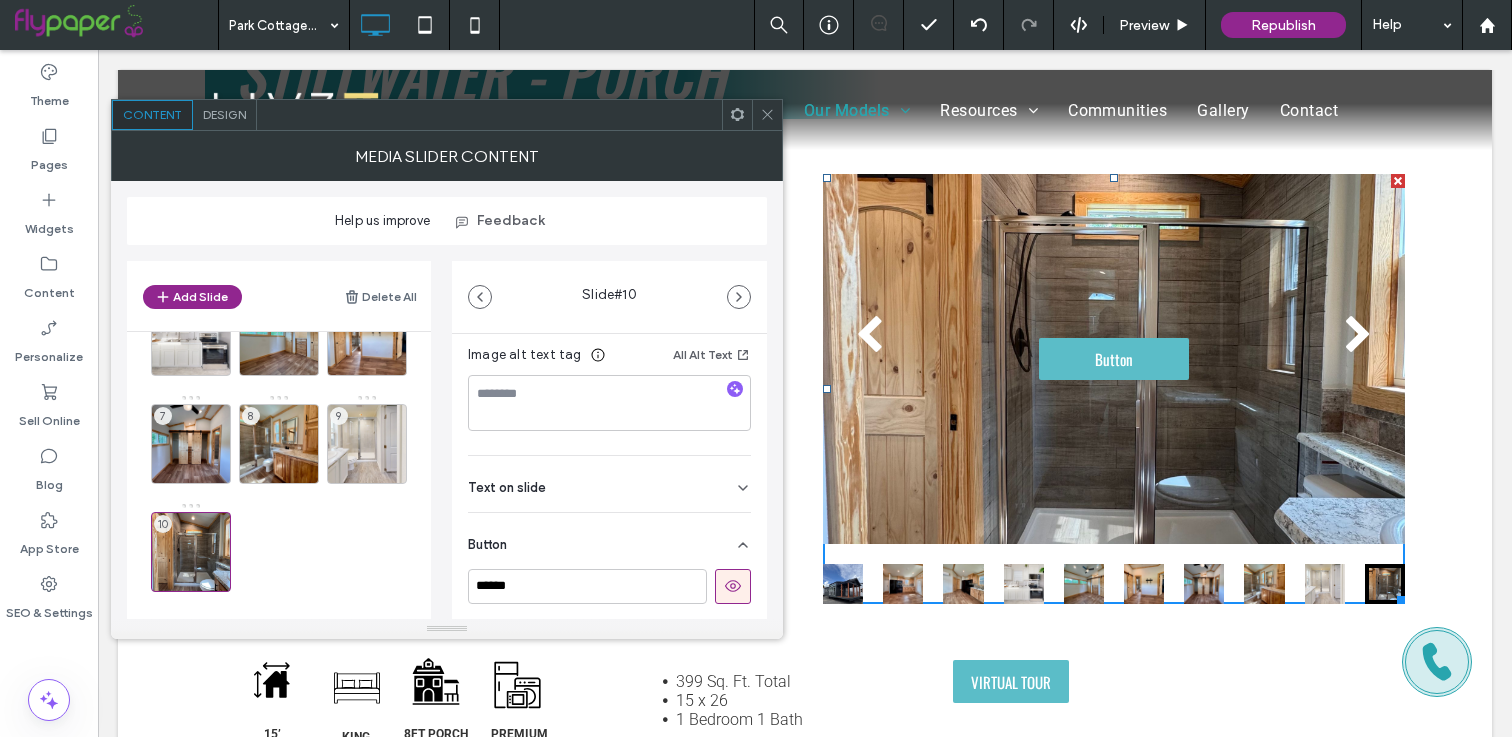 click at bounding box center [733, 586] 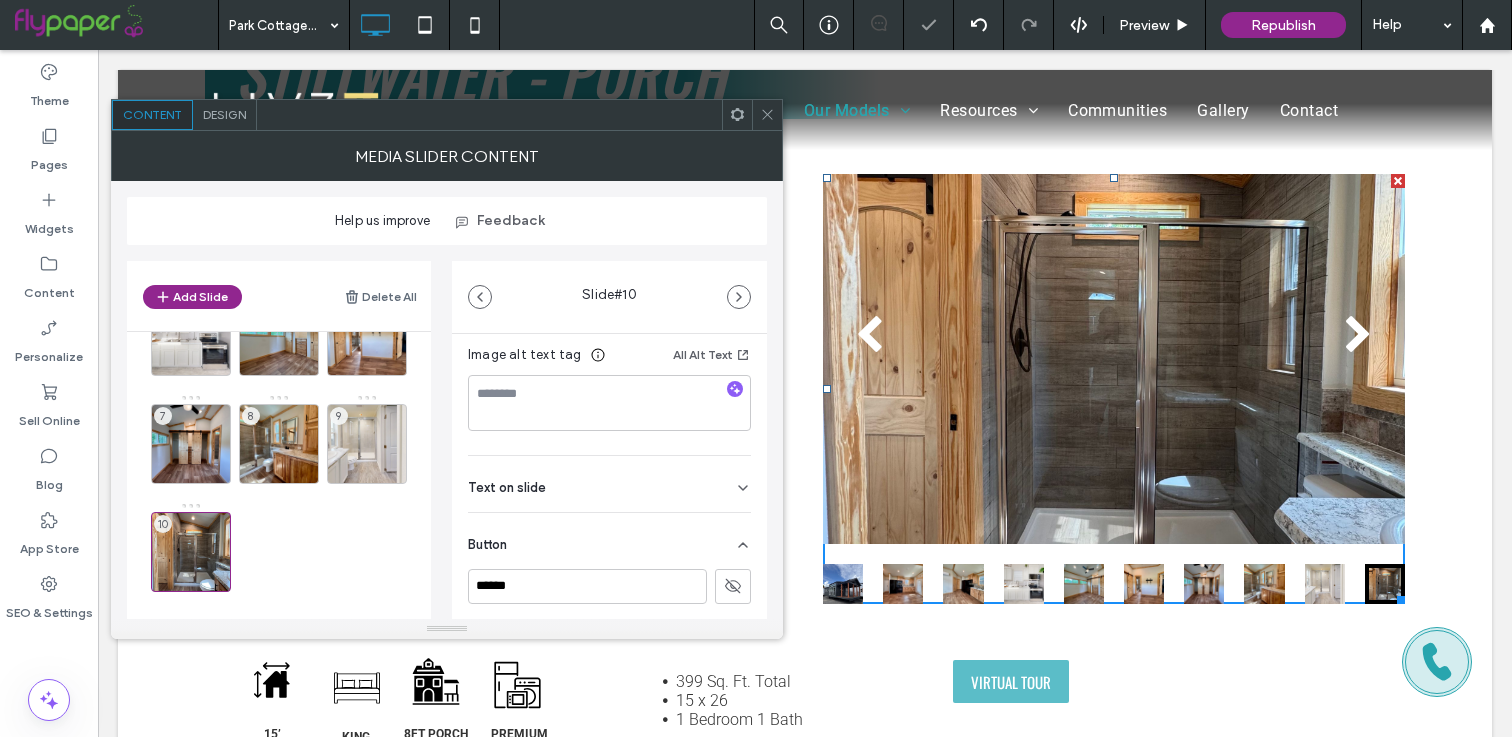 scroll, scrollTop: 0, scrollLeft: 0, axis: both 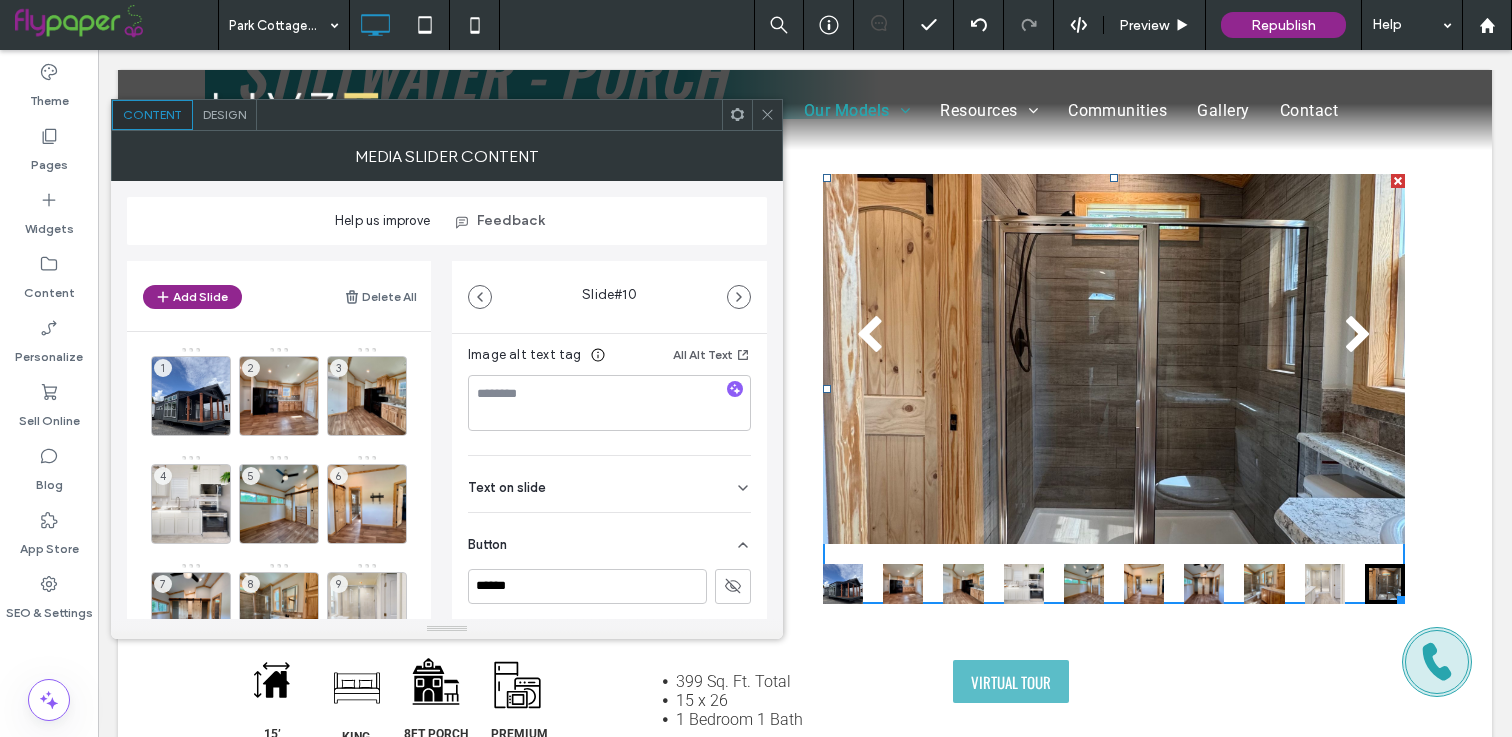 click on "Design" at bounding box center [225, 115] 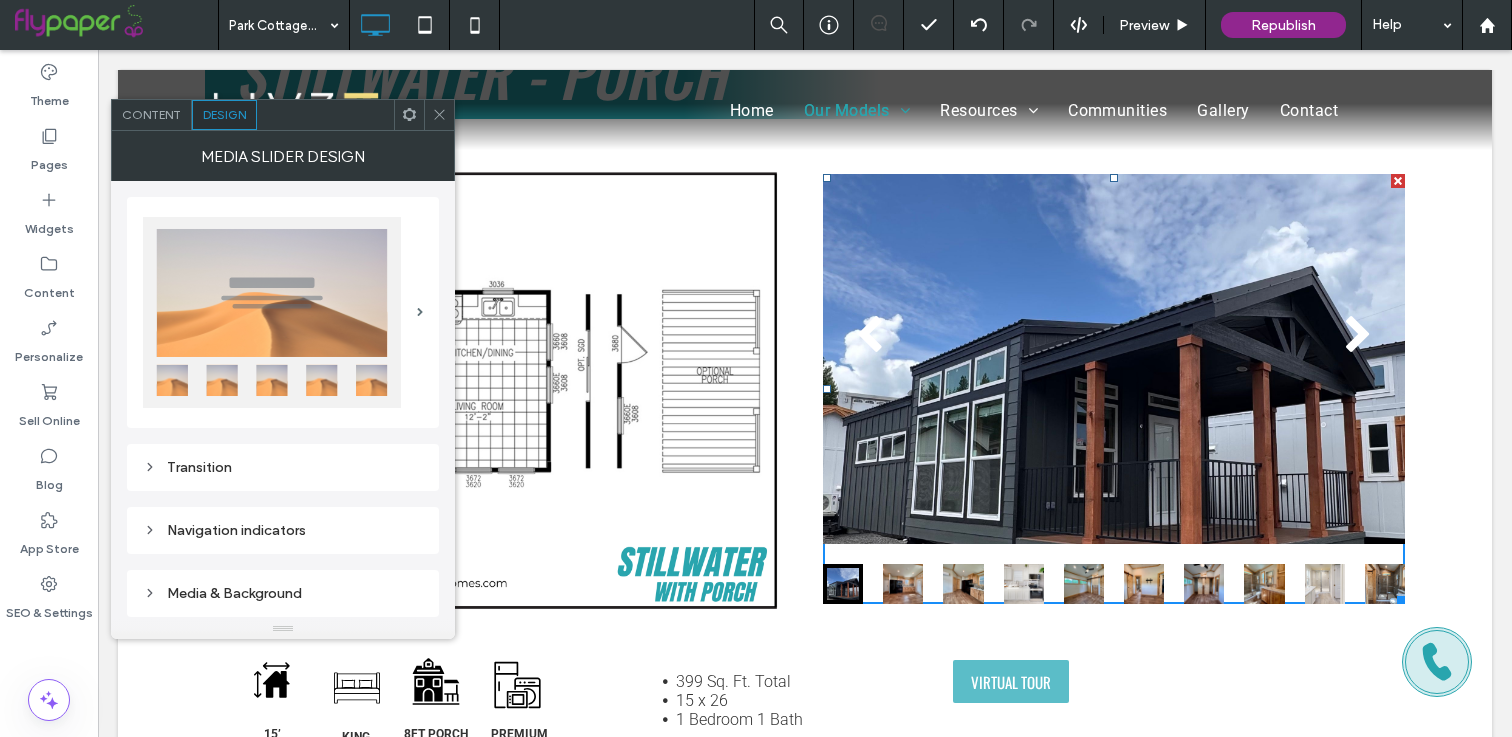 click on "Transition" at bounding box center (283, 467) 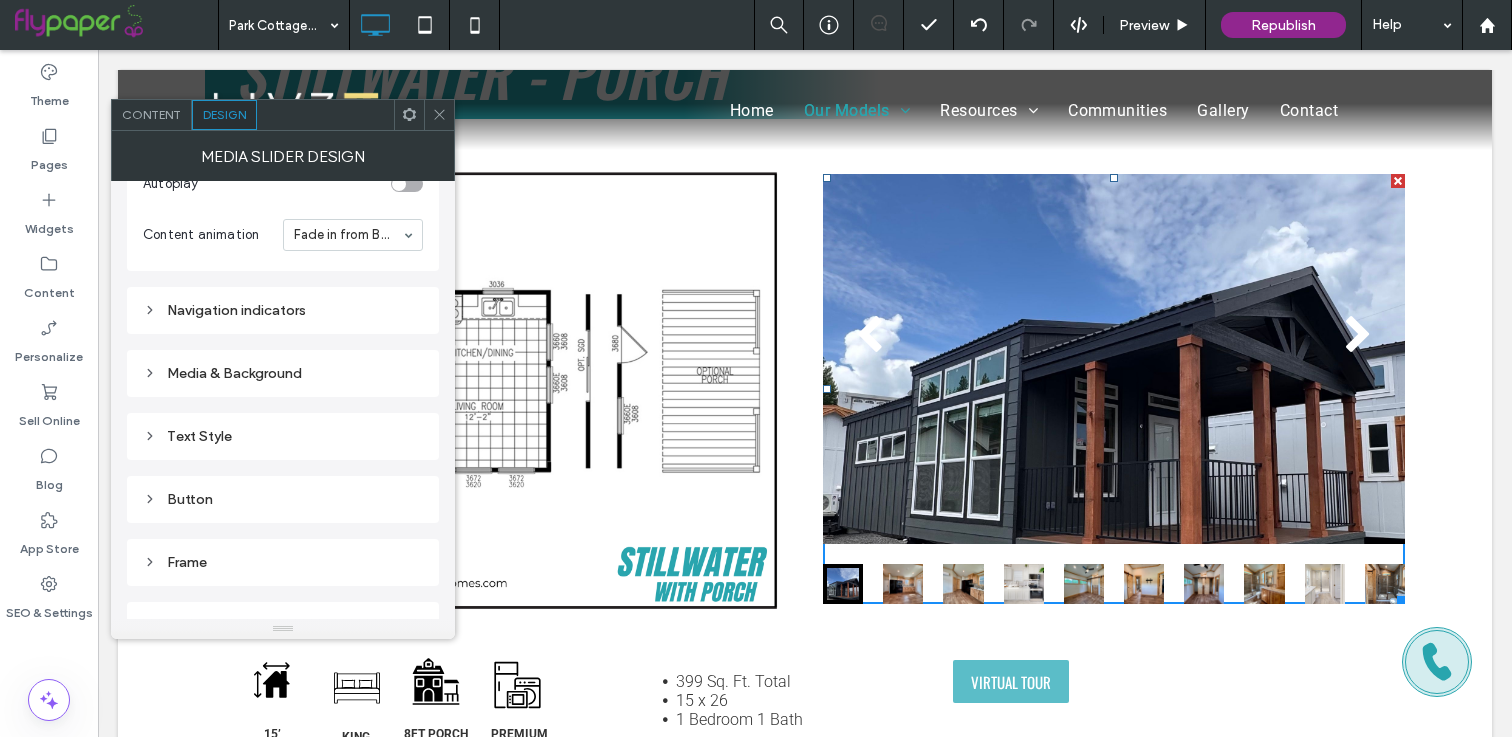scroll, scrollTop: 389, scrollLeft: 0, axis: vertical 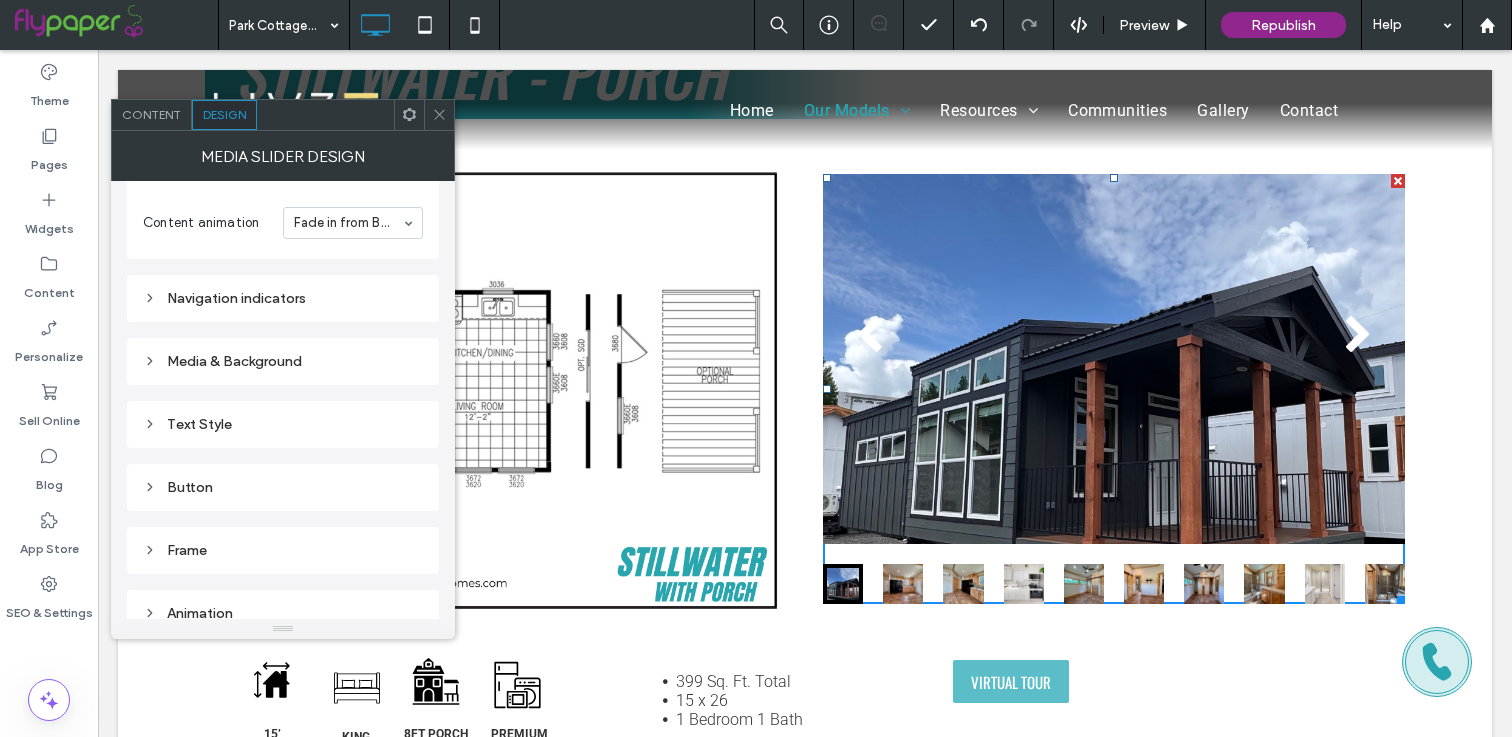 click on "Navigation indicators" at bounding box center [283, 298] 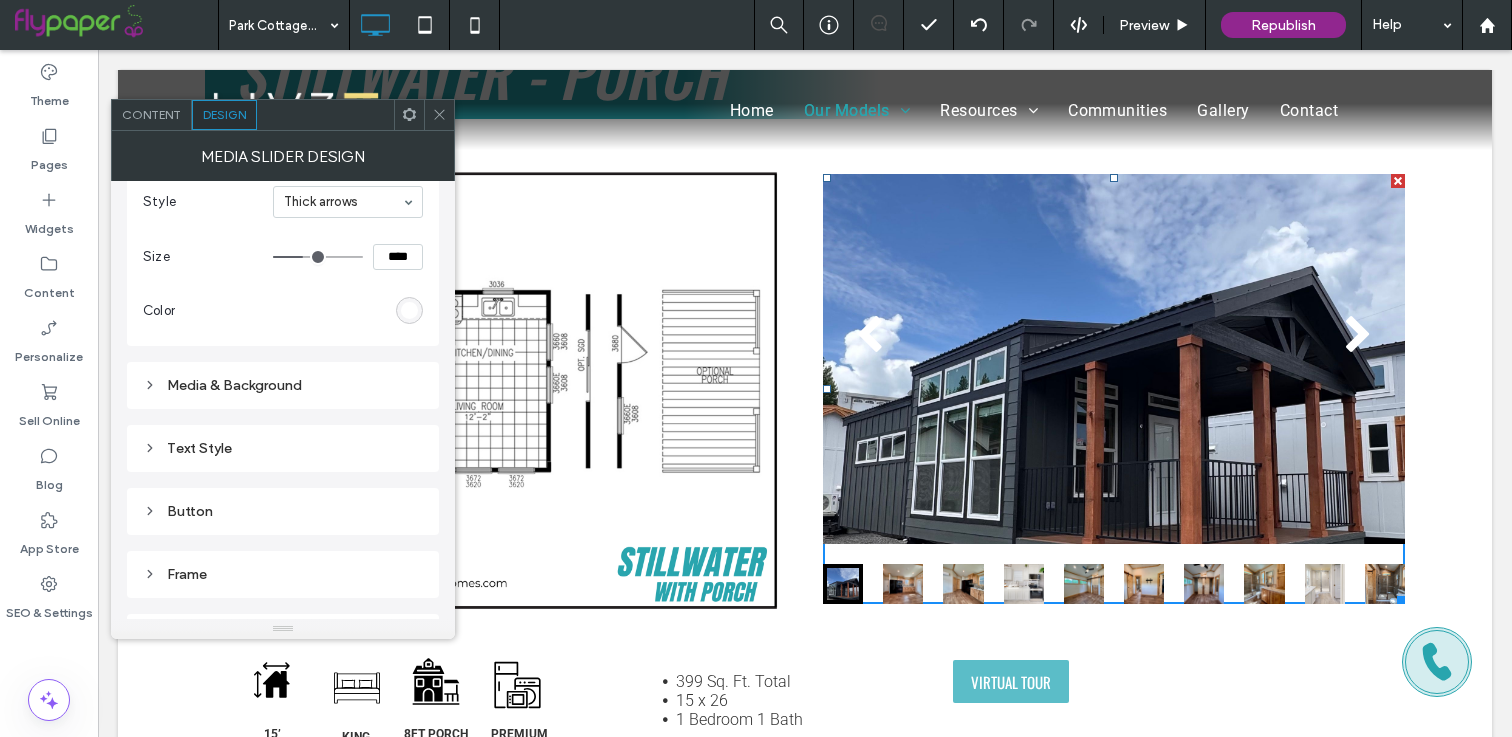 scroll, scrollTop: 917, scrollLeft: 0, axis: vertical 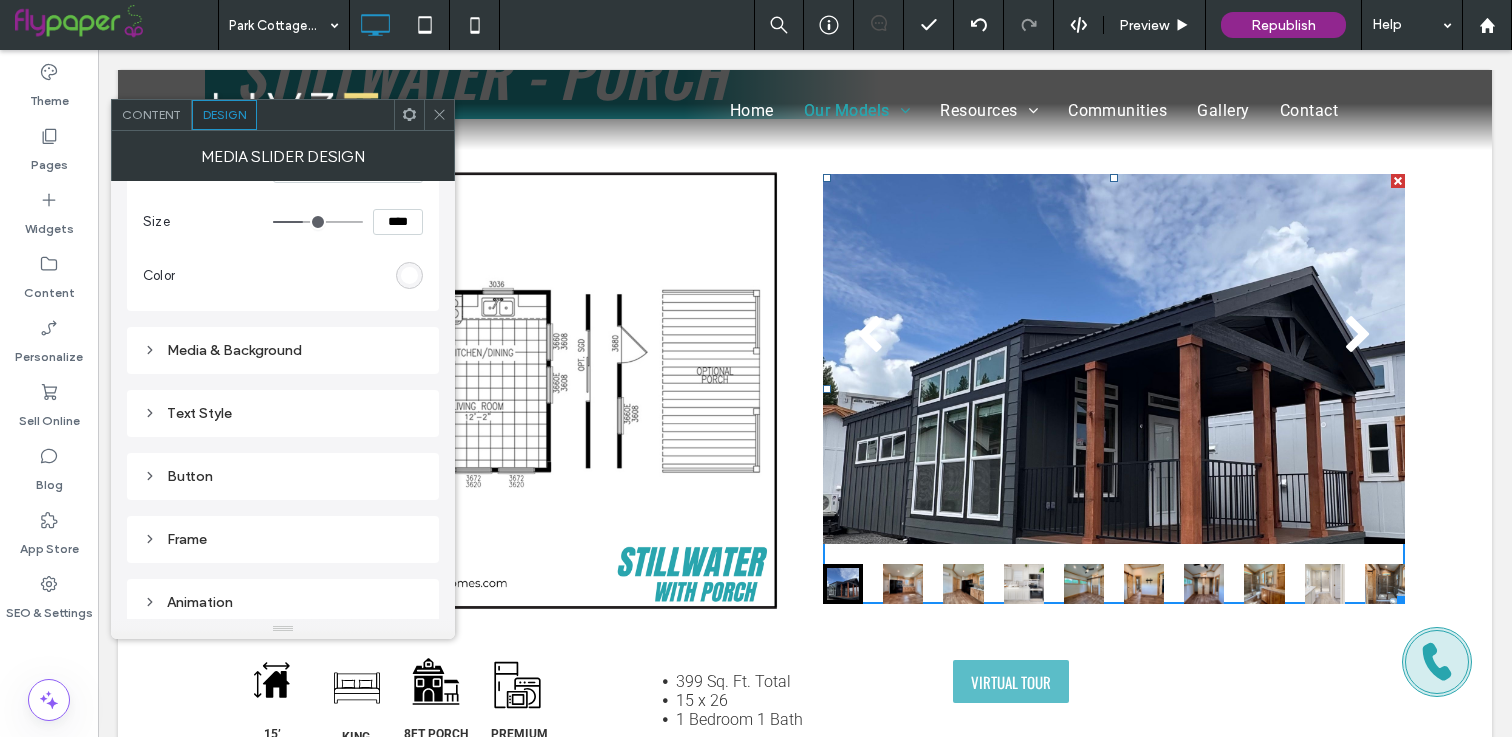 click on "Media & Background" at bounding box center [283, 350] 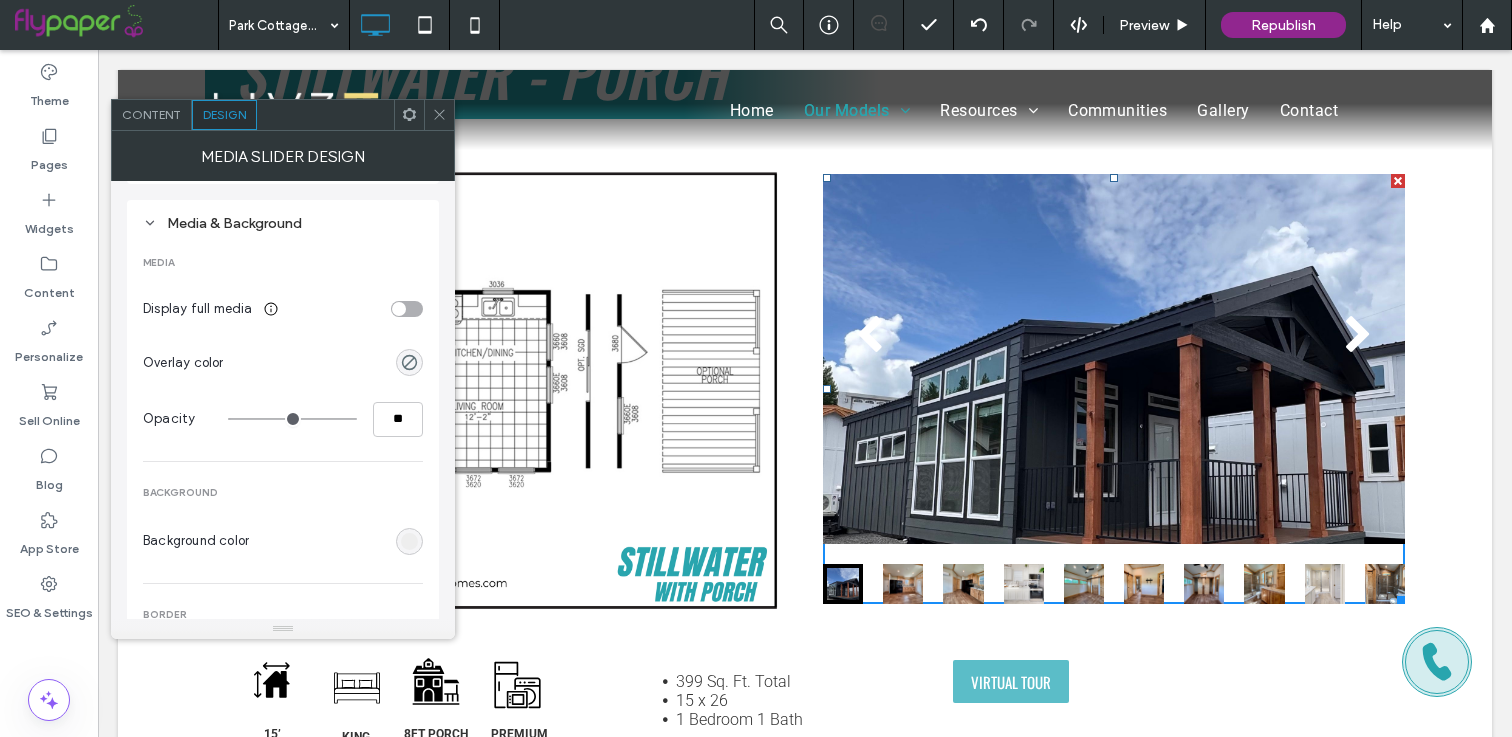 scroll, scrollTop: 1051, scrollLeft: 0, axis: vertical 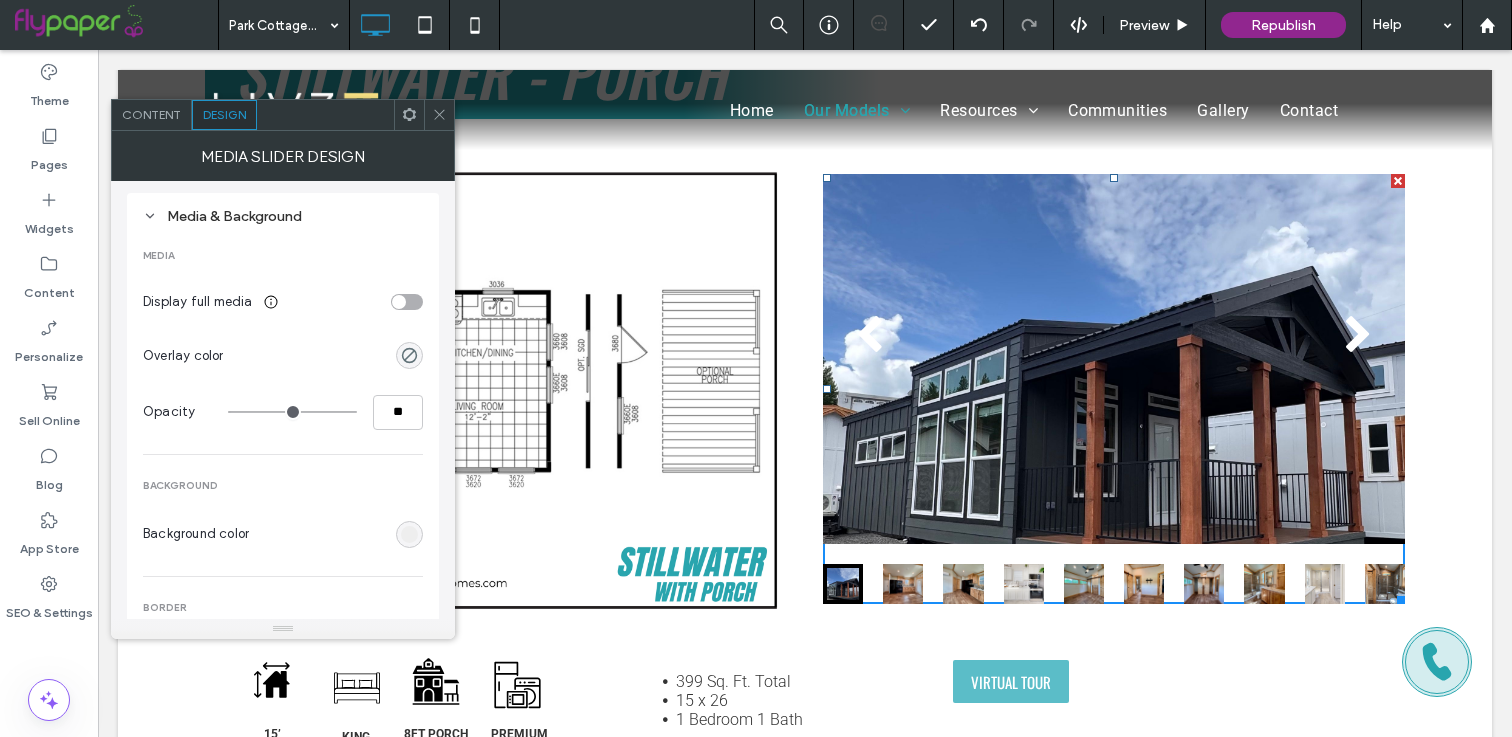 click on "Display full media" at bounding box center [283, 302] 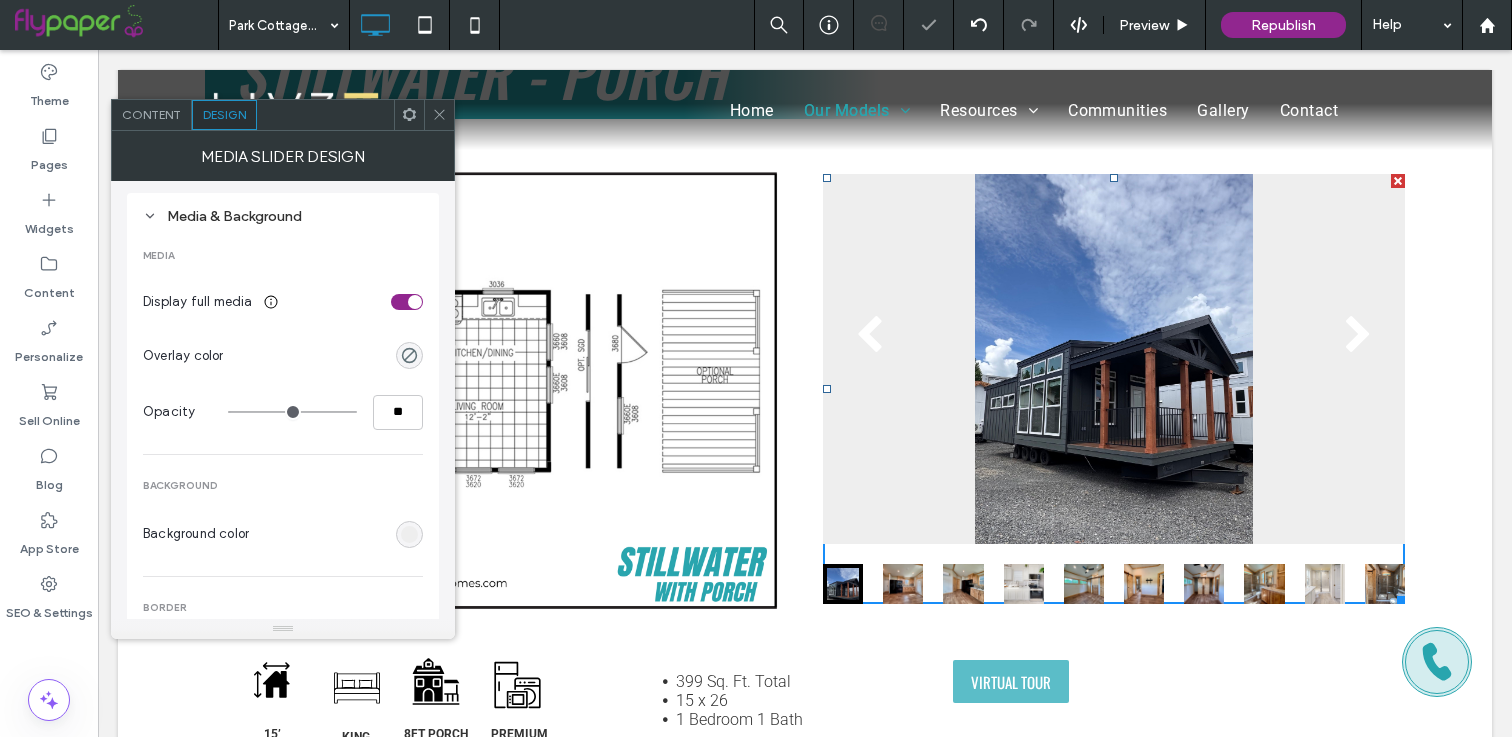 click at bounding box center [407, 302] 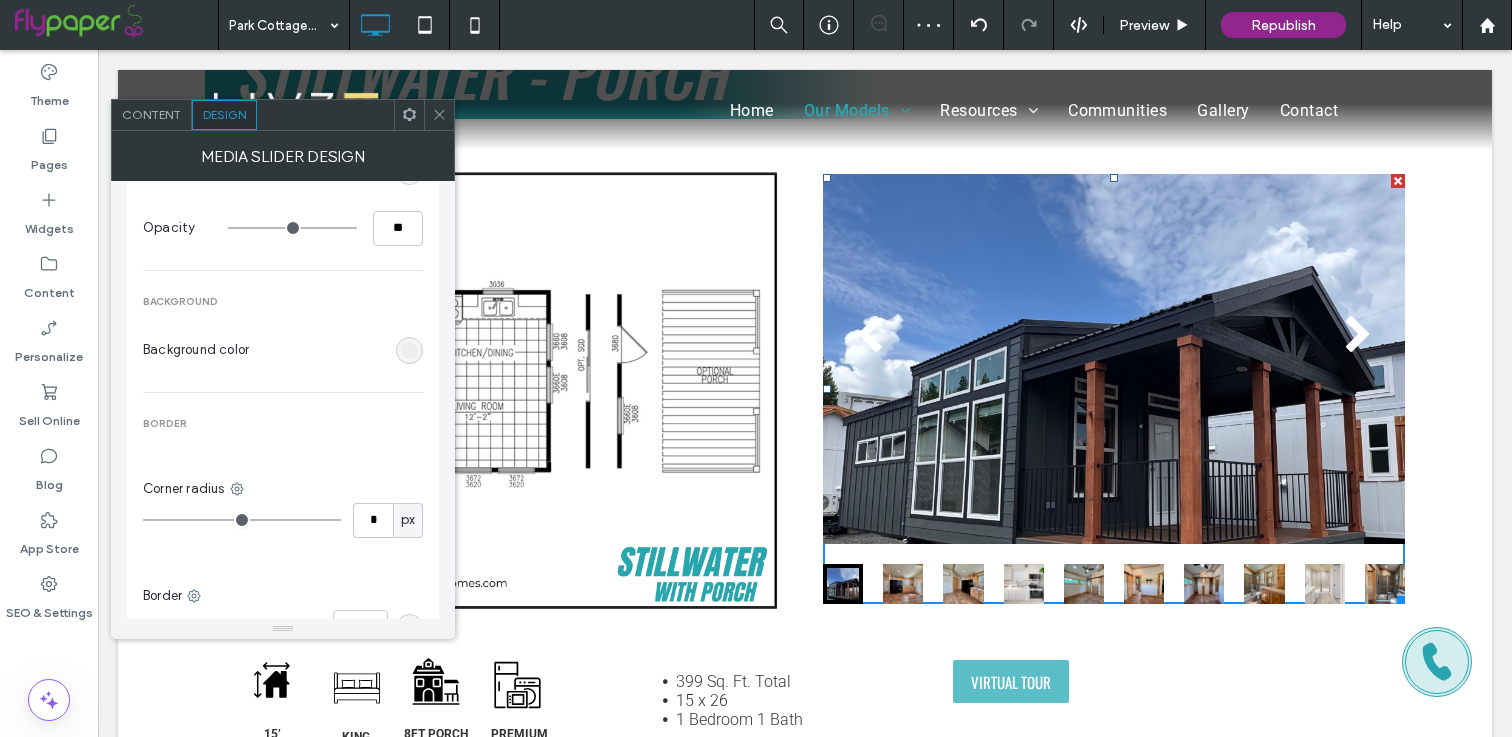 scroll, scrollTop: 1287, scrollLeft: 0, axis: vertical 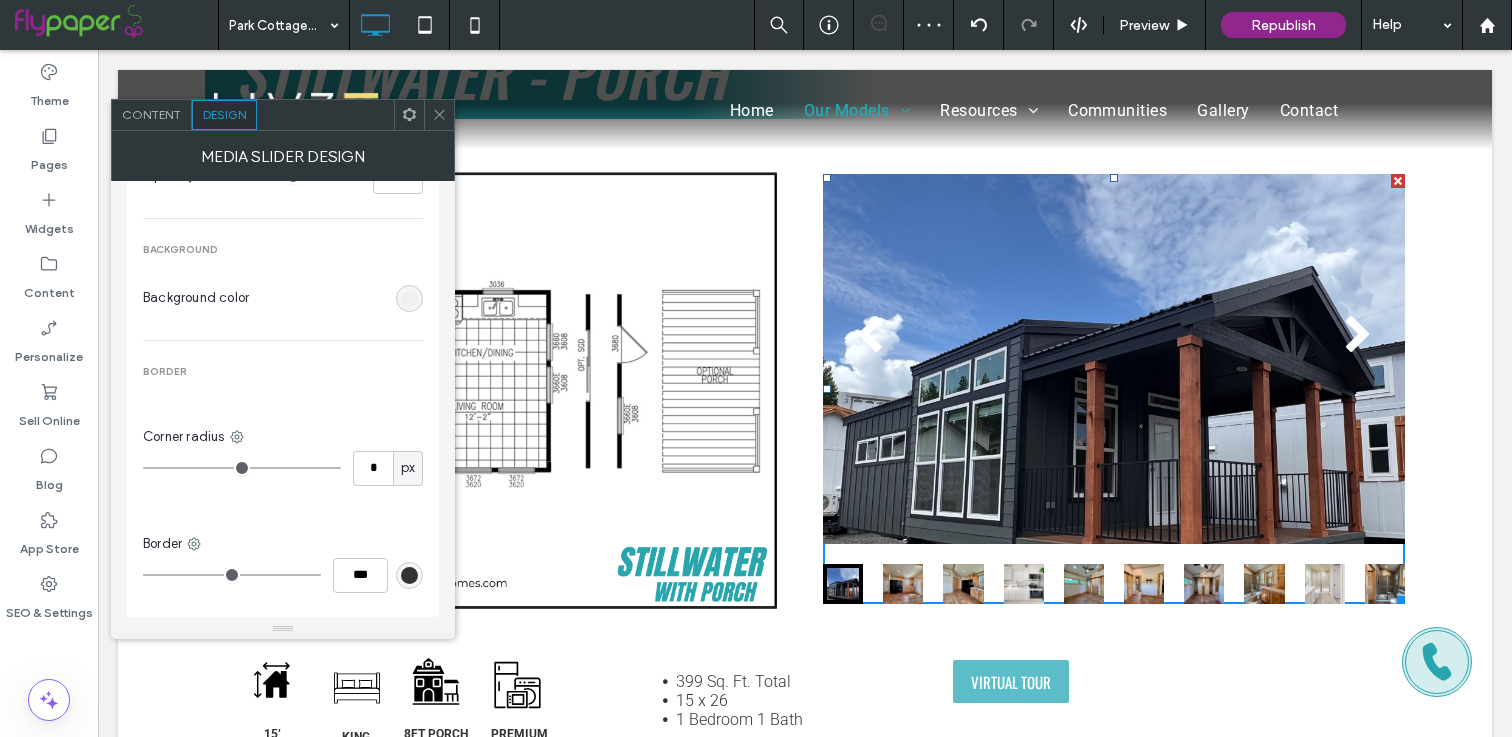 click at bounding box center (409, 298) 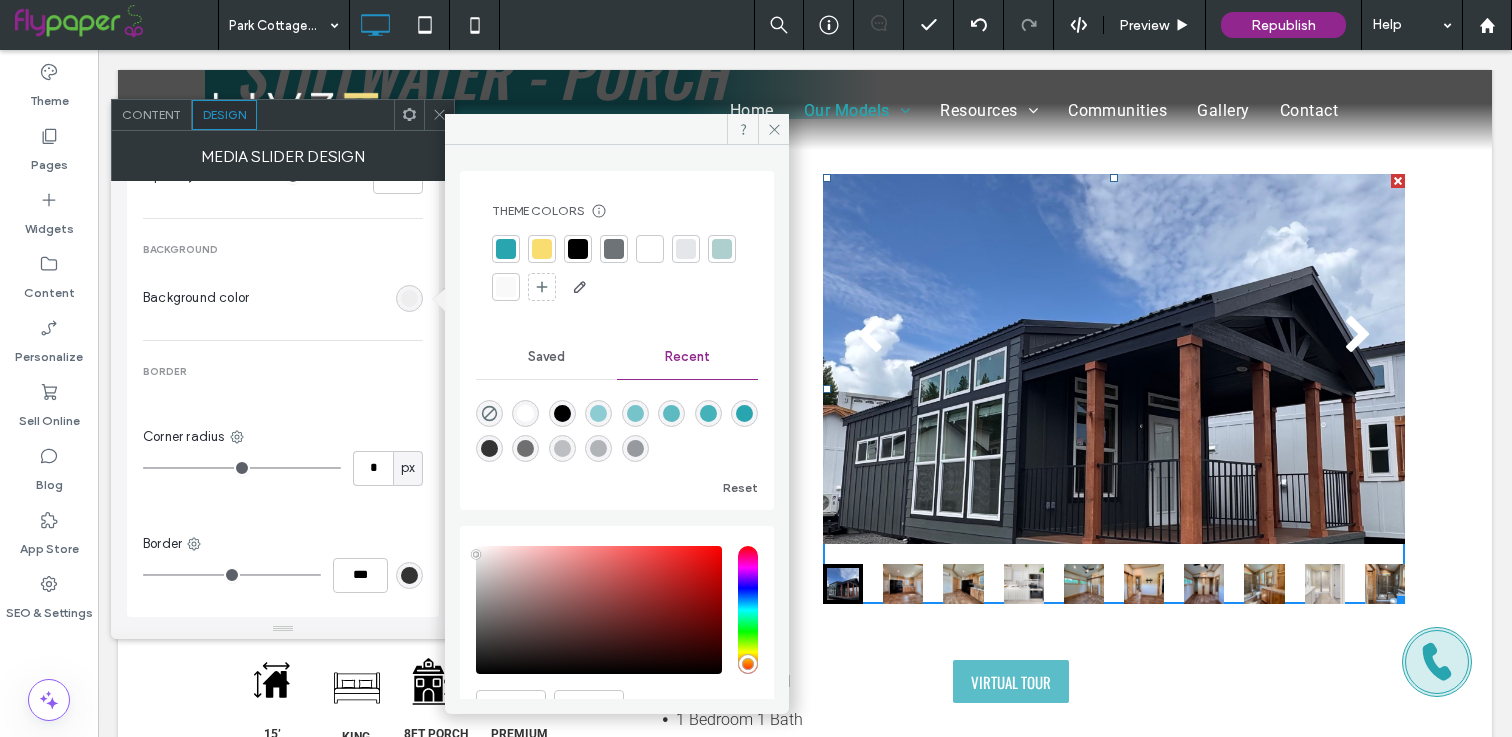 click at bounding box center [650, 249] 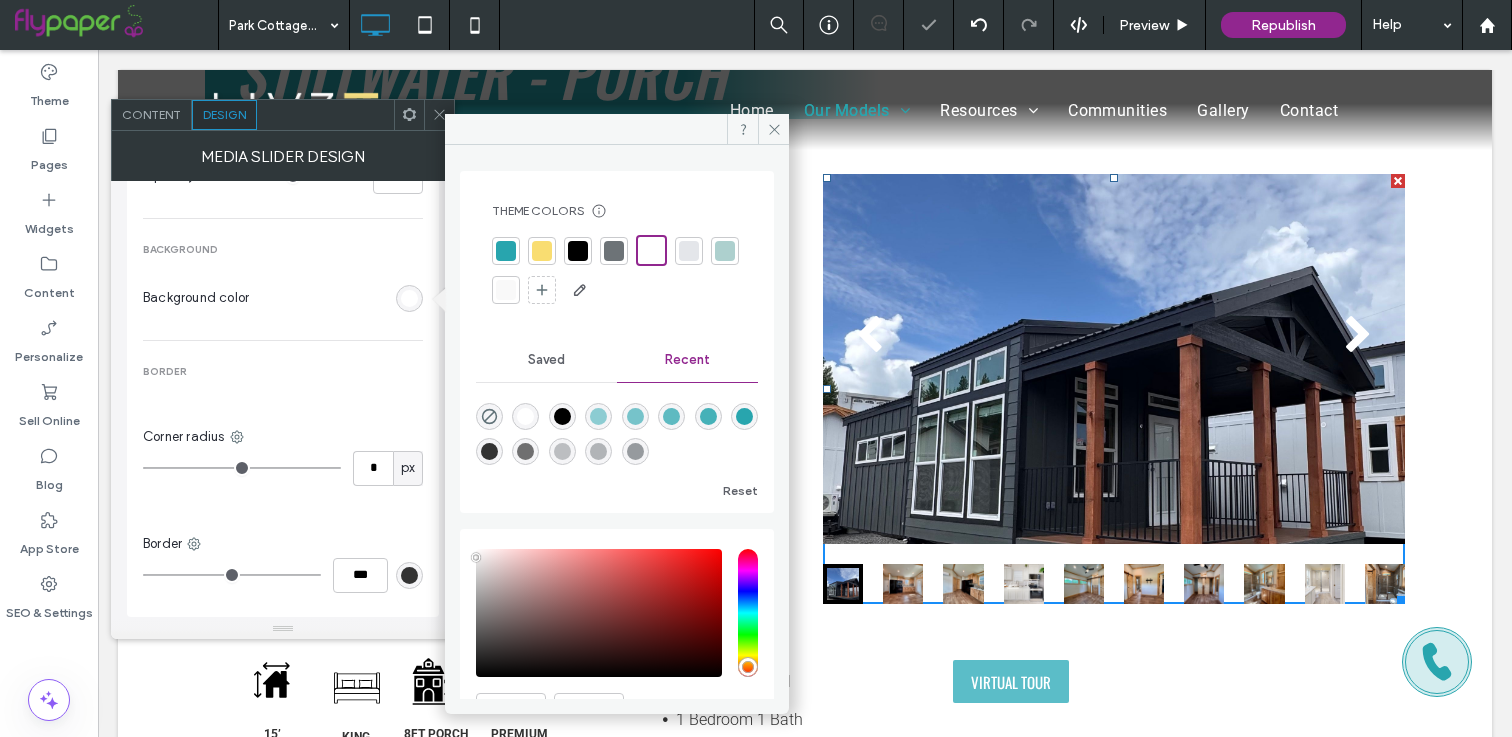 click at bounding box center [506, 290] 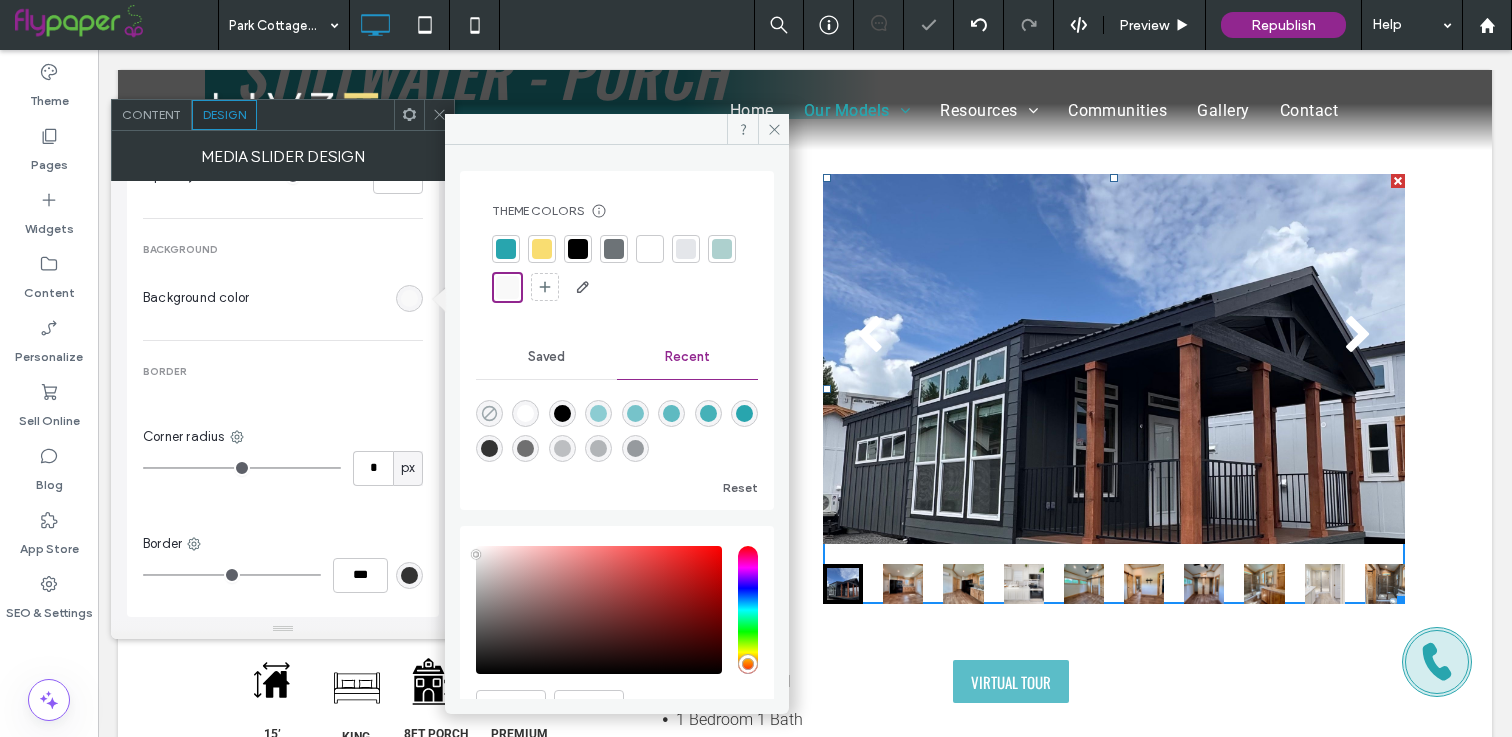 click 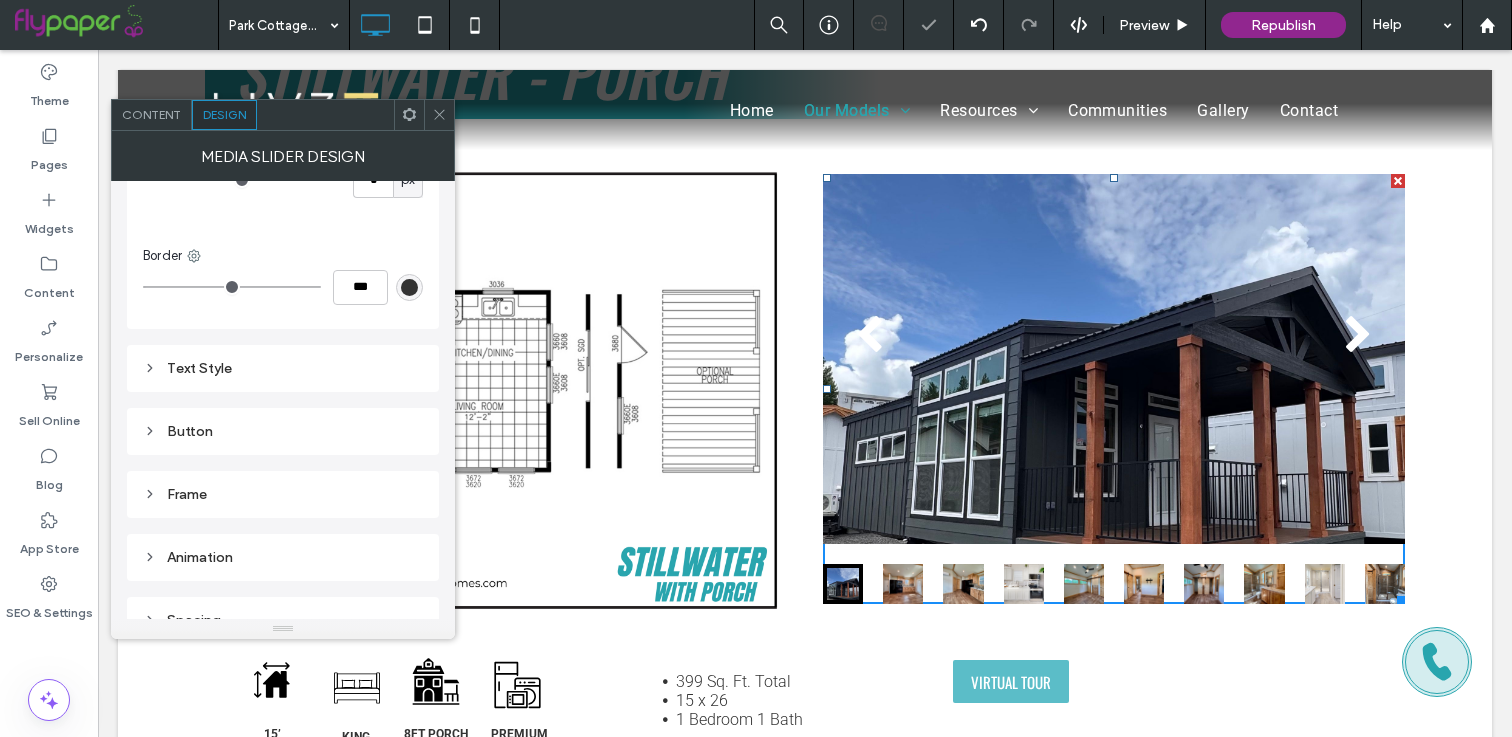 scroll, scrollTop: 1599, scrollLeft: 0, axis: vertical 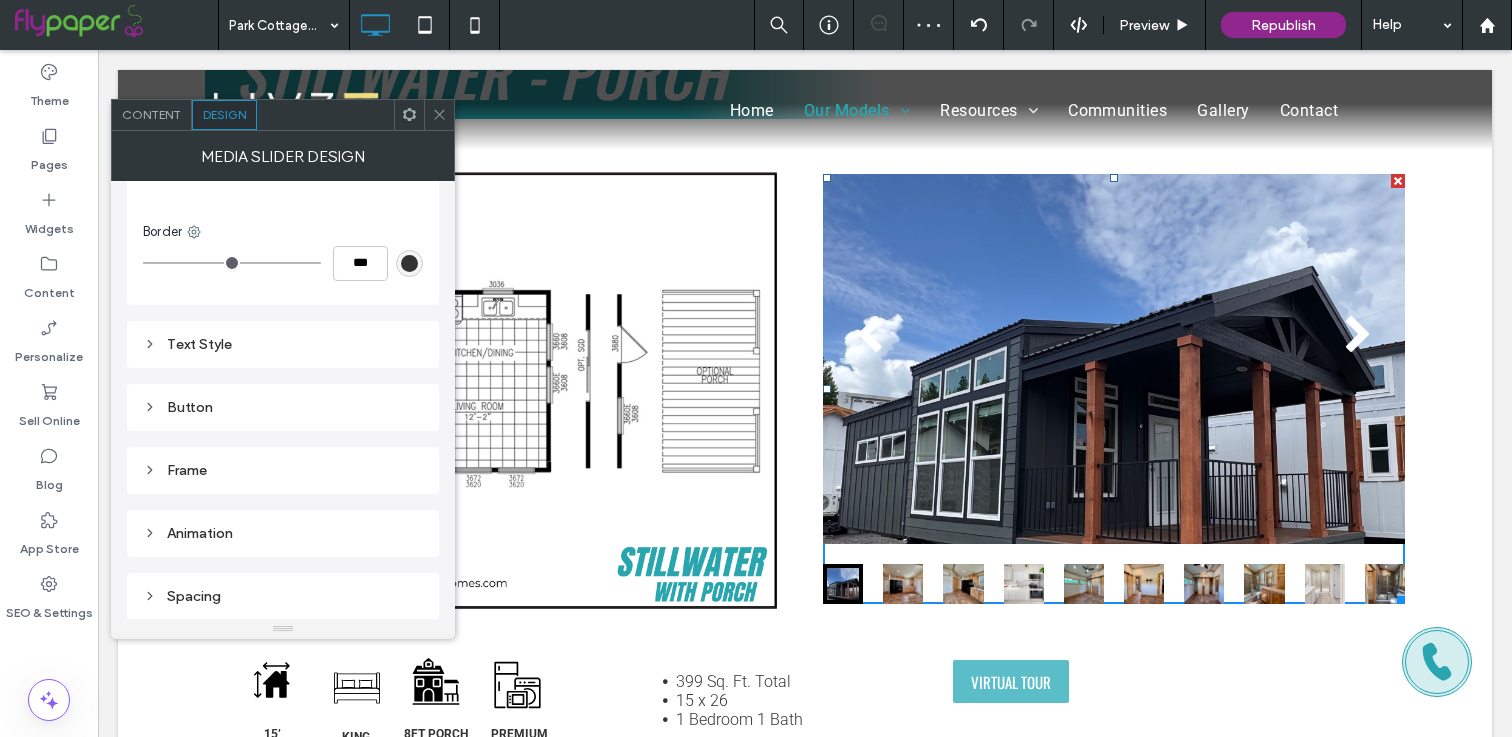 click on "Content" at bounding box center [152, 115] 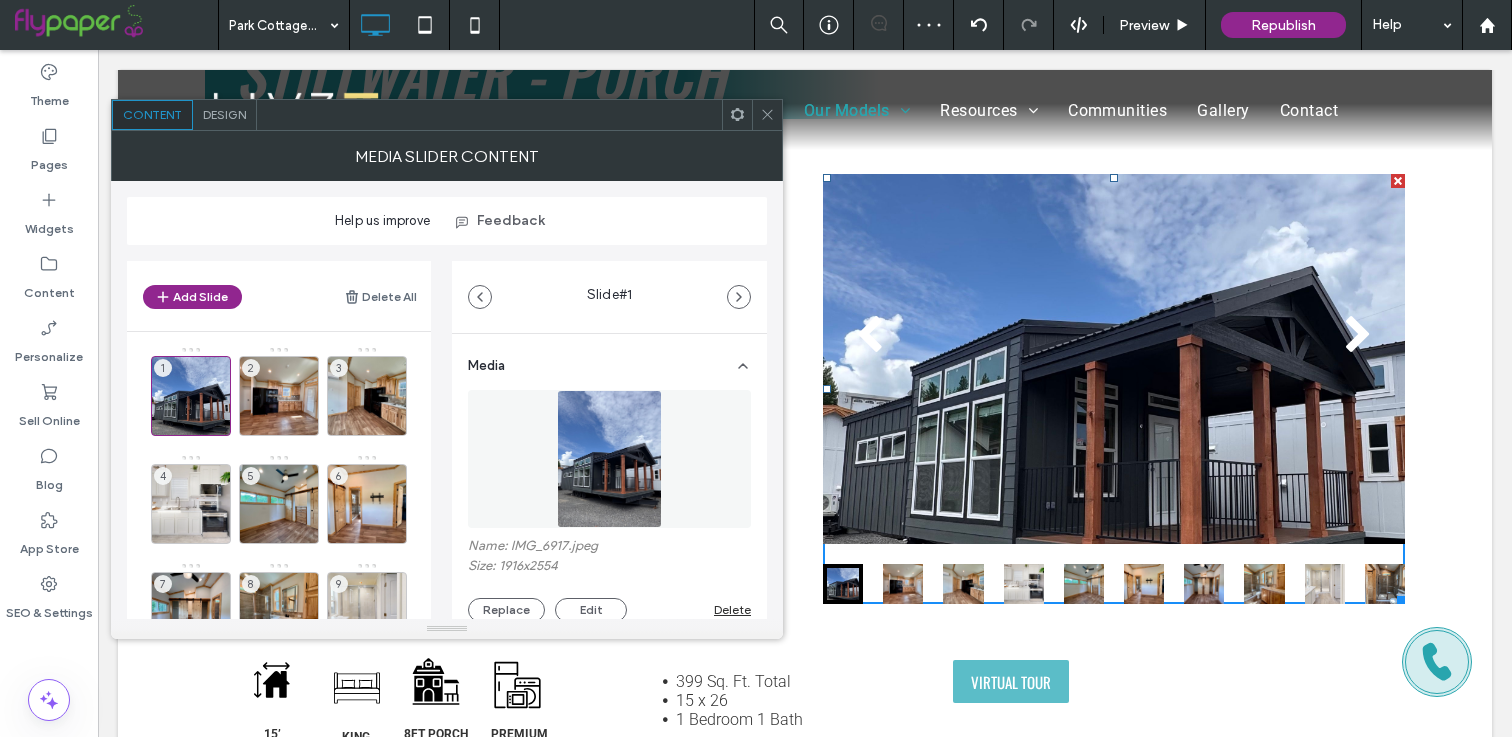 click on "Design" at bounding box center [224, 114] 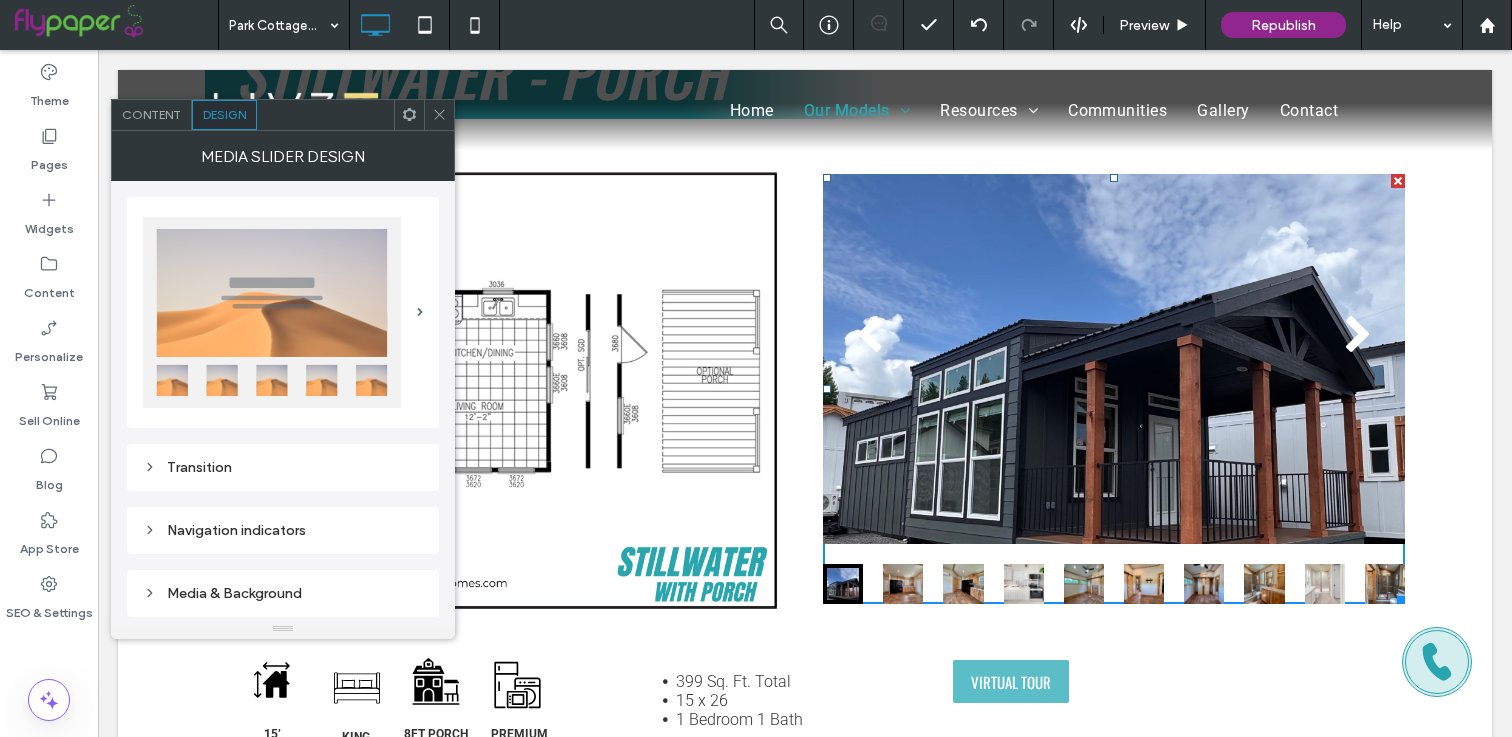 click at bounding box center [272, 312] 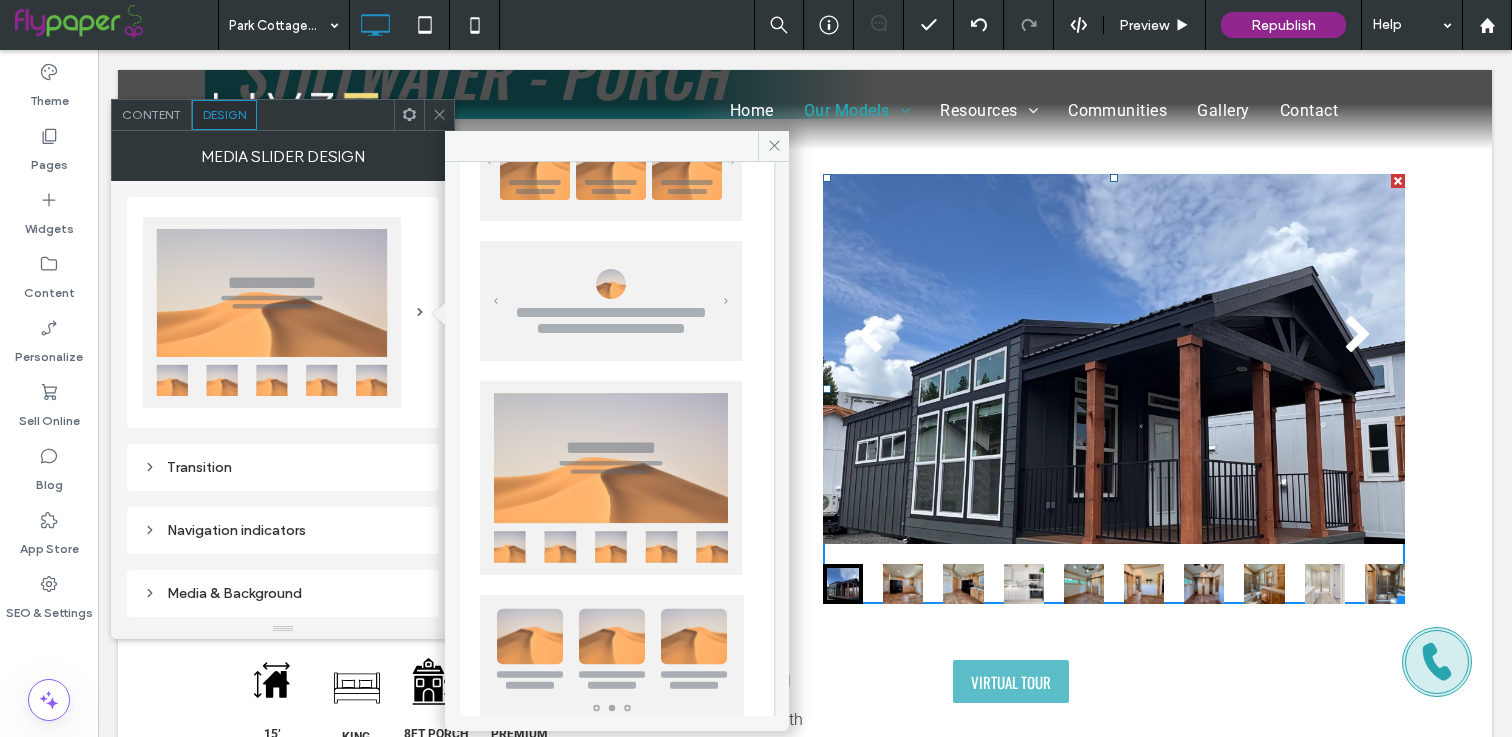 scroll, scrollTop: 486, scrollLeft: 0, axis: vertical 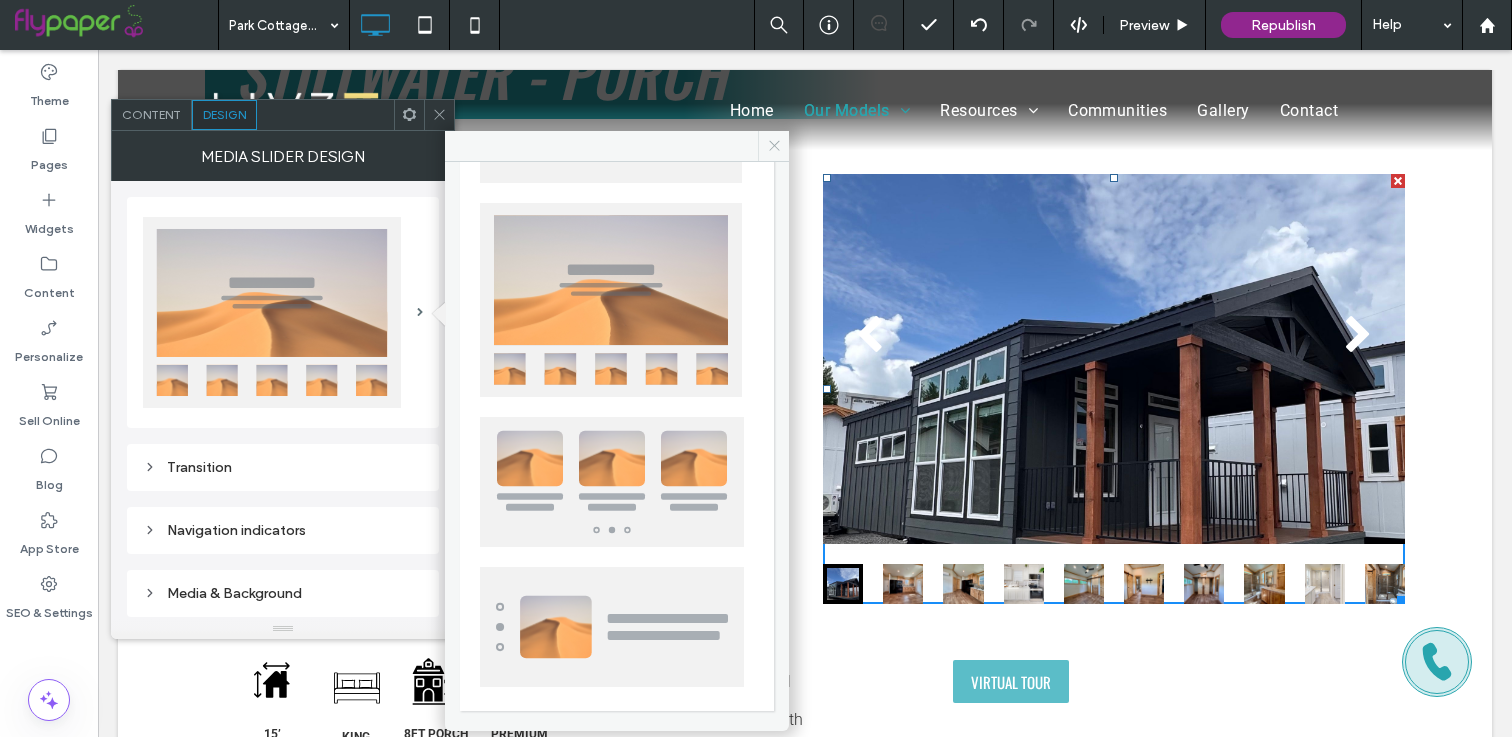 click 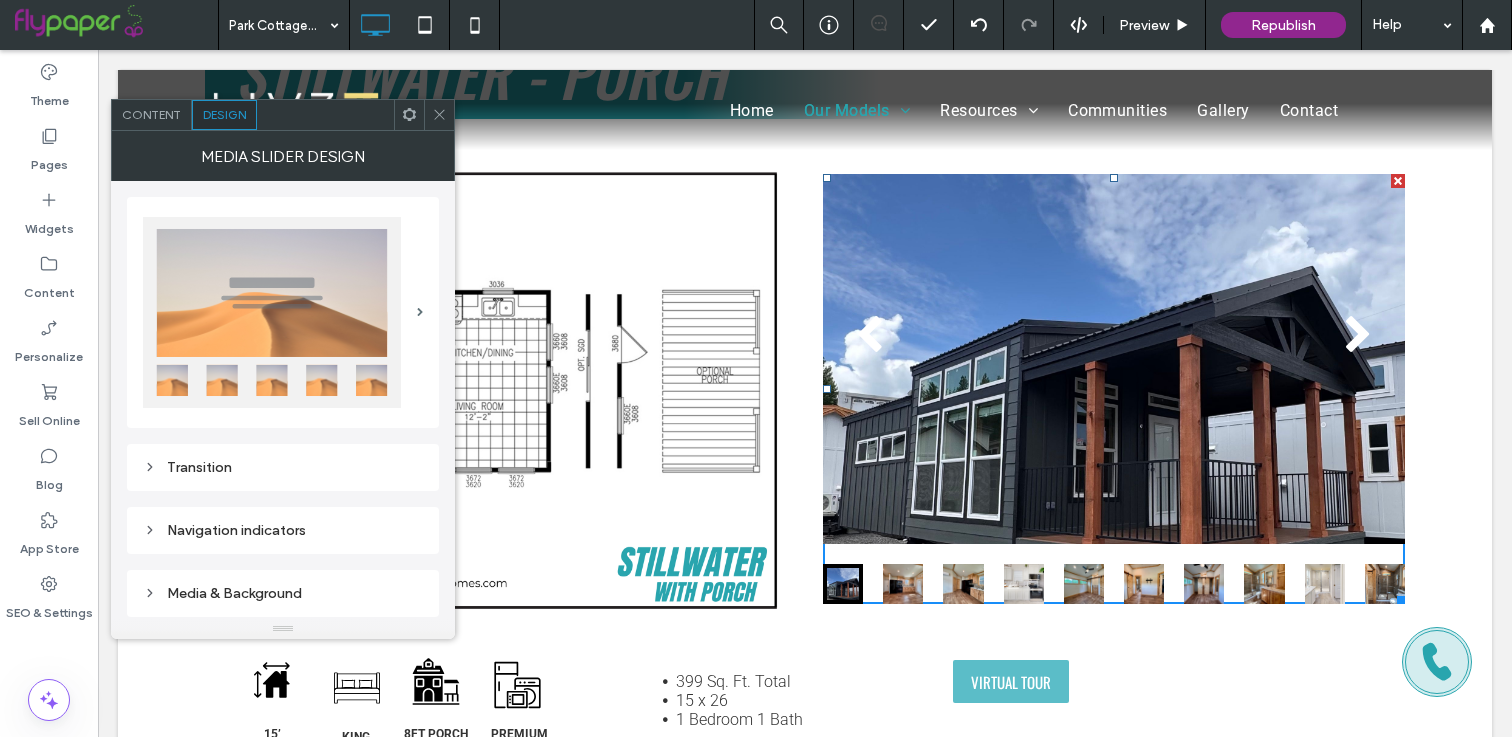 click 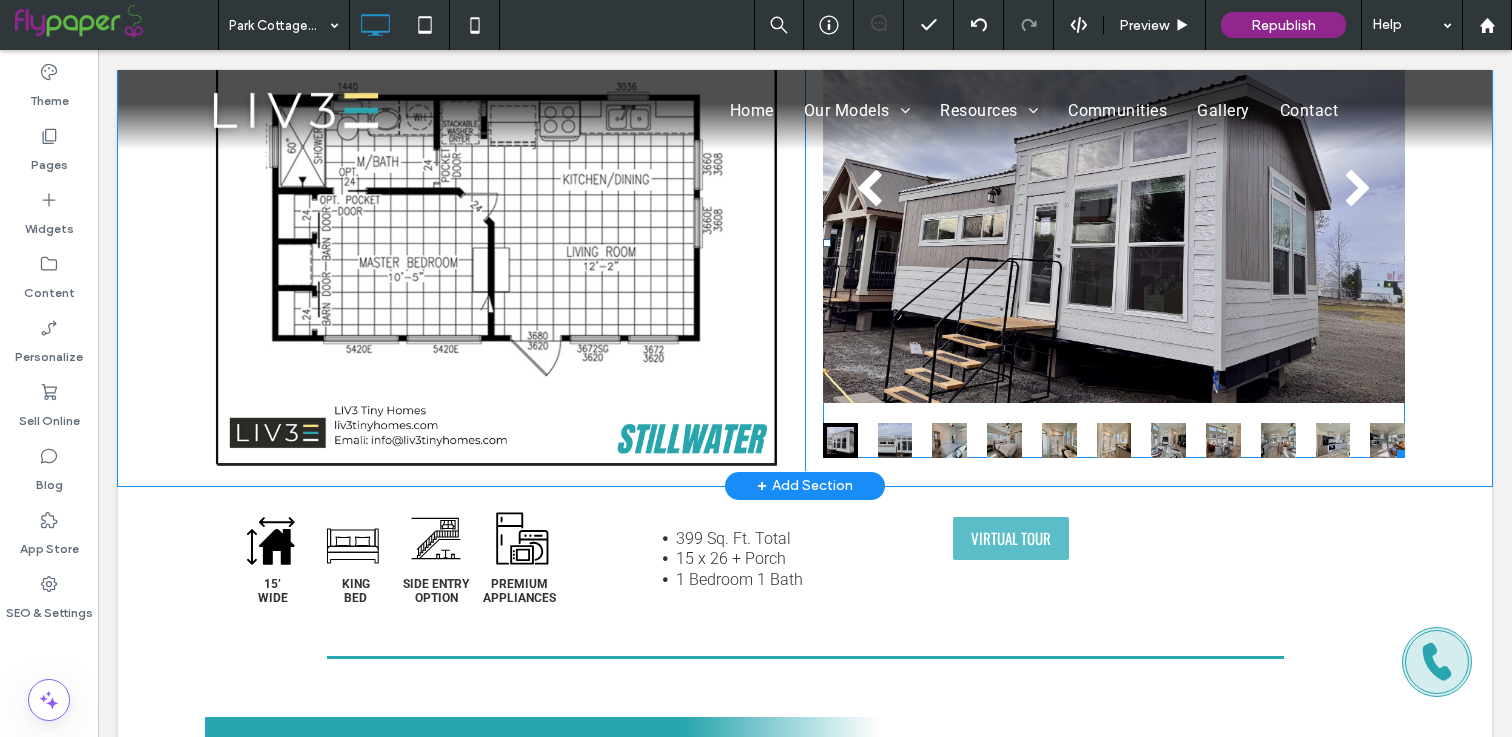 scroll, scrollTop: 917, scrollLeft: 0, axis: vertical 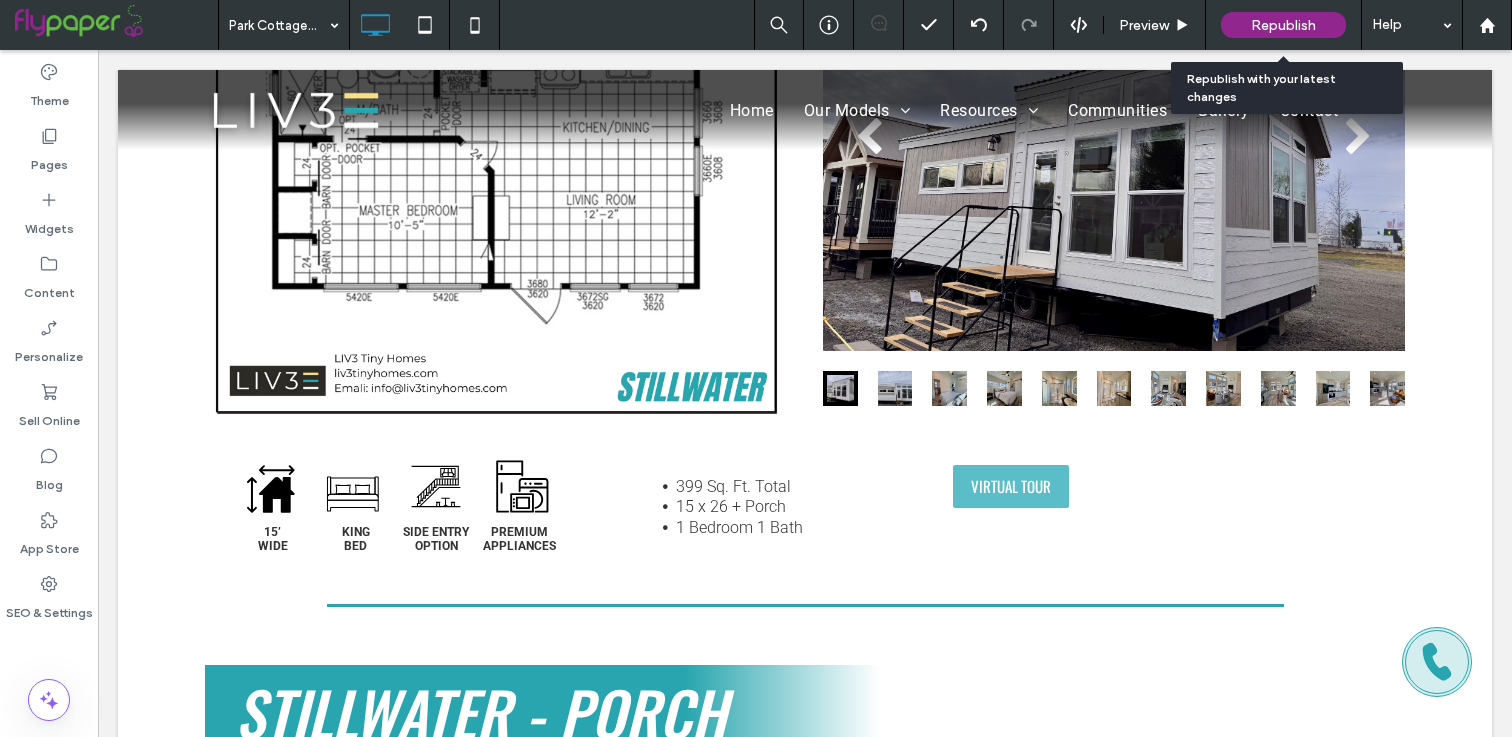 click on "Republish" at bounding box center (1283, 25) 